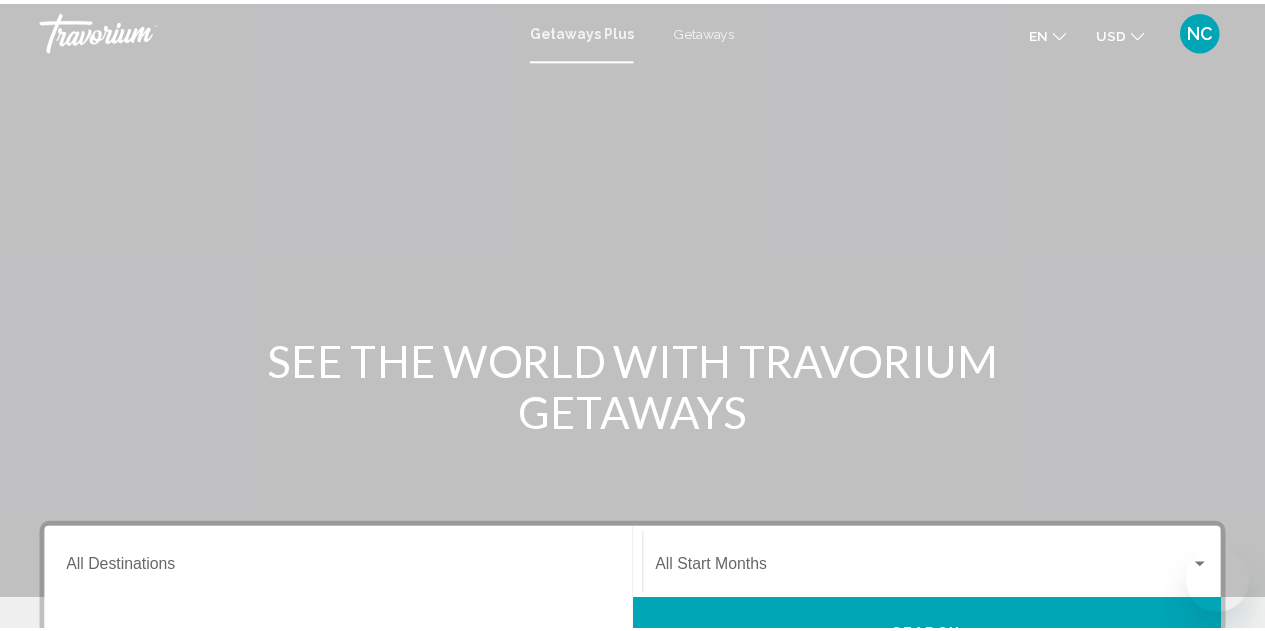 scroll, scrollTop: 0, scrollLeft: 0, axis: both 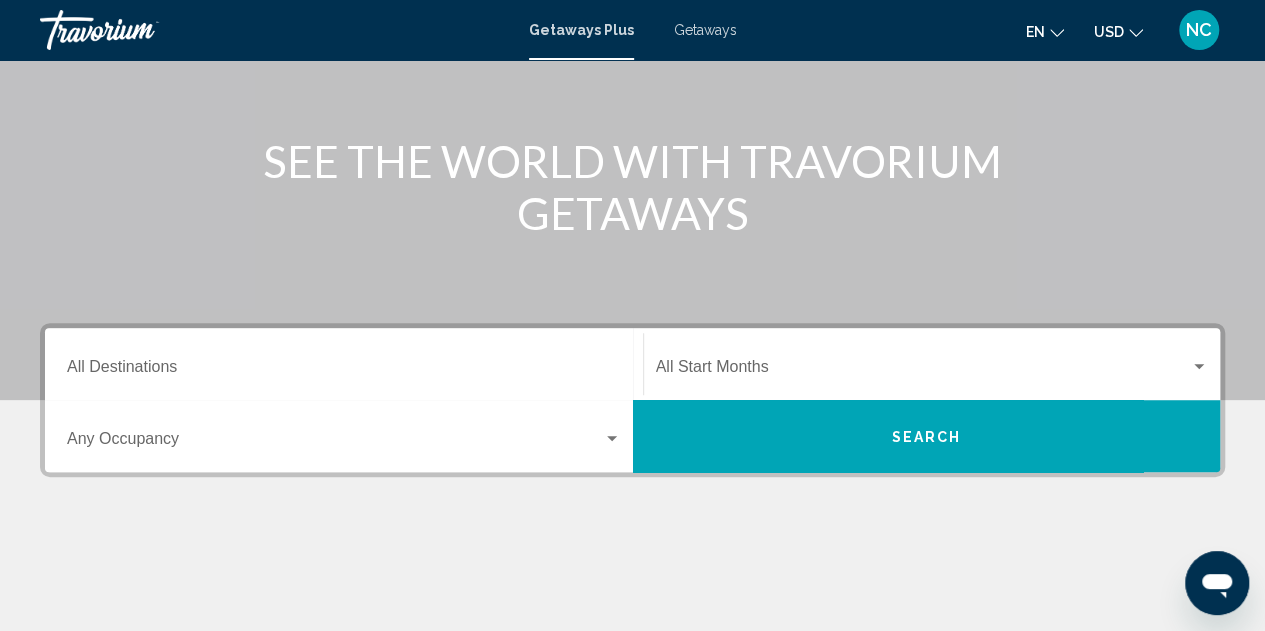 click on "Getaways" at bounding box center [705, 30] 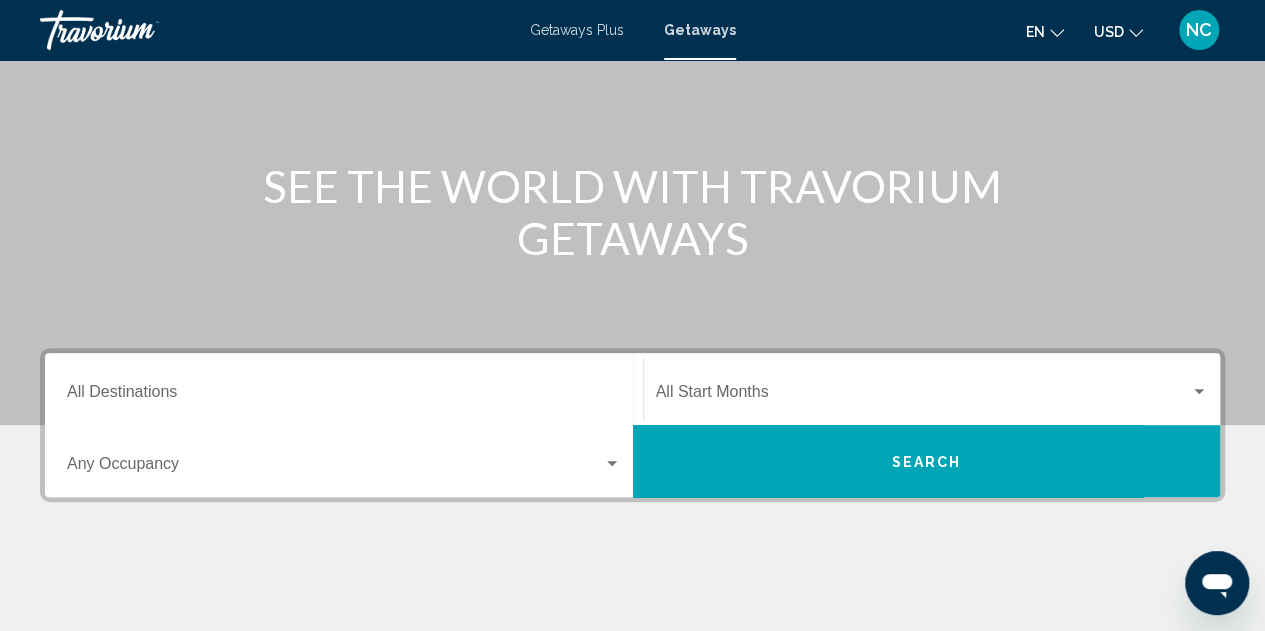 scroll, scrollTop: 200, scrollLeft: 0, axis: vertical 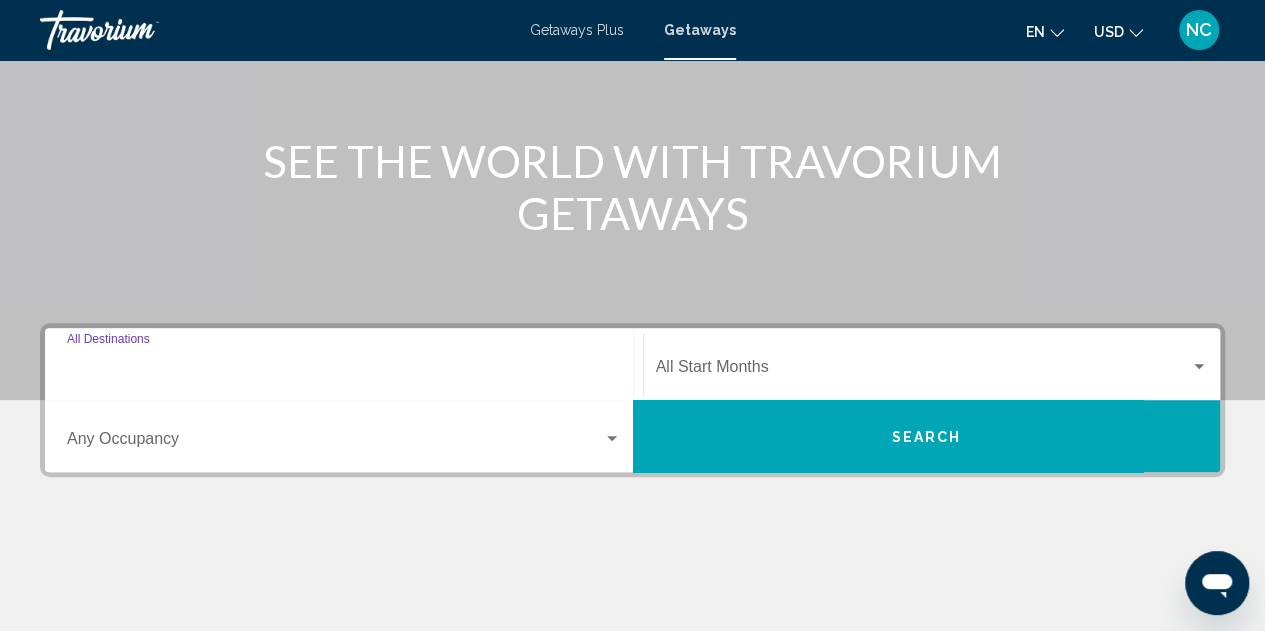 click on "Destination All Destinations" at bounding box center (344, 371) 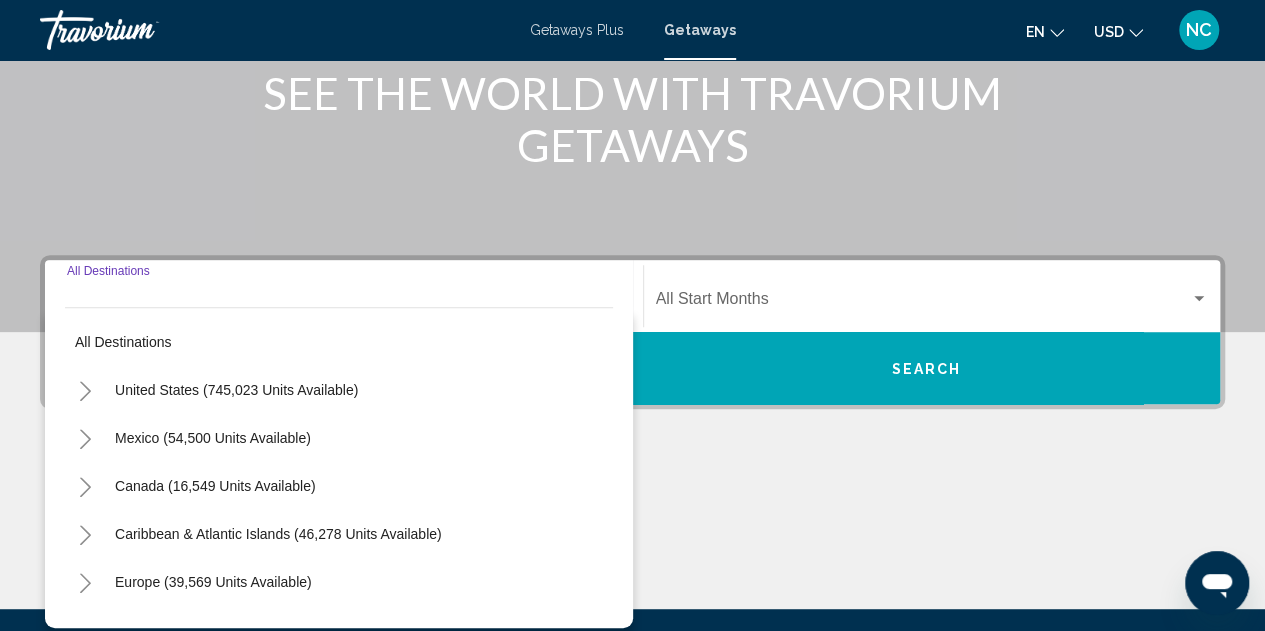scroll, scrollTop: 458, scrollLeft: 0, axis: vertical 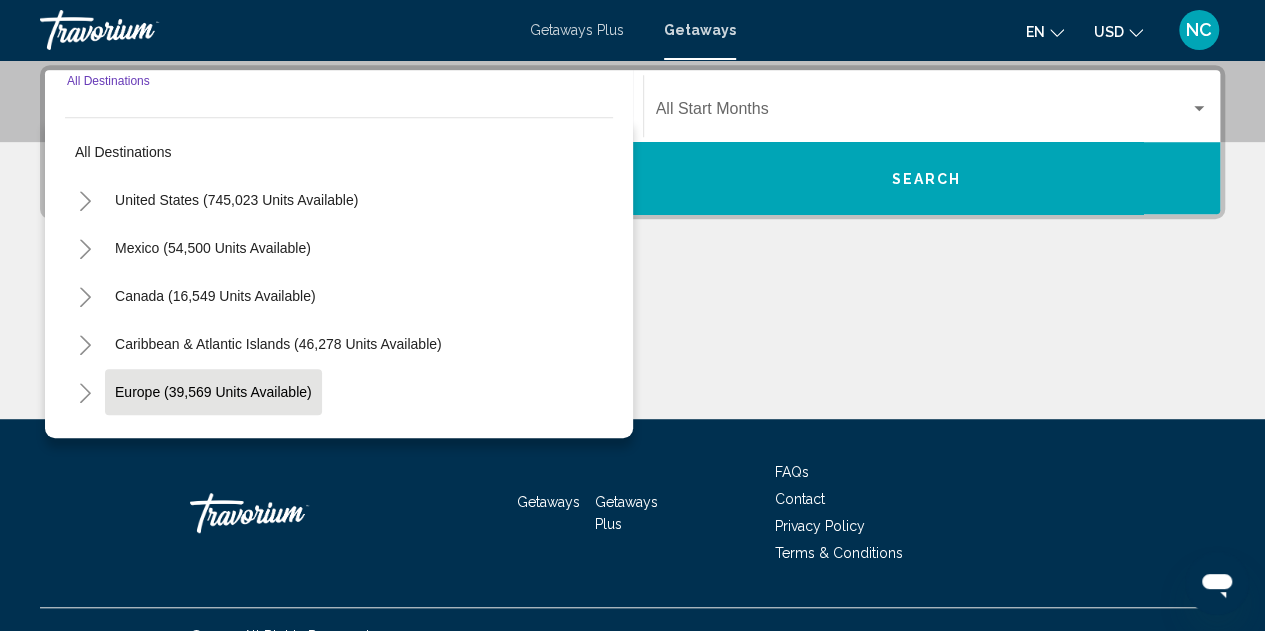 click on "Europe (39,569 units available)" at bounding box center [214, 440] 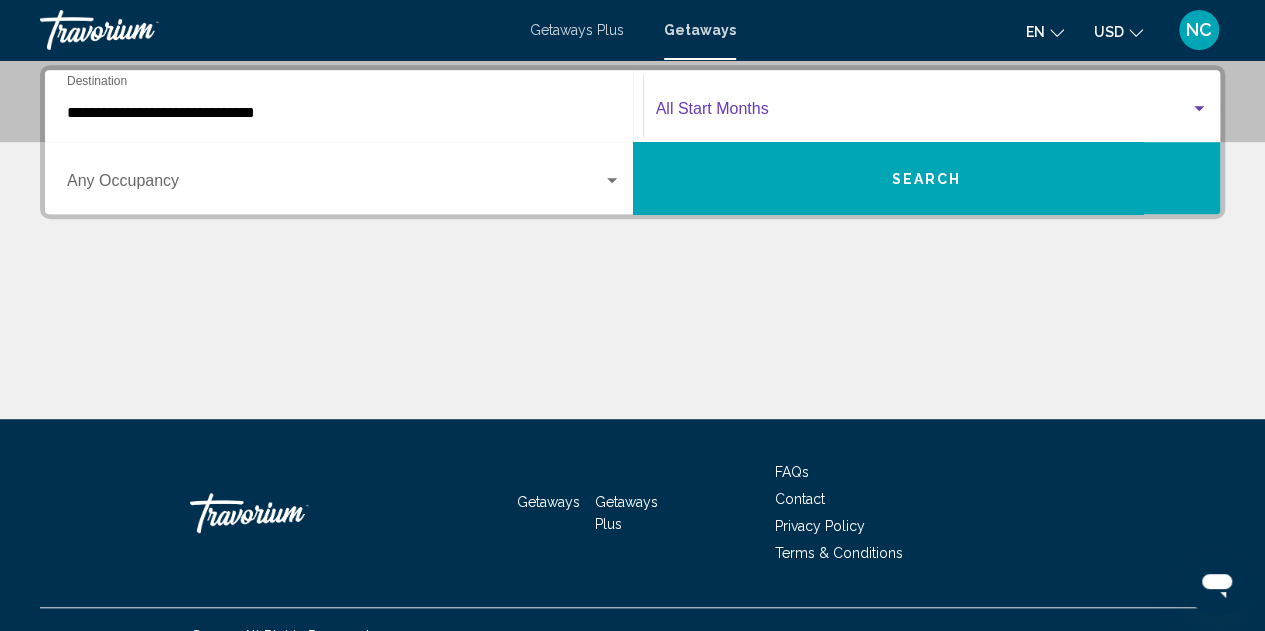 click at bounding box center [923, 113] 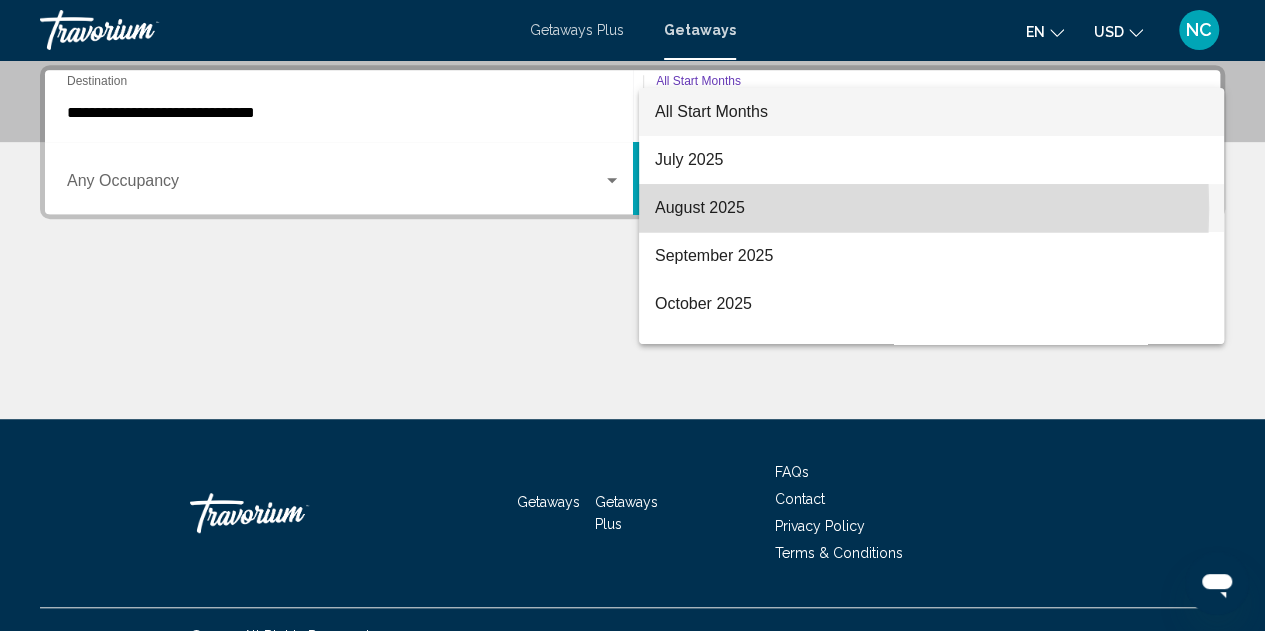 click on "August 2025" at bounding box center (931, 208) 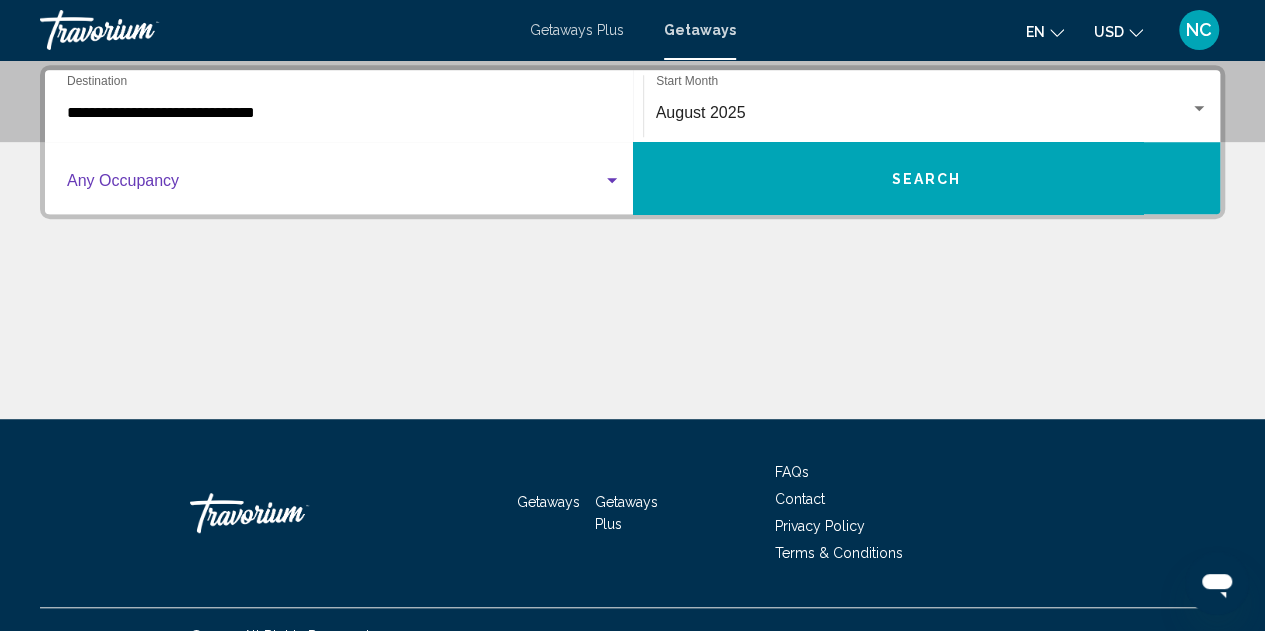 click at bounding box center (612, 180) 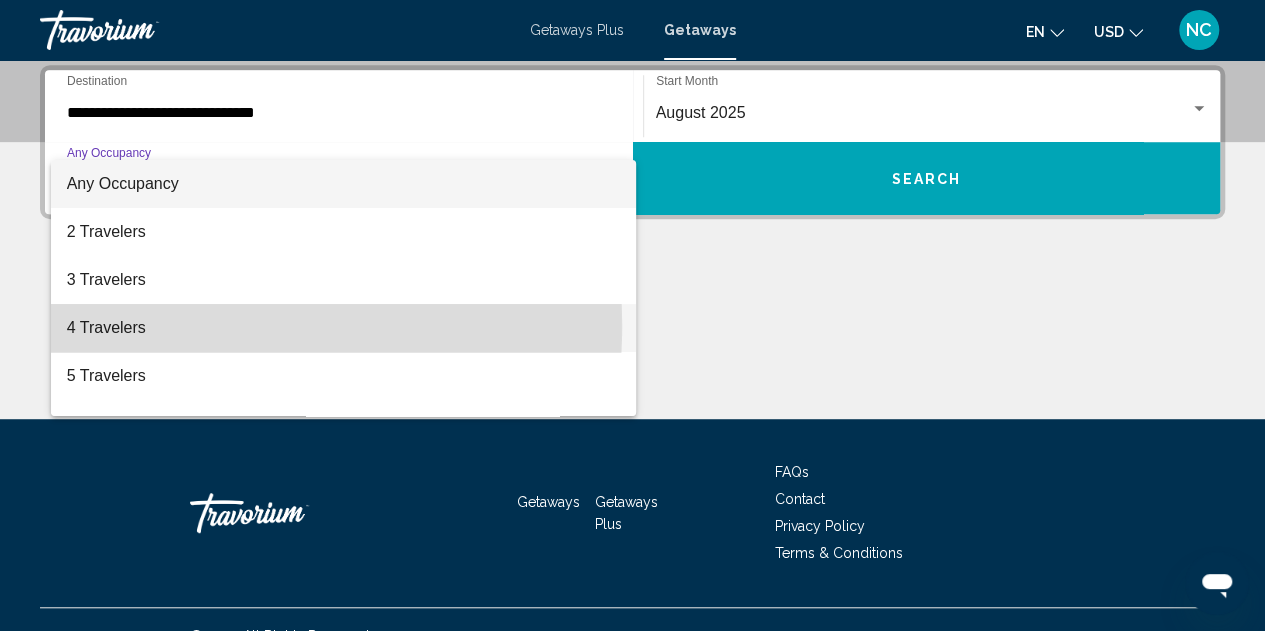 click on "4 Travelers" at bounding box center [344, 328] 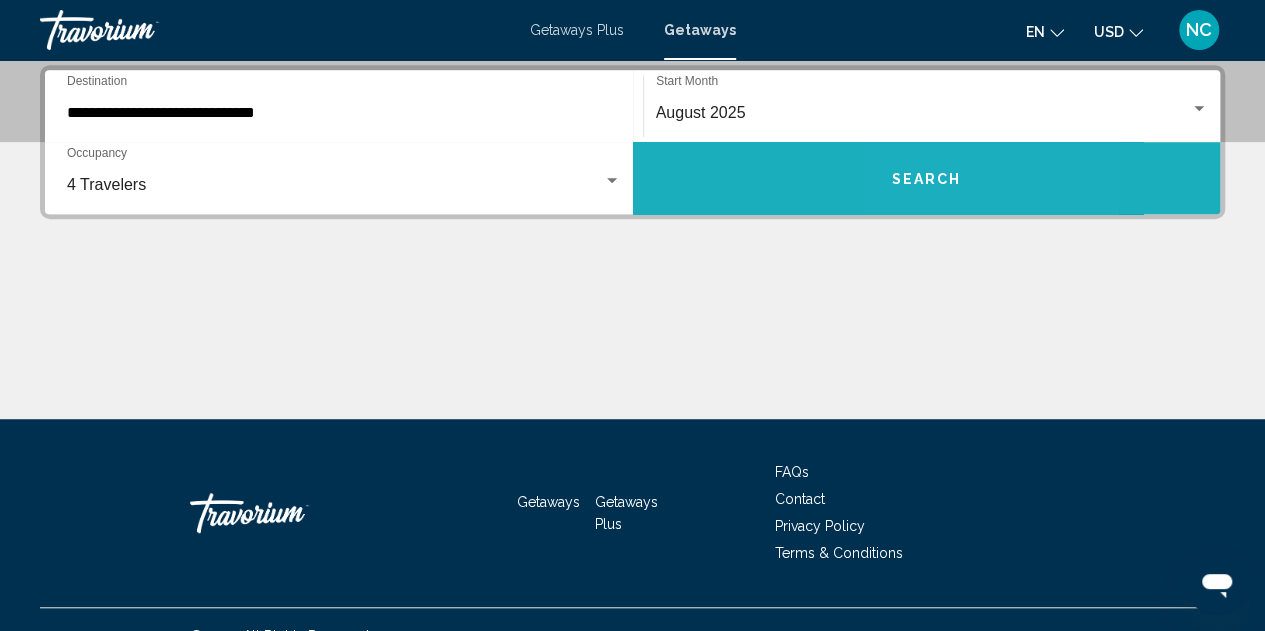 click on "Search" at bounding box center (926, 179) 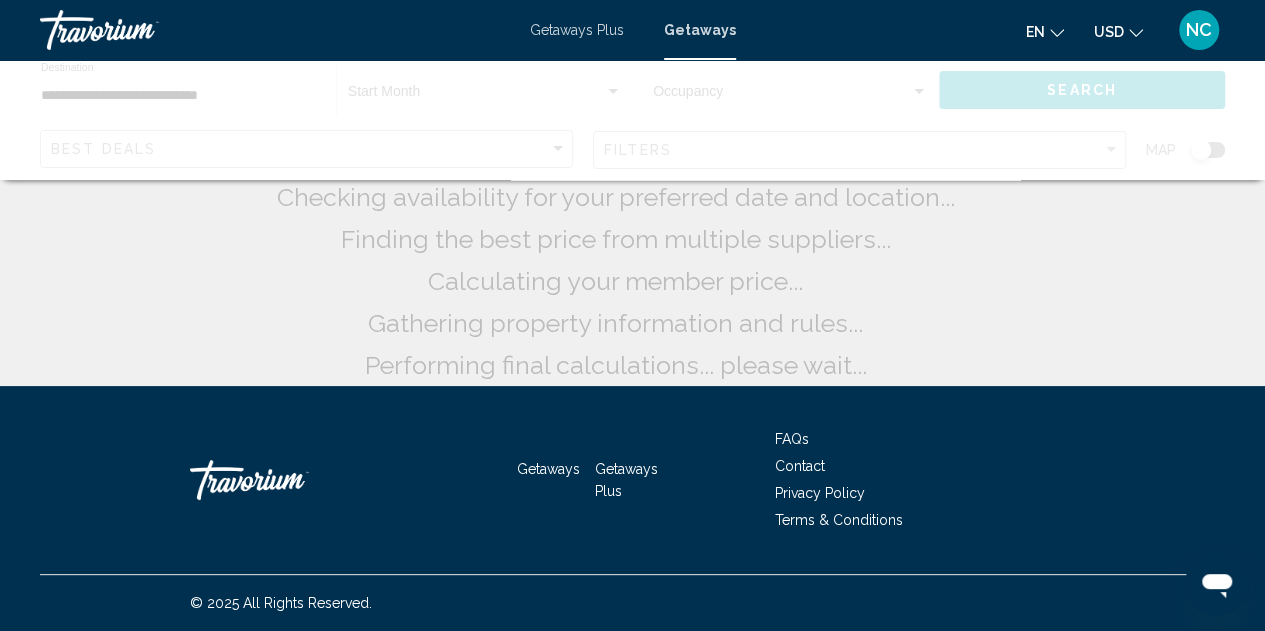 scroll, scrollTop: 0, scrollLeft: 0, axis: both 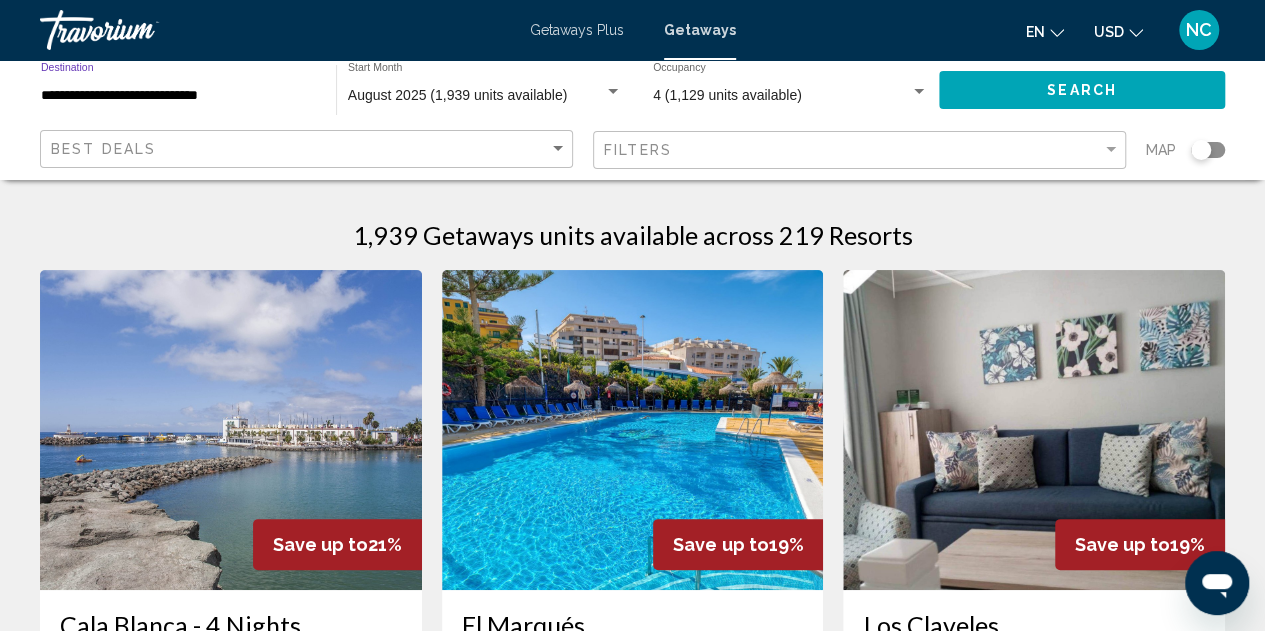 click on "**********" at bounding box center (178, 96) 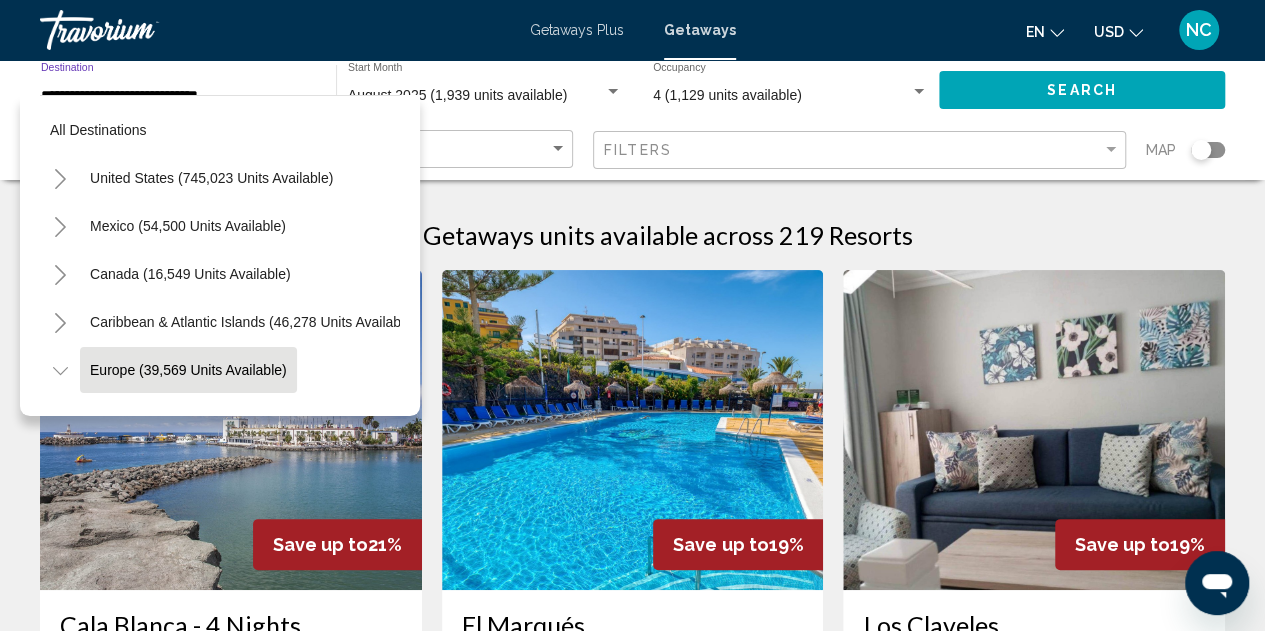 scroll, scrollTop: 126, scrollLeft: 0, axis: vertical 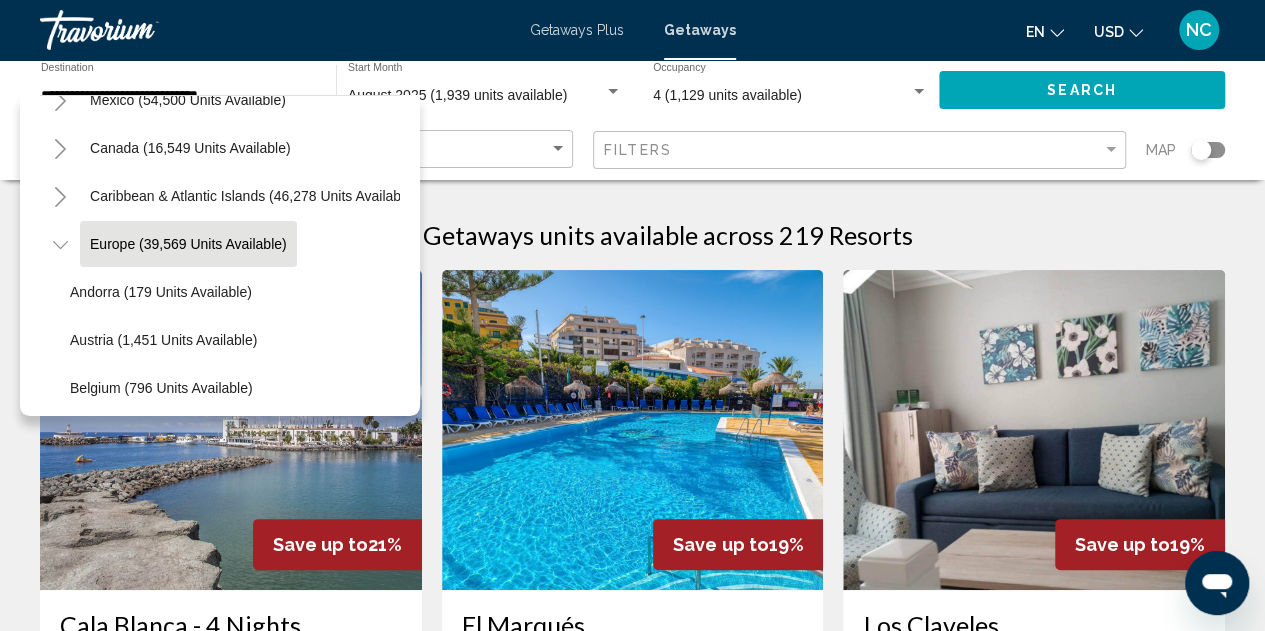 click on "1,939 Getaways units available across 219 Resorts Save up to  21%   Cala Blanca - 4 Nights  Resort  -  This is an adults only resort
Mogan, Canary Islands From $655.59 USD $520.59 USD For 4 nights You save  $135.00 USD   temp  3.8
Fitness Center
Swimming Pool View Resort    ( 9 units )  Save up to  19%   El Marqués  Resort  -  This is an adults only resort
Santiago del Teide, Canary Islands From $719.00 USD $584.00 USD For 7 nights You save  $135.00 USD   temp  3.9
Fitness Center
Swimming Pool View Resort    ( 15 units )  Save up to  19%   Los Claveles  Resort  -  This is an adults only resort
Arona, Canary Islands From $719.00 USD $584.00 USD For 7 nights You save  $135.00 USD" at bounding box center (632, 1701) 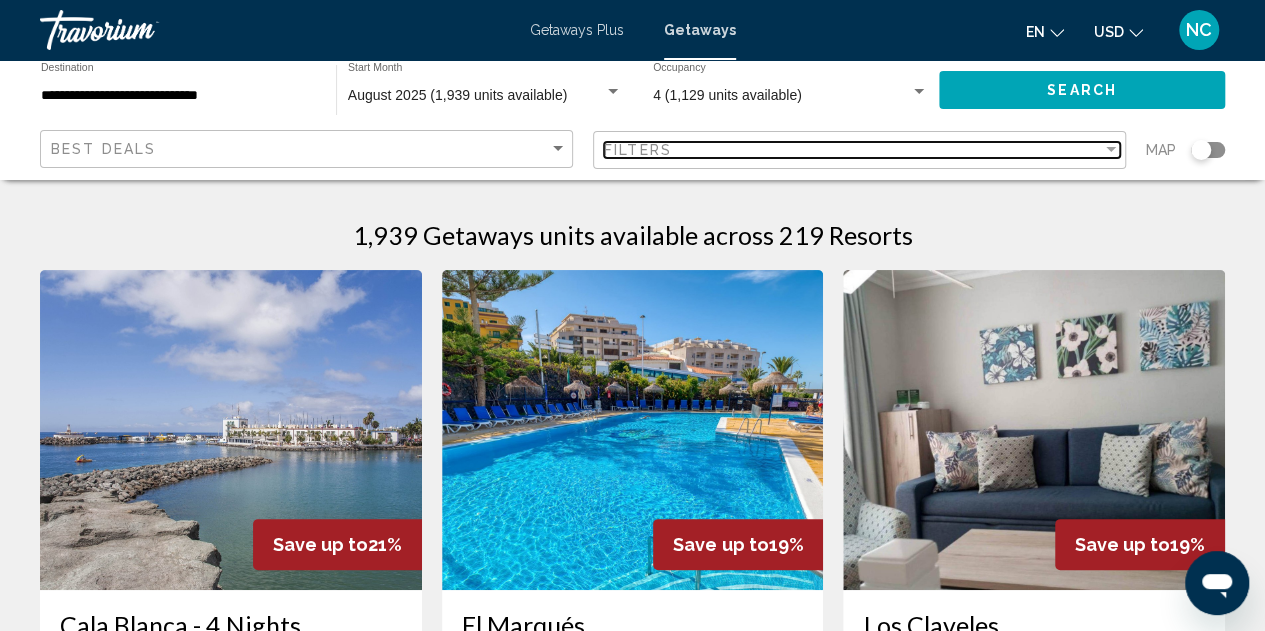 click at bounding box center (1111, 150) 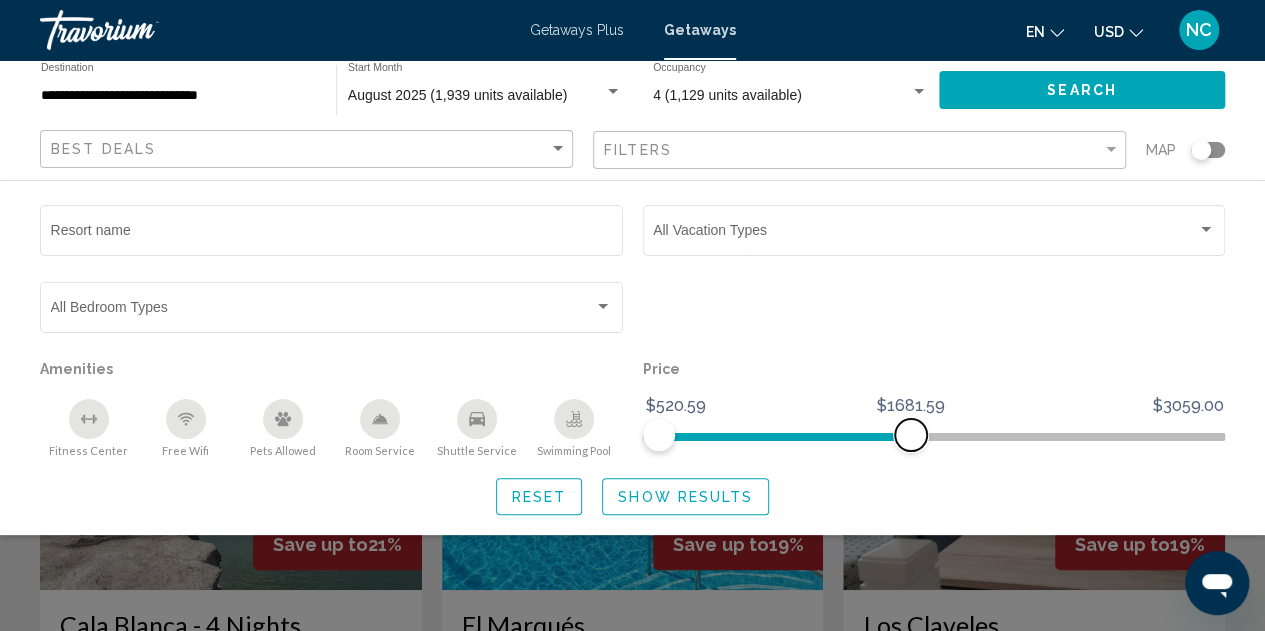 drag, startPoint x: 1206, startPoint y: 435, endPoint x: 911, endPoint y: 466, distance: 296.62433 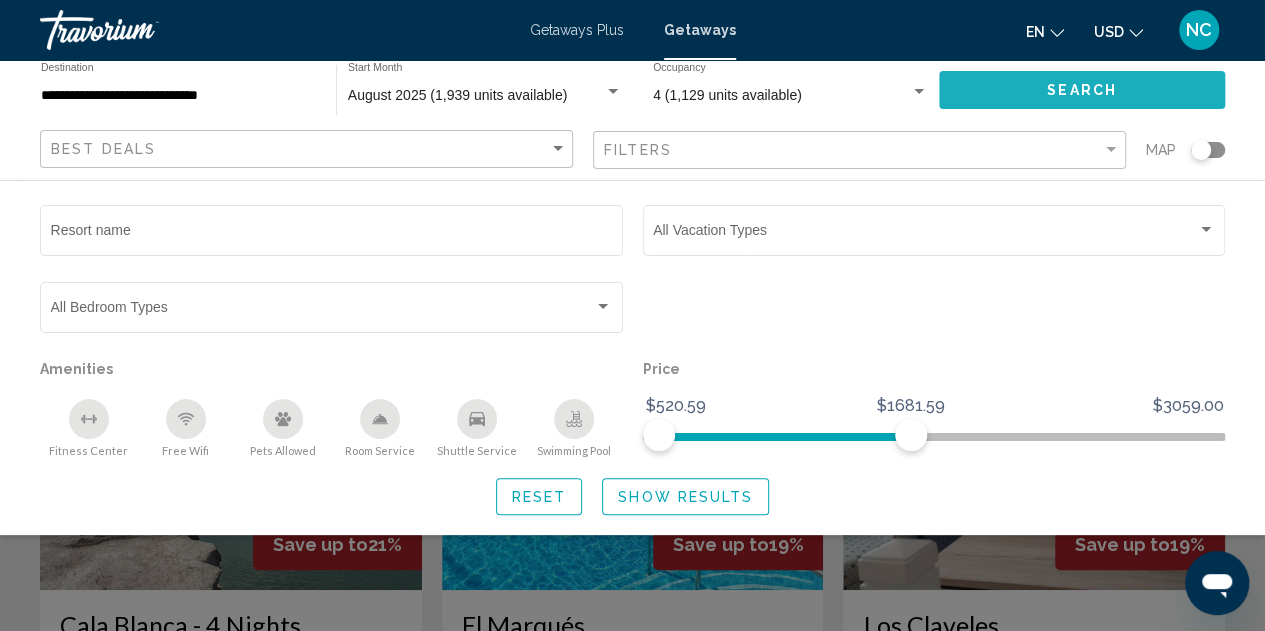 click on "Search" 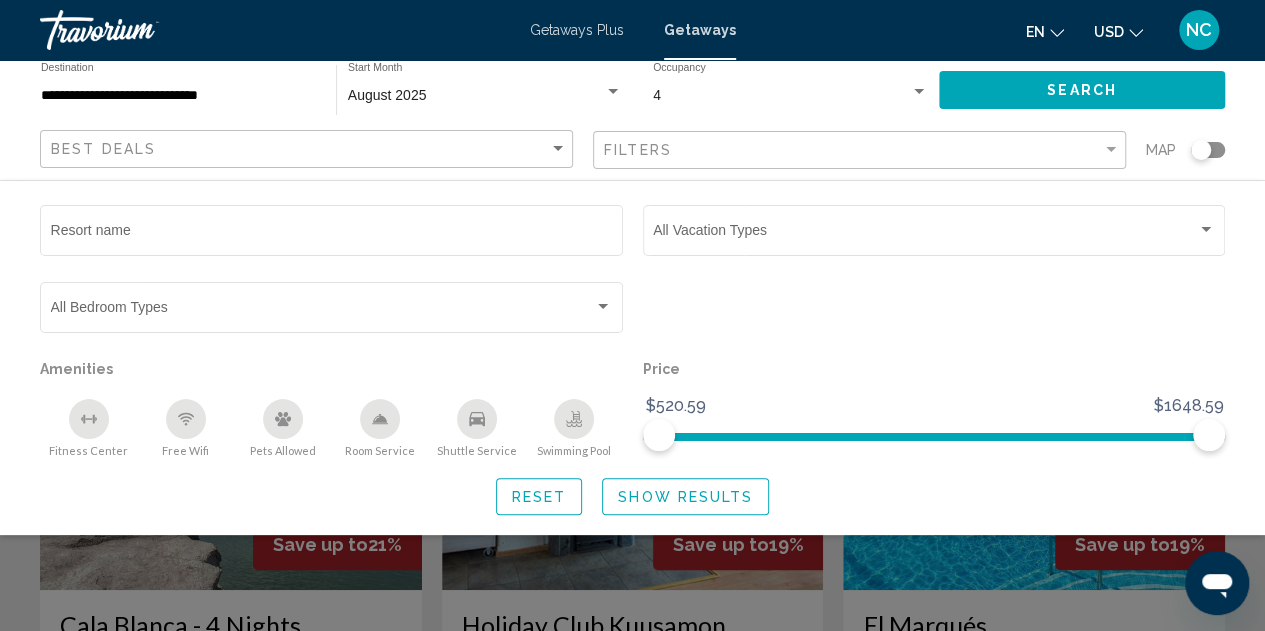scroll, scrollTop: 552, scrollLeft: 0, axis: vertical 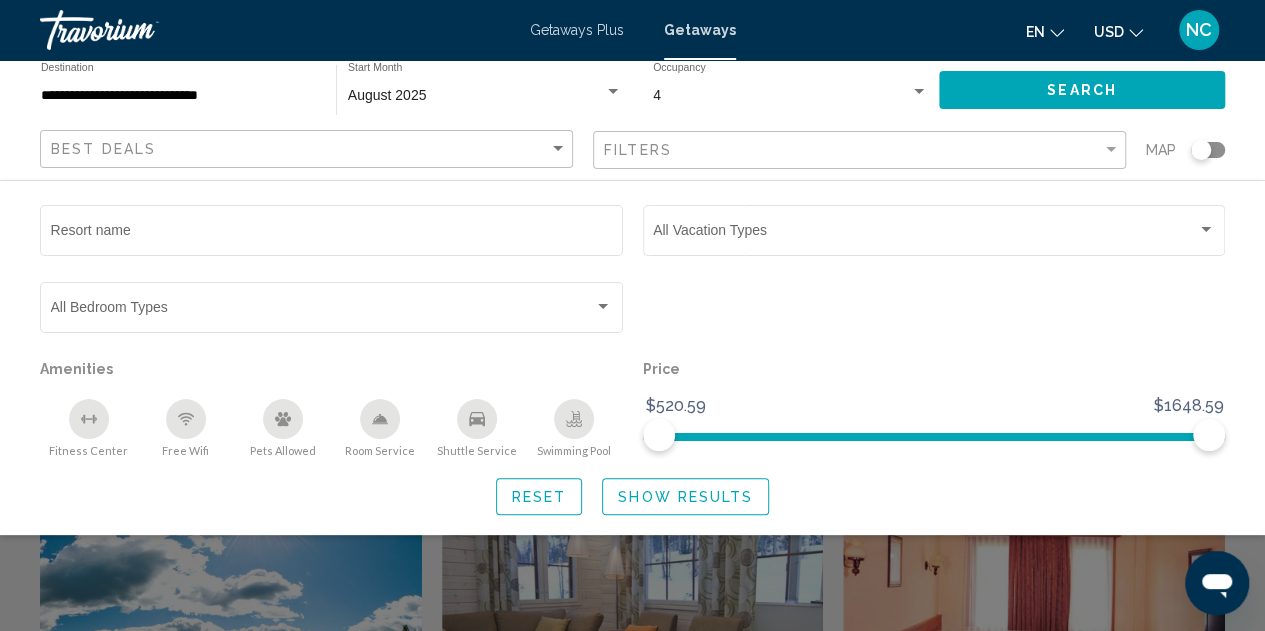 click 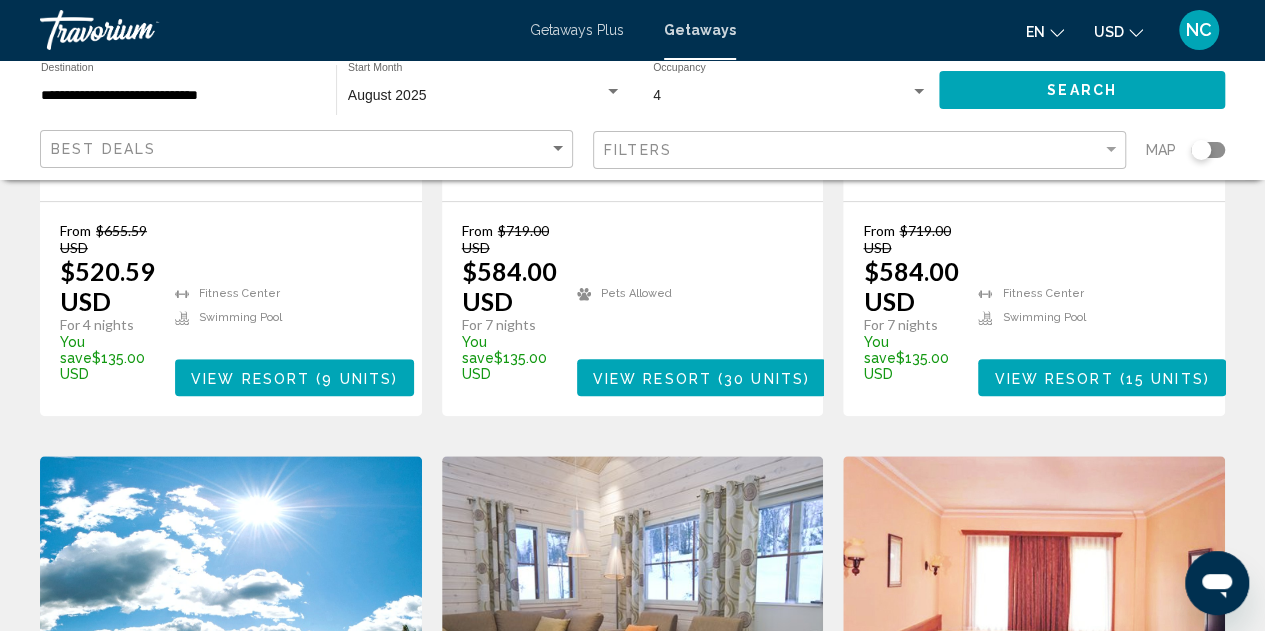 scroll, scrollTop: 0, scrollLeft: 0, axis: both 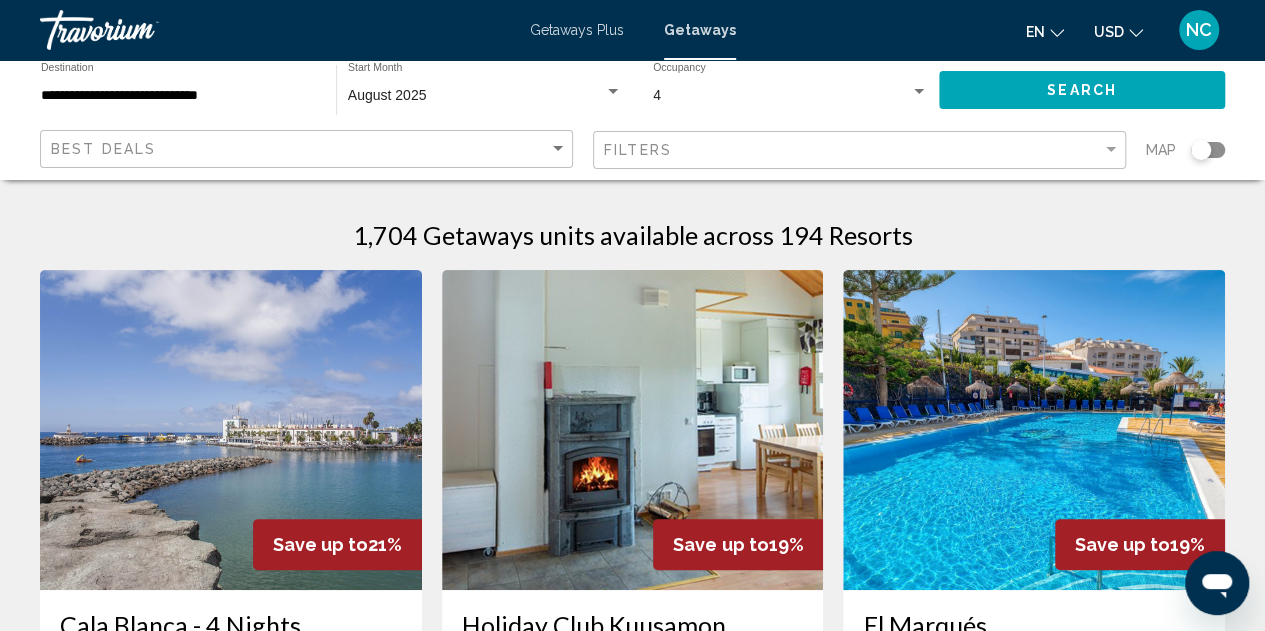 click on "Getaways" at bounding box center [700, 30] 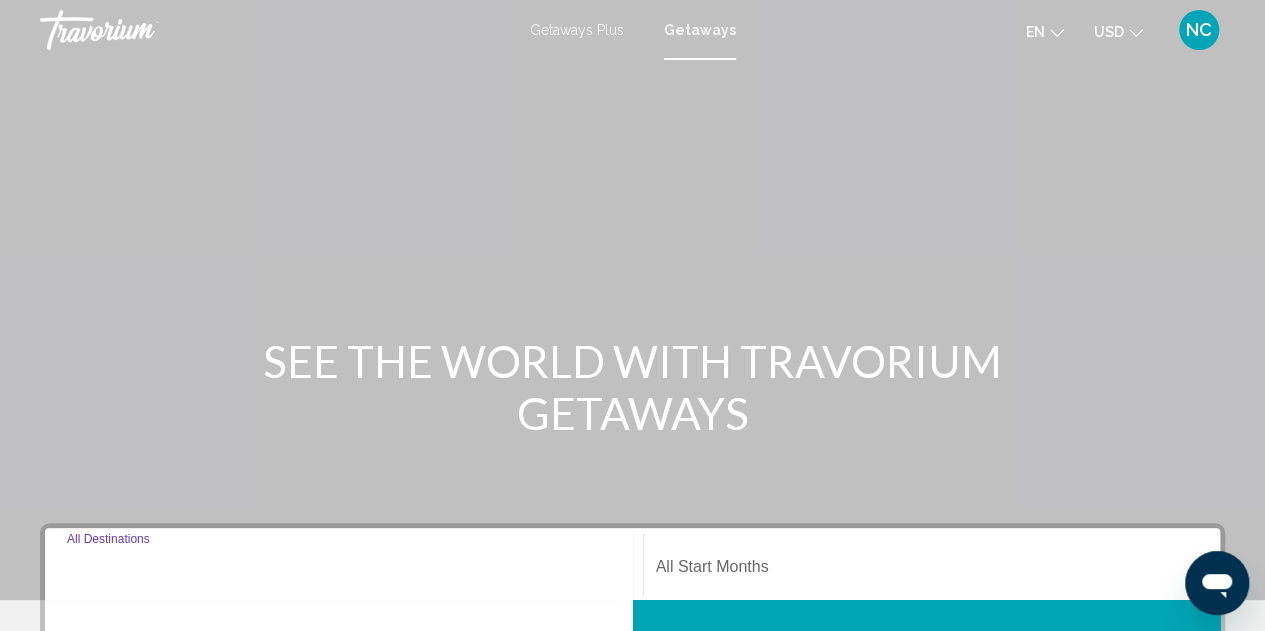 click on "Destination All Destinations" at bounding box center (344, 571) 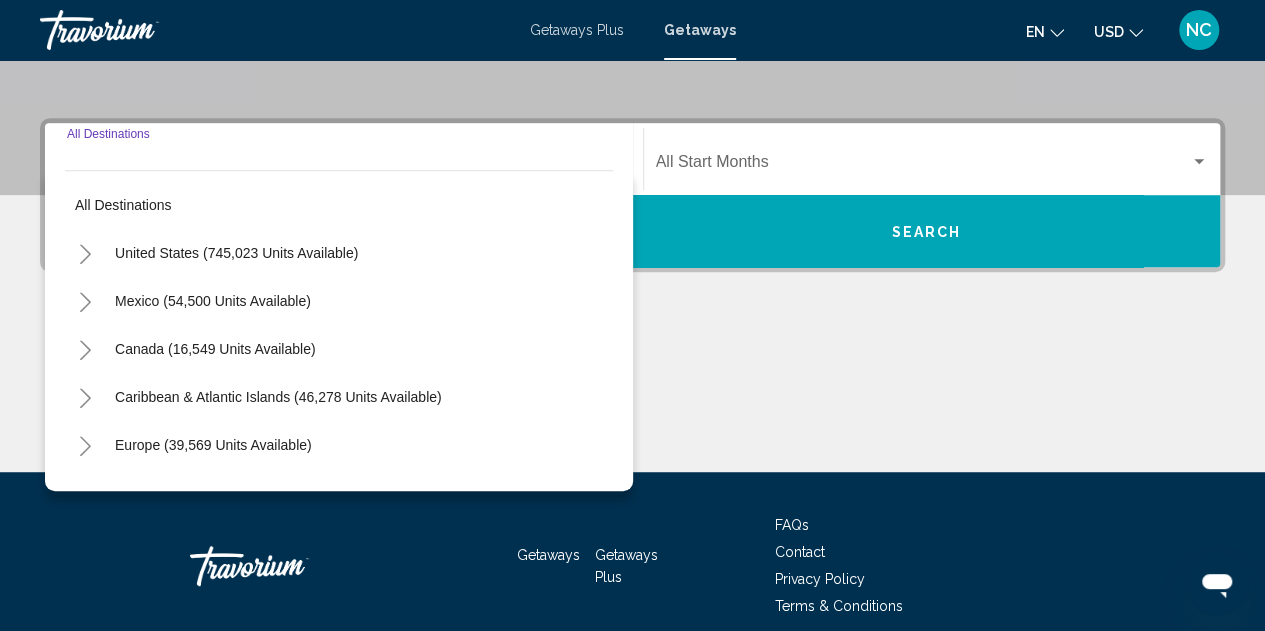 scroll, scrollTop: 458, scrollLeft: 0, axis: vertical 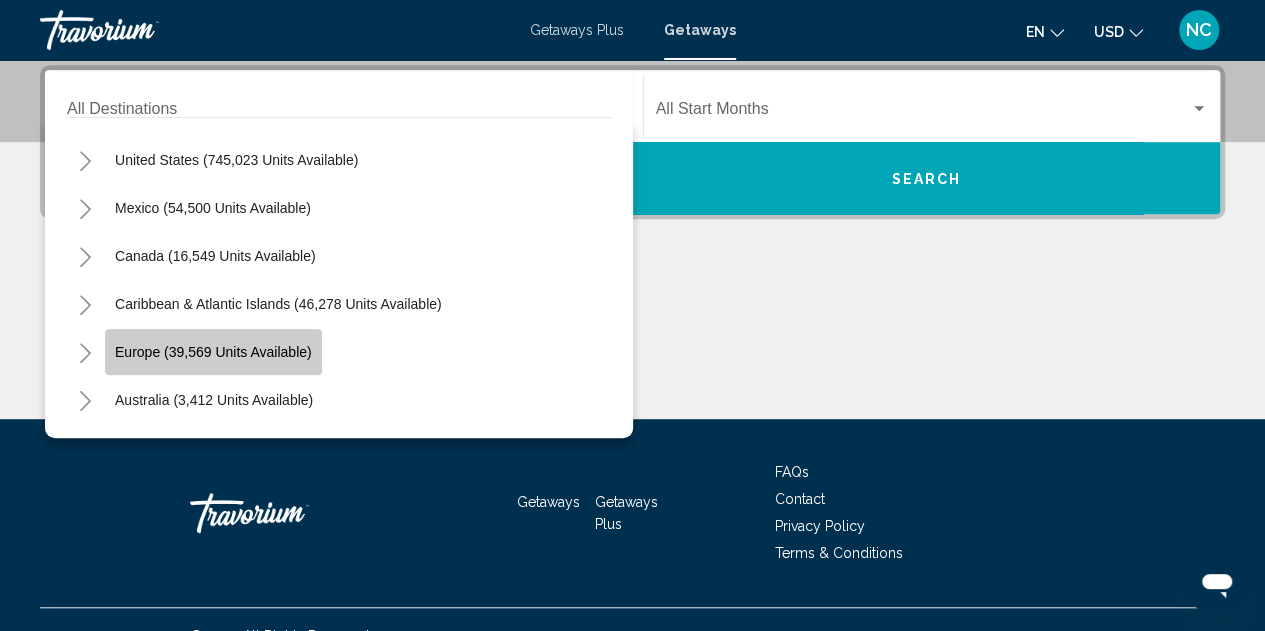 click on "Europe (39,569 units available)" 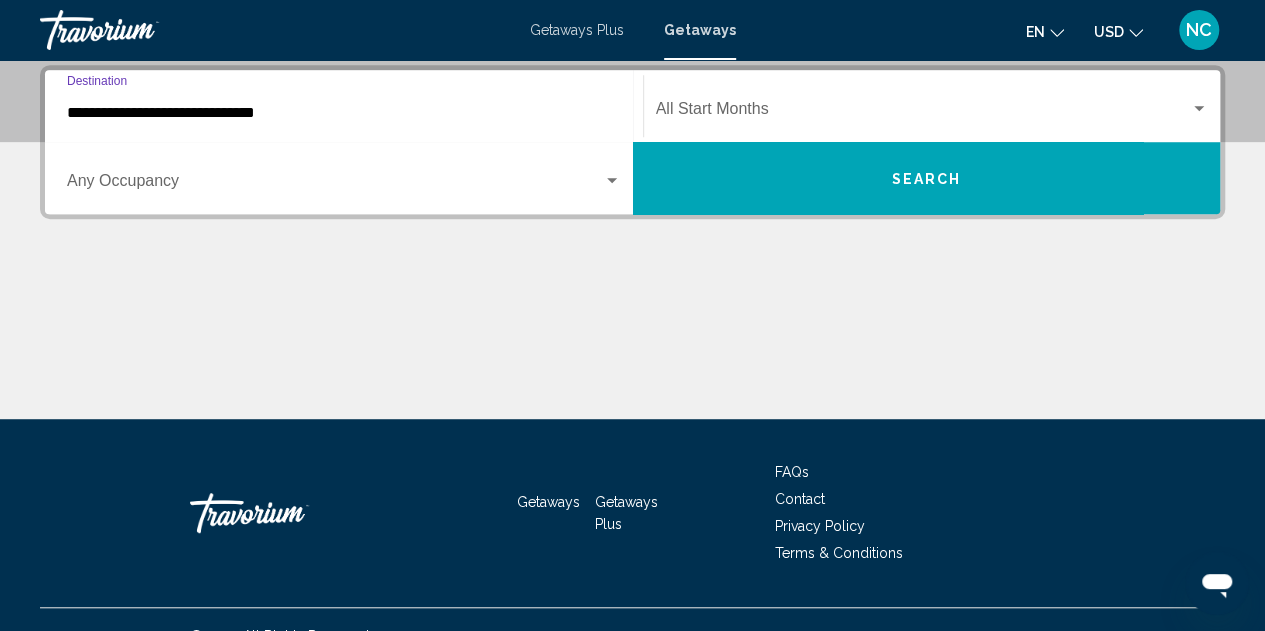click on "**********" at bounding box center (344, 113) 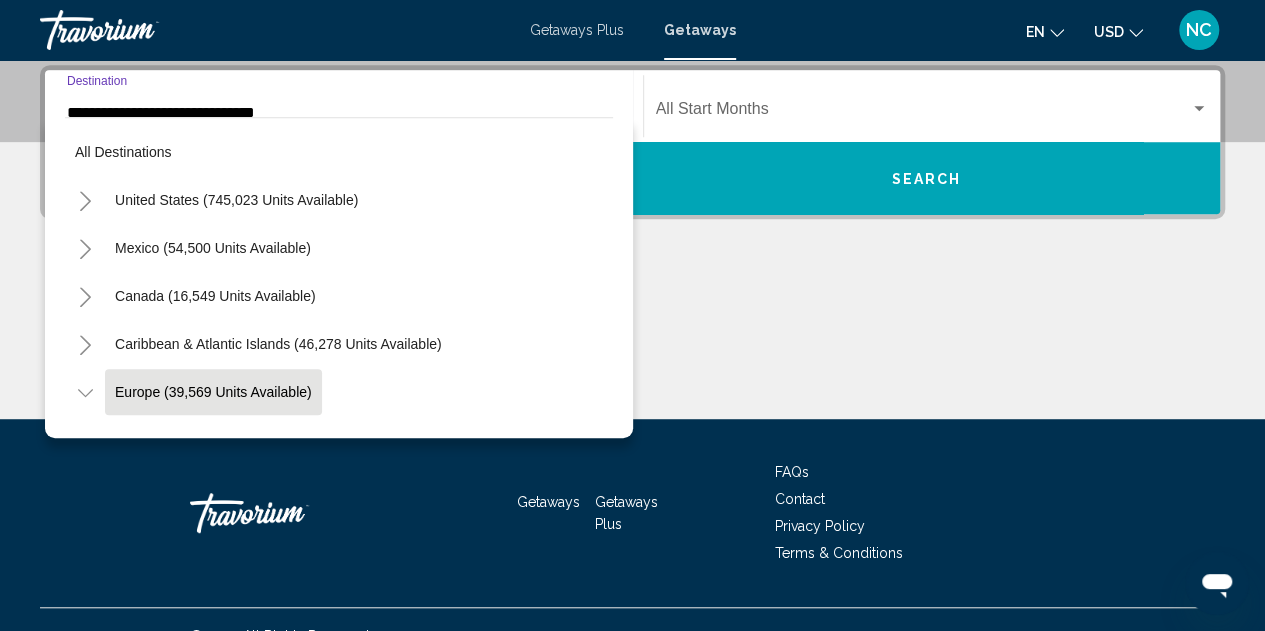 scroll, scrollTop: 414, scrollLeft: 0, axis: vertical 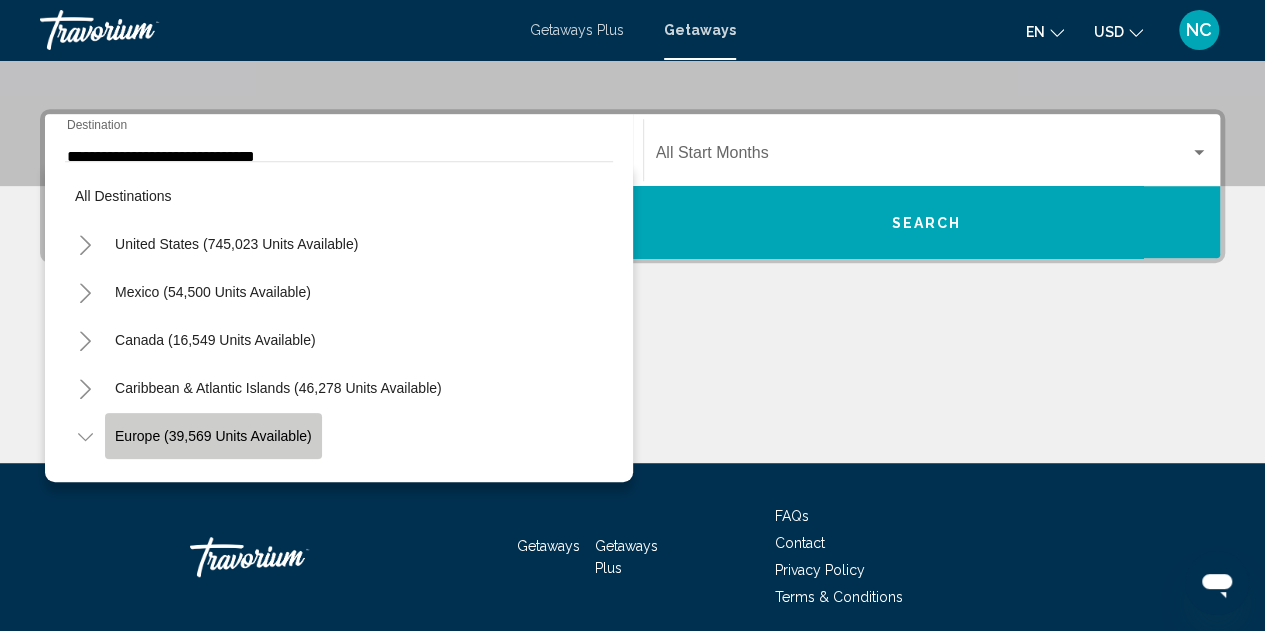 click on "Europe (39,569 units available)" 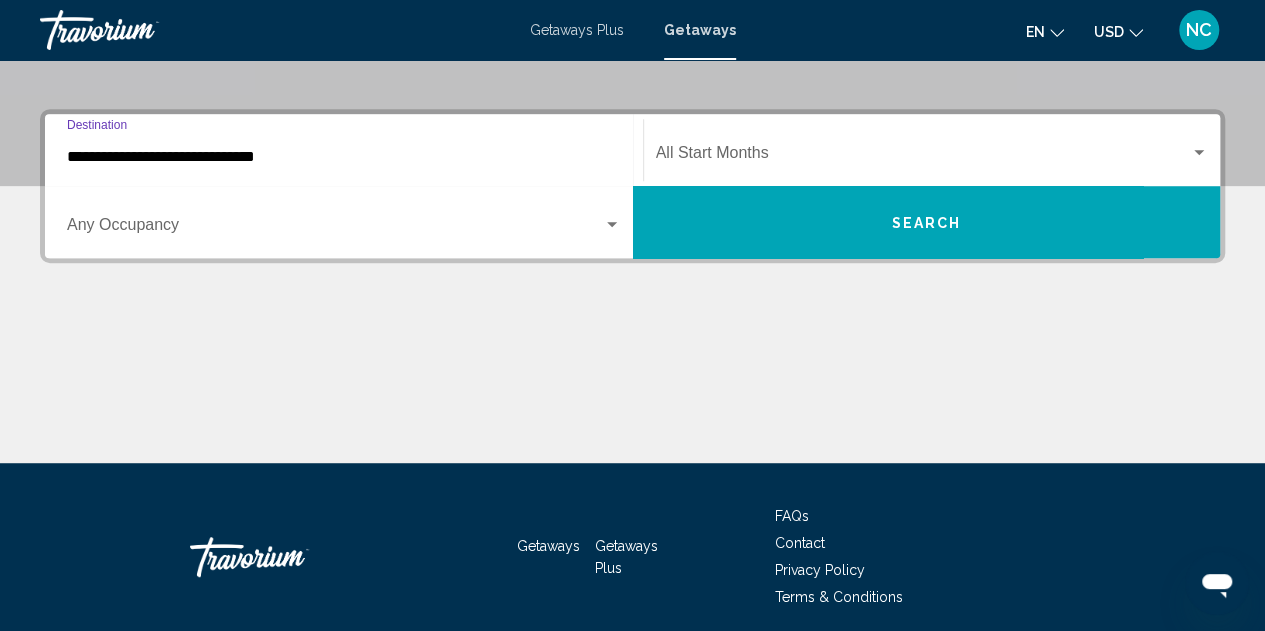 scroll, scrollTop: 458, scrollLeft: 0, axis: vertical 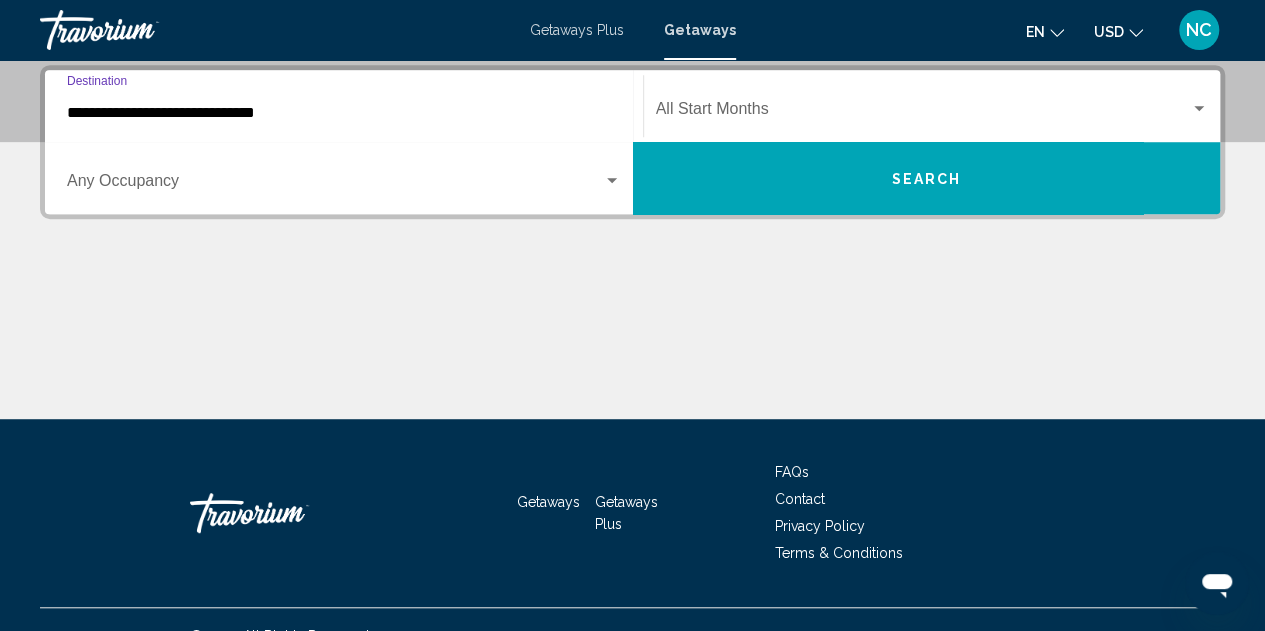click on "**********" at bounding box center [344, 113] 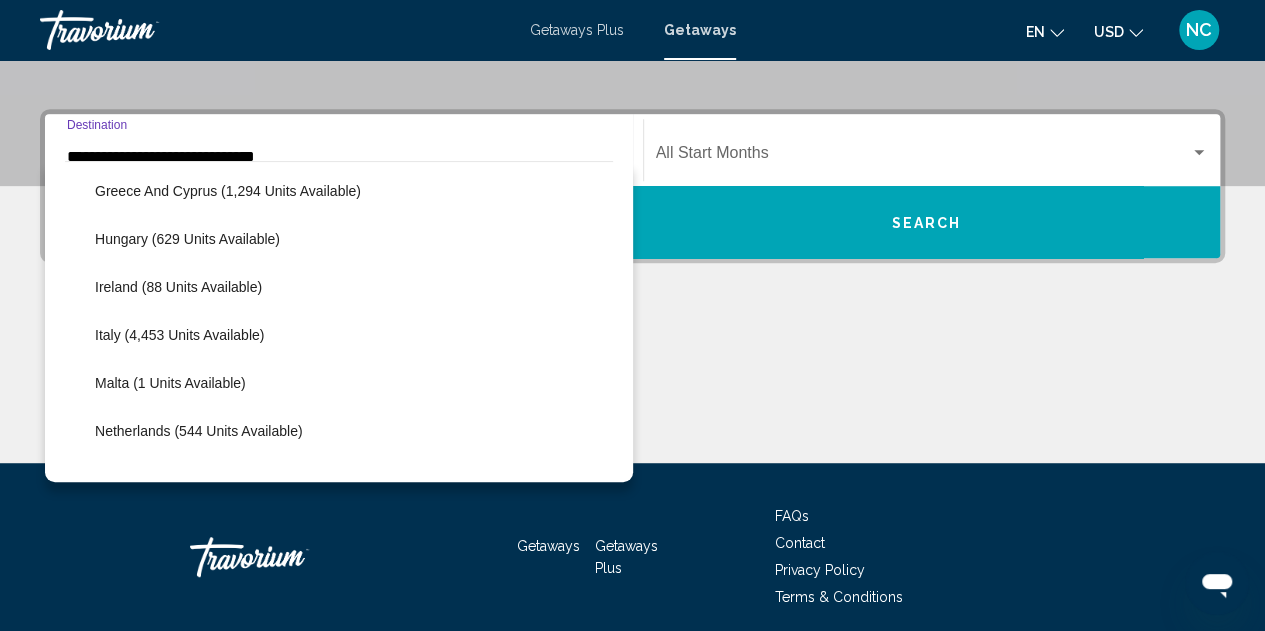 scroll, scrollTop: 678, scrollLeft: 0, axis: vertical 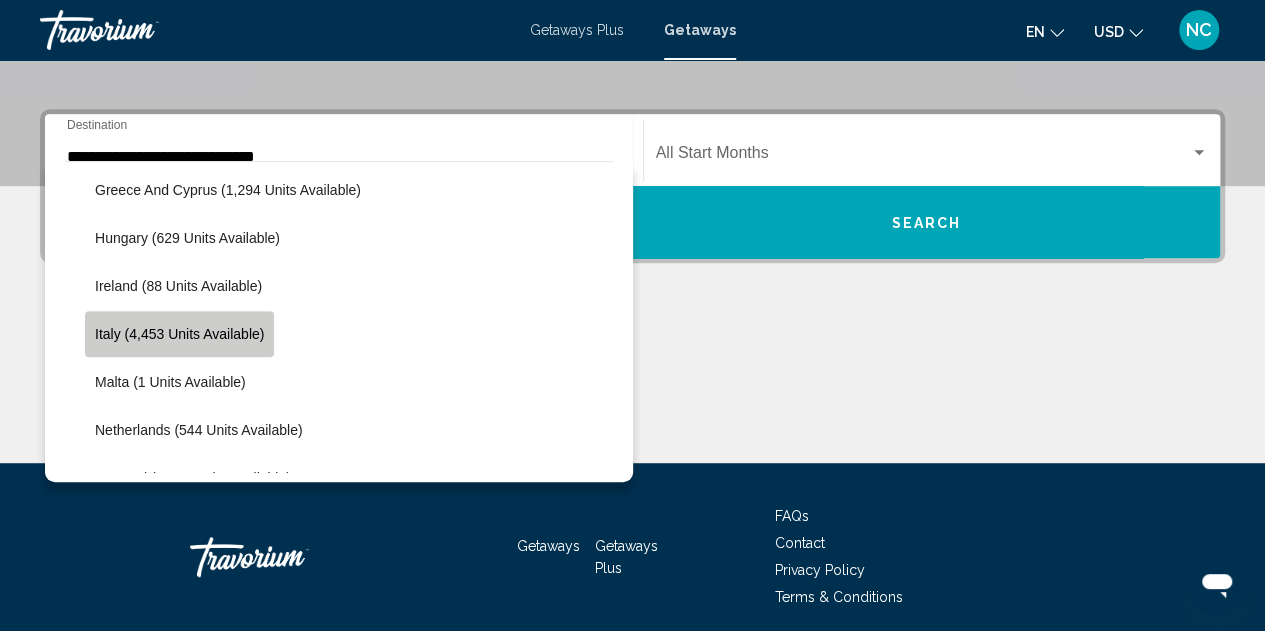 click on "Italy (4,453 units available)" 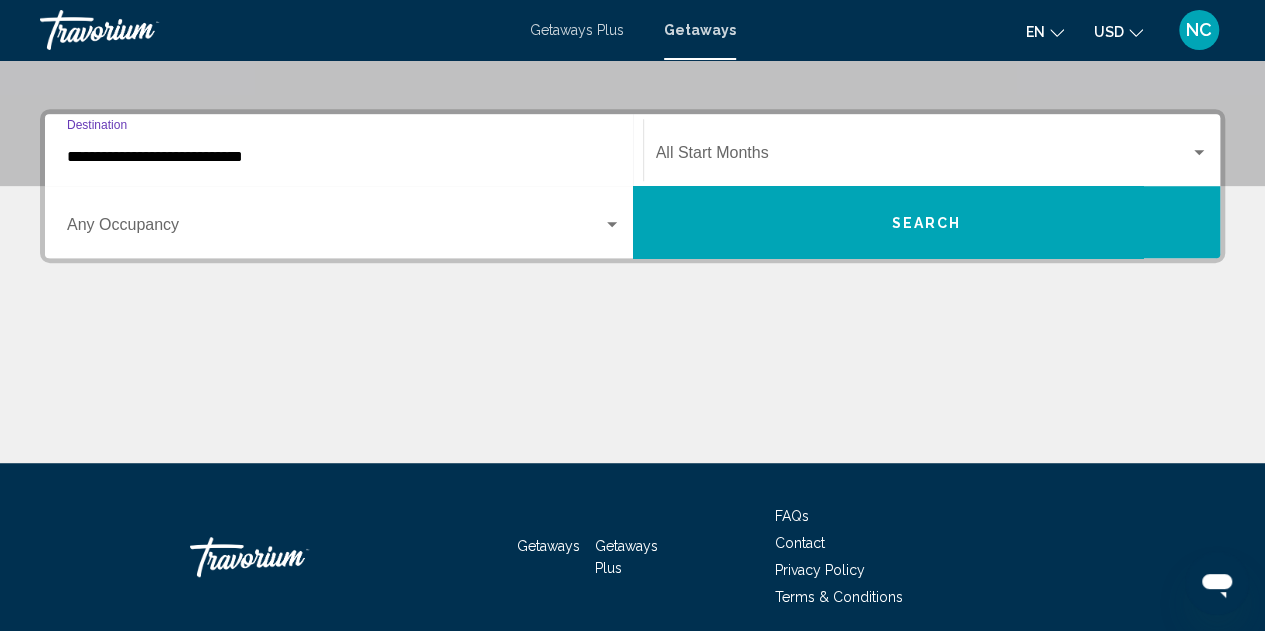 scroll, scrollTop: 458, scrollLeft: 0, axis: vertical 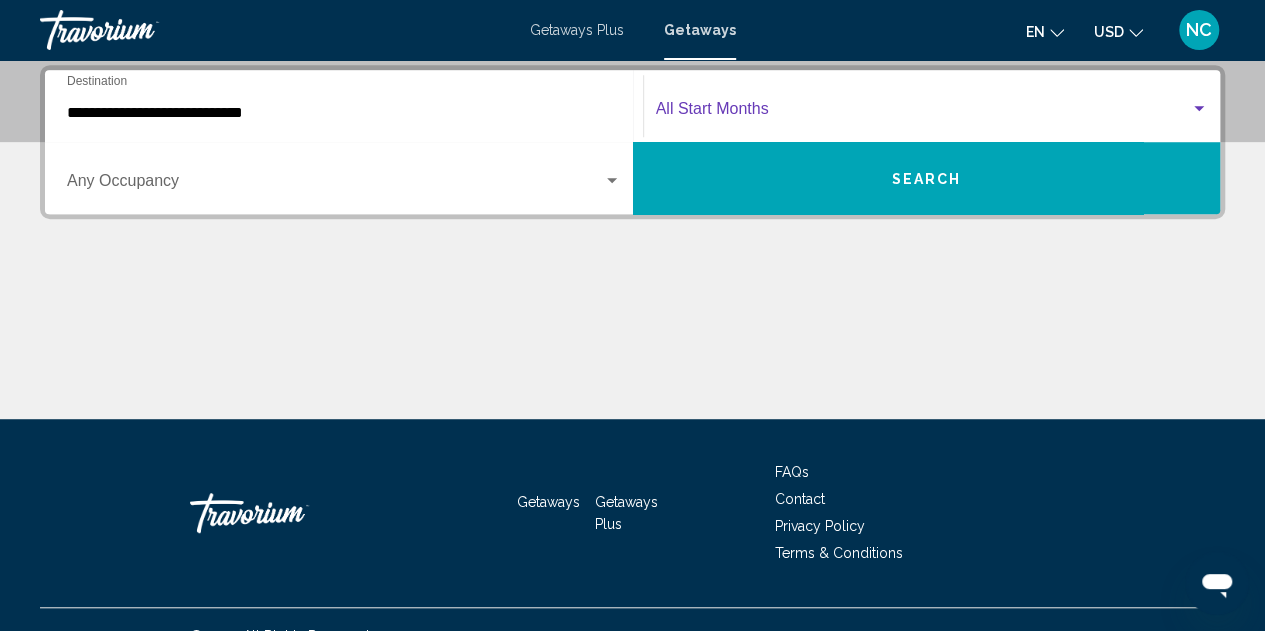 click at bounding box center [1199, 109] 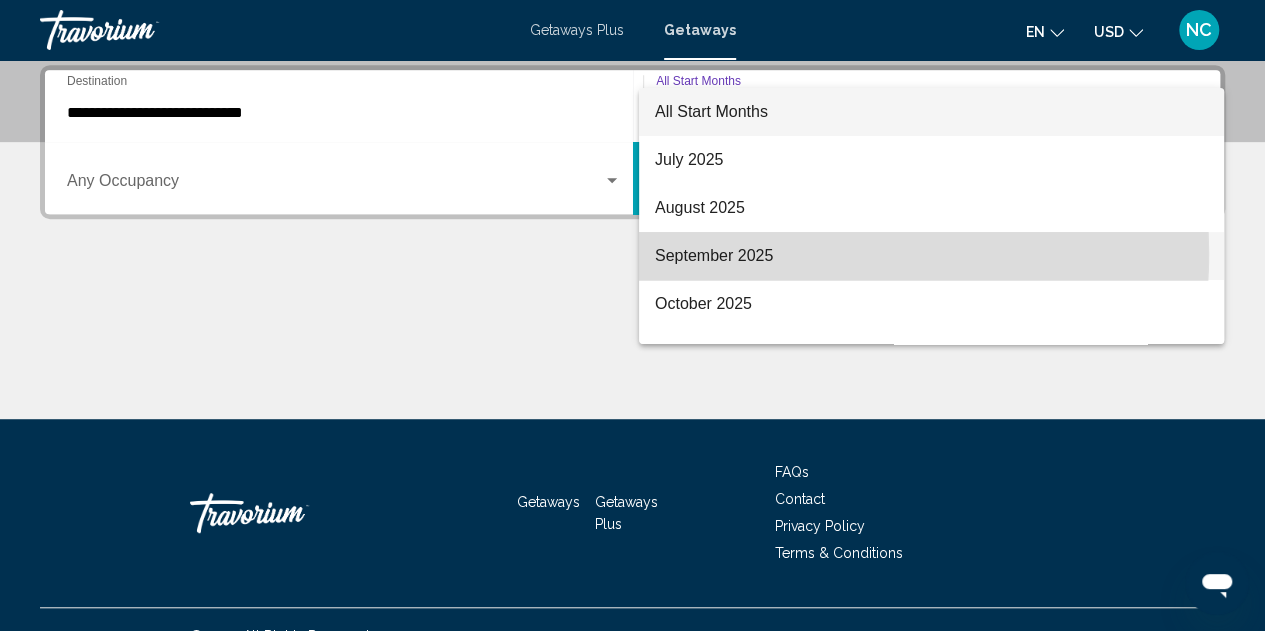 click on "September 2025" at bounding box center (931, 256) 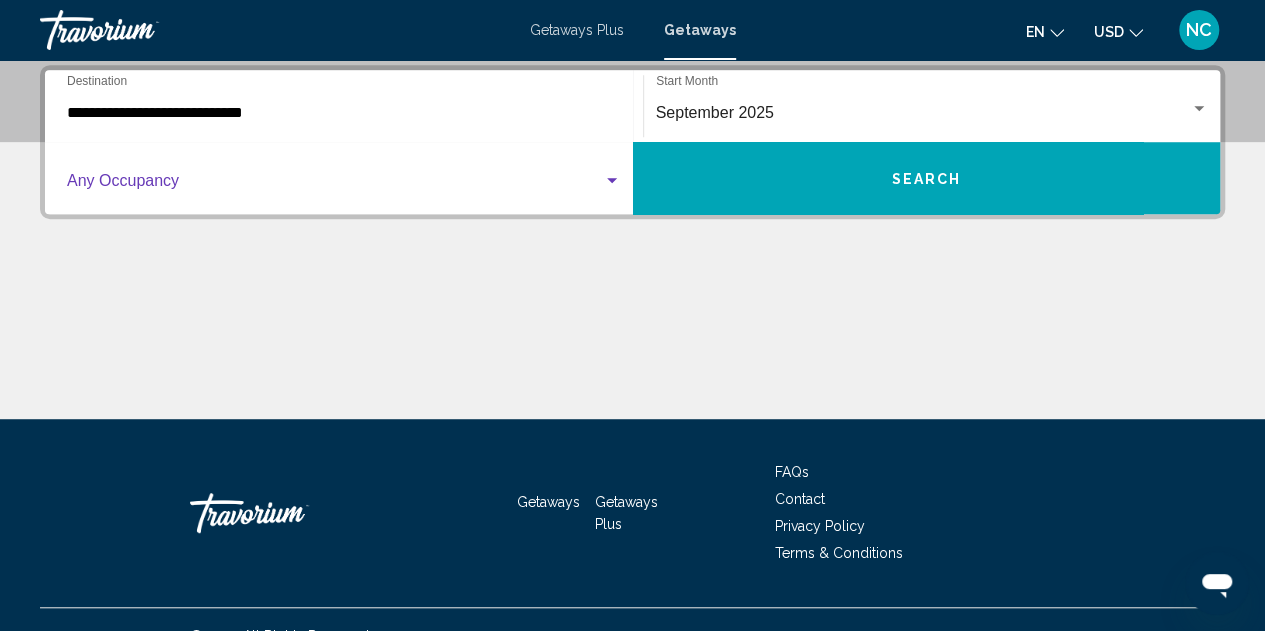 click at bounding box center [335, 185] 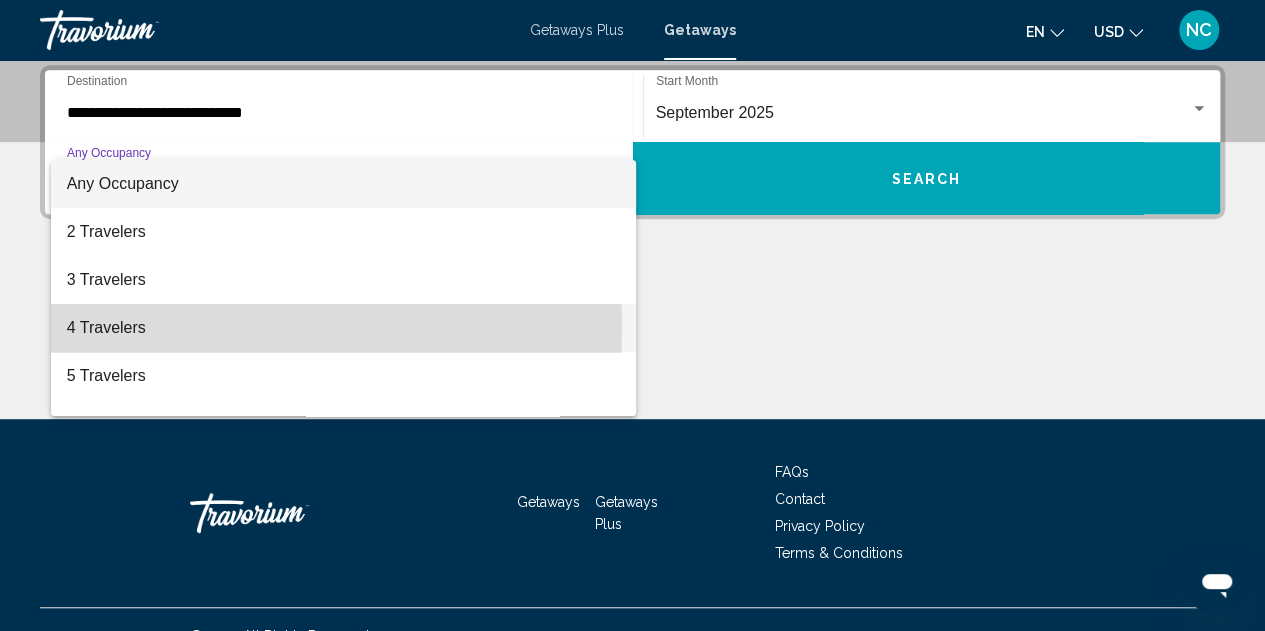 click on "4 Travelers" at bounding box center (344, 328) 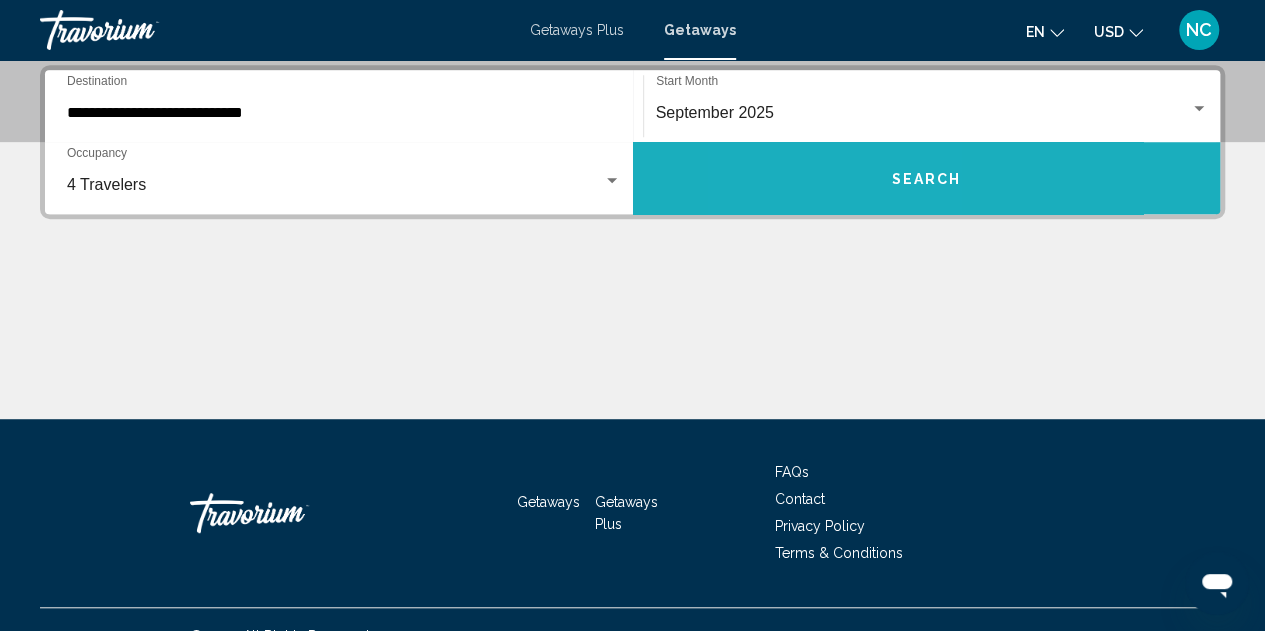 click on "Search" at bounding box center (927, 178) 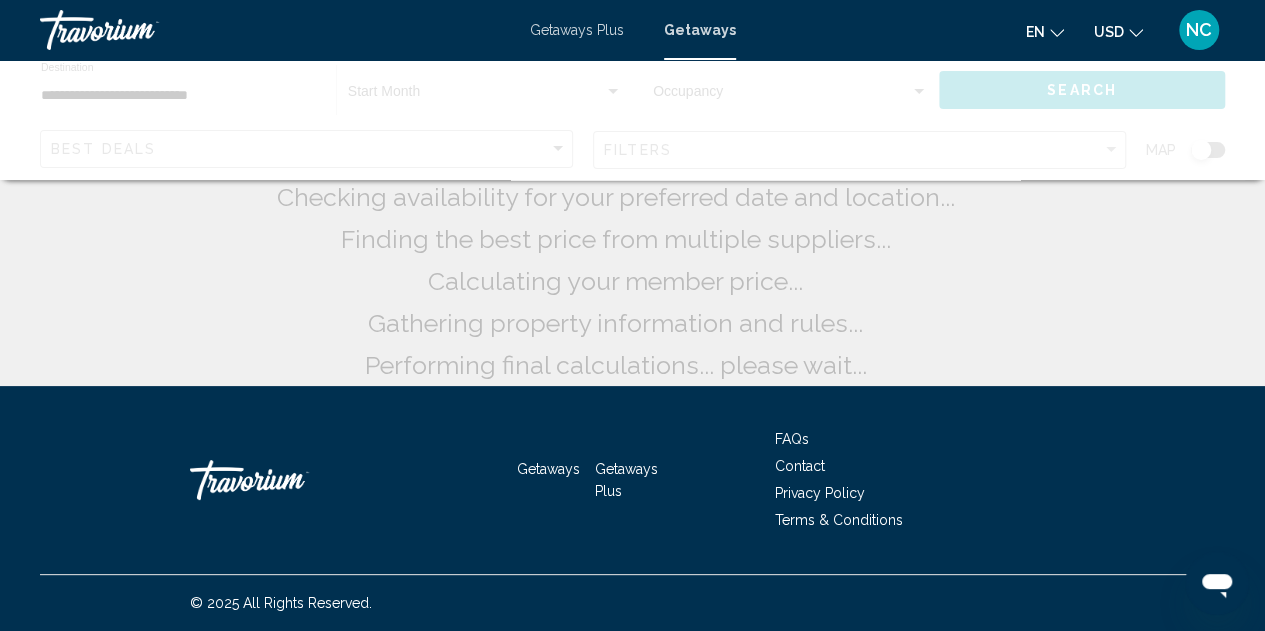 scroll, scrollTop: 0, scrollLeft: 0, axis: both 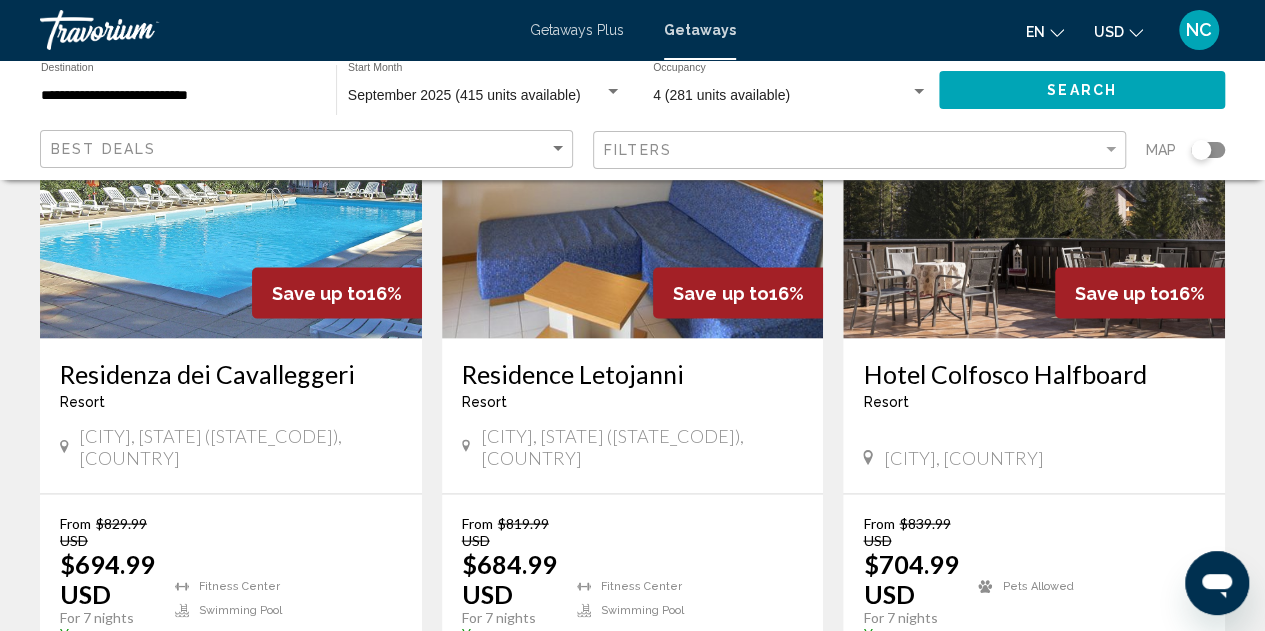 click at bounding box center (1034, 178) 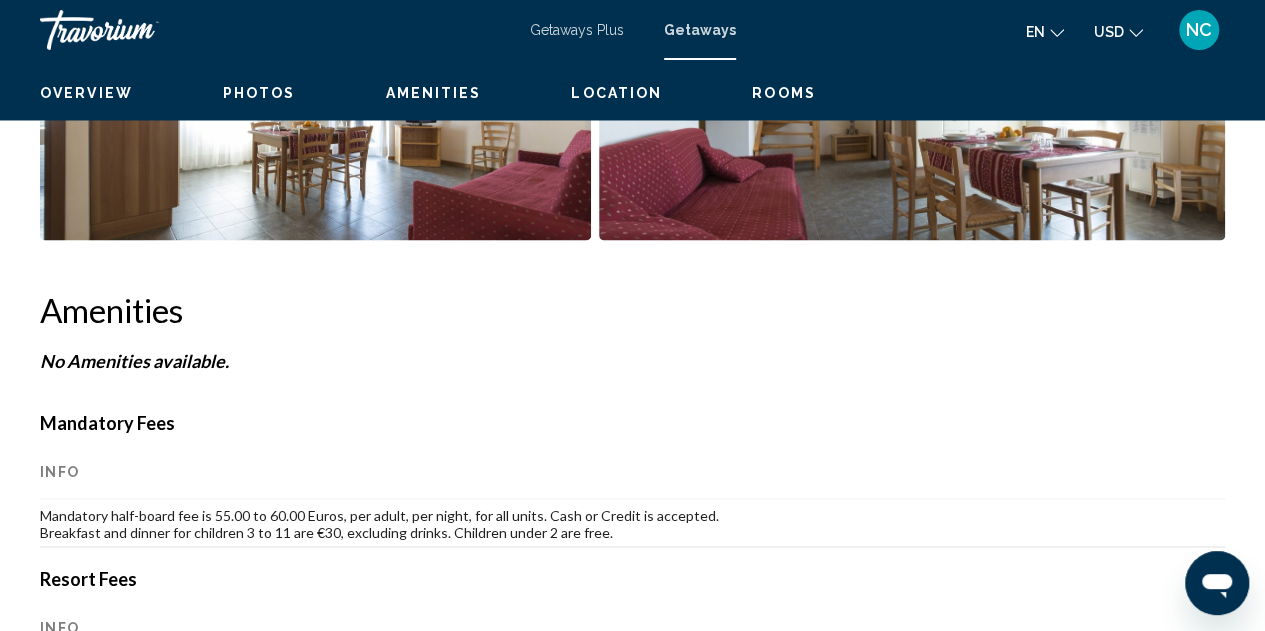 scroll, scrollTop: 219, scrollLeft: 0, axis: vertical 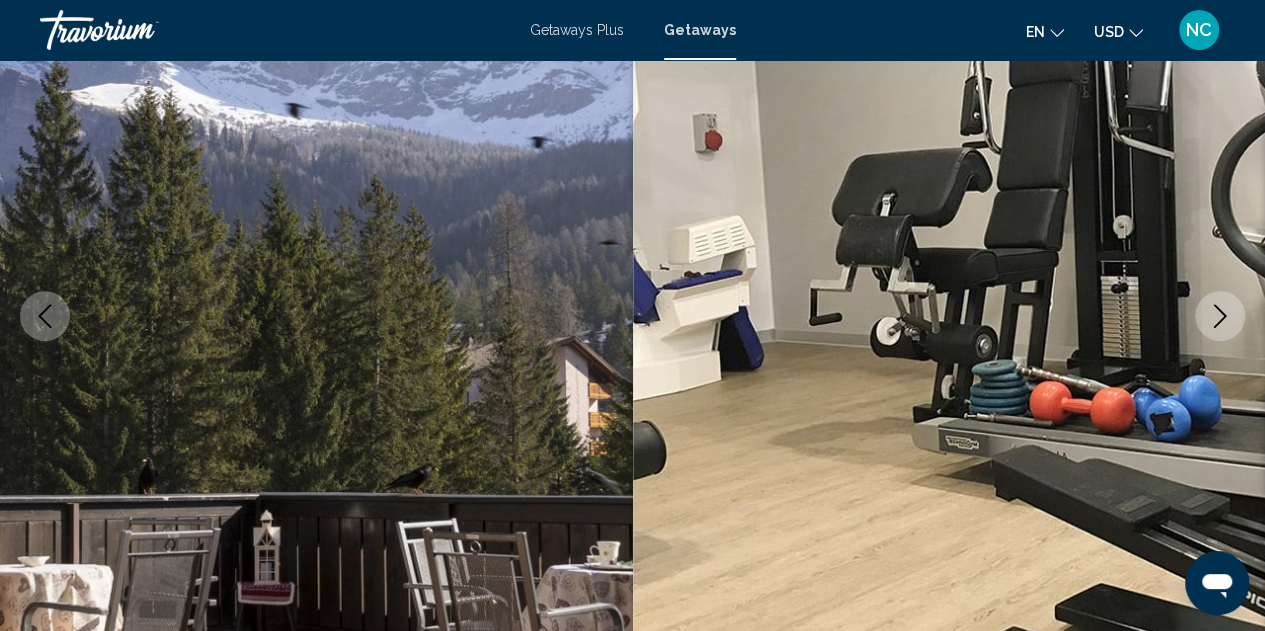 click 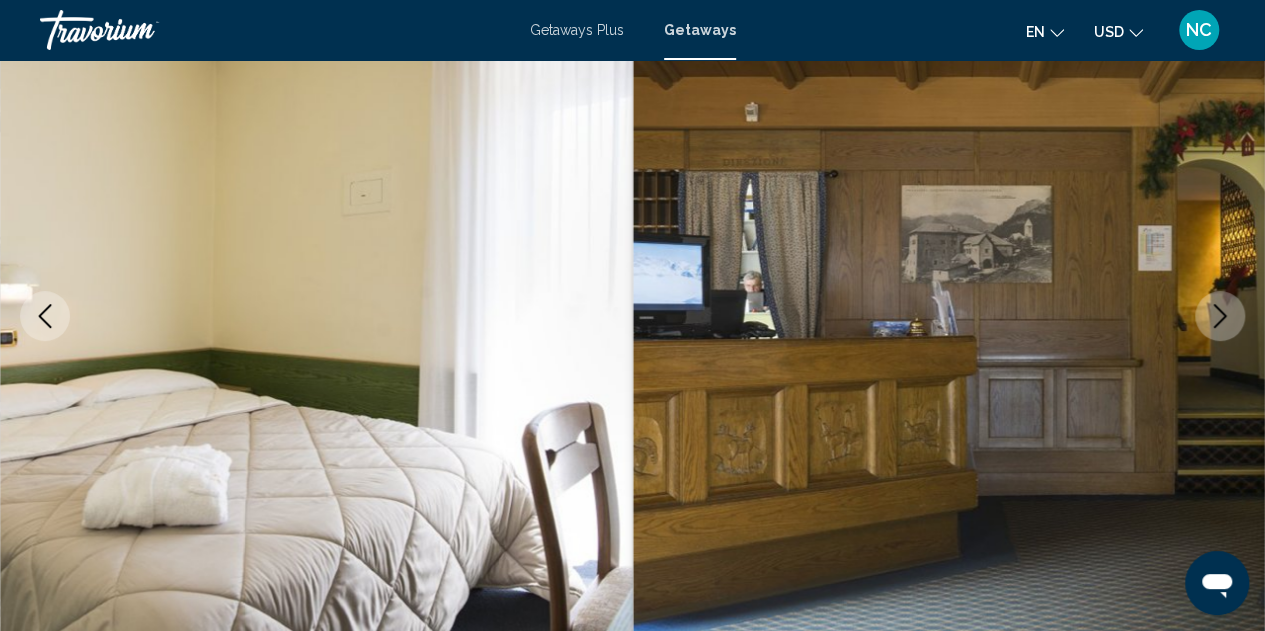 click 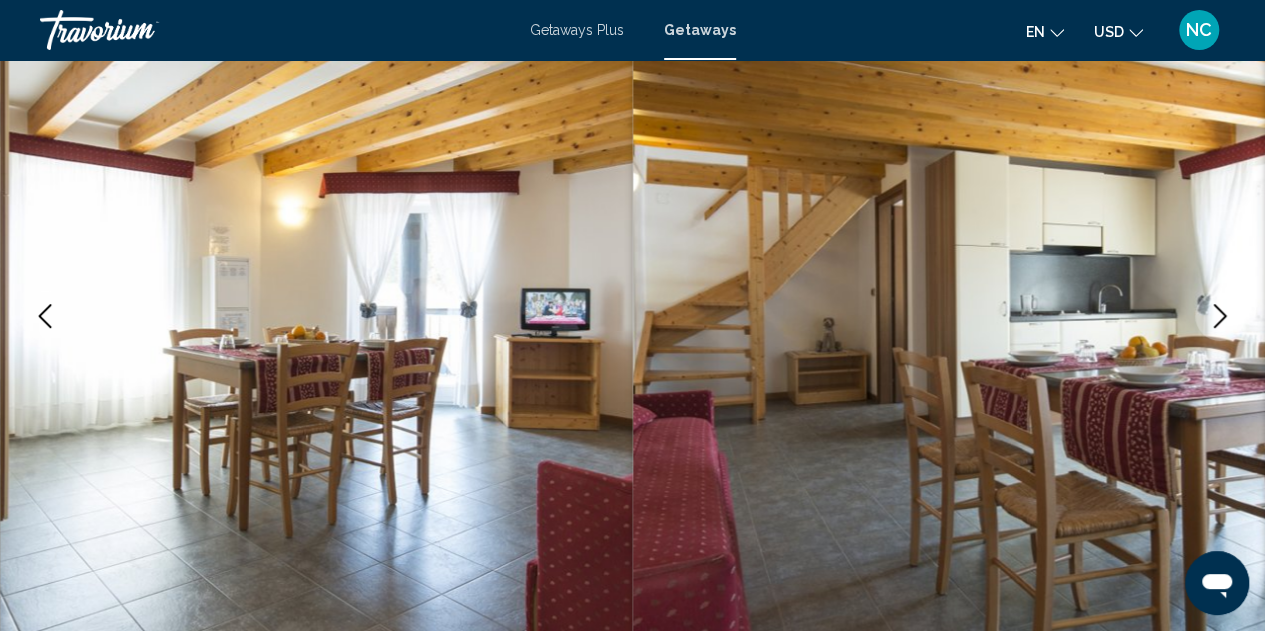 click 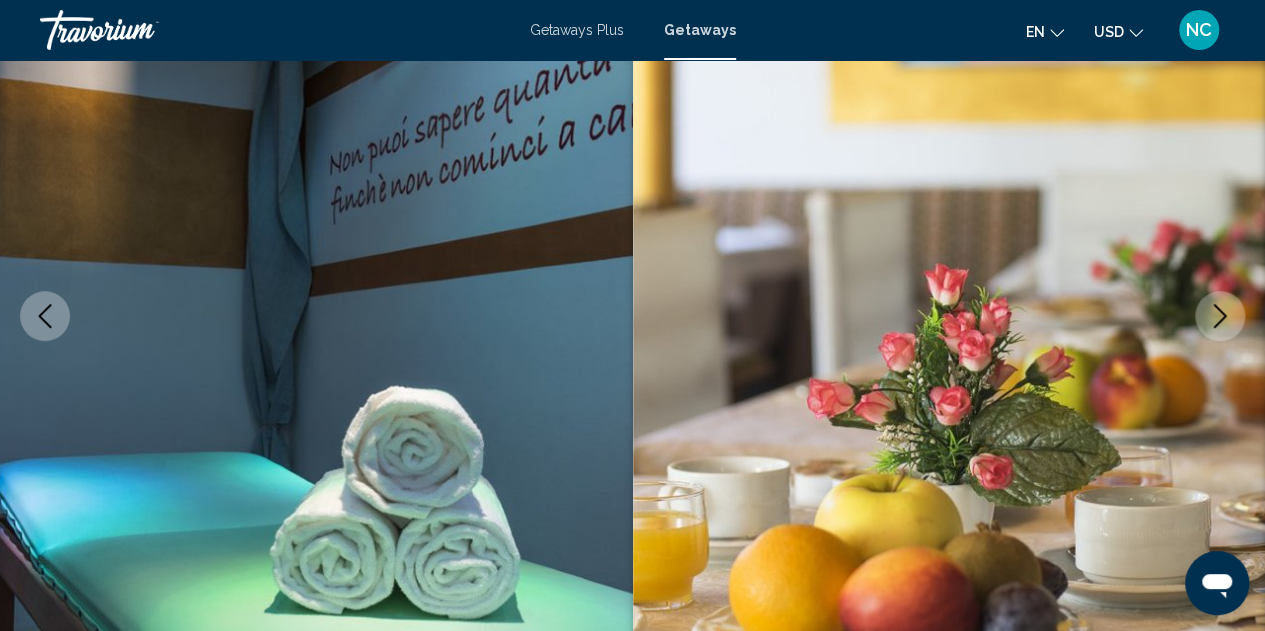 click 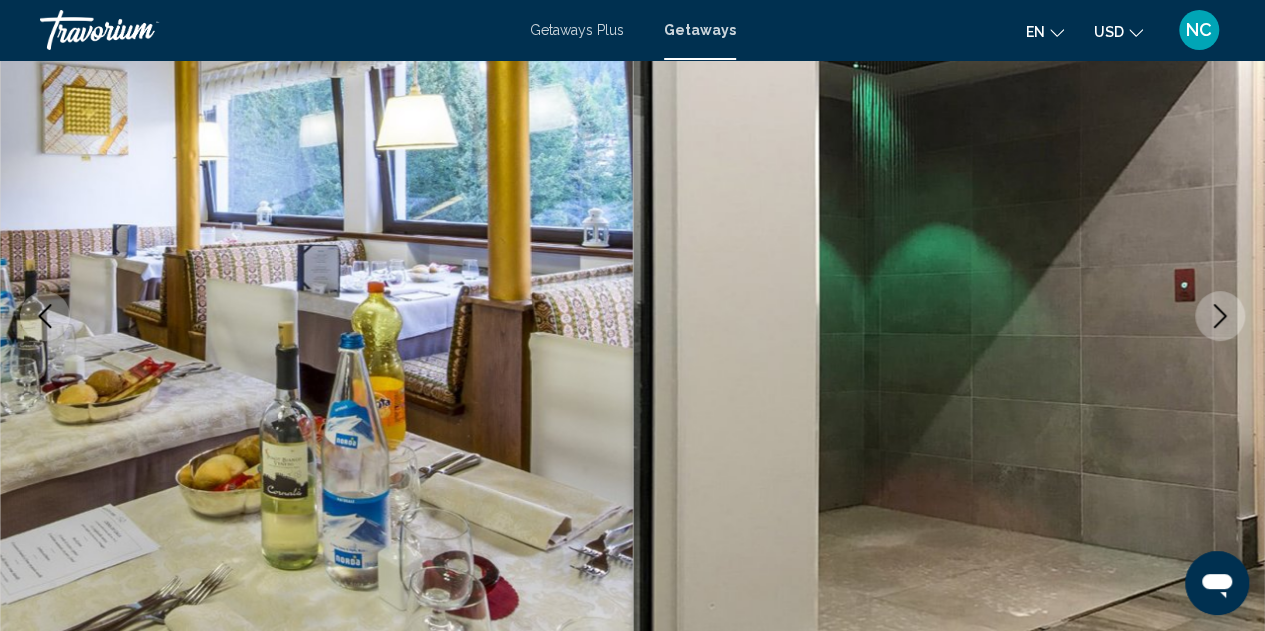 click 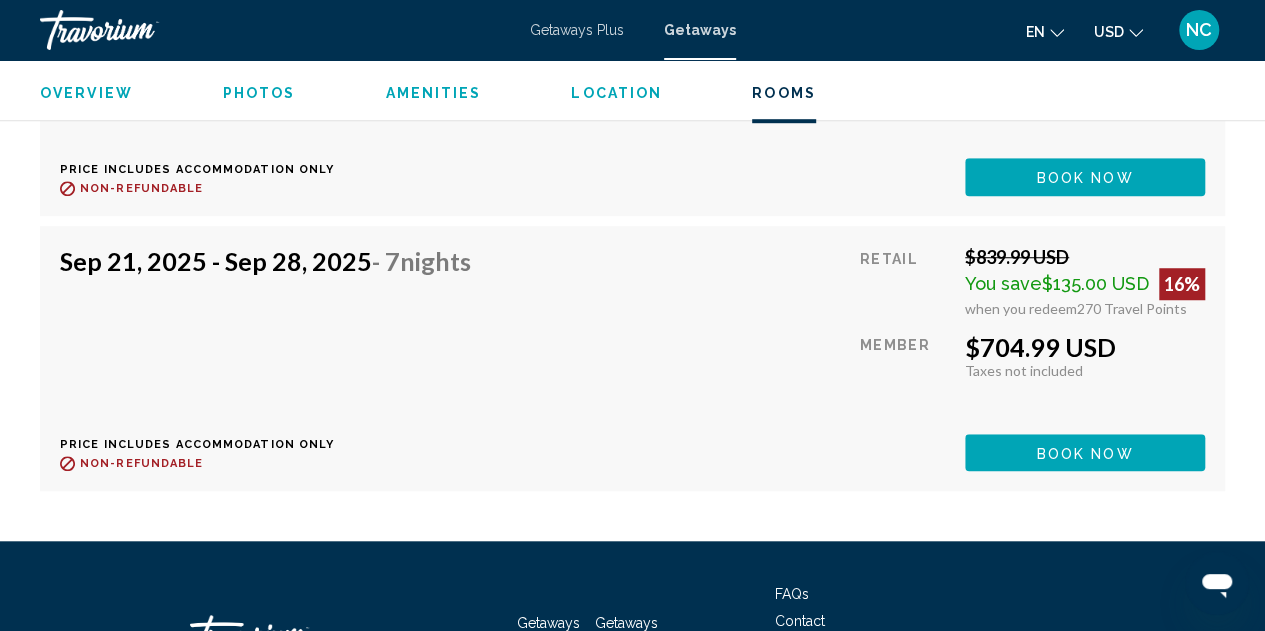 scroll, scrollTop: 4440, scrollLeft: 0, axis: vertical 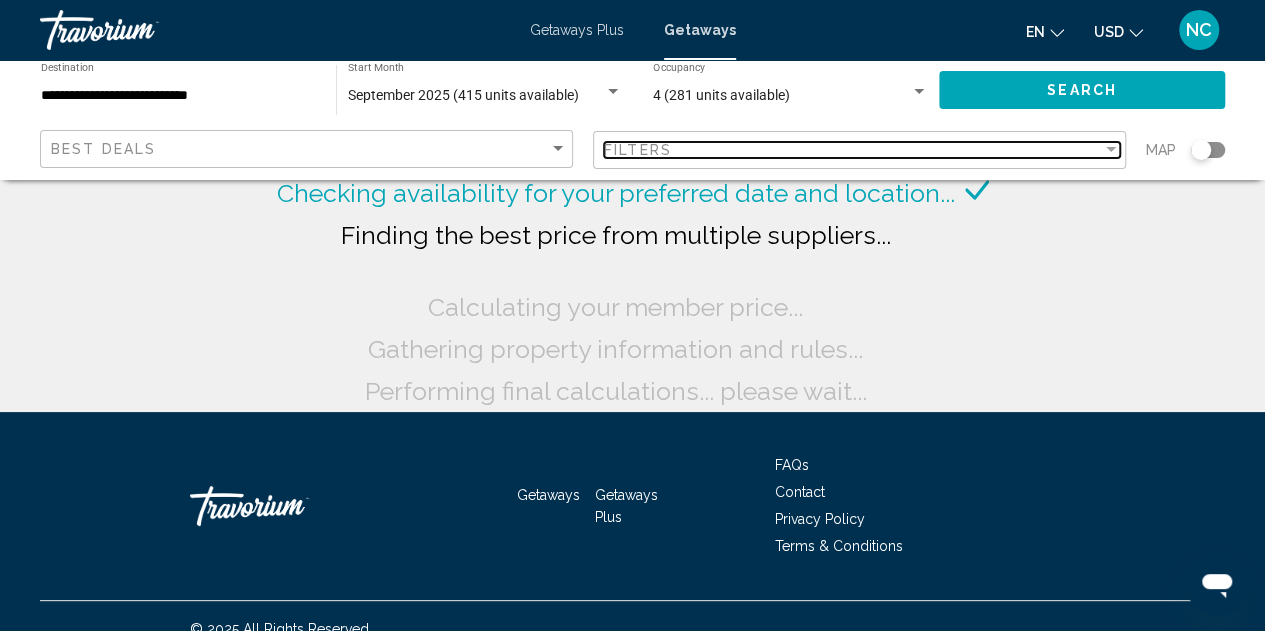 click on "Filters" at bounding box center [853, 150] 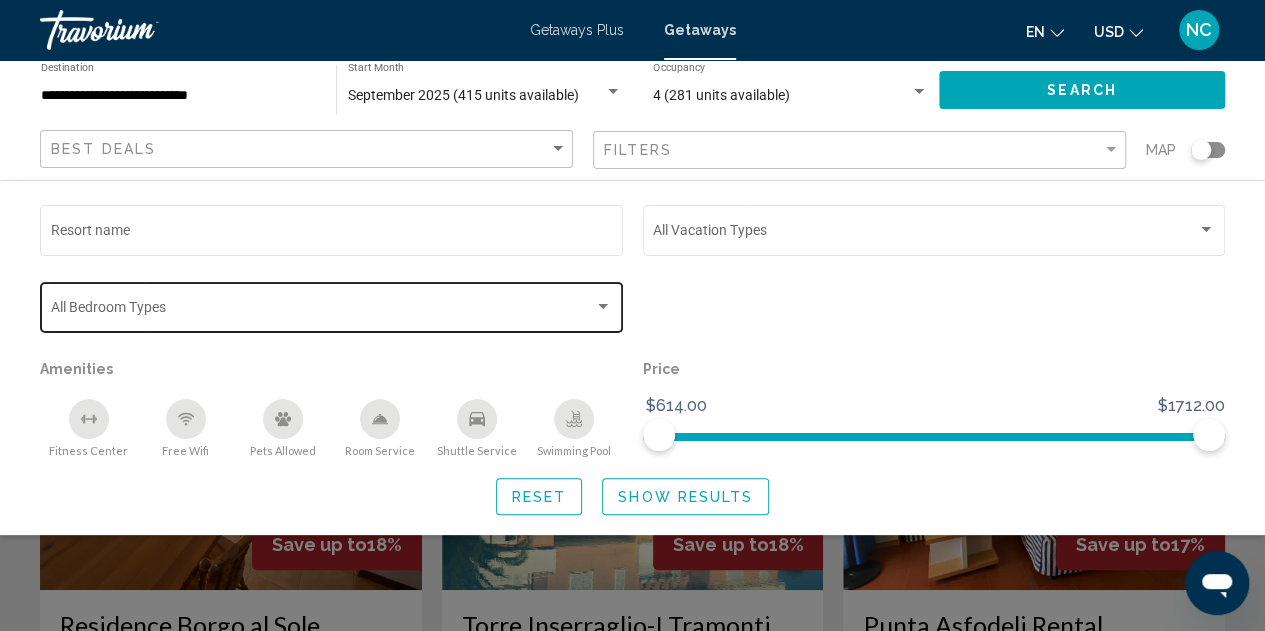 click on "Bedroom Types All Bedroom Types" 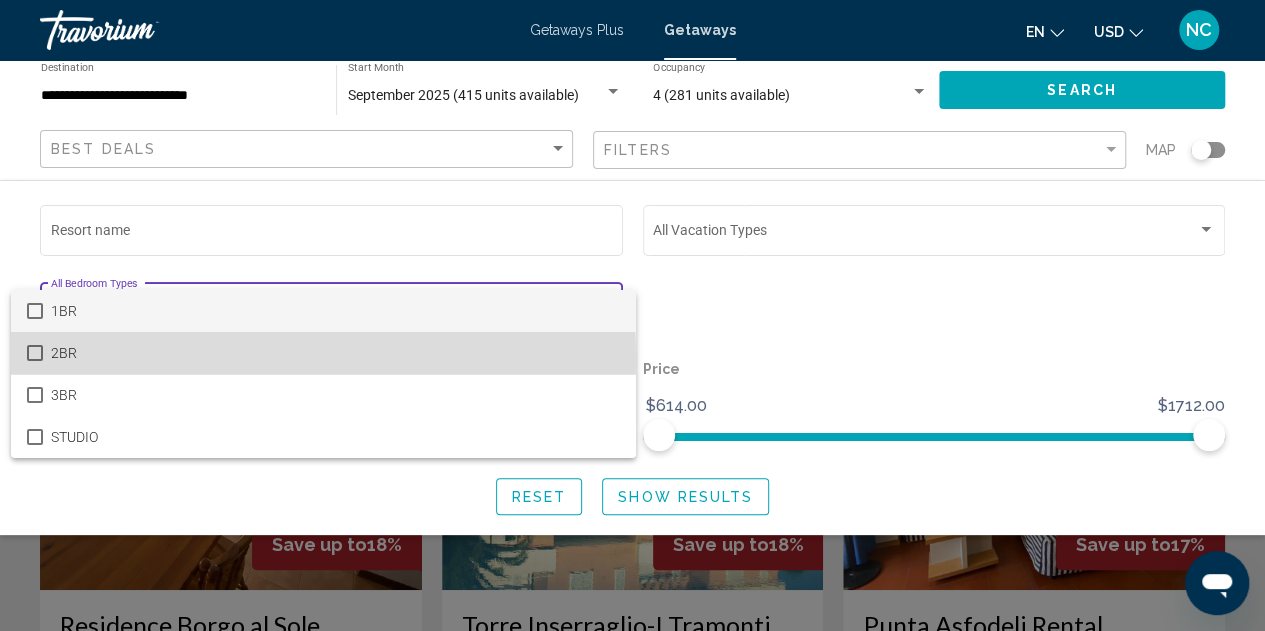 click on "2BR" at bounding box center [335, 353] 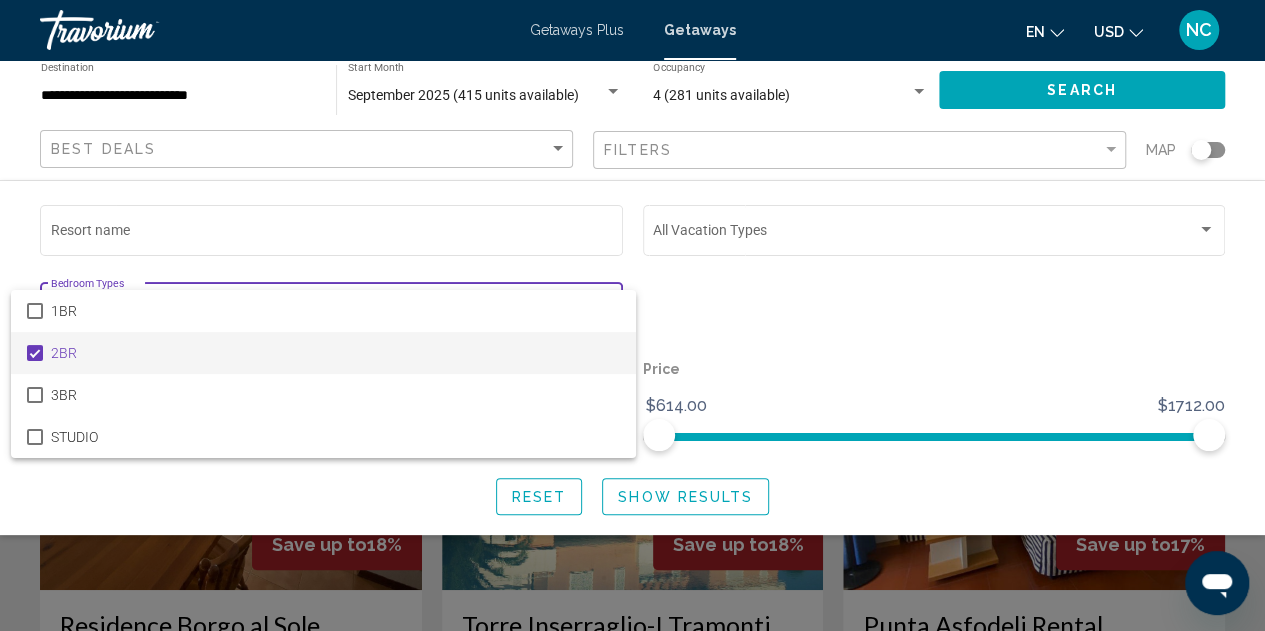 click at bounding box center (632, 315) 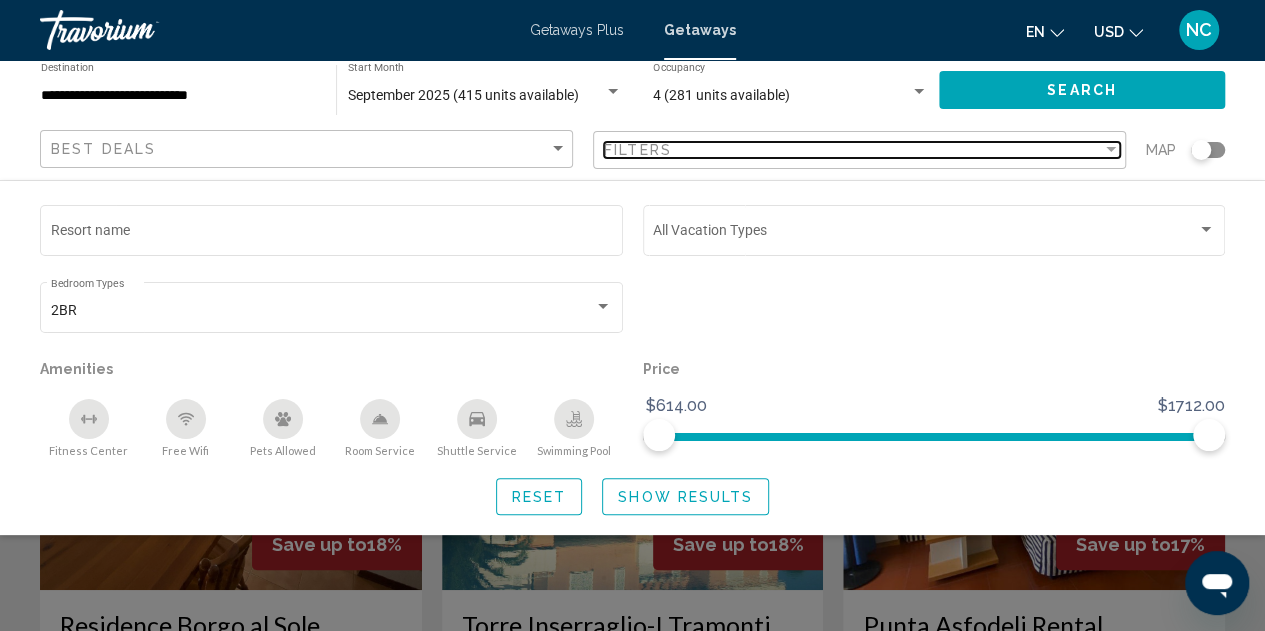 click at bounding box center [1111, 150] 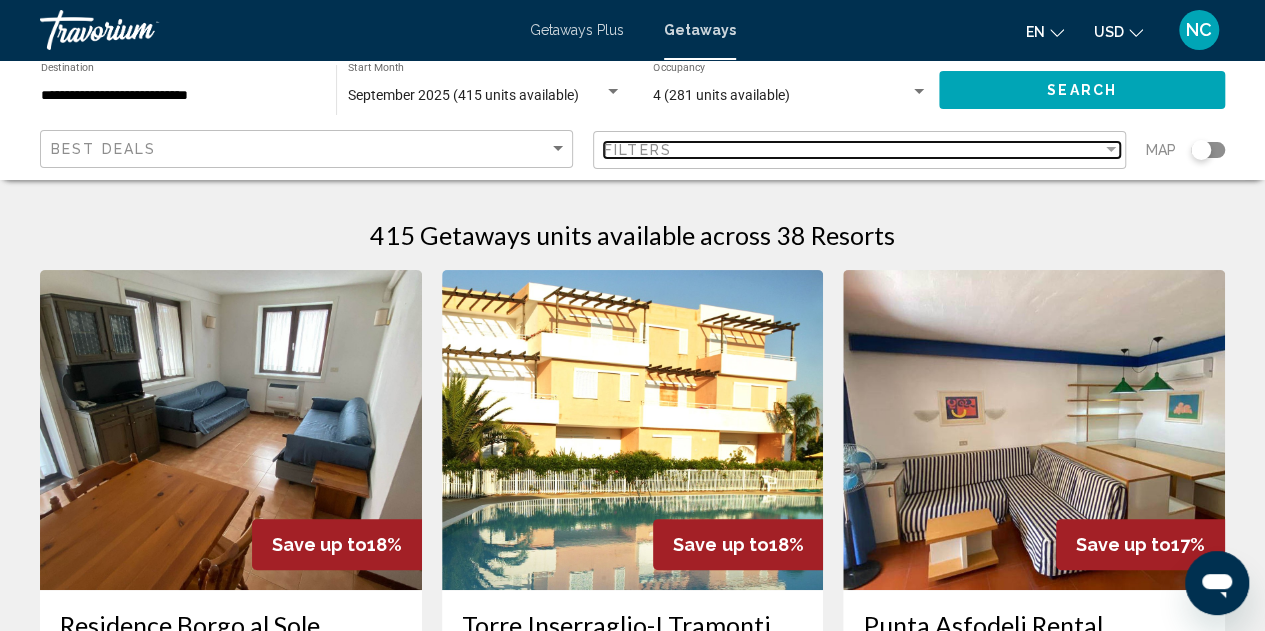 click at bounding box center [1111, 150] 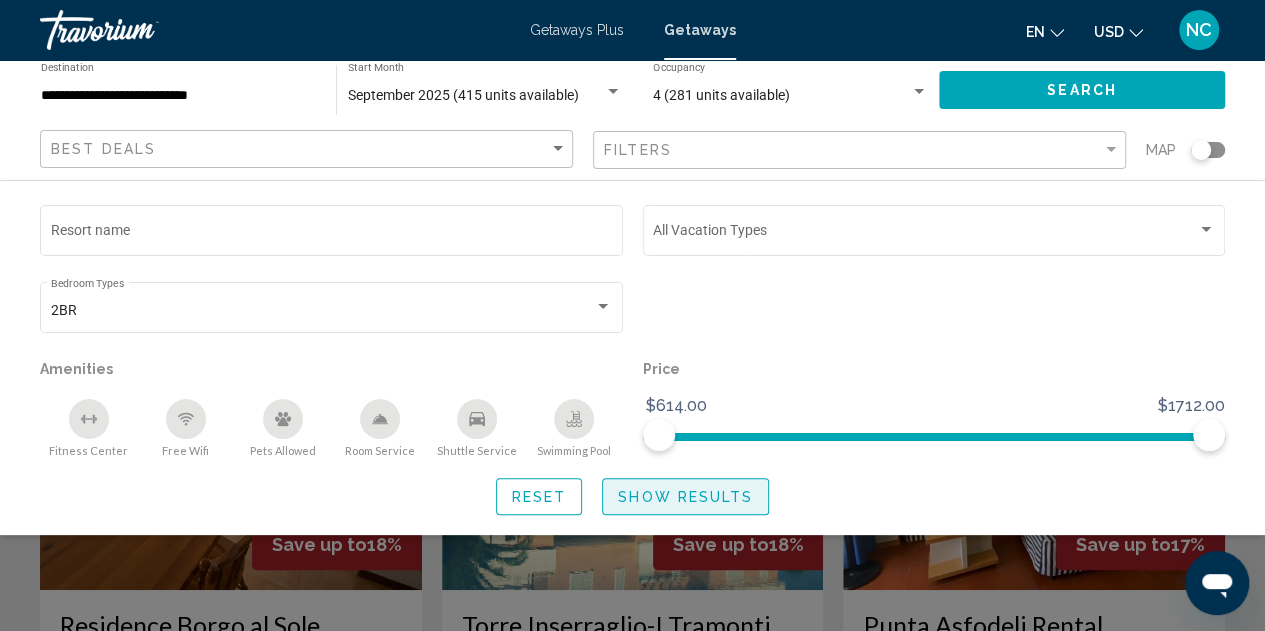 click on "Show Results" 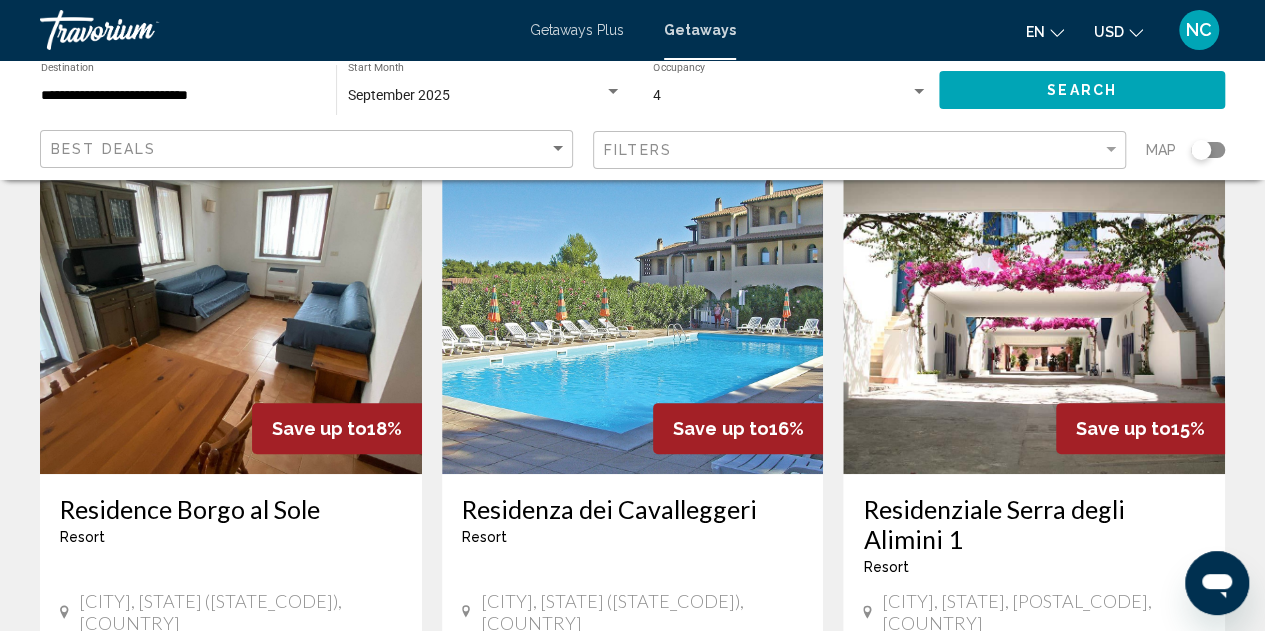 scroll, scrollTop: 120, scrollLeft: 0, axis: vertical 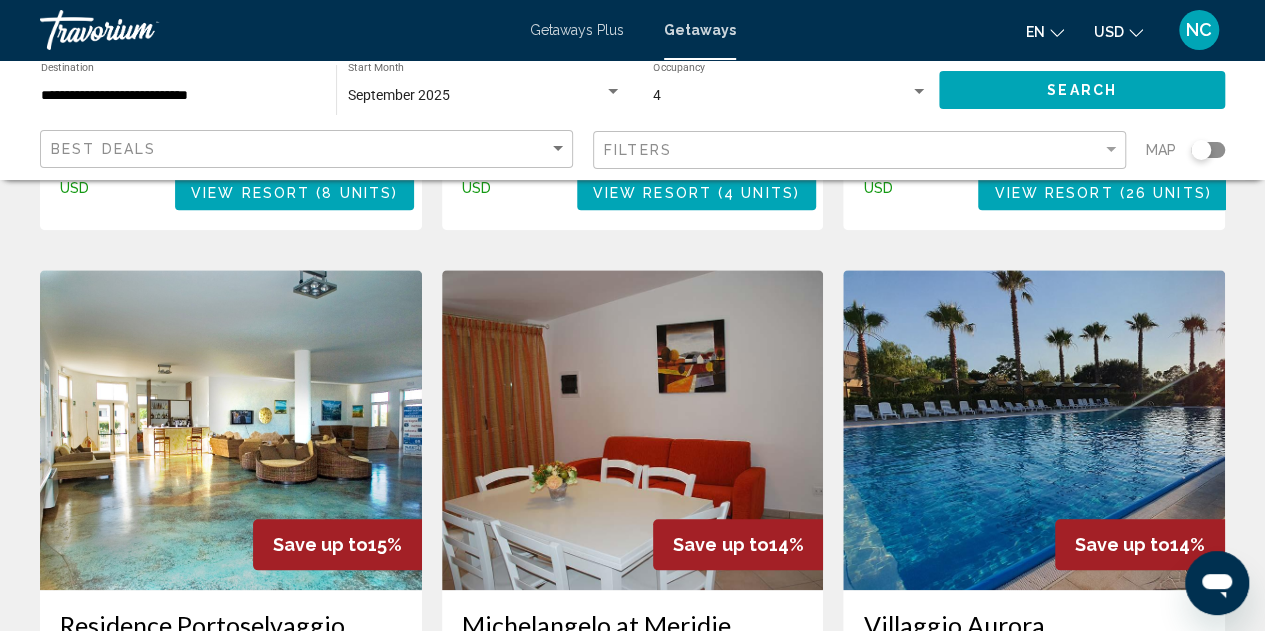 click 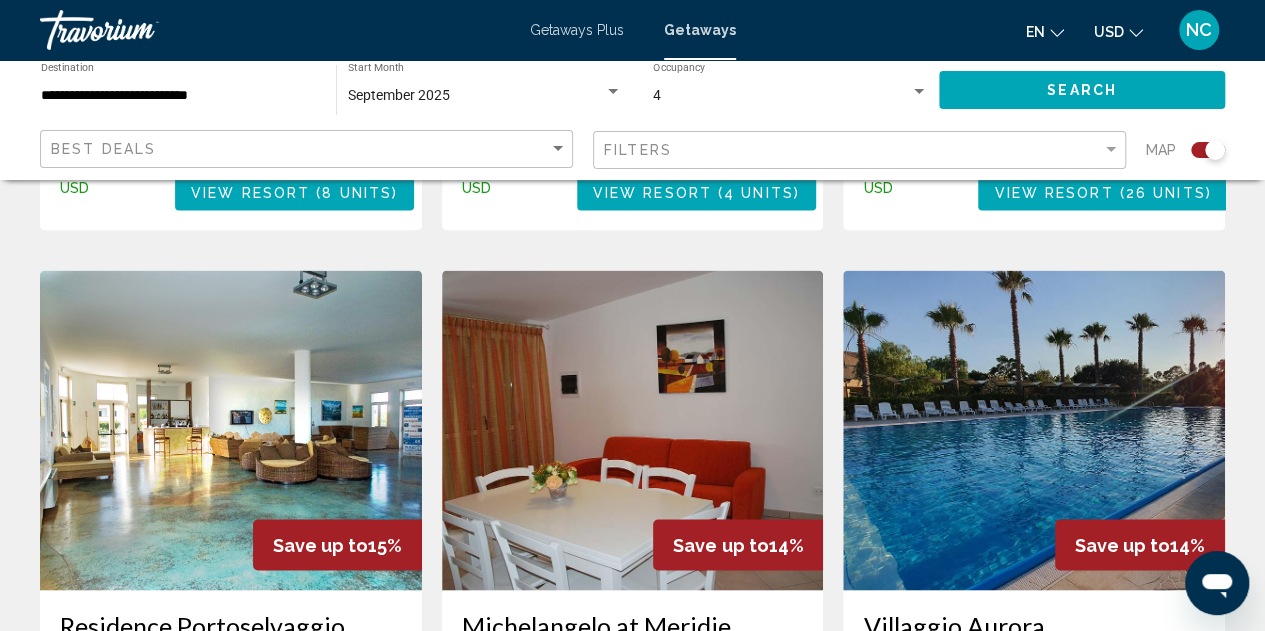 scroll, scrollTop: 828, scrollLeft: 0, axis: vertical 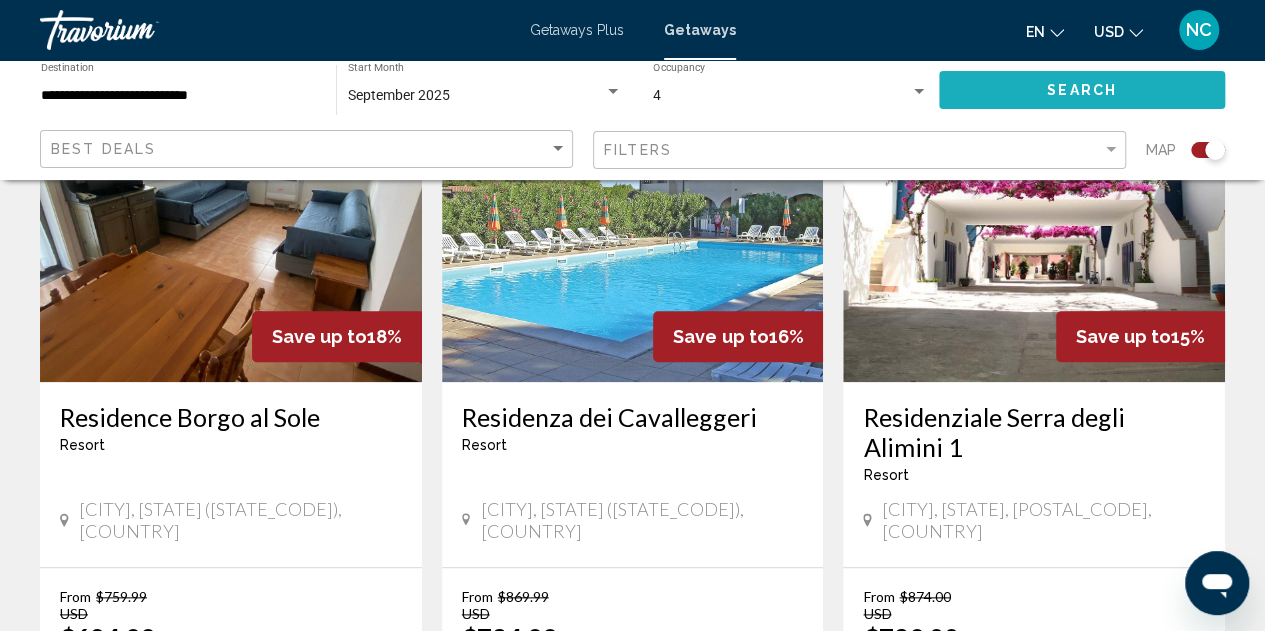 click on "Search" 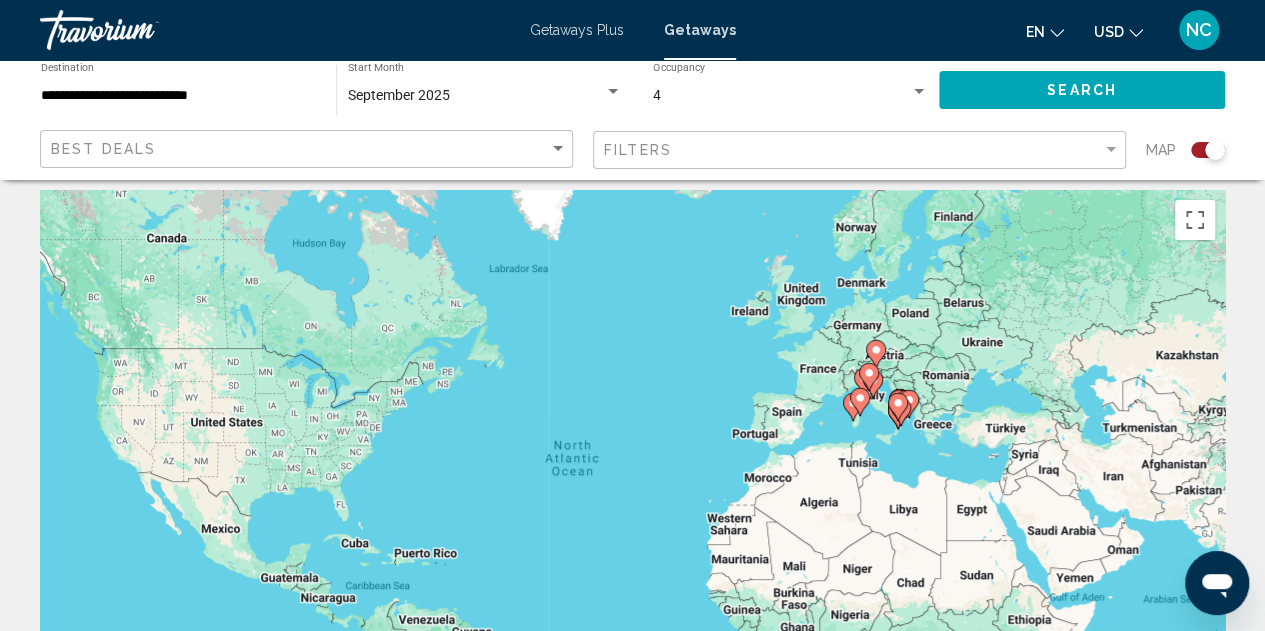 scroll, scrollTop: 0, scrollLeft: 0, axis: both 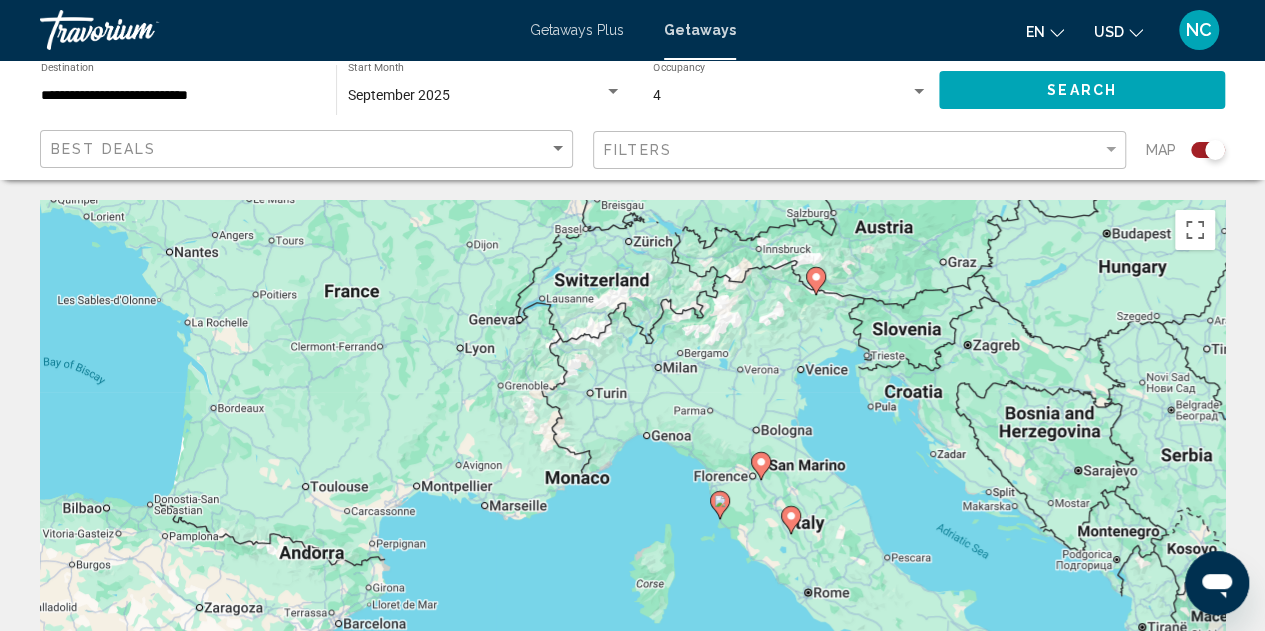 click 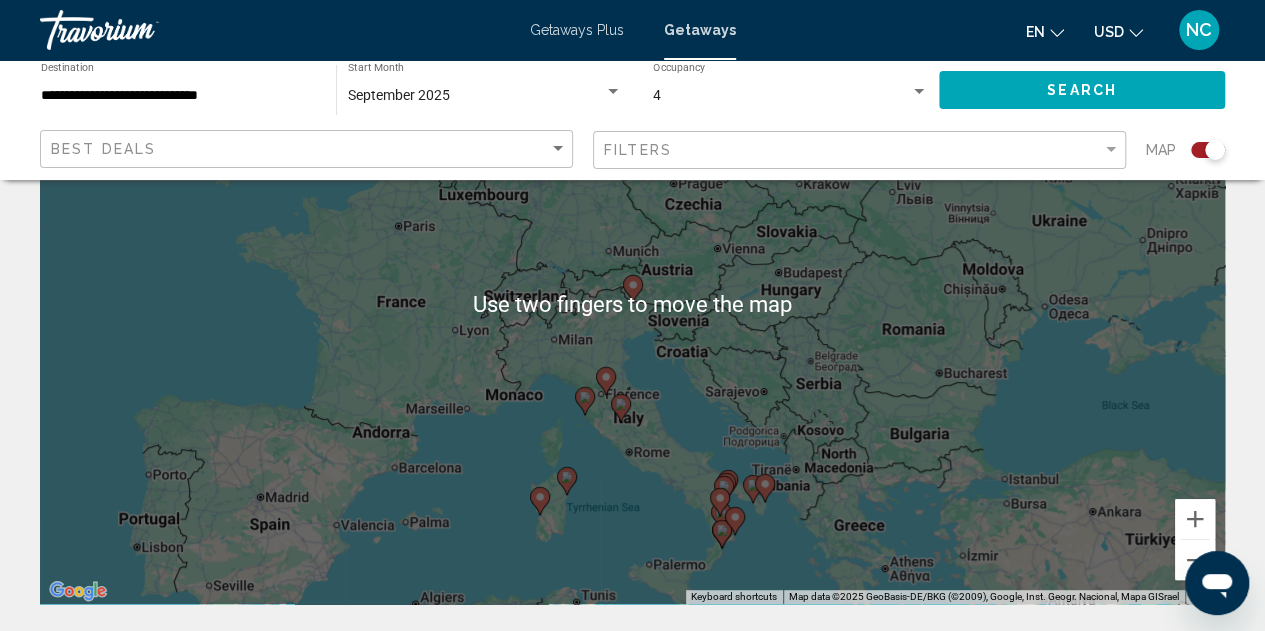 scroll, scrollTop: 0, scrollLeft: 0, axis: both 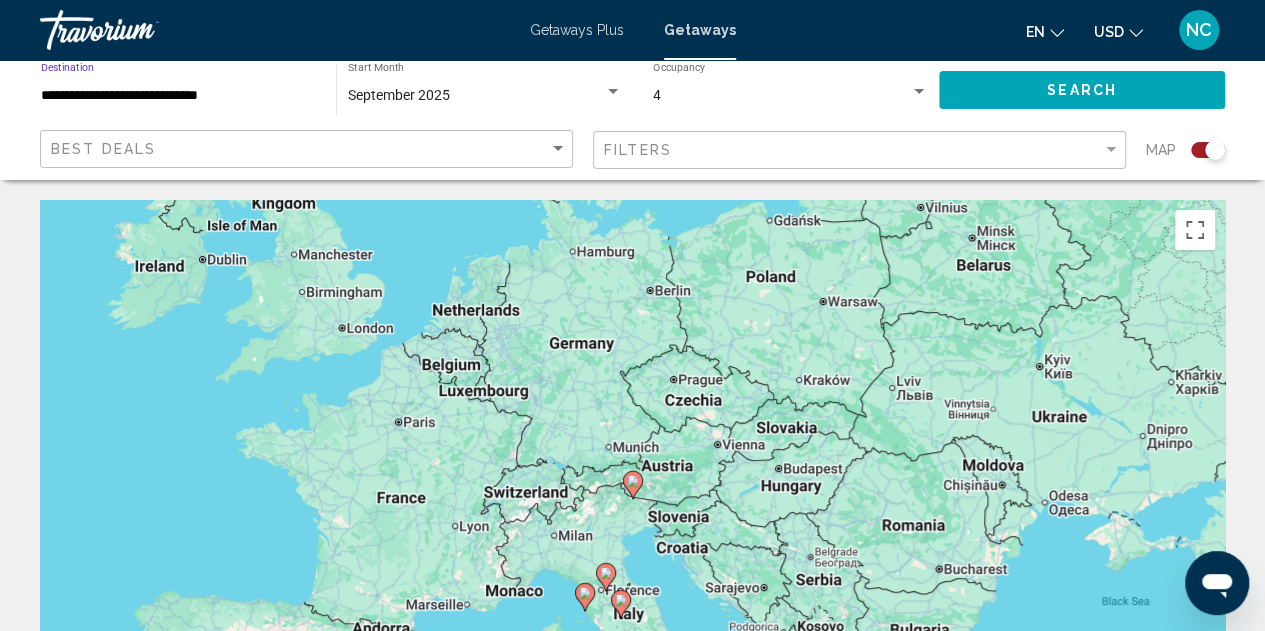 click on "**********" at bounding box center [178, 96] 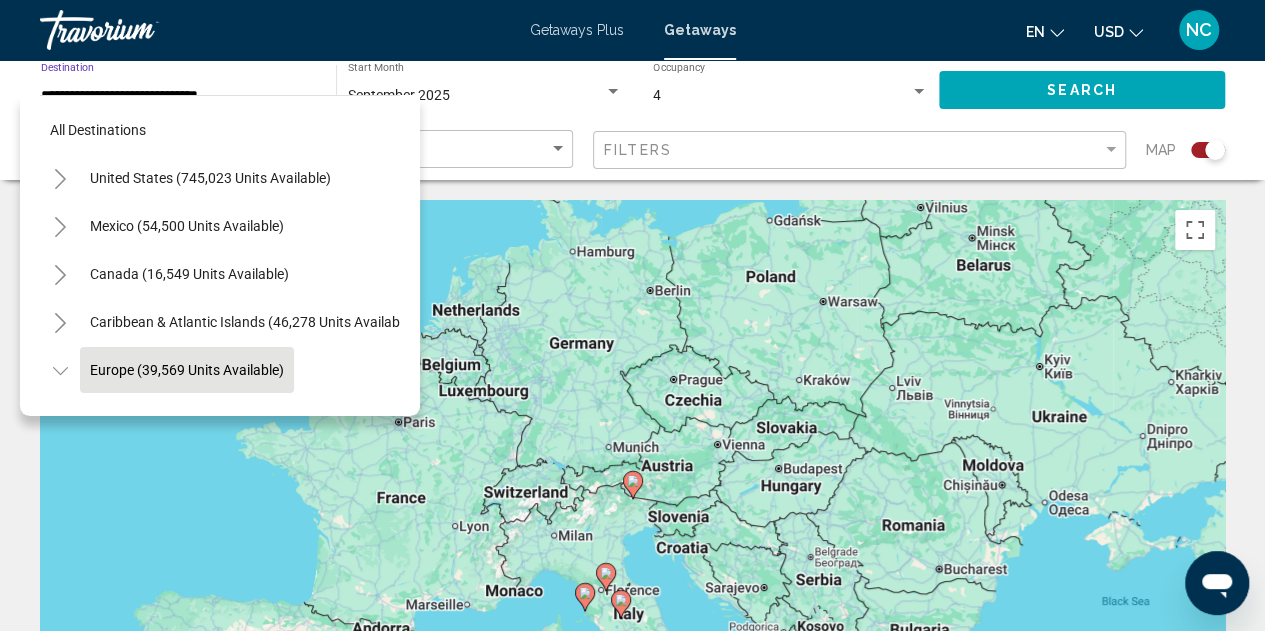 scroll, scrollTop: 126, scrollLeft: 0, axis: vertical 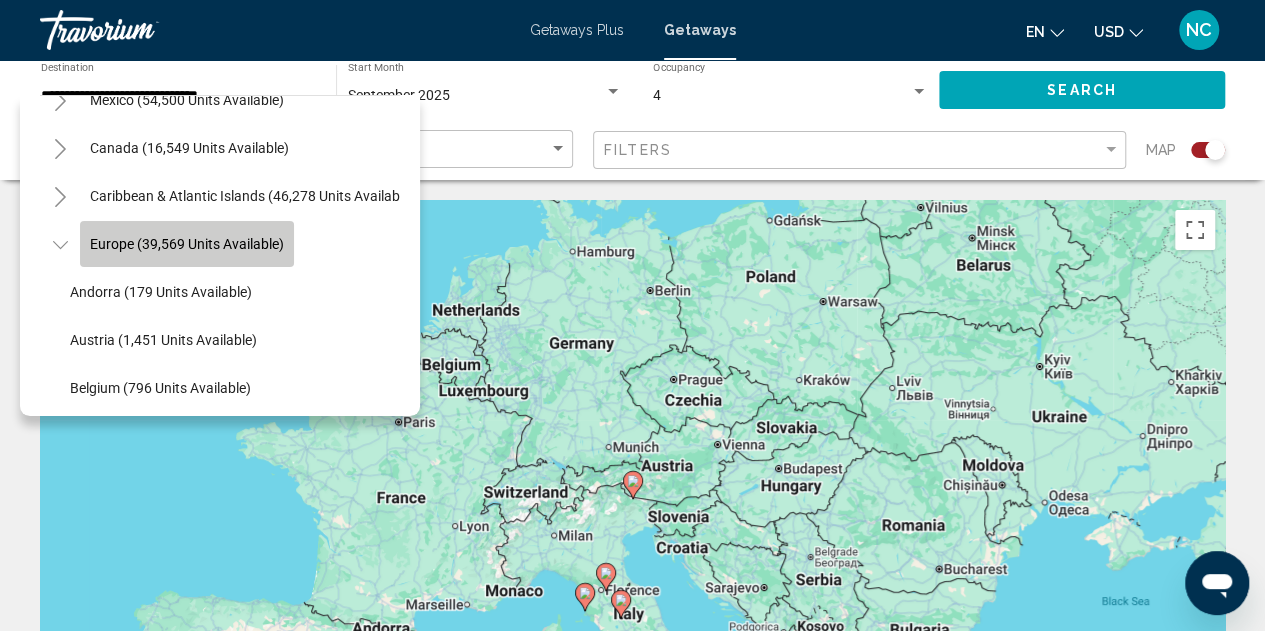 click on "Europe (39,569 units available)" 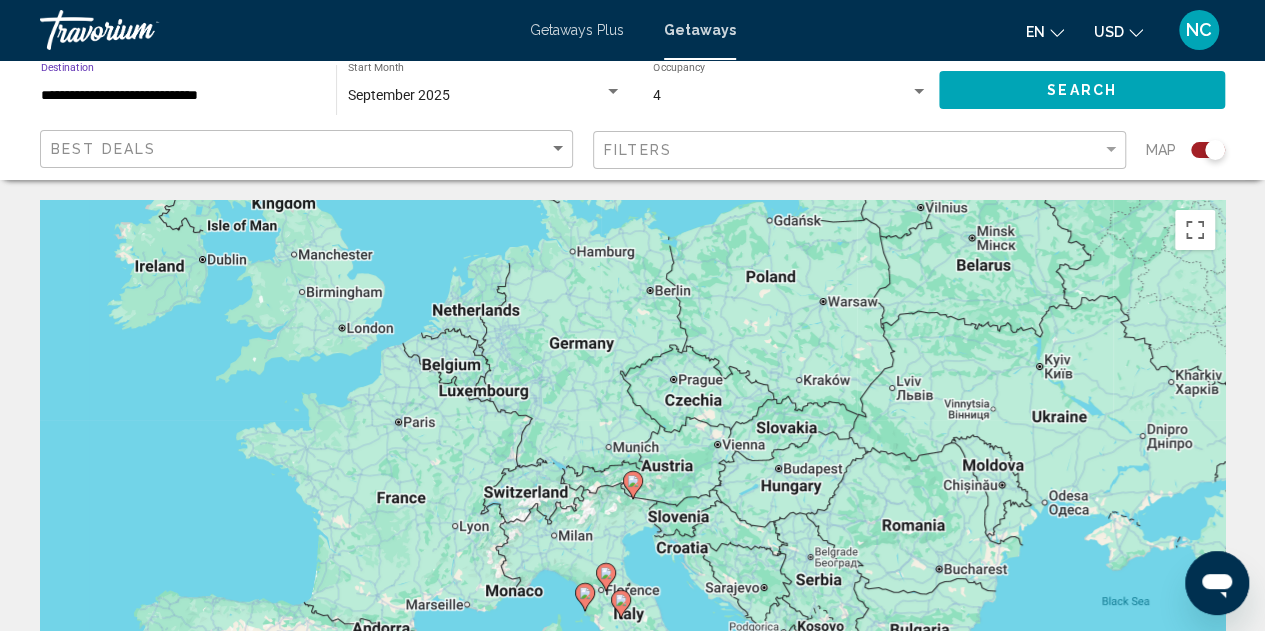 click on "**********" at bounding box center [178, 96] 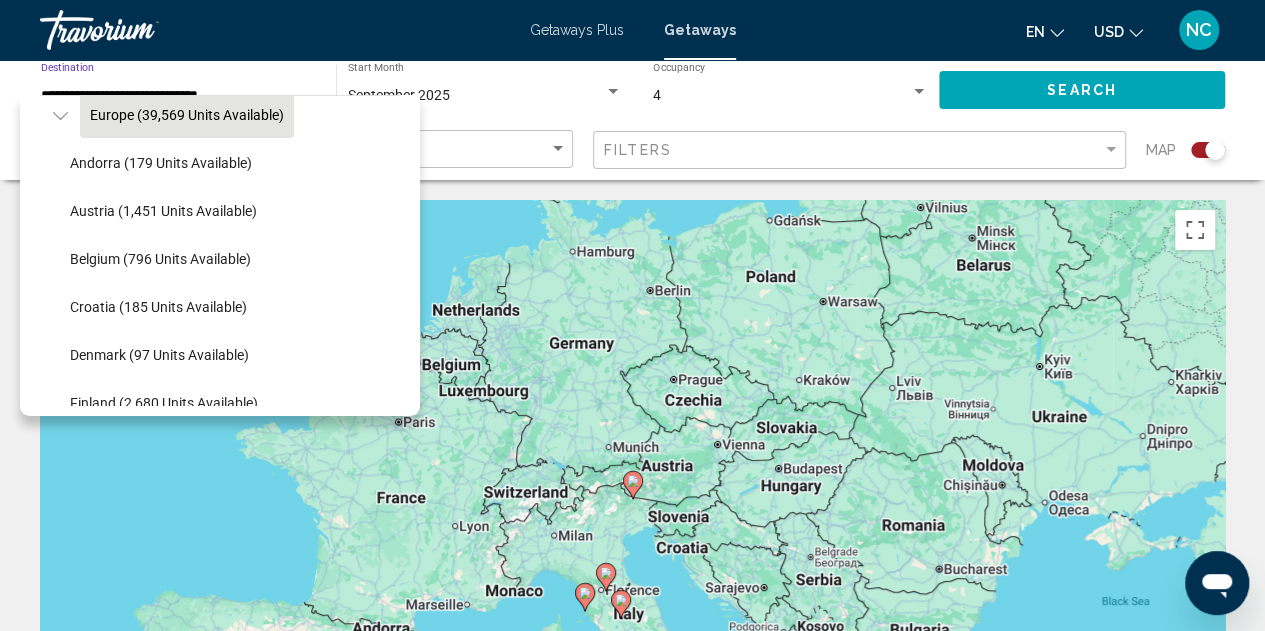 scroll, scrollTop: 266, scrollLeft: 0, axis: vertical 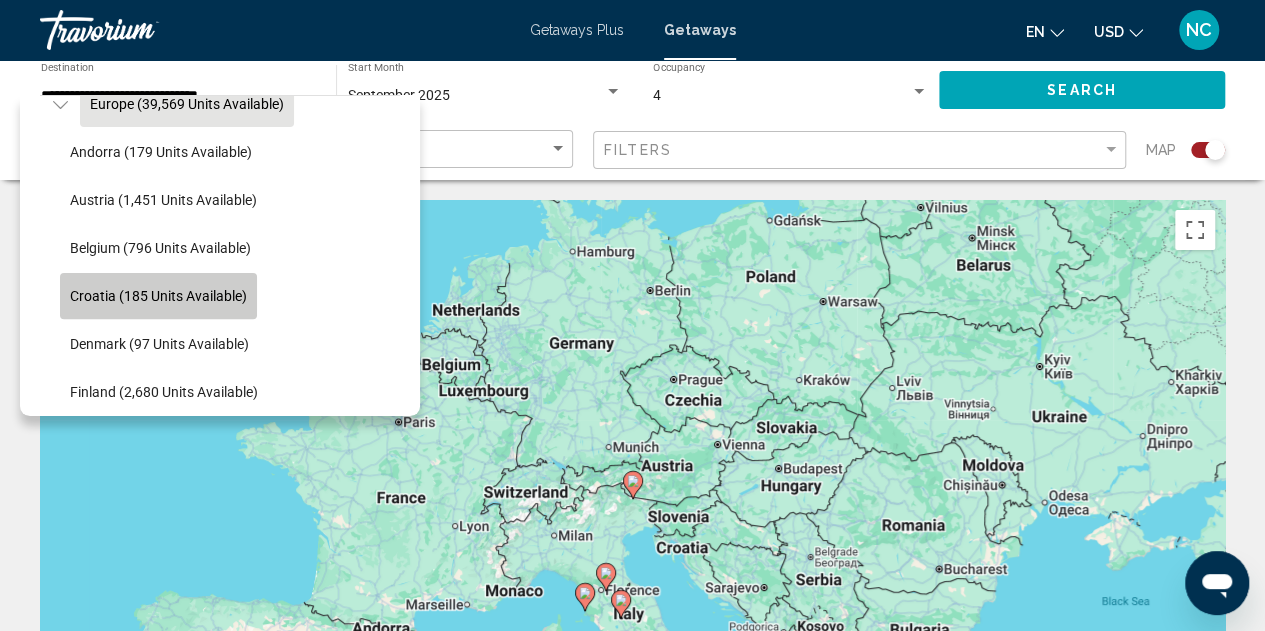 click on "Croatia (185 units available)" 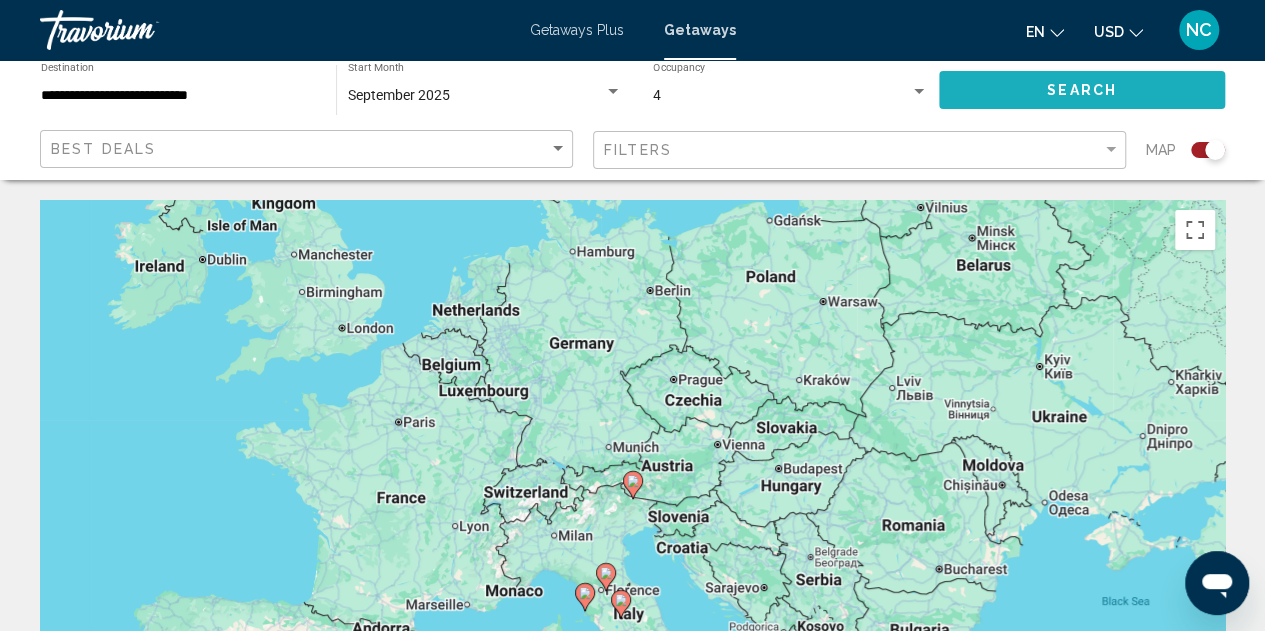 click on "Search" 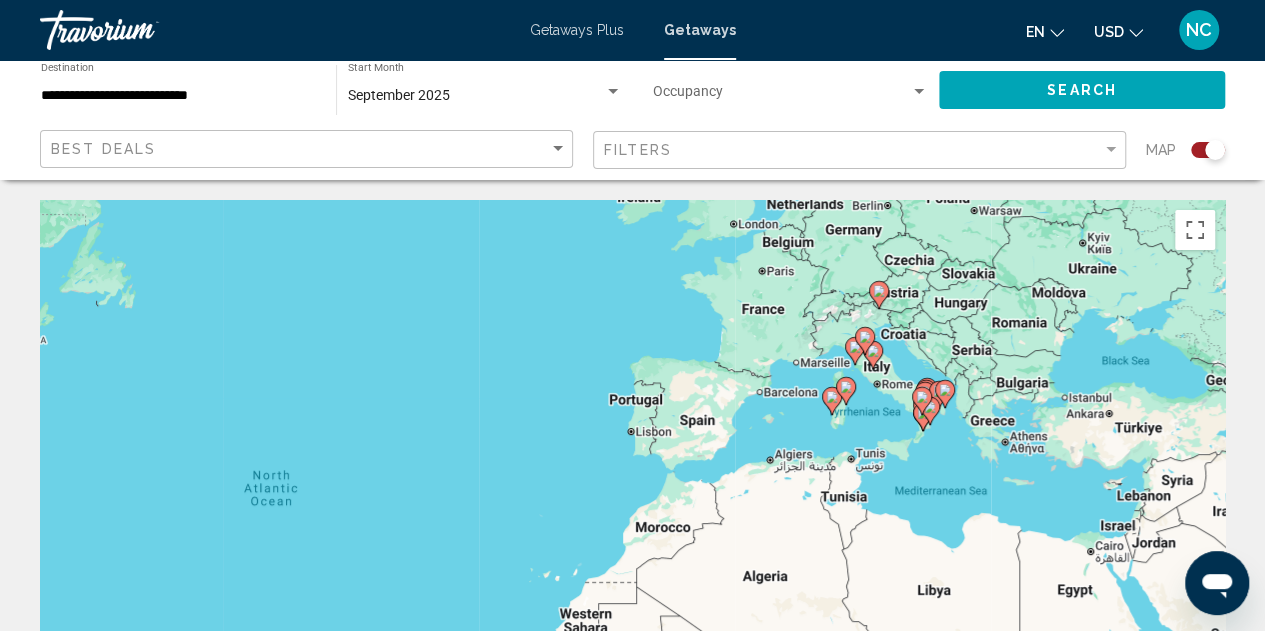 click 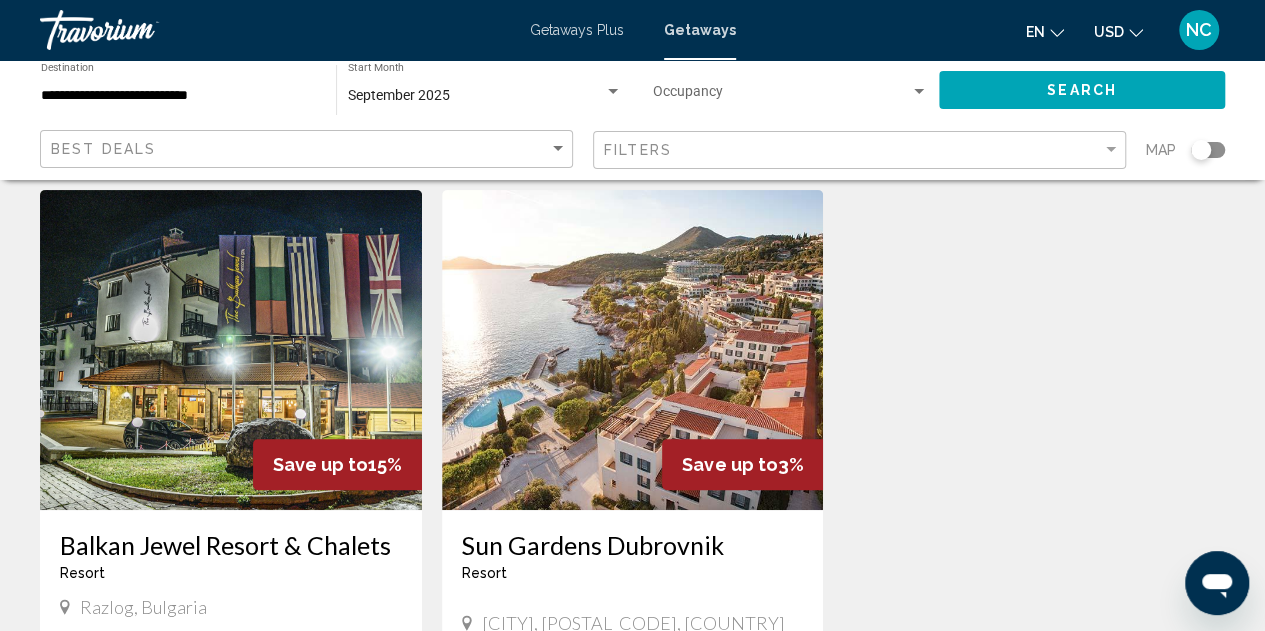 scroll, scrollTop: 120, scrollLeft: 0, axis: vertical 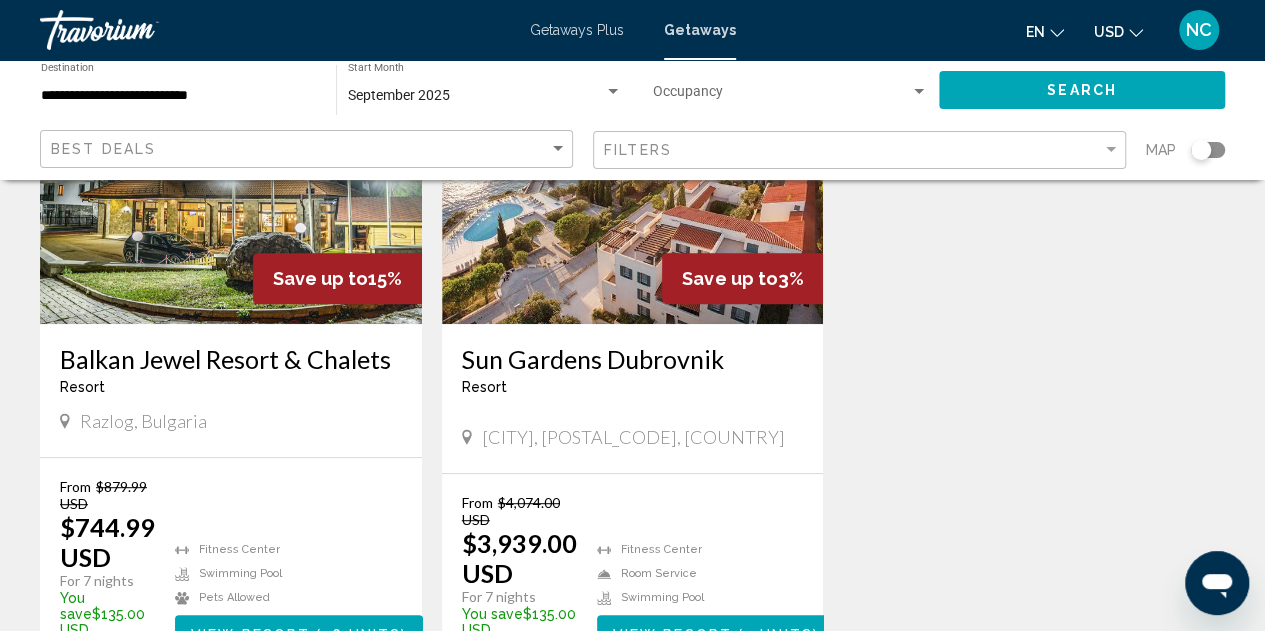 click at bounding box center [231, 164] 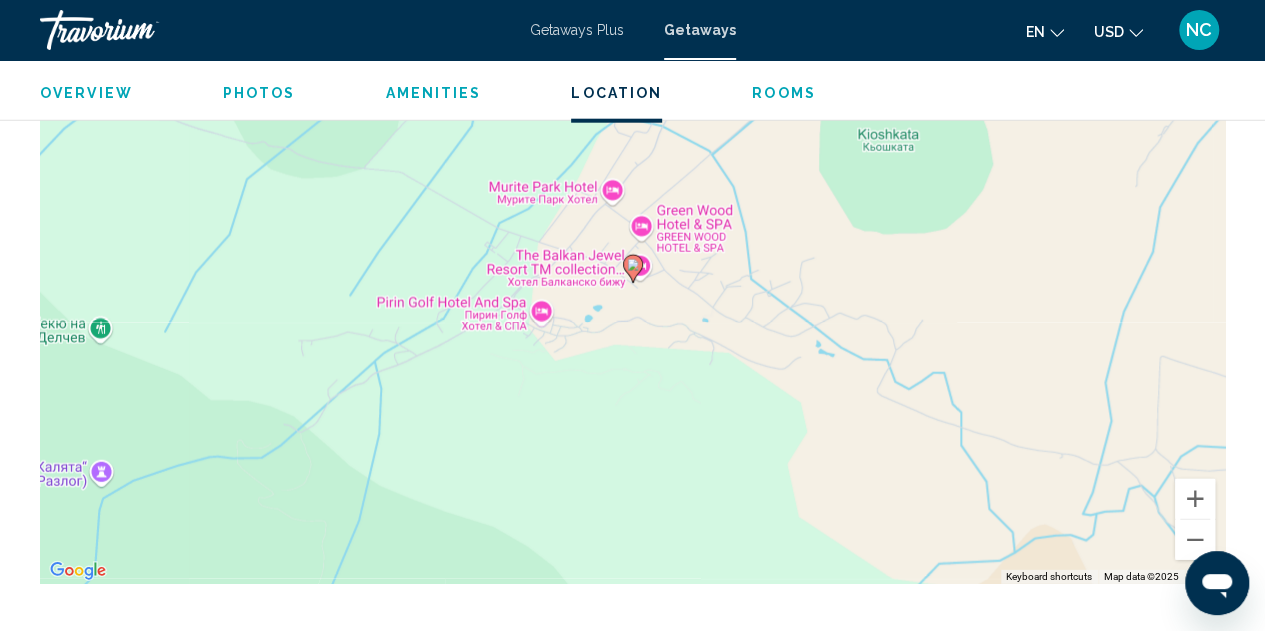 scroll, scrollTop: 2528, scrollLeft: 0, axis: vertical 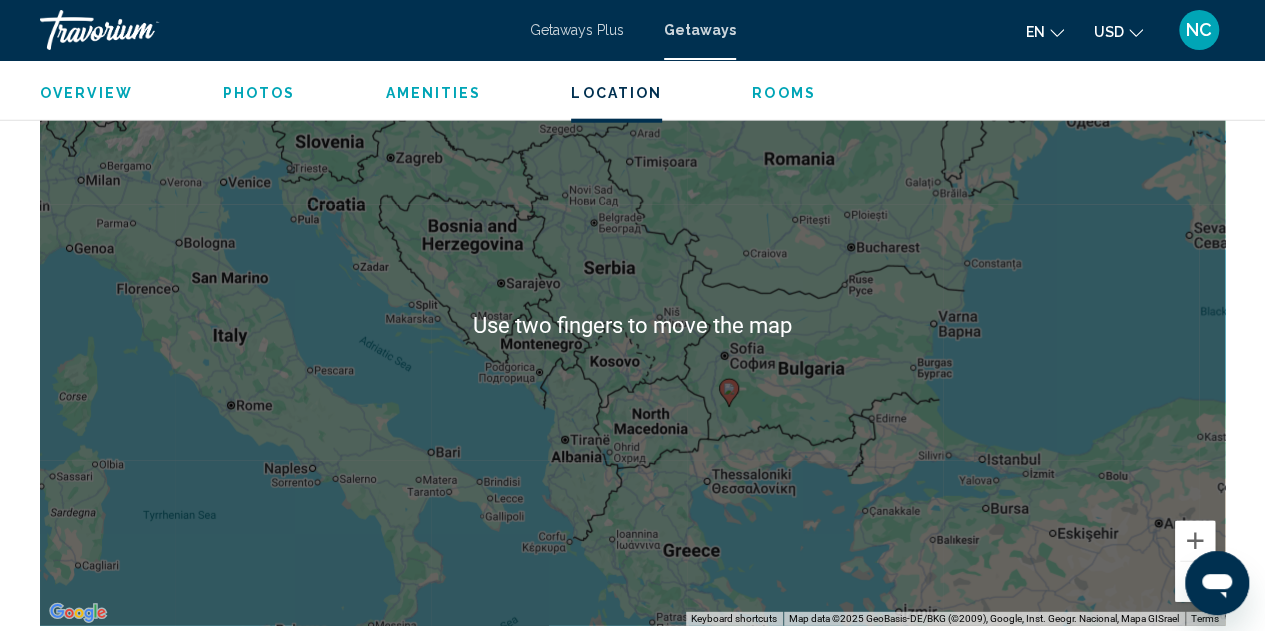 click on "To activate drag with keyboard, press Alt + Enter. Once in keyboard drag state, use the arrow keys to move the marker. To complete the drag, press the Enter key. To cancel, press Escape." at bounding box center (632, 326) 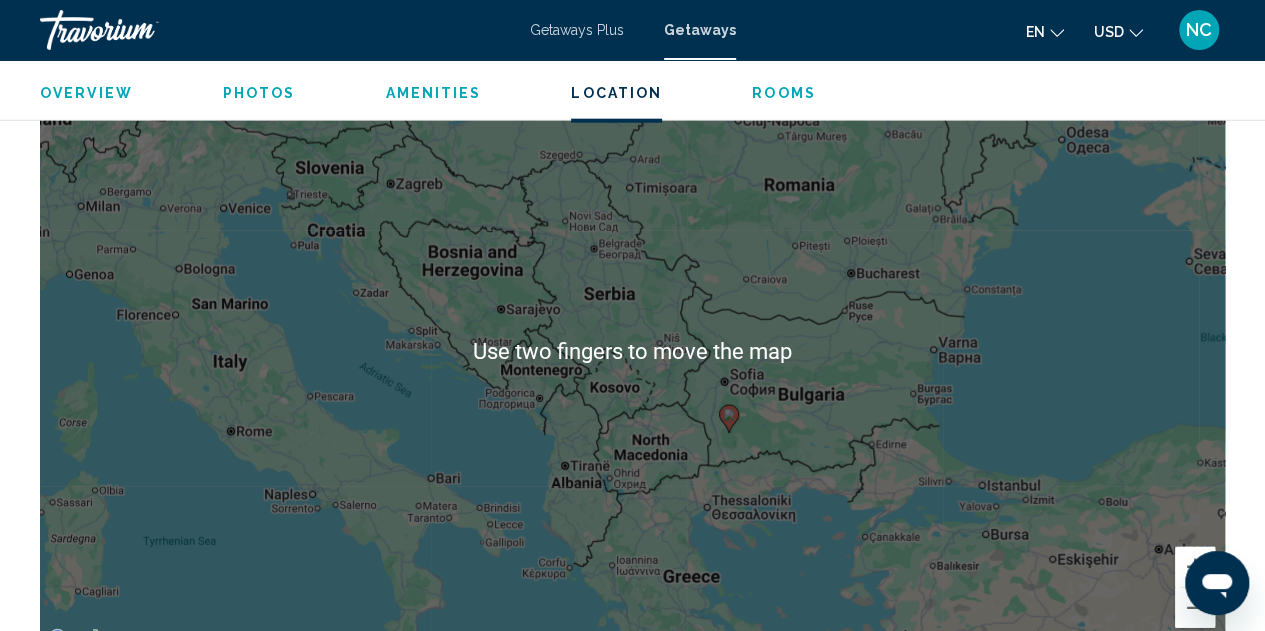 scroll, scrollTop: 2452, scrollLeft: 0, axis: vertical 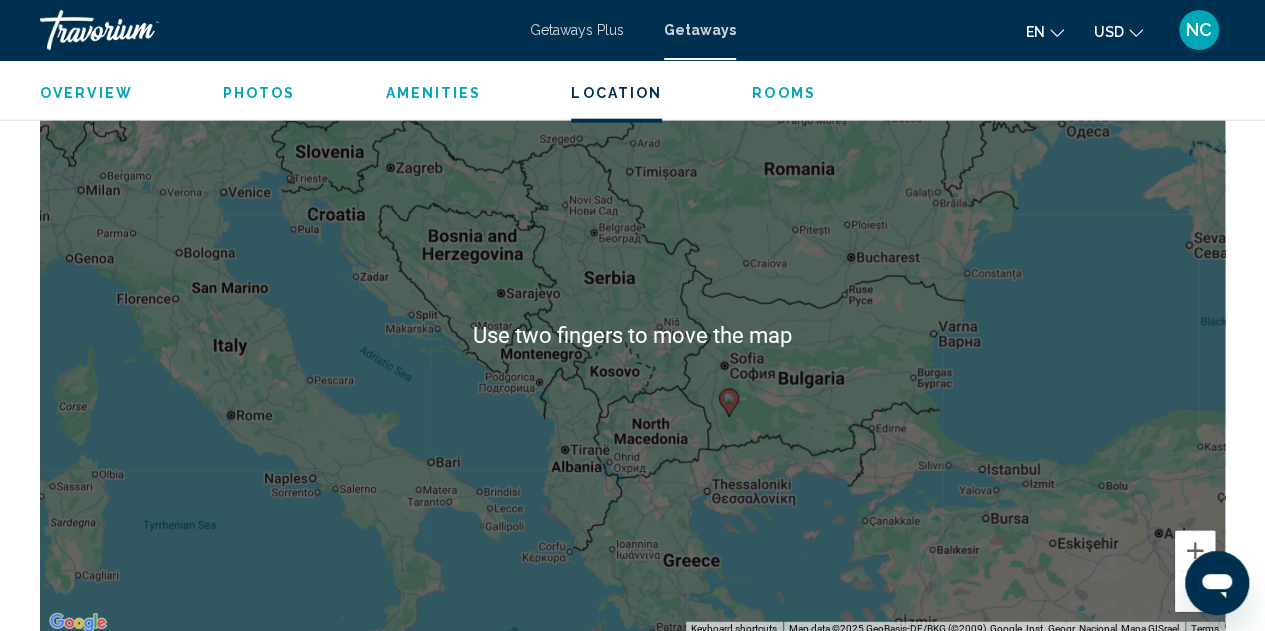 click on "To activate drag with keyboard, press Alt + Enter. Once in keyboard drag state, use the arrow keys to move the marker. To complete the drag, press the Enter key. To cancel, press Escape." at bounding box center (632, 336) 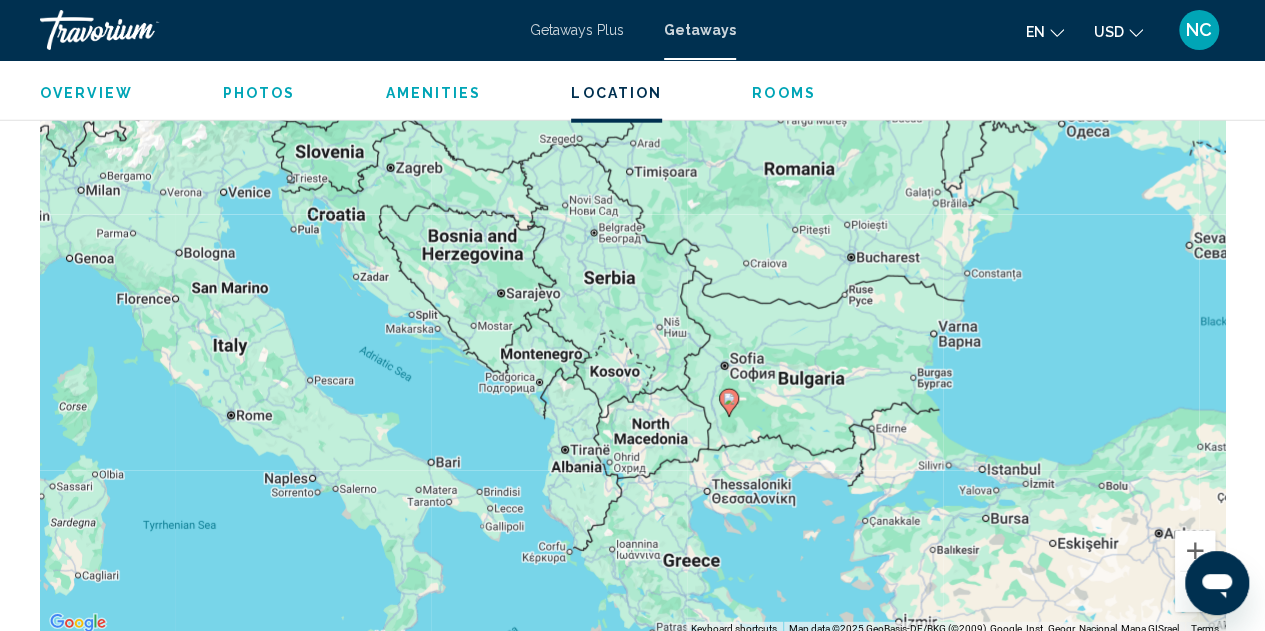 scroll, scrollTop: 1900, scrollLeft: 0, axis: vertical 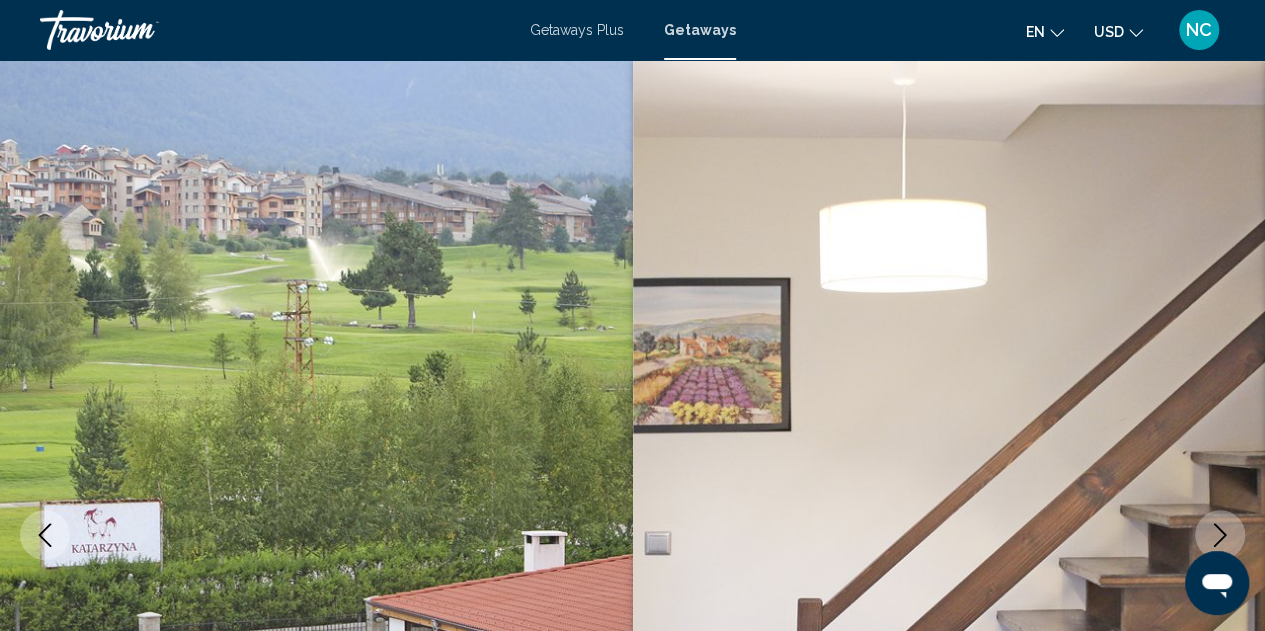 click at bounding box center (949, 535) 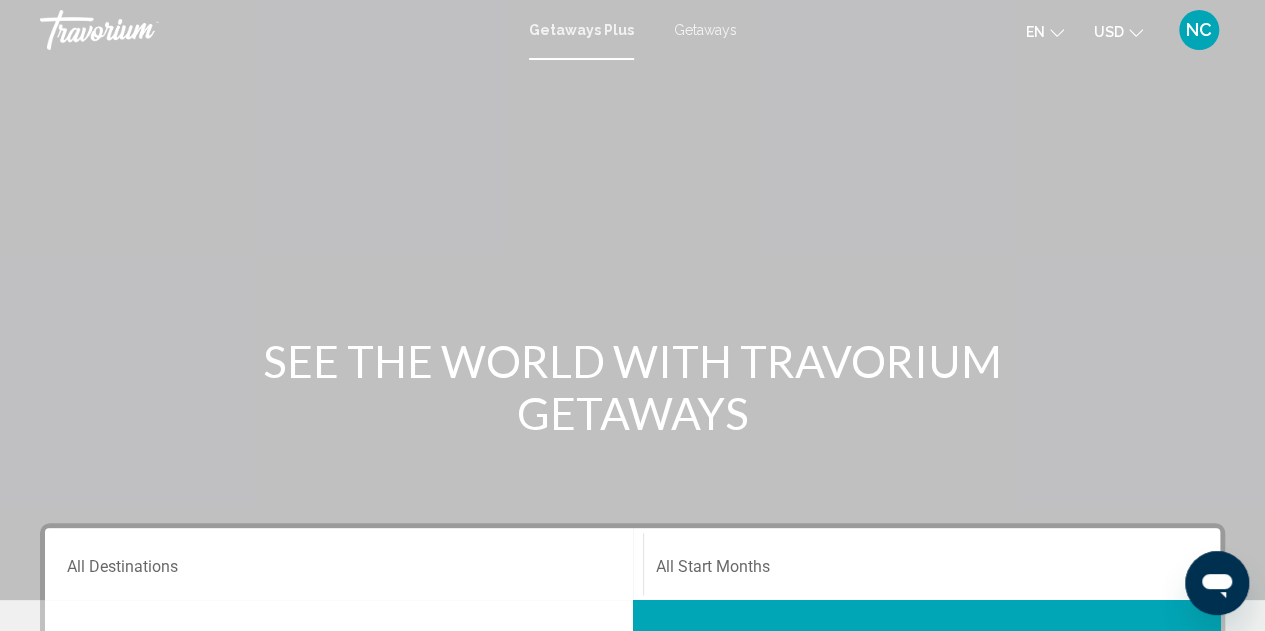 click on "Getaways" at bounding box center (705, 30) 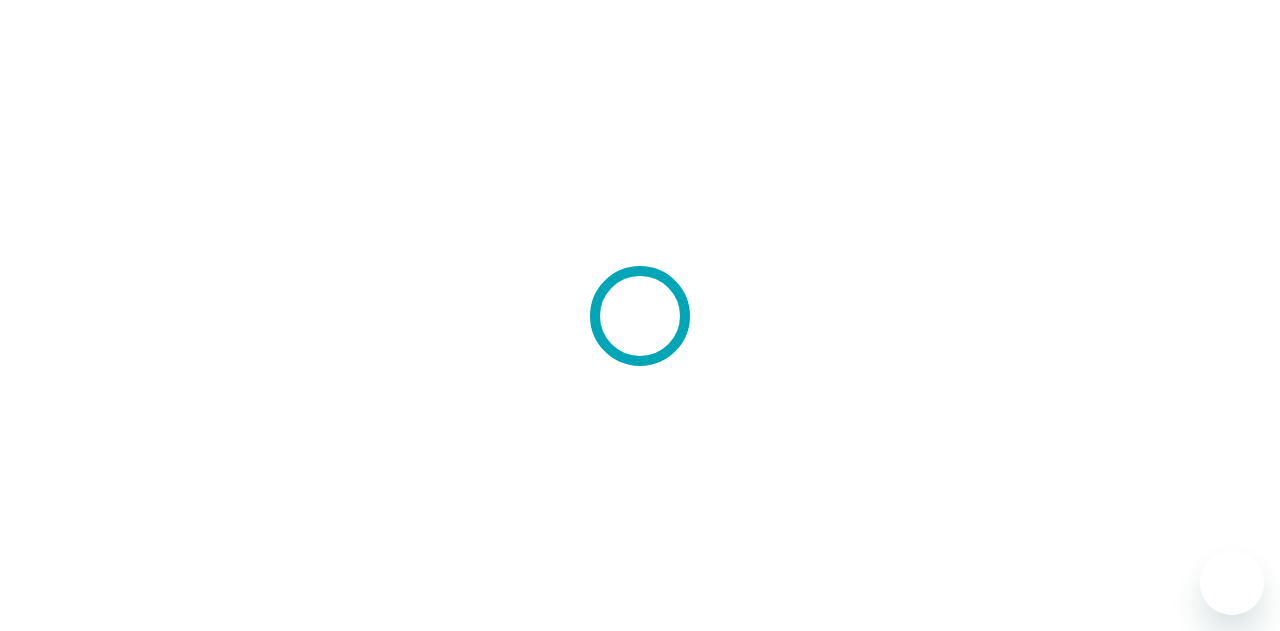 scroll, scrollTop: 0, scrollLeft: 0, axis: both 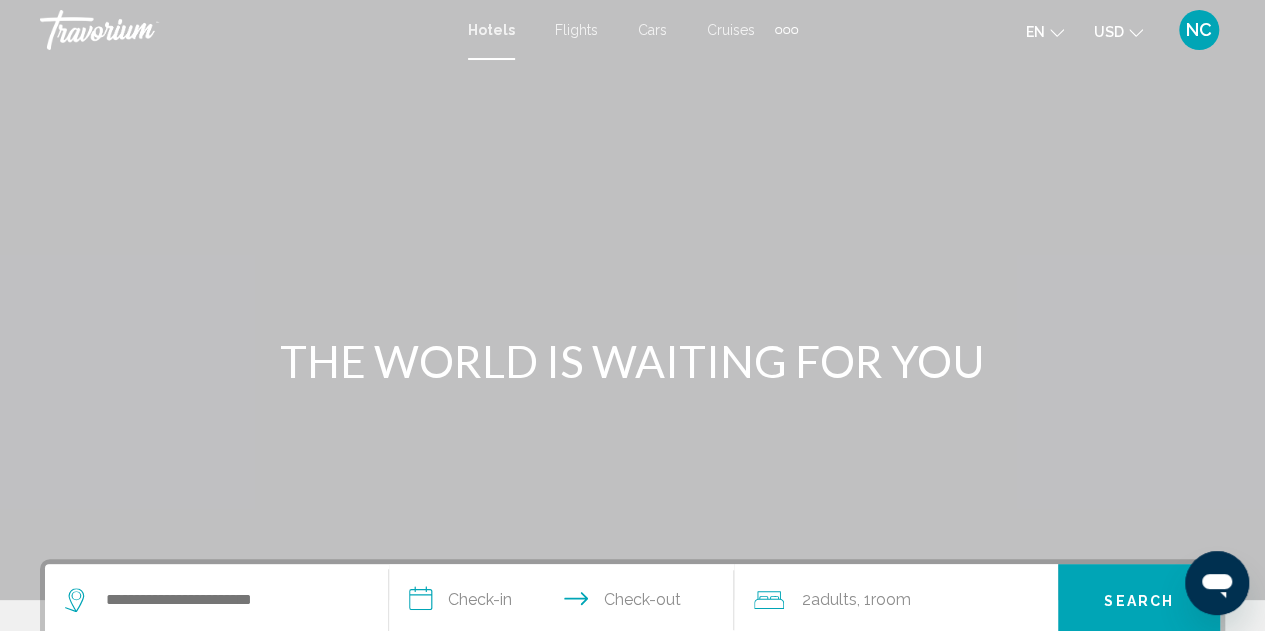 click on "Hotels" at bounding box center (491, 30) 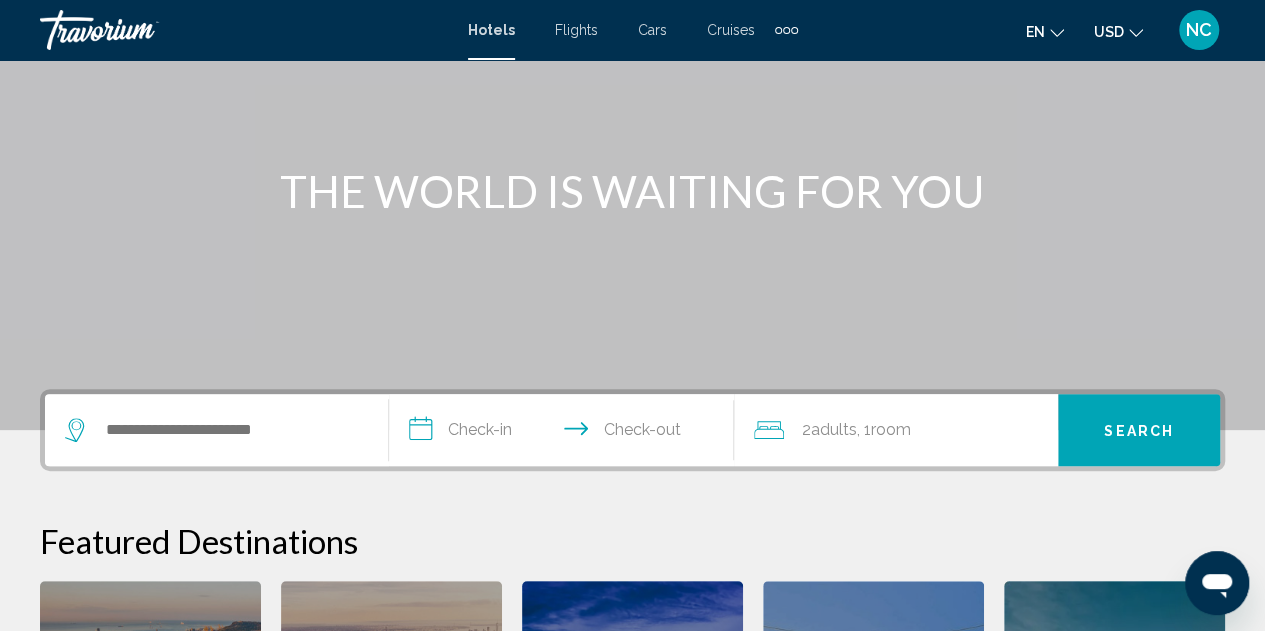 scroll, scrollTop: 200, scrollLeft: 0, axis: vertical 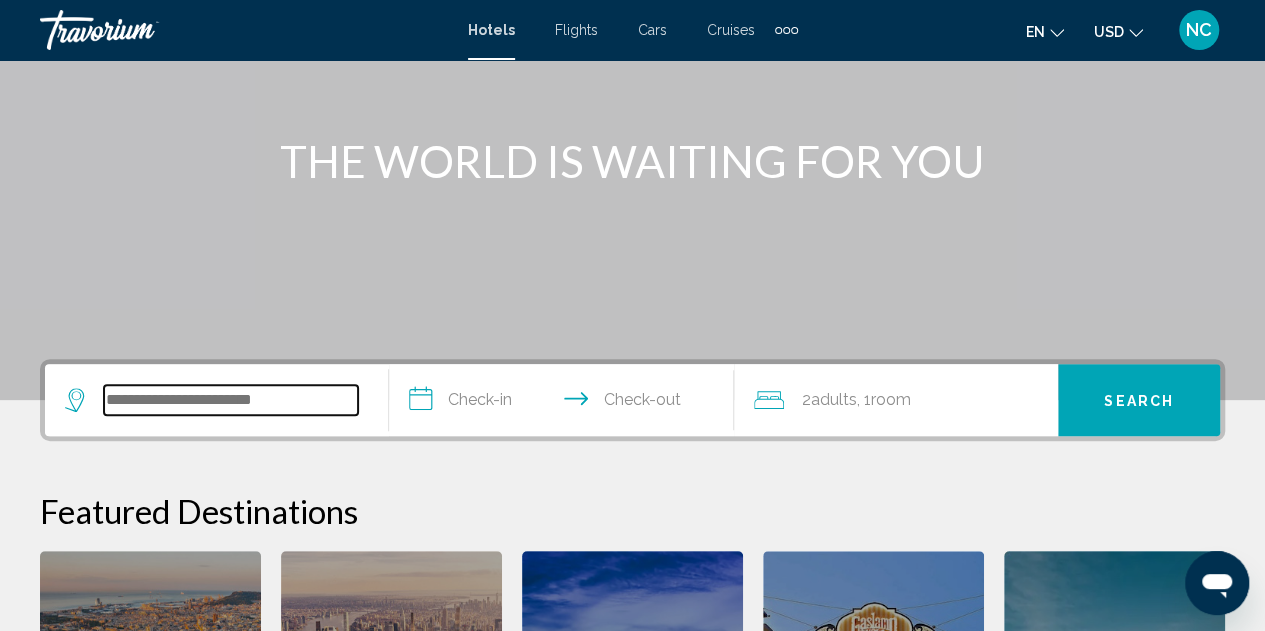 click at bounding box center (231, 400) 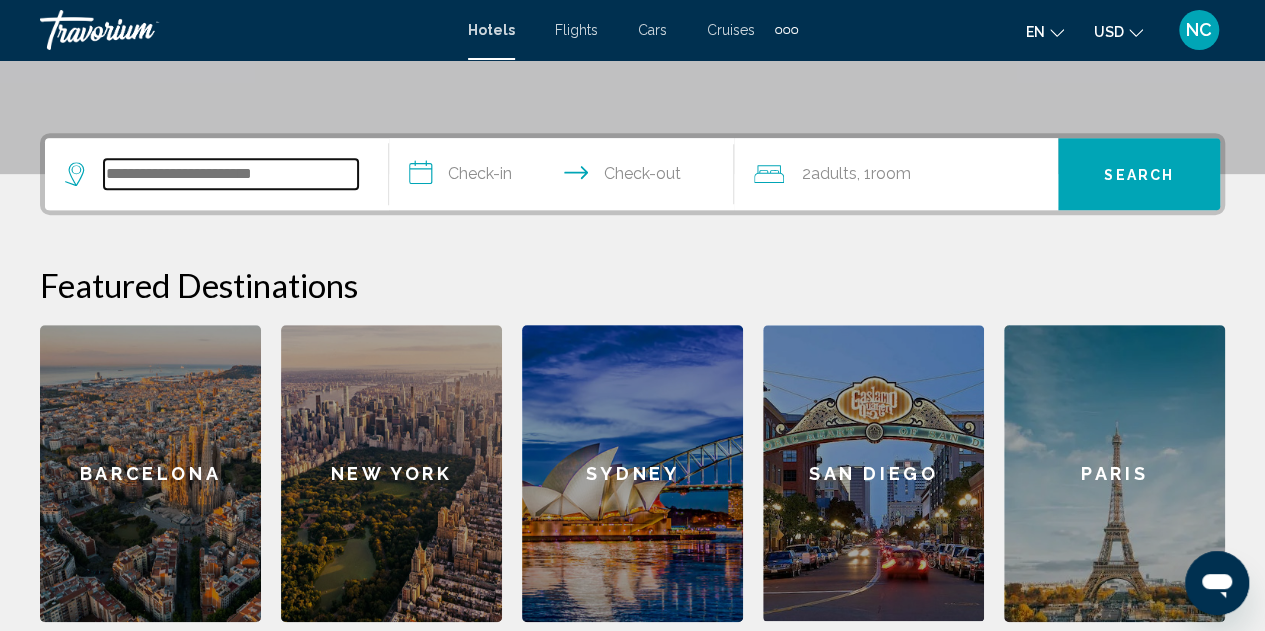 scroll, scrollTop: 494, scrollLeft: 0, axis: vertical 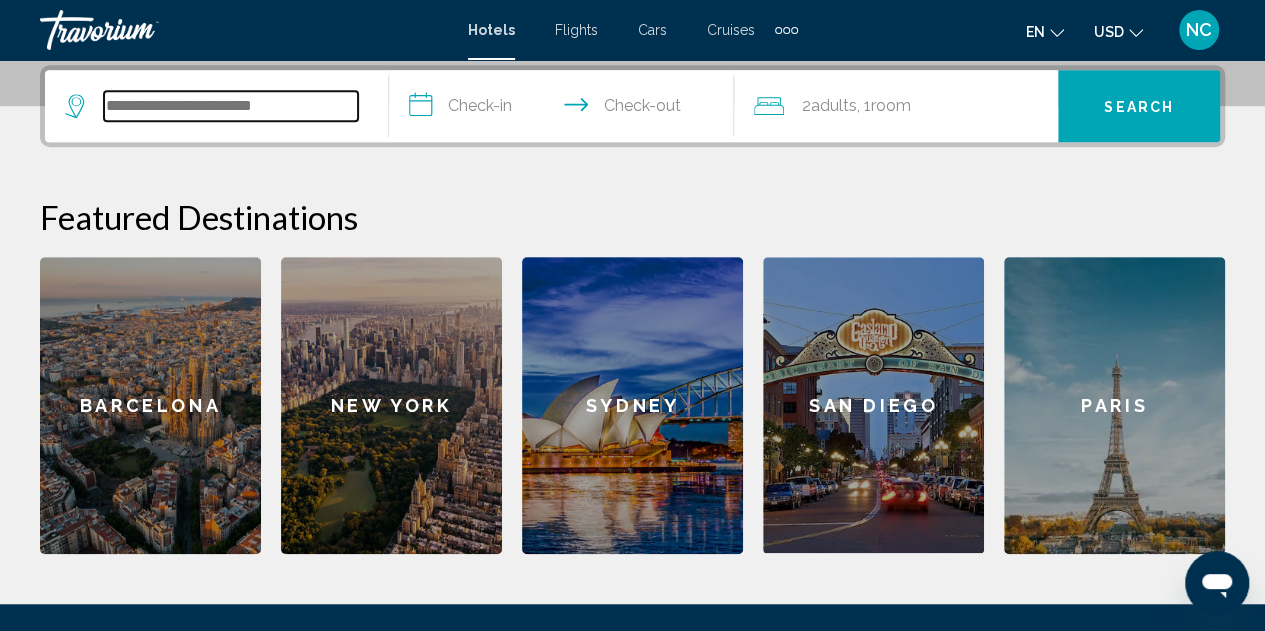 click at bounding box center (231, 106) 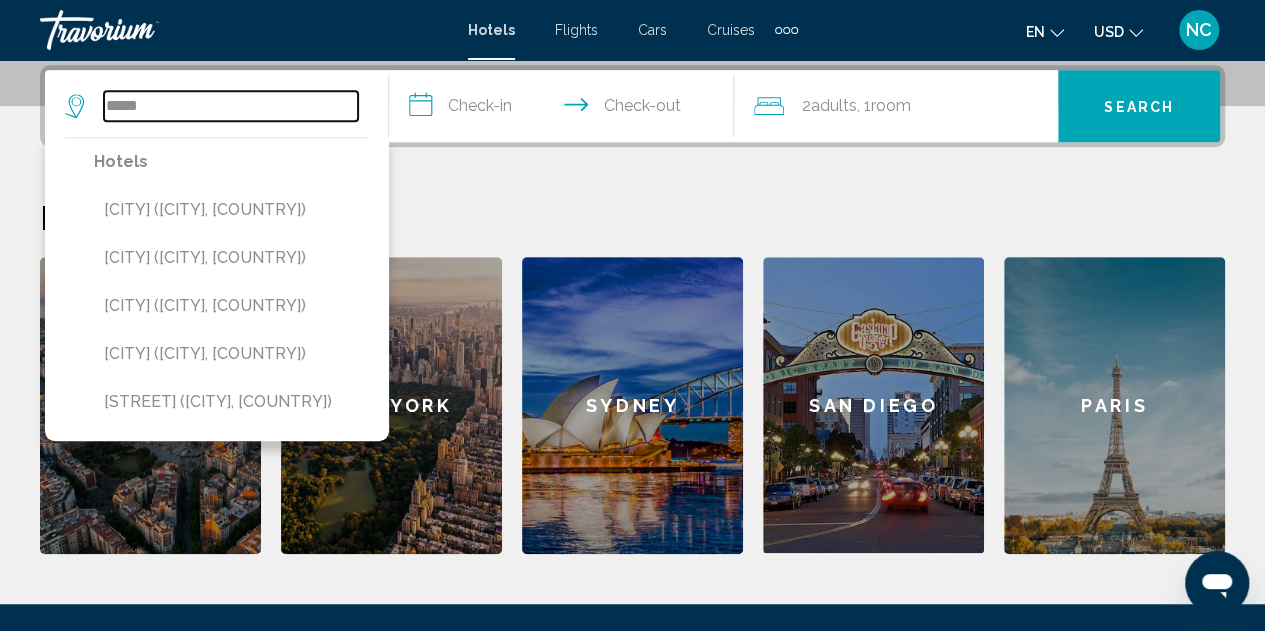 type on "*****" 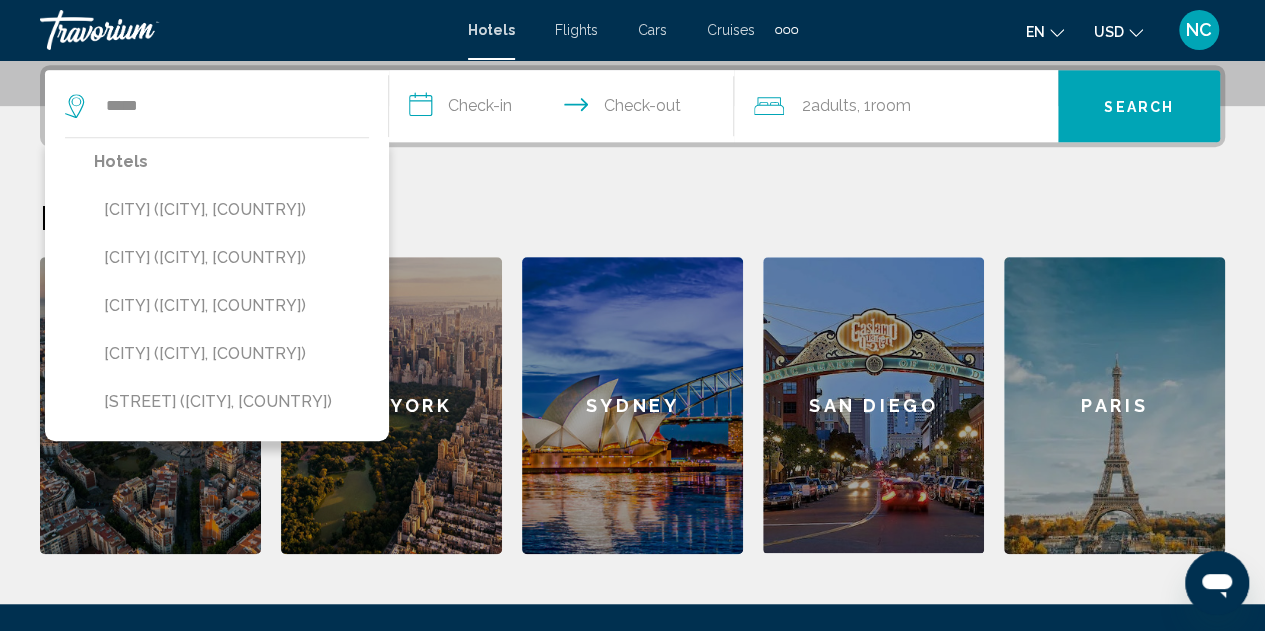 click on "**********" at bounding box center (565, 109) 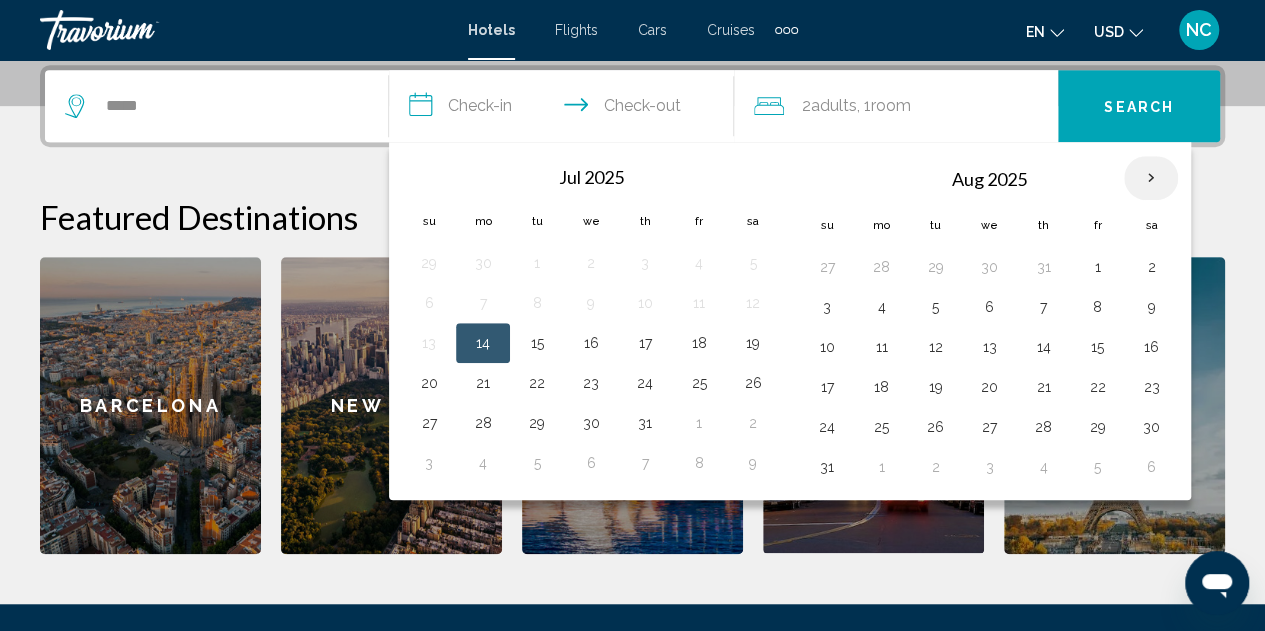 click at bounding box center (1151, 178) 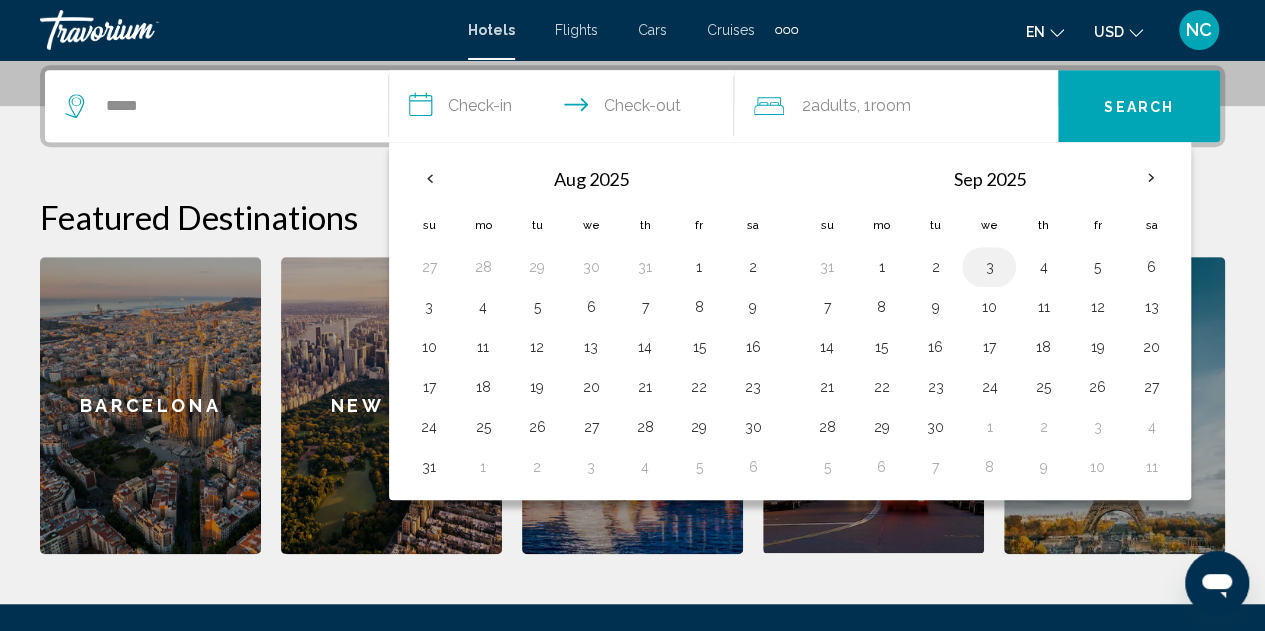 click on "3" at bounding box center [989, 267] 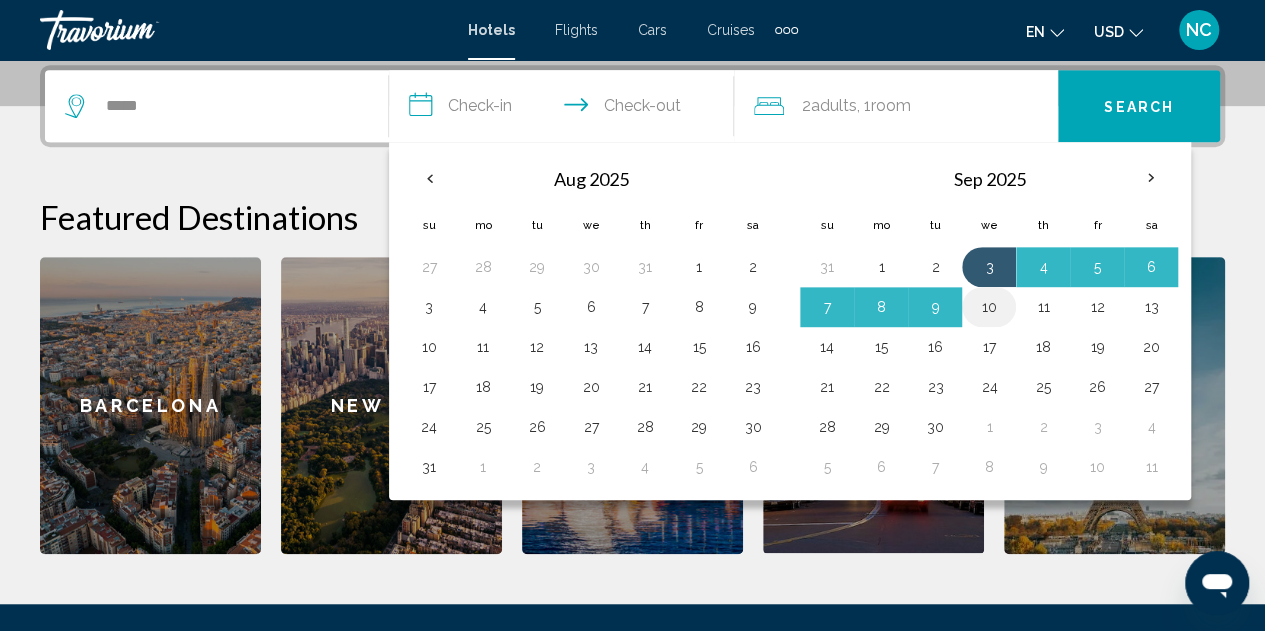 click on "10" at bounding box center (989, 307) 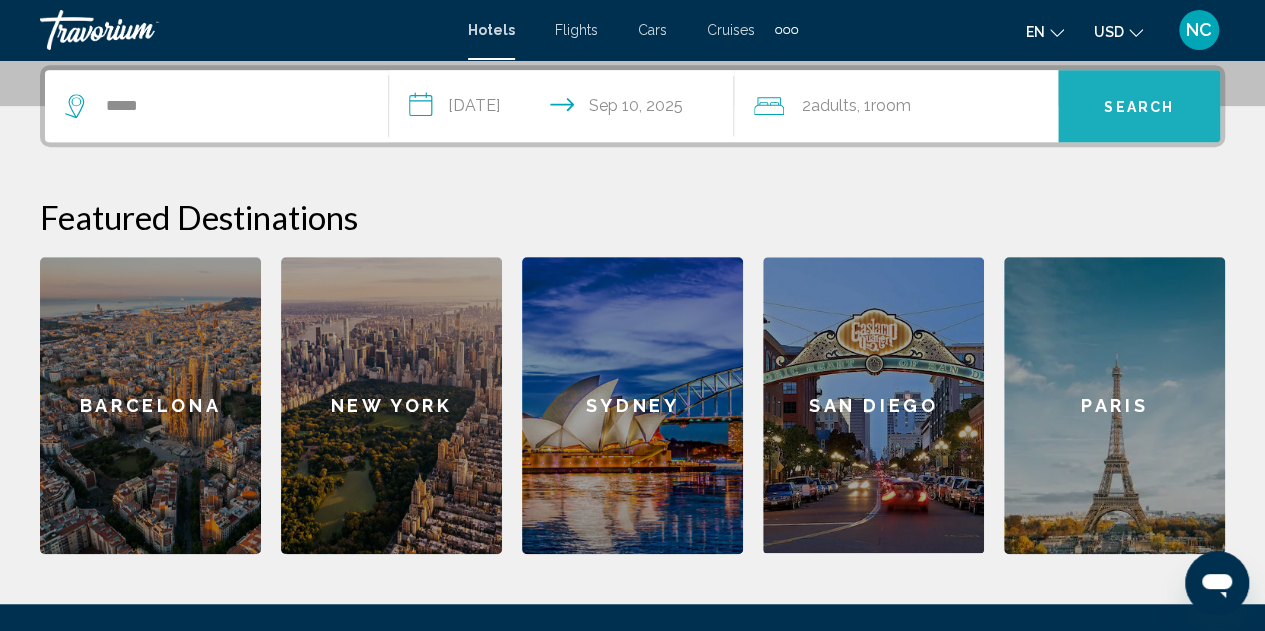 click on "Search" at bounding box center (1139, 107) 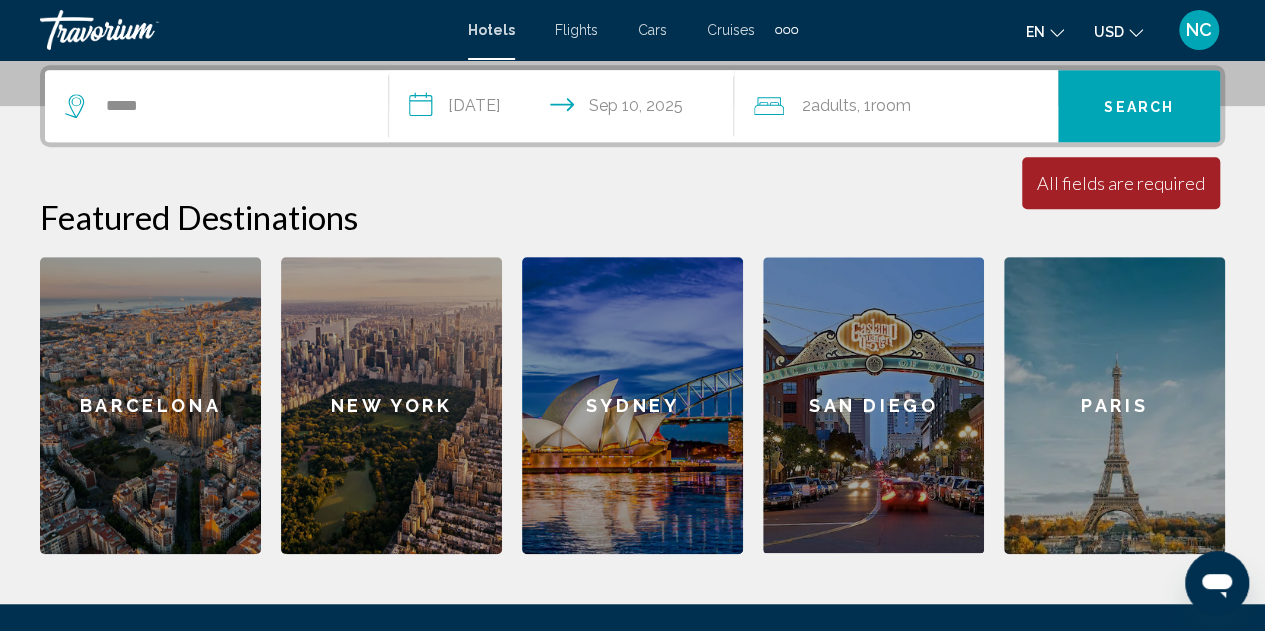click on "2  Adult Adults" 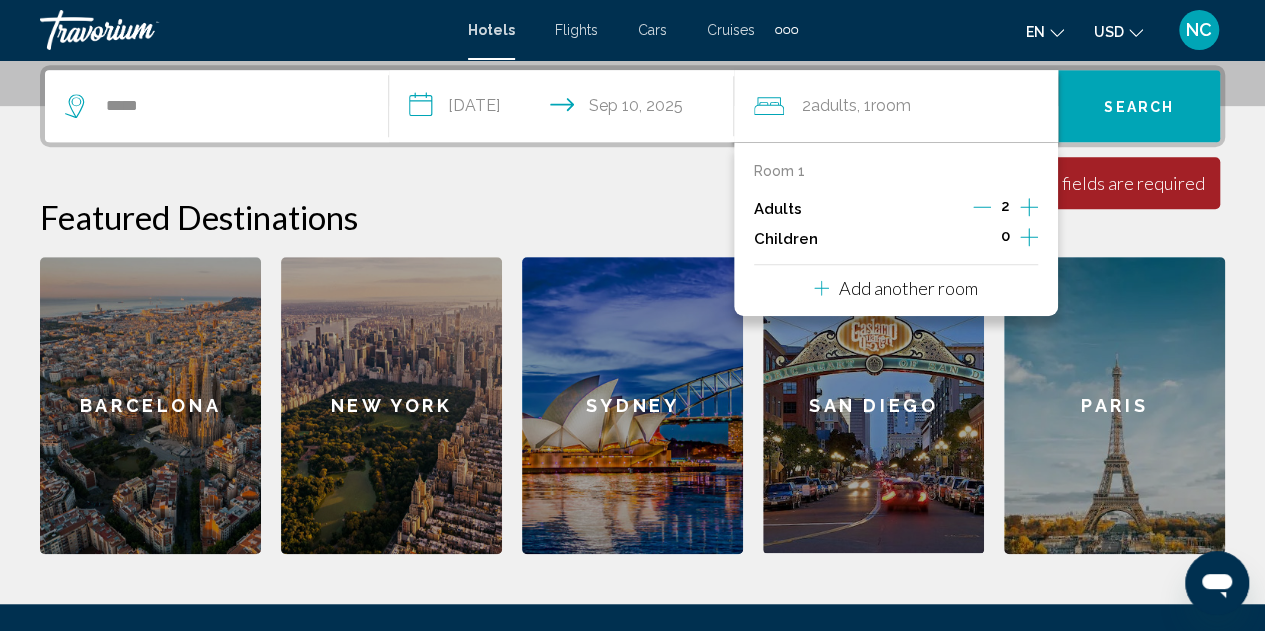 click 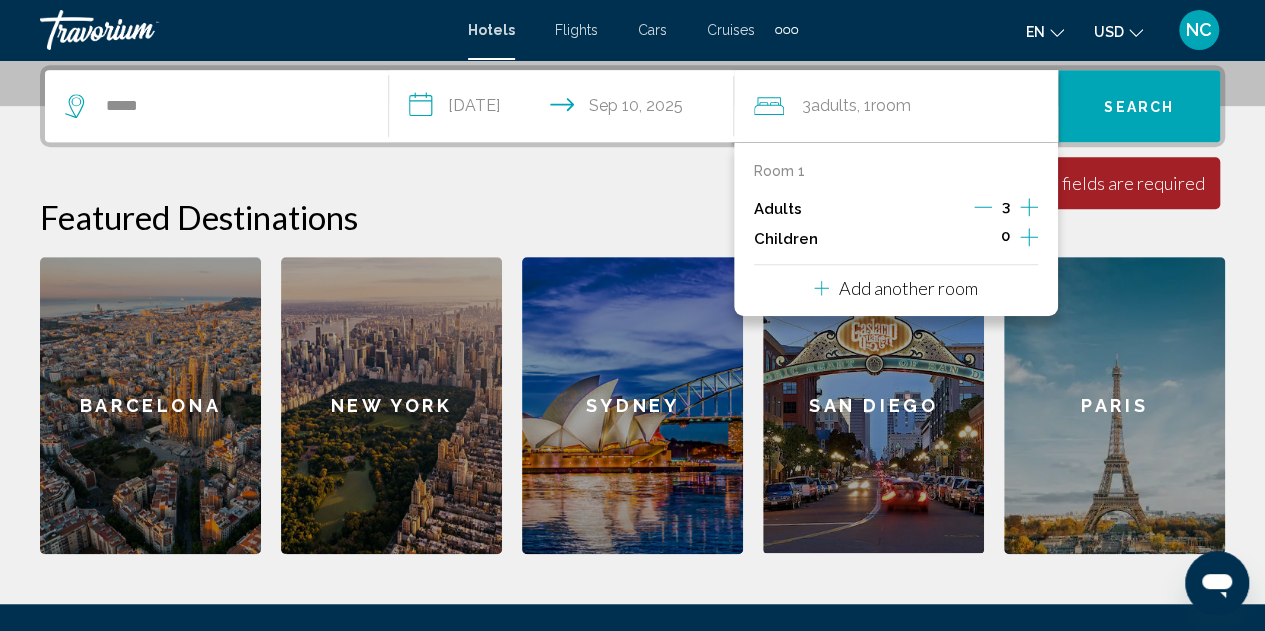 click 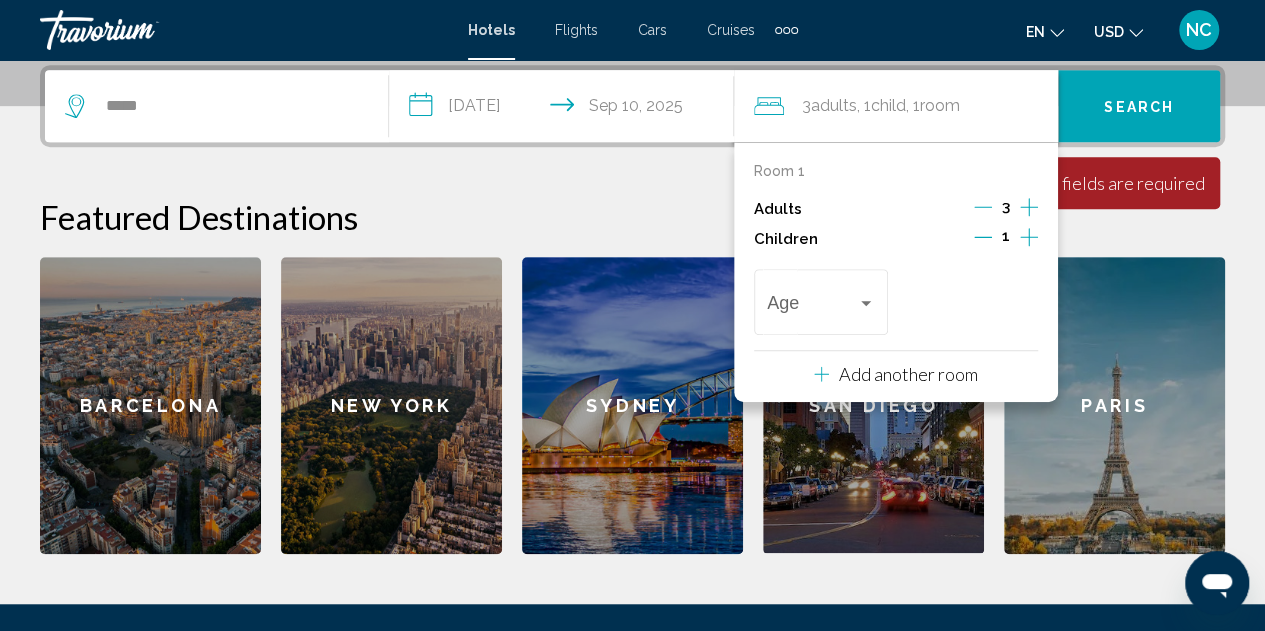 click on "**********" at bounding box center [632, 309] 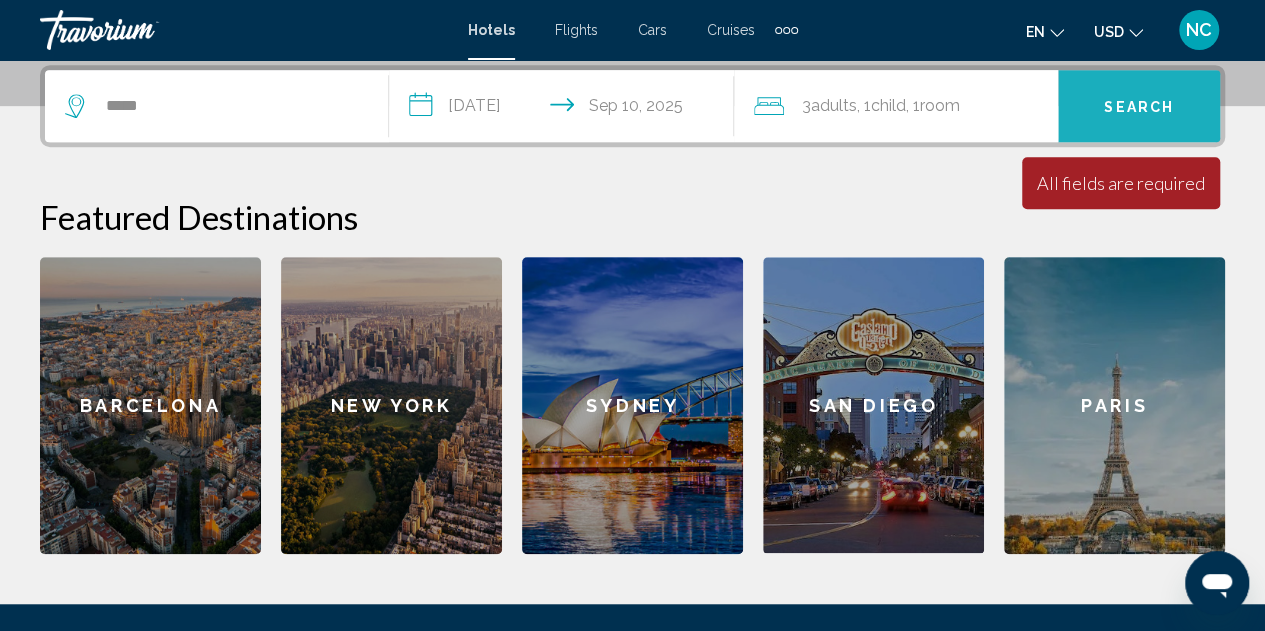 click on "Search" at bounding box center [1139, 107] 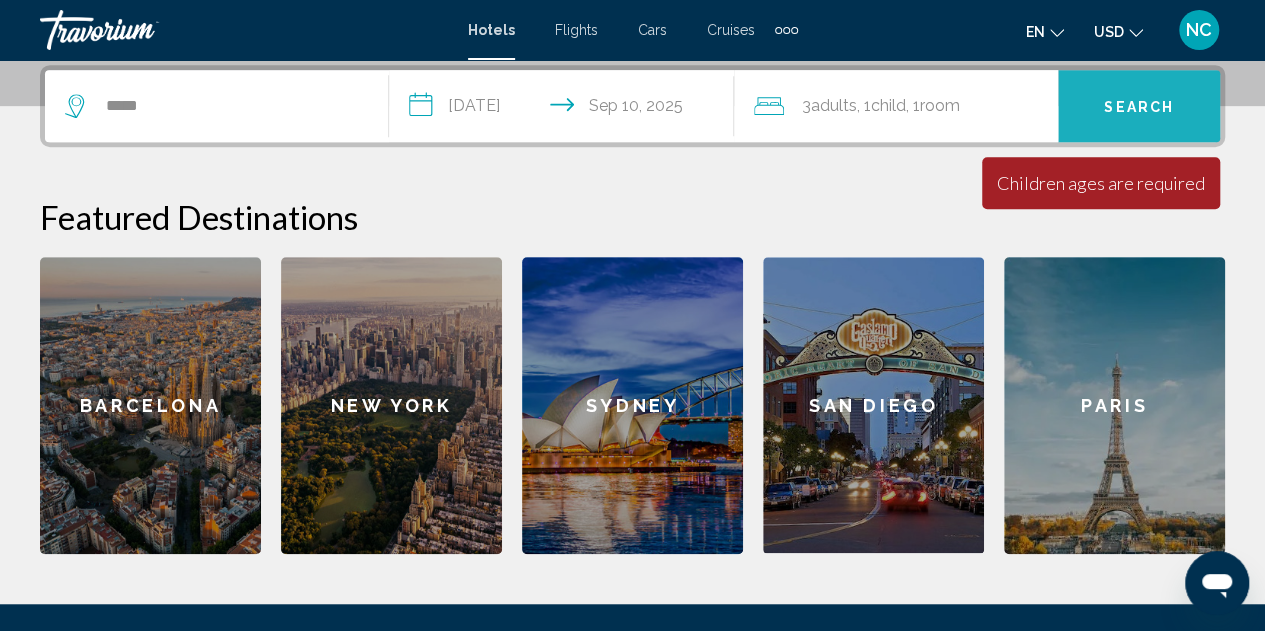 click on "Search" at bounding box center [1139, 107] 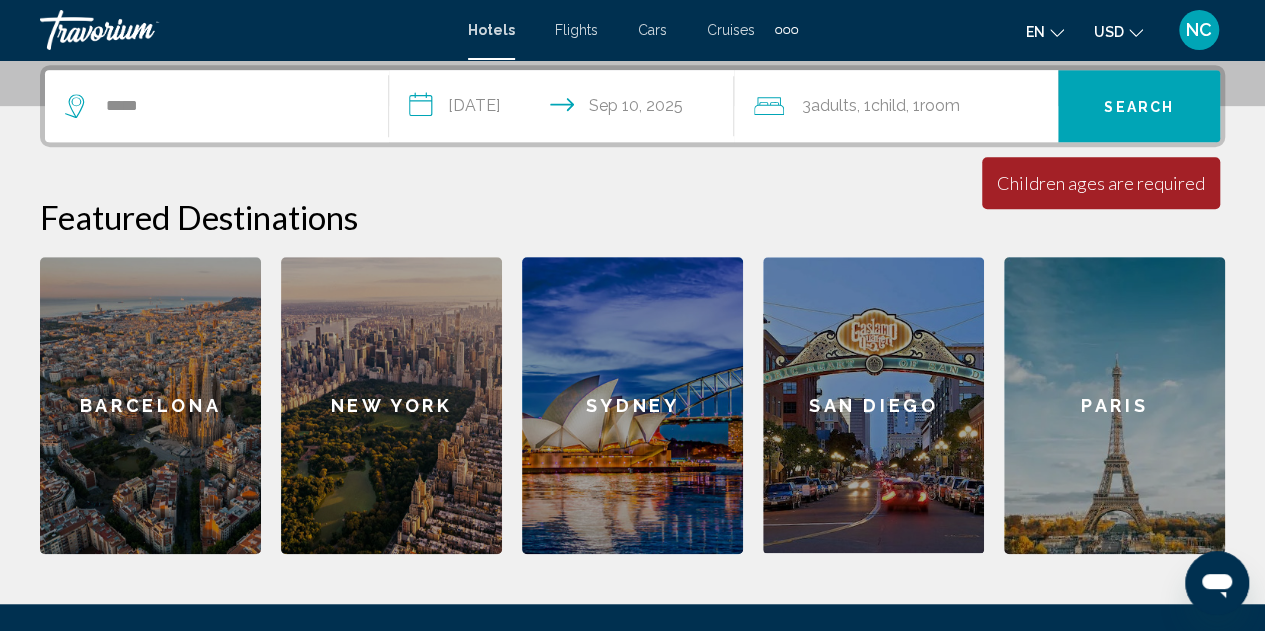 click on ", 1  Child Children" 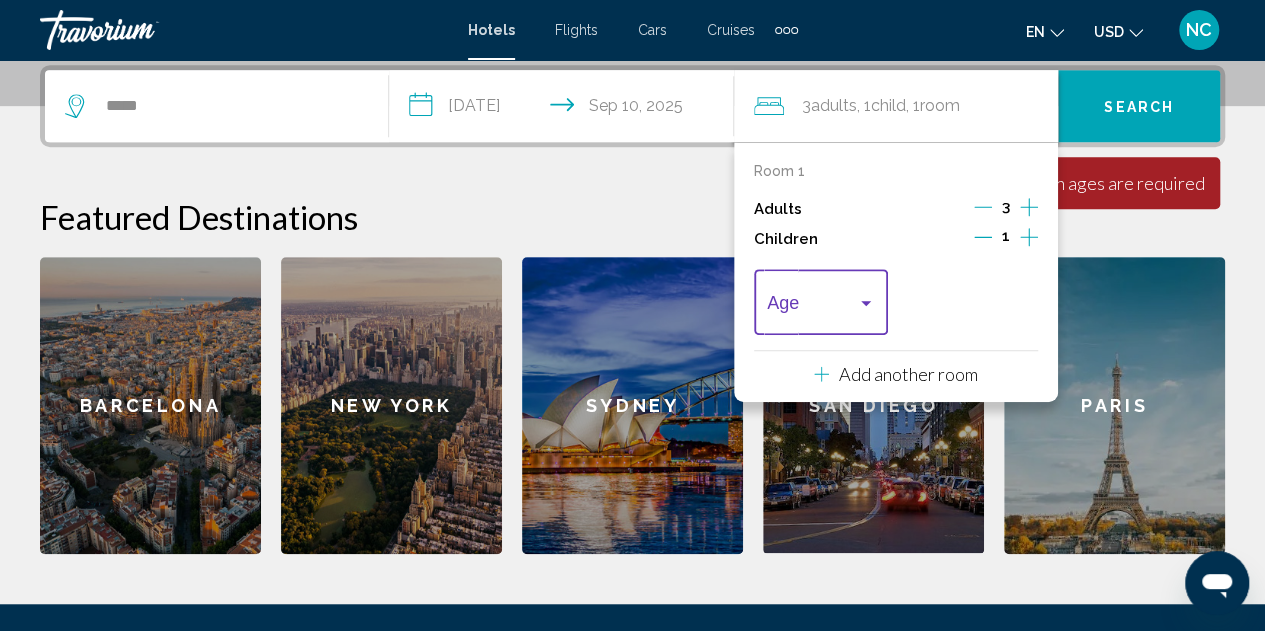 click at bounding box center (866, 303) 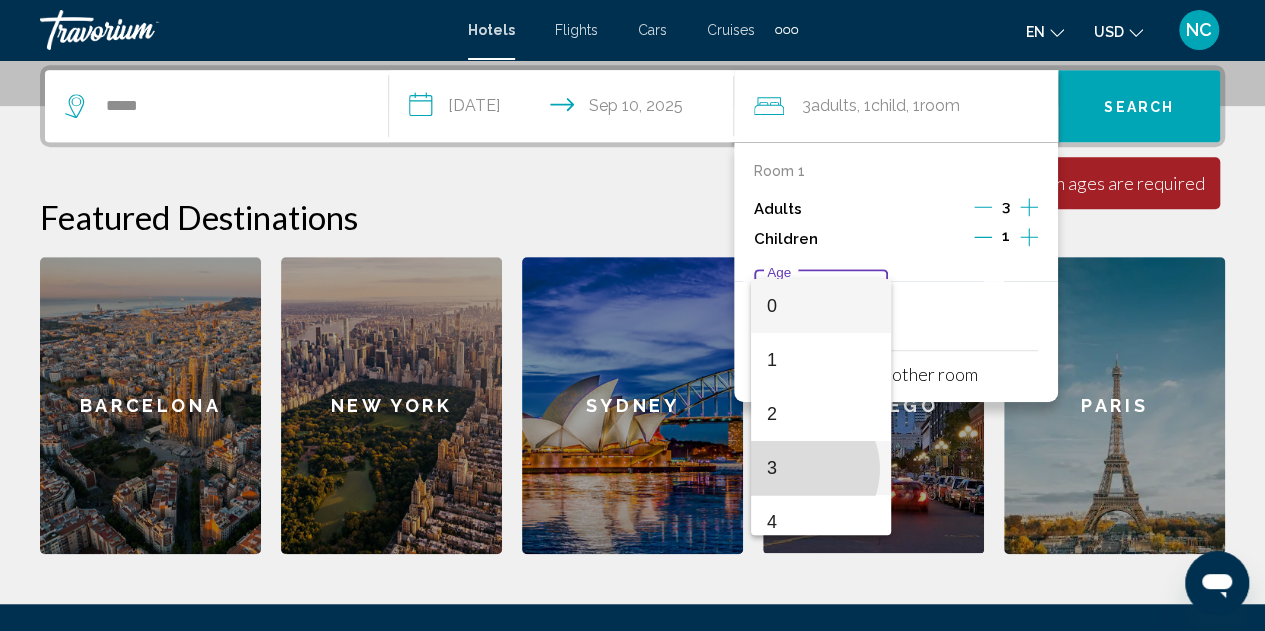 click on "3" at bounding box center (821, 468) 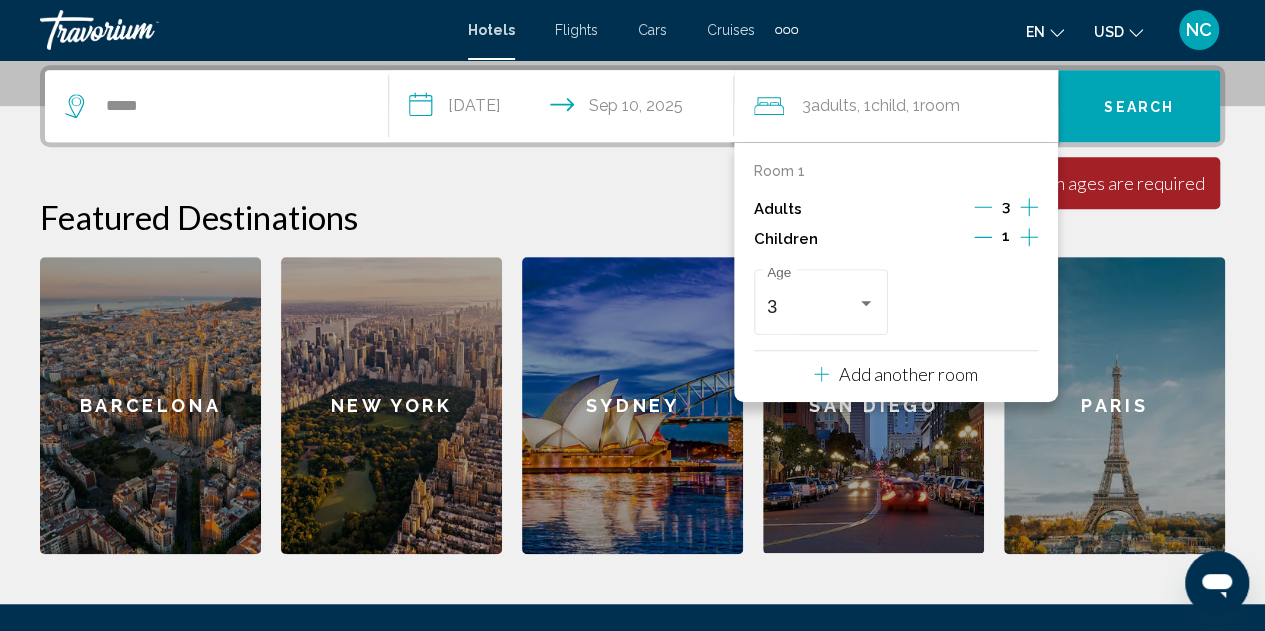click on "Featured Destinations" at bounding box center [632, 217] 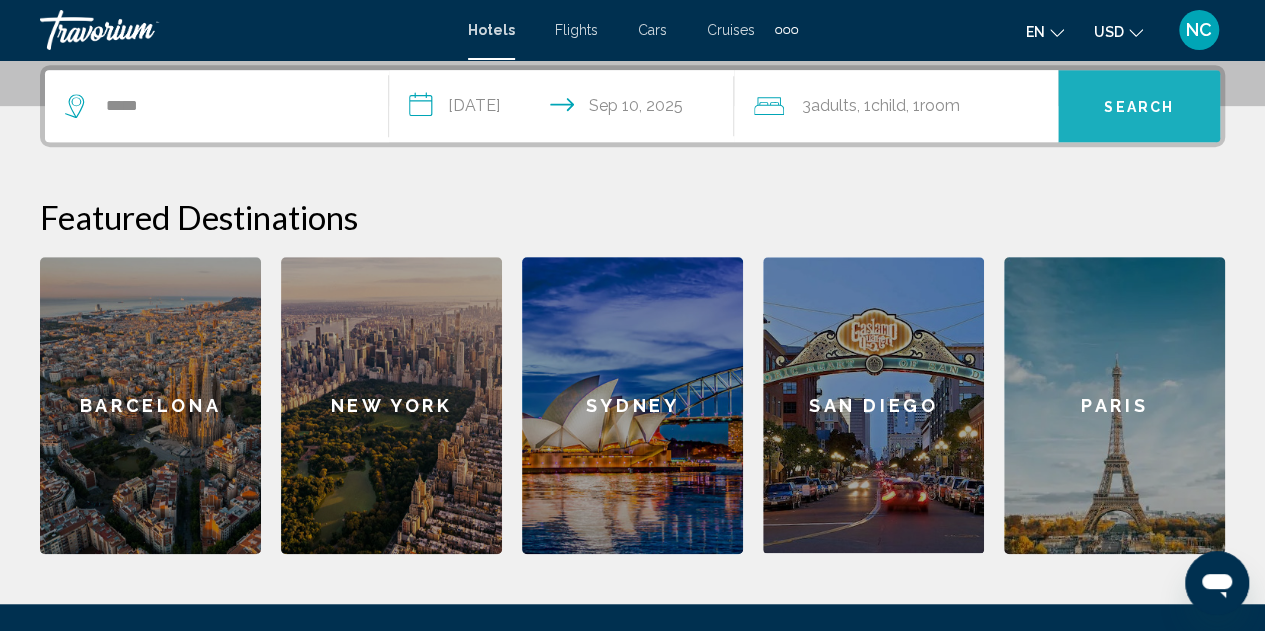 click on "Search" at bounding box center (1139, 107) 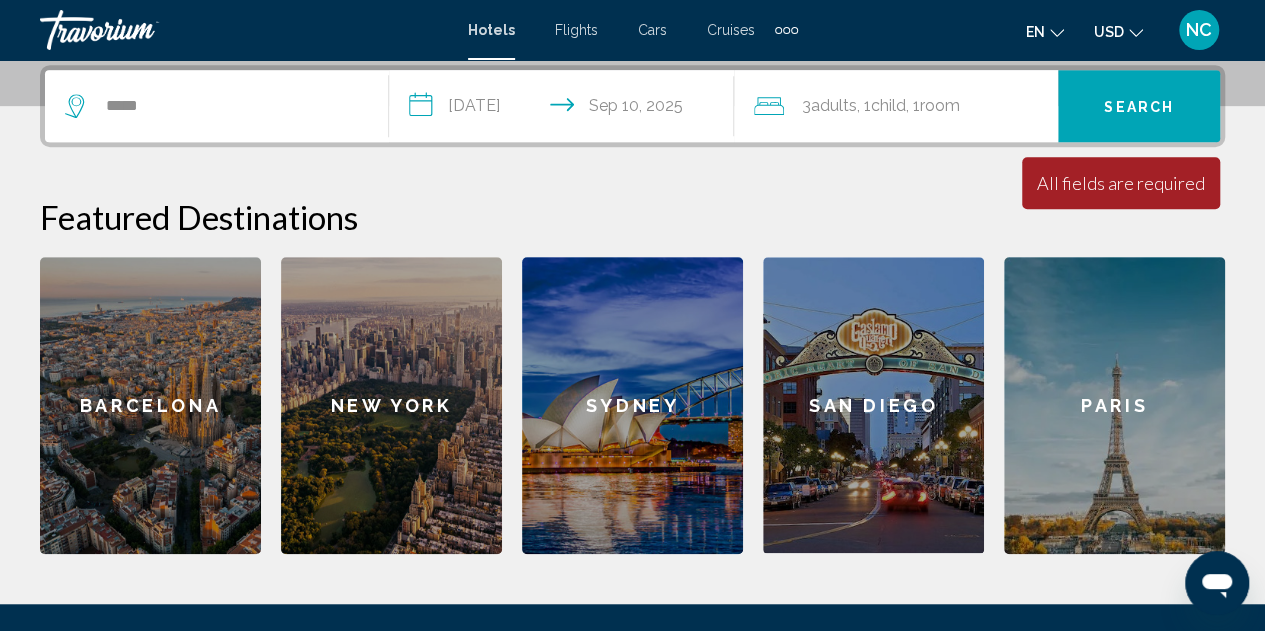 click on "Room" 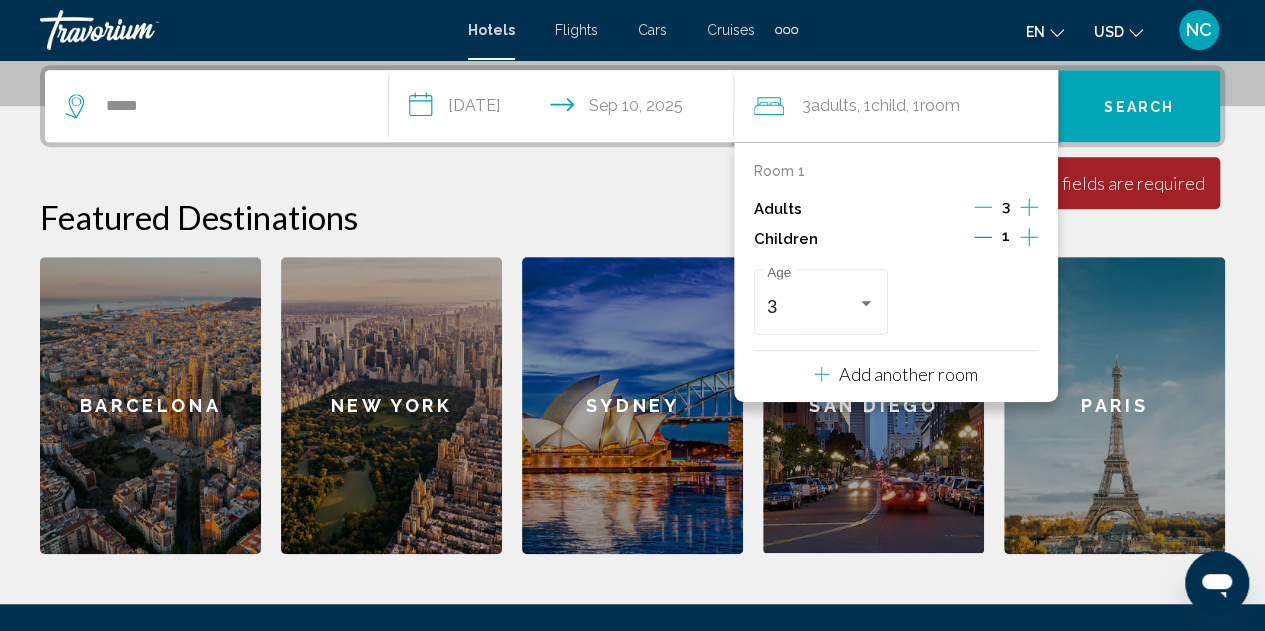type 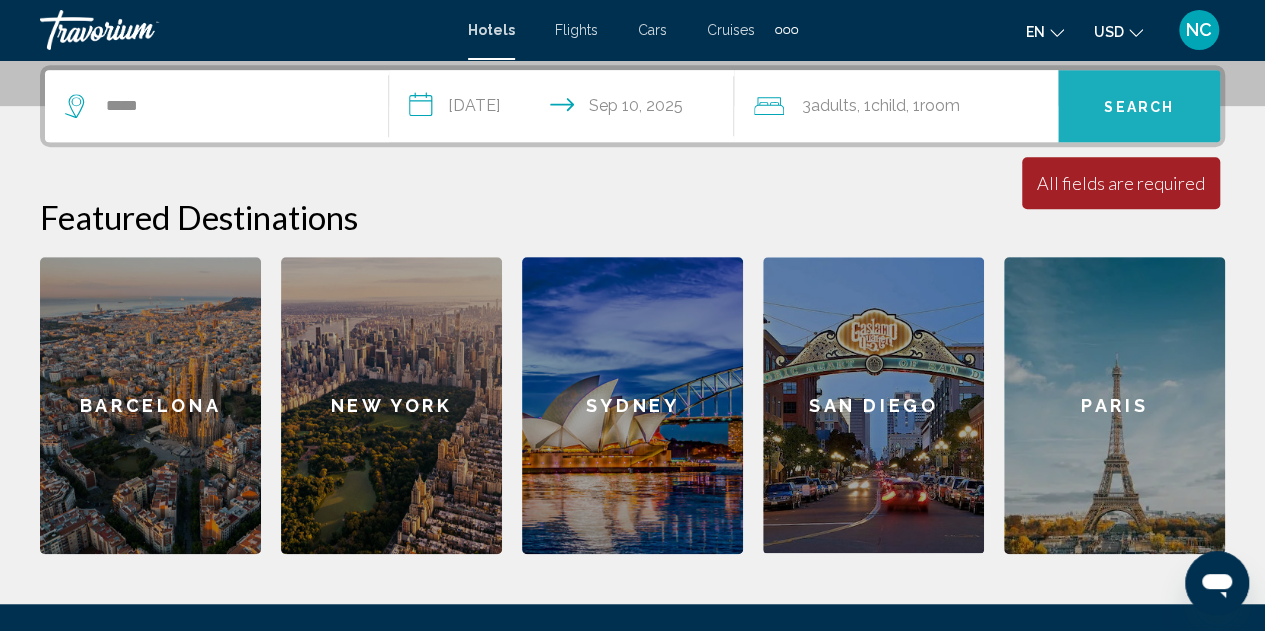 click on "Search" at bounding box center (1139, 107) 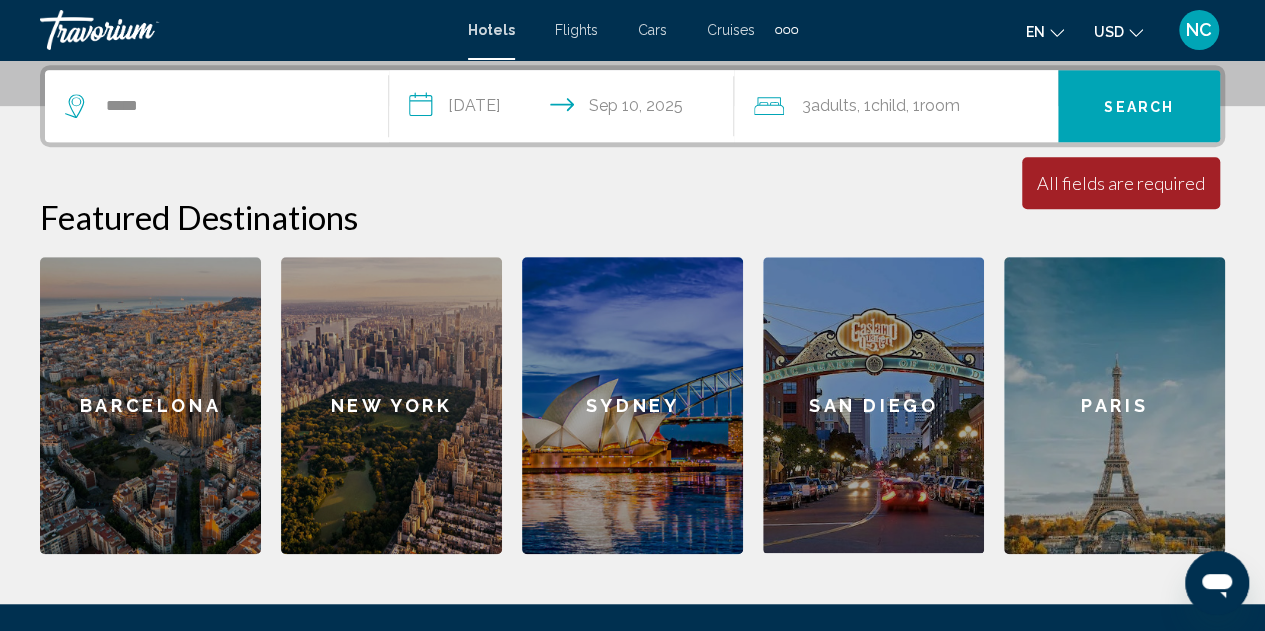 click on "3  Adult Adults , 1  Child Children , 1  Room rooms" 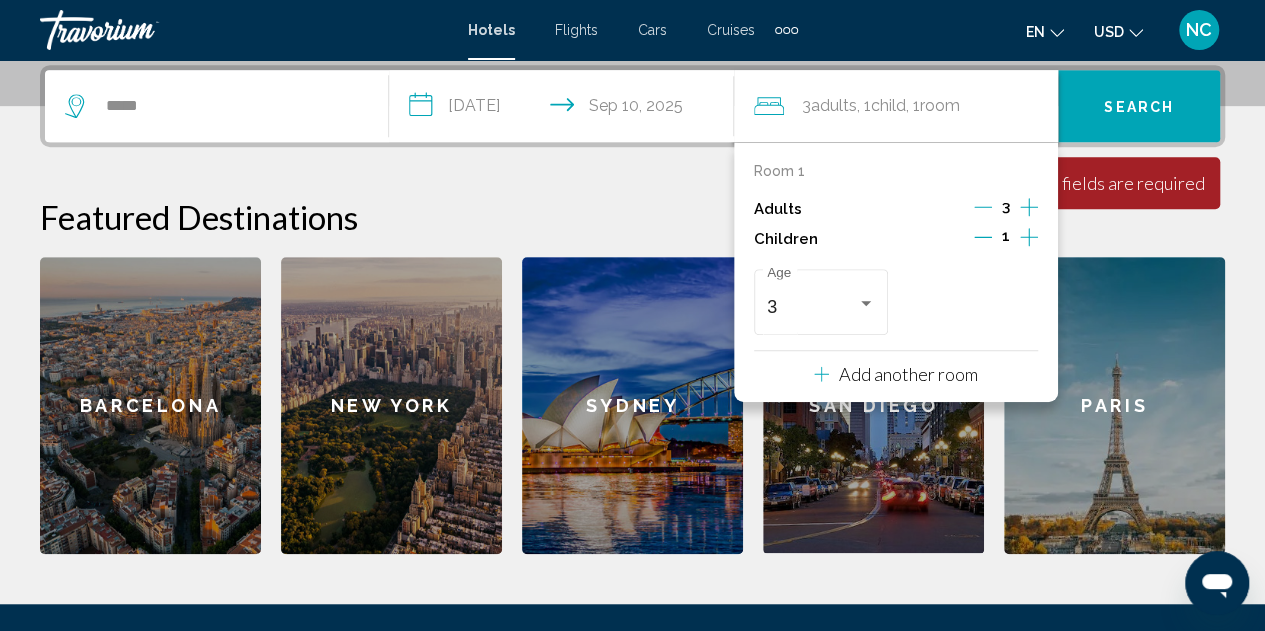 click on "**********" at bounding box center [632, 309] 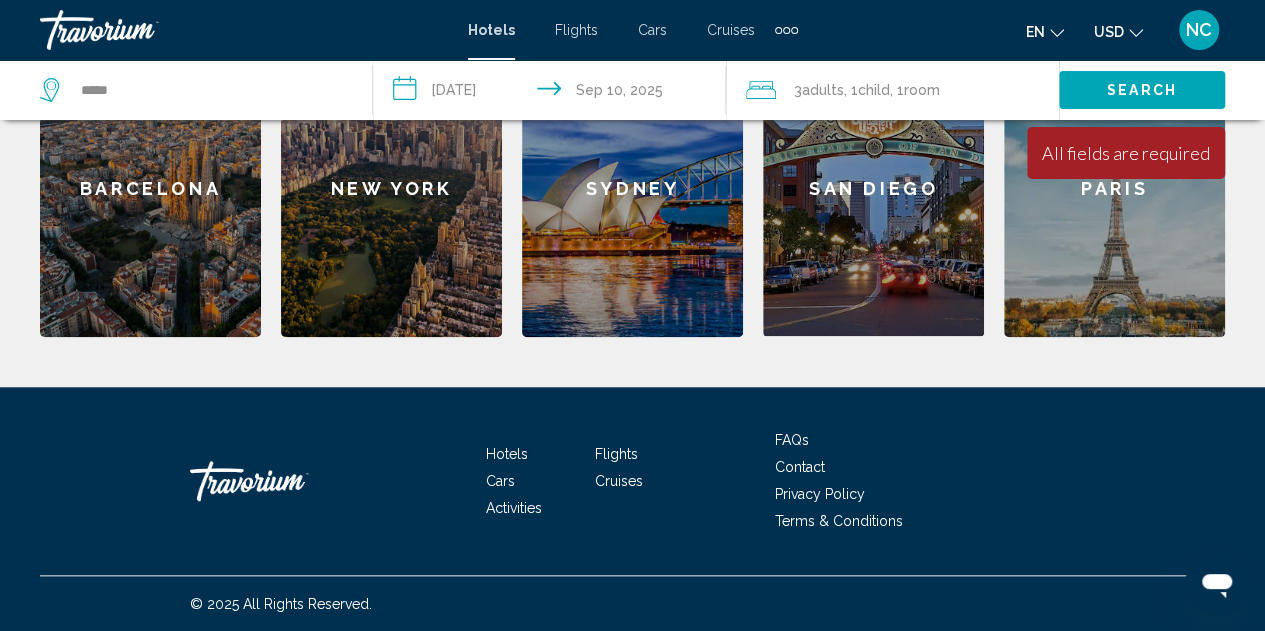scroll, scrollTop: 159, scrollLeft: 0, axis: vertical 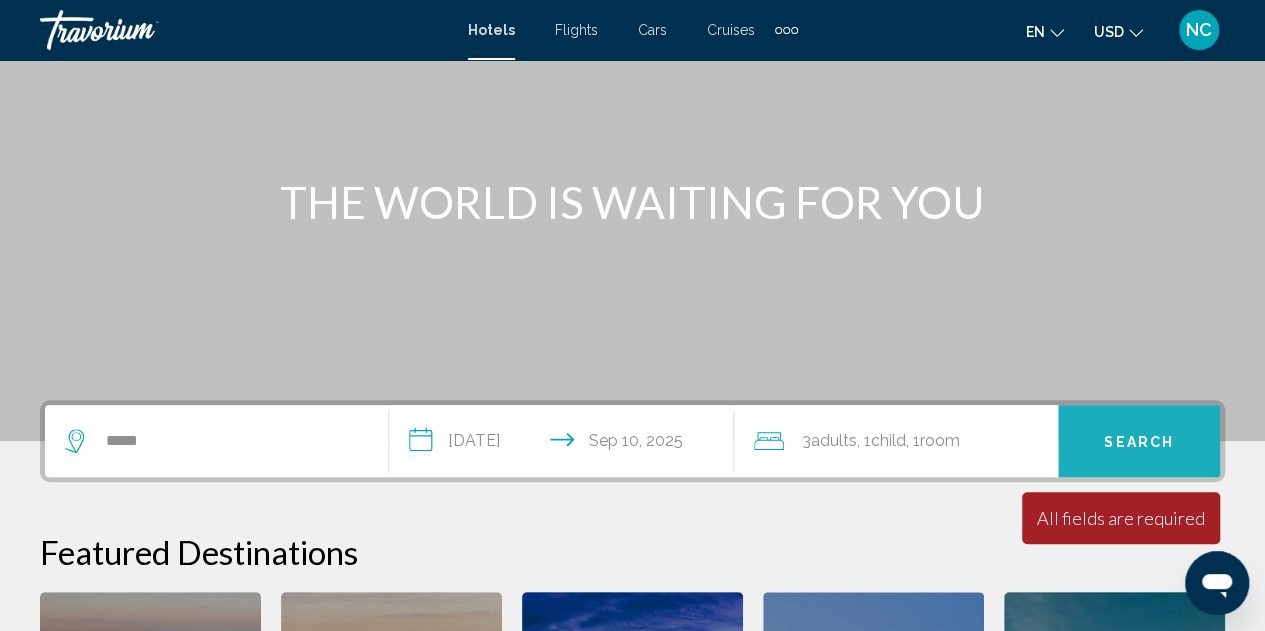 click on "Search" at bounding box center [1139, 441] 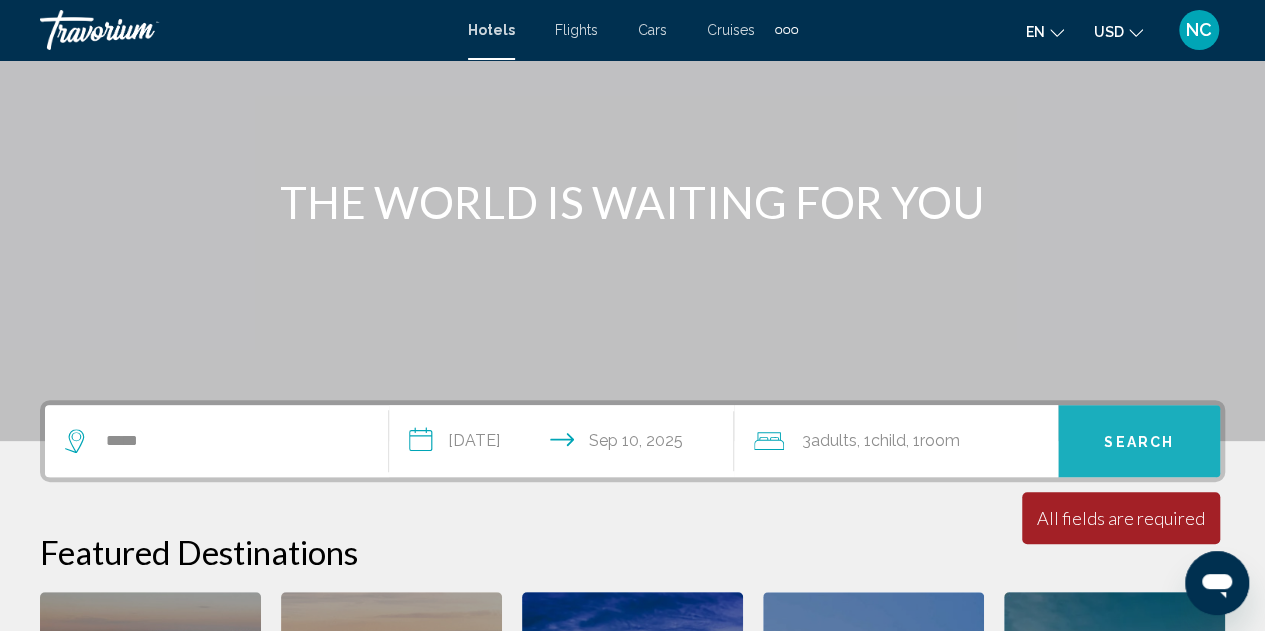 click on "Search" at bounding box center [1139, 441] 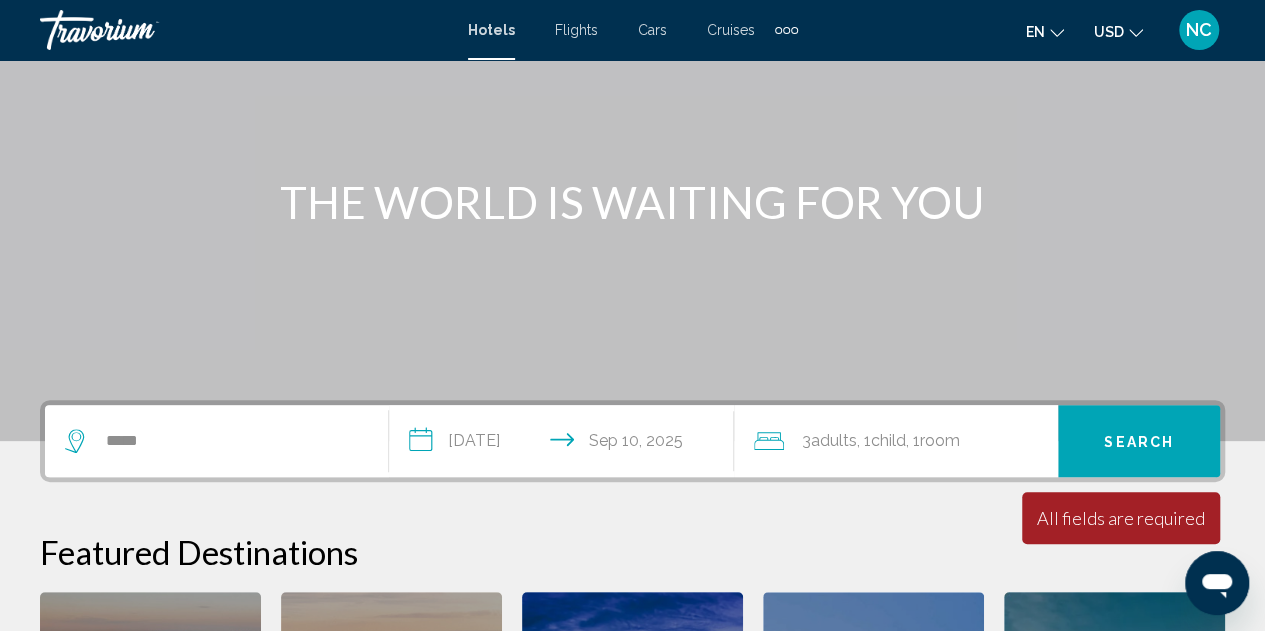 click on ", 1  Child Children" 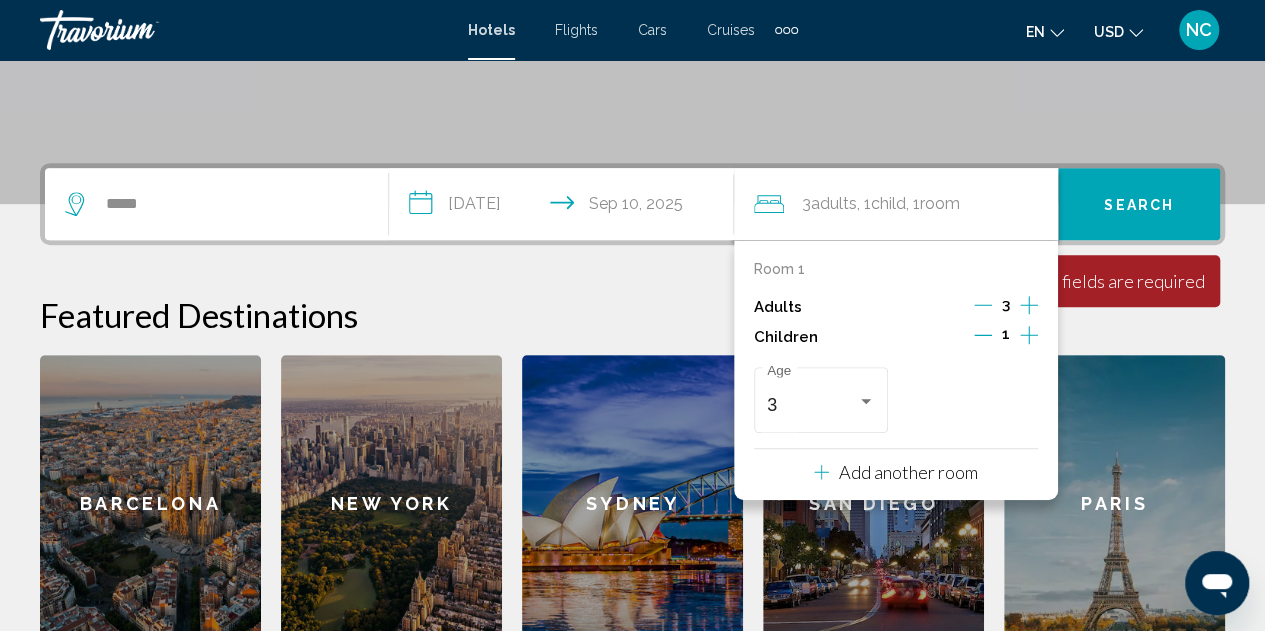 scroll, scrollTop: 494, scrollLeft: 0, axis: vertical 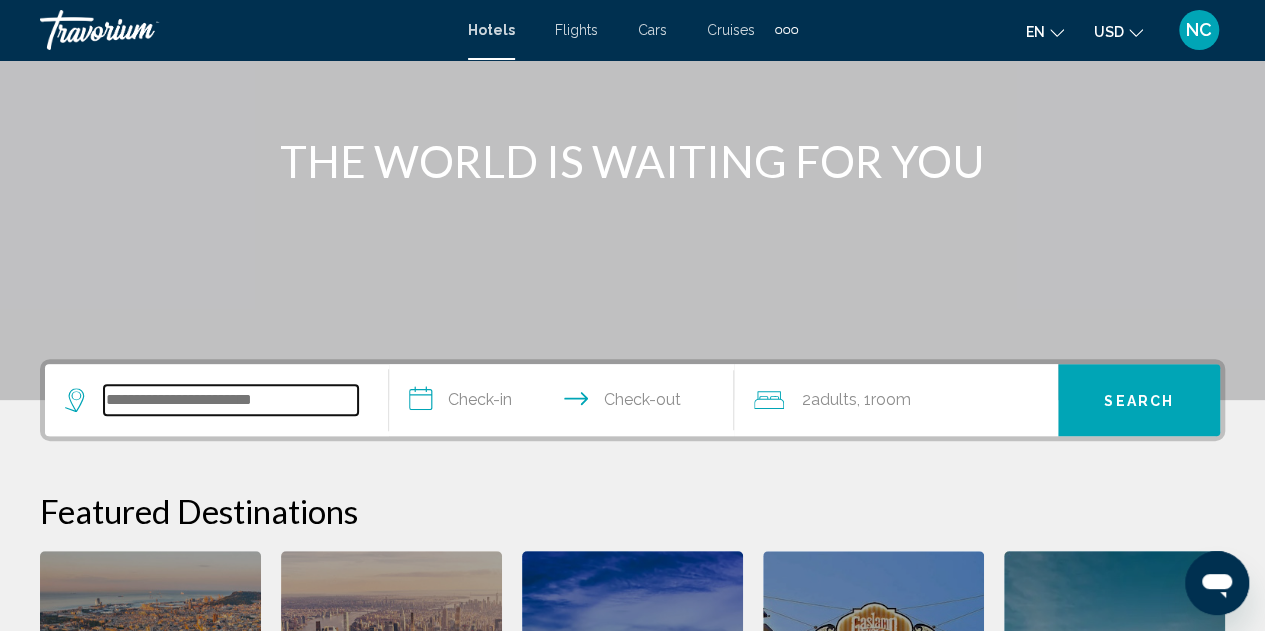 click at bounding box center [231, 400] 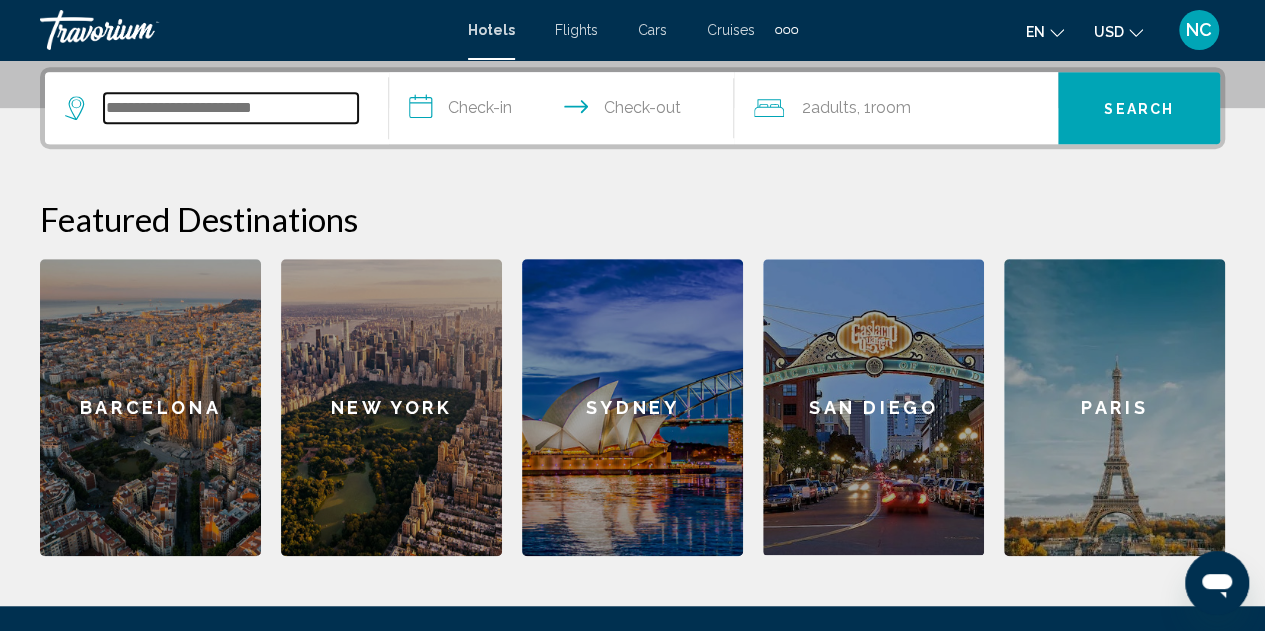 scroll, scrollTop: 494, scrollLeft: 0, axis: vertical 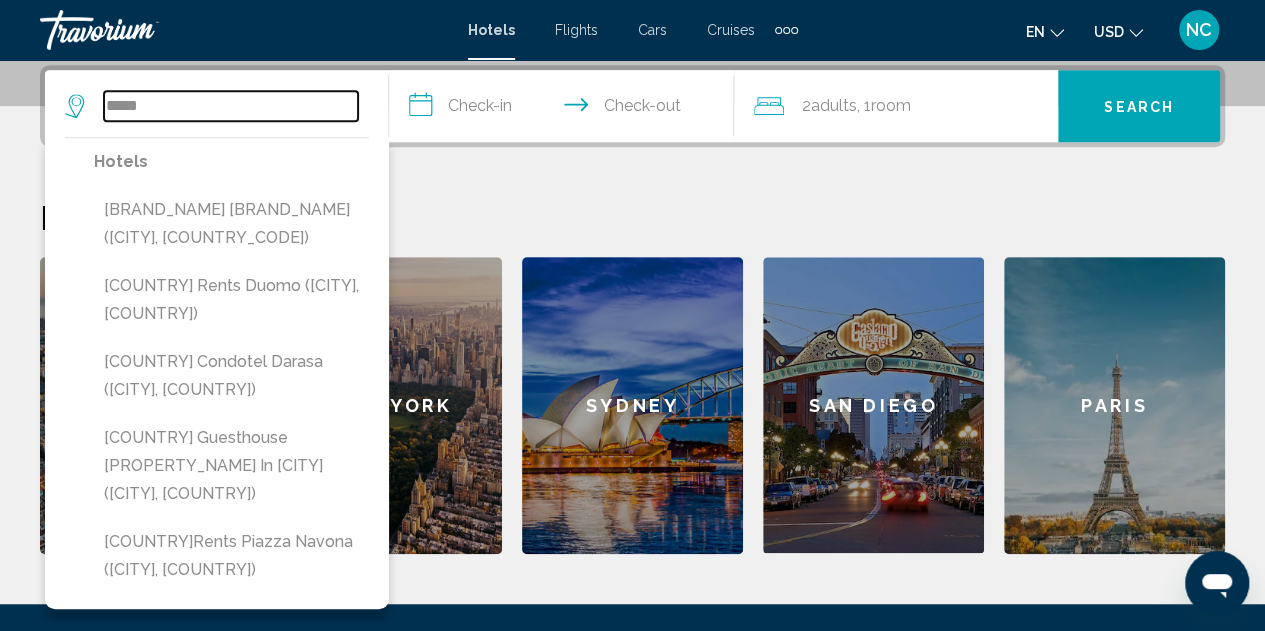 type on "*****" 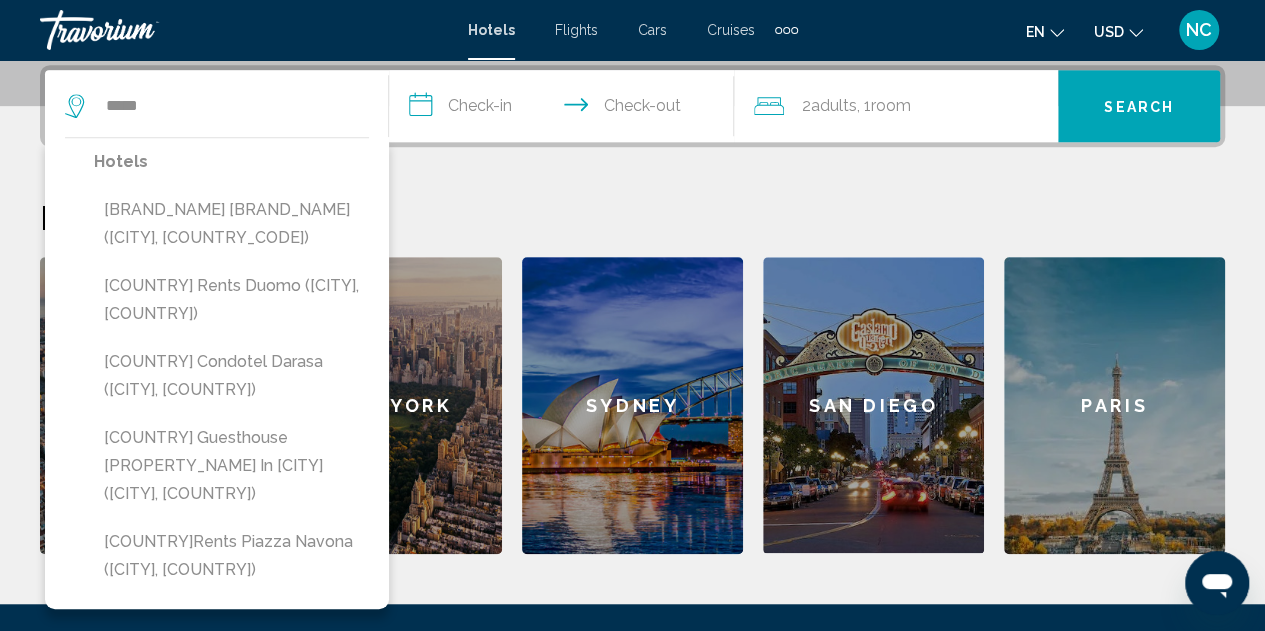 click on "**********" at bounding box center [565, 109] 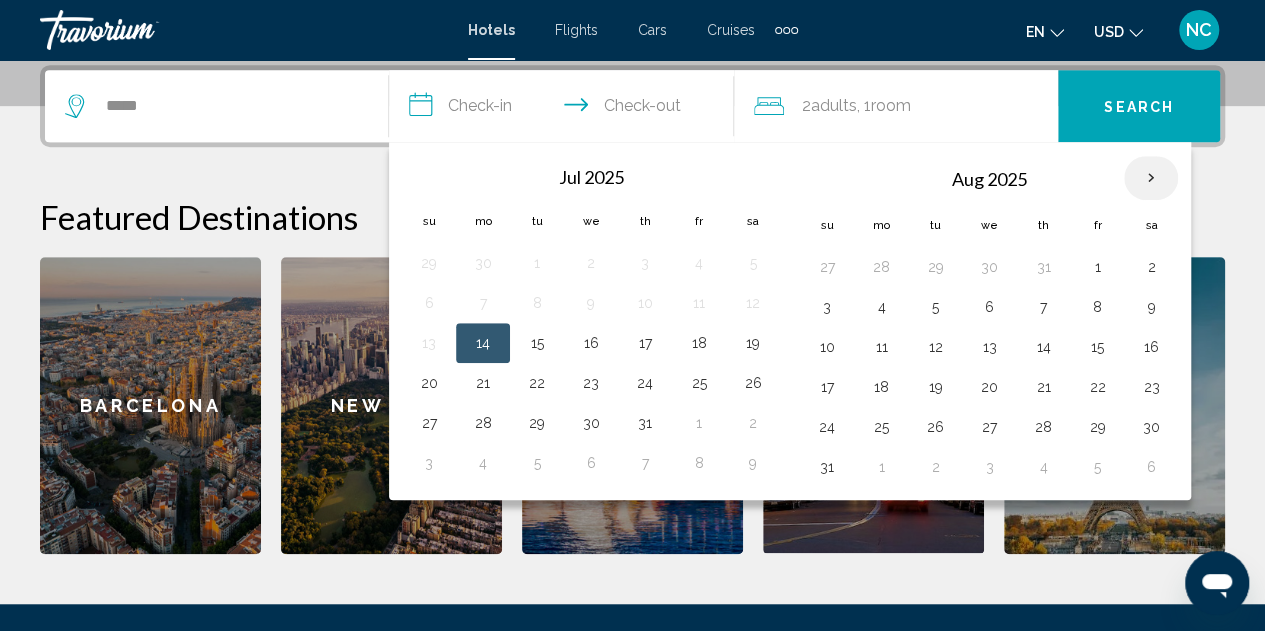 click at bounding box center [1151, 178] 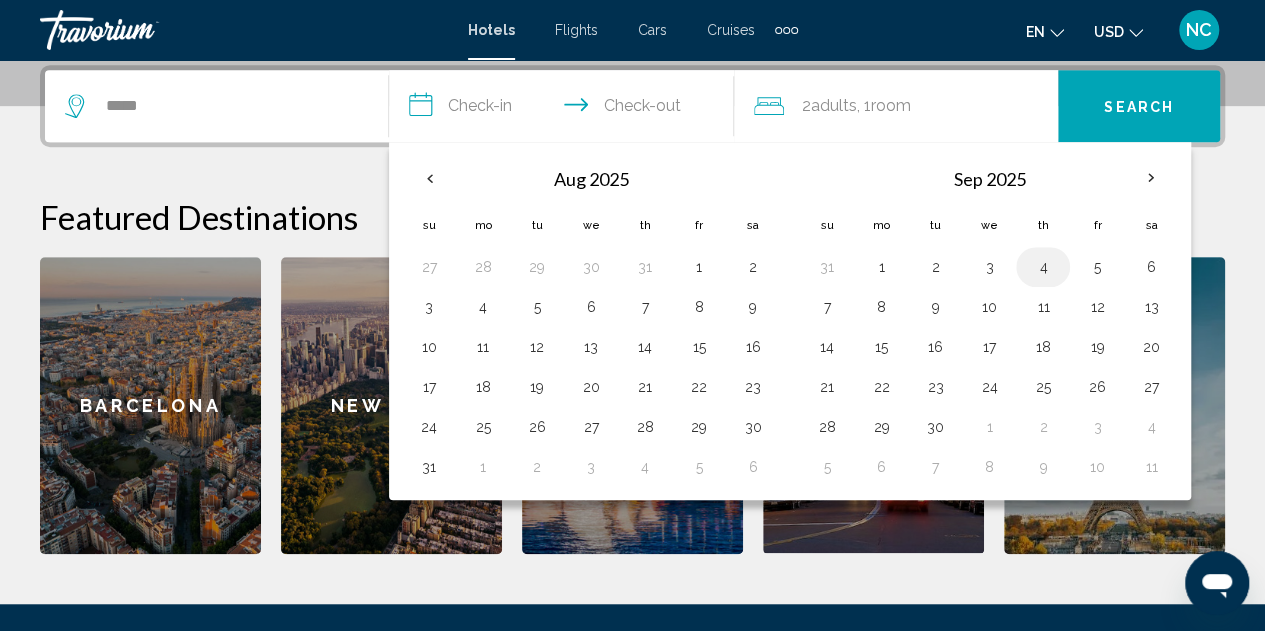 click on "4" at bounding box center (1043, 267) 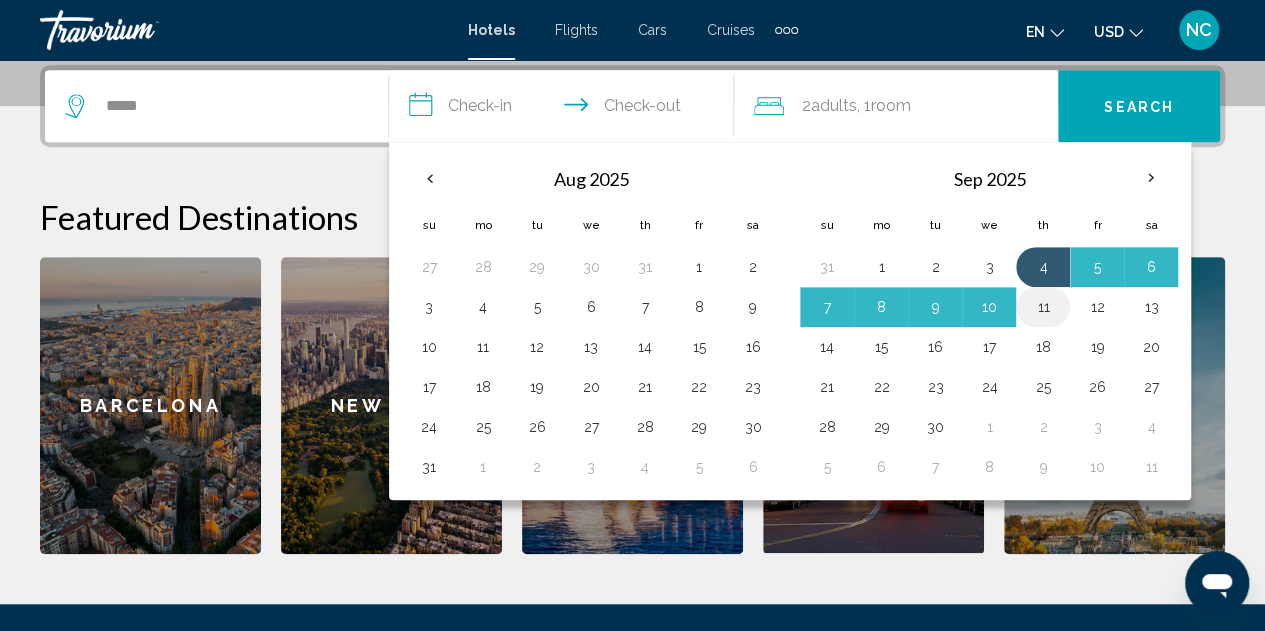 click on "11" at bounding box center [1043, 307] 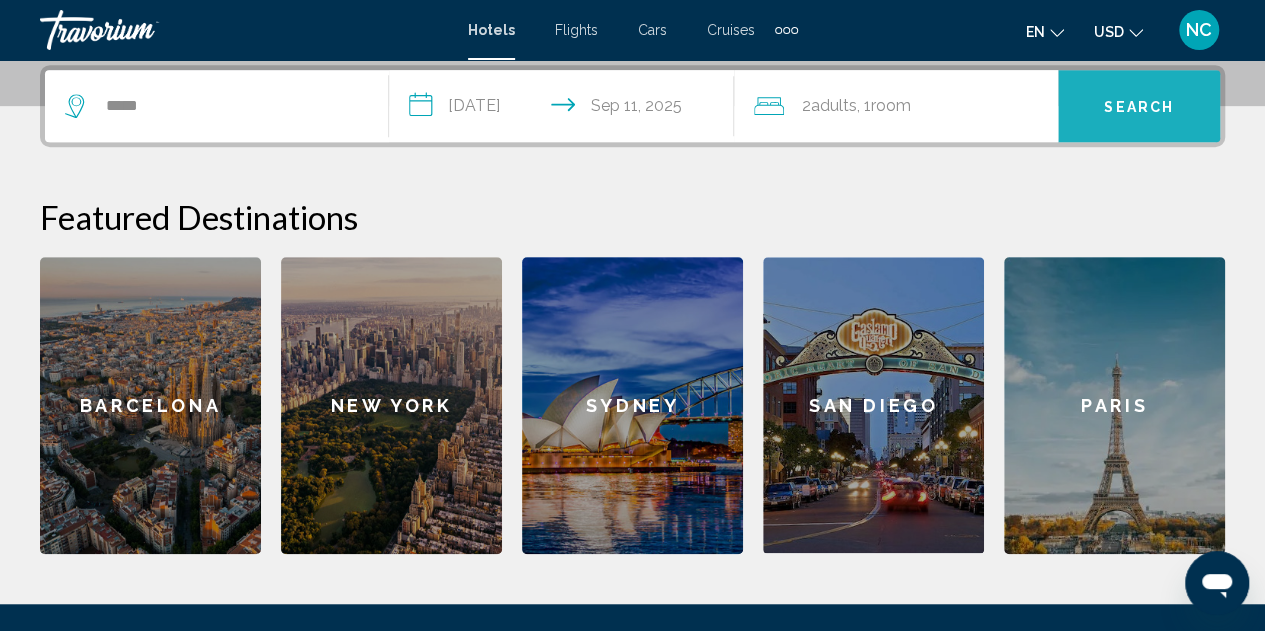 click on "Search" at bounding box center (1139, 107) 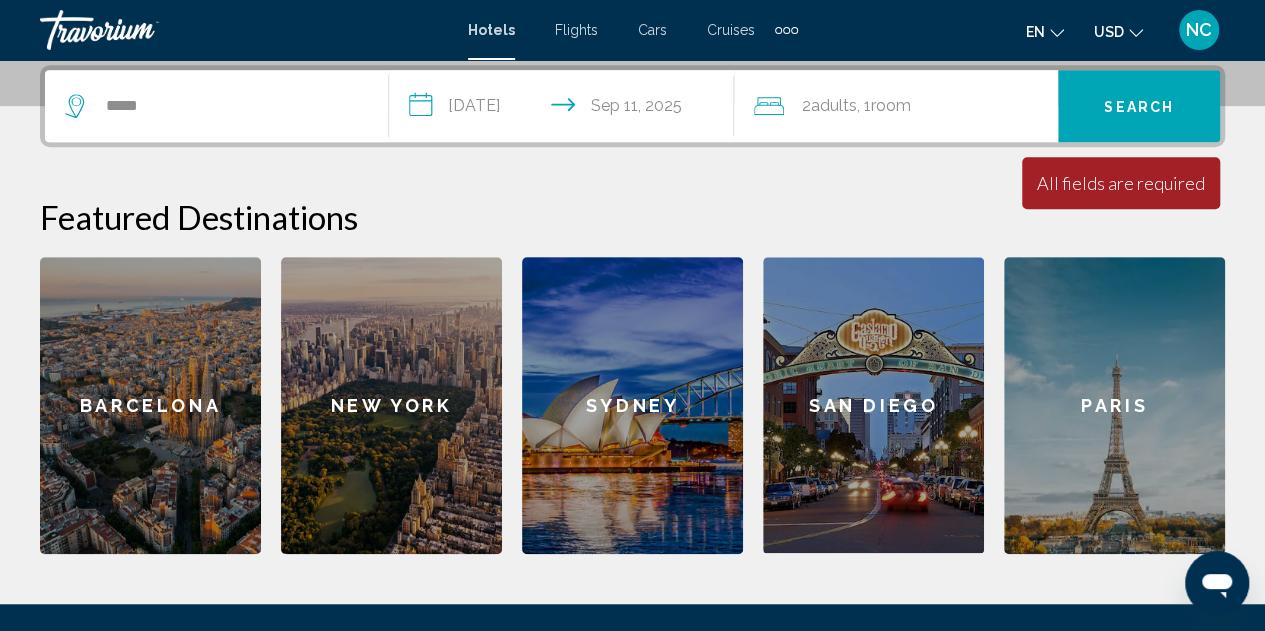 click on "2  Adult Adults , 1  Room rooms" 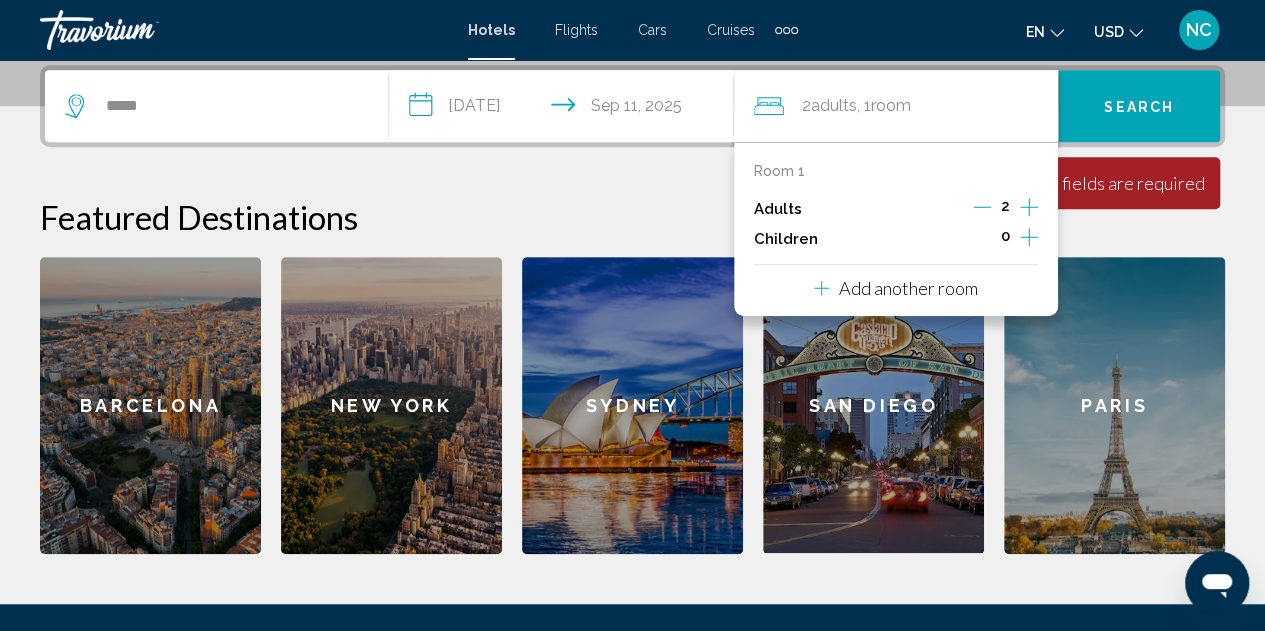 click 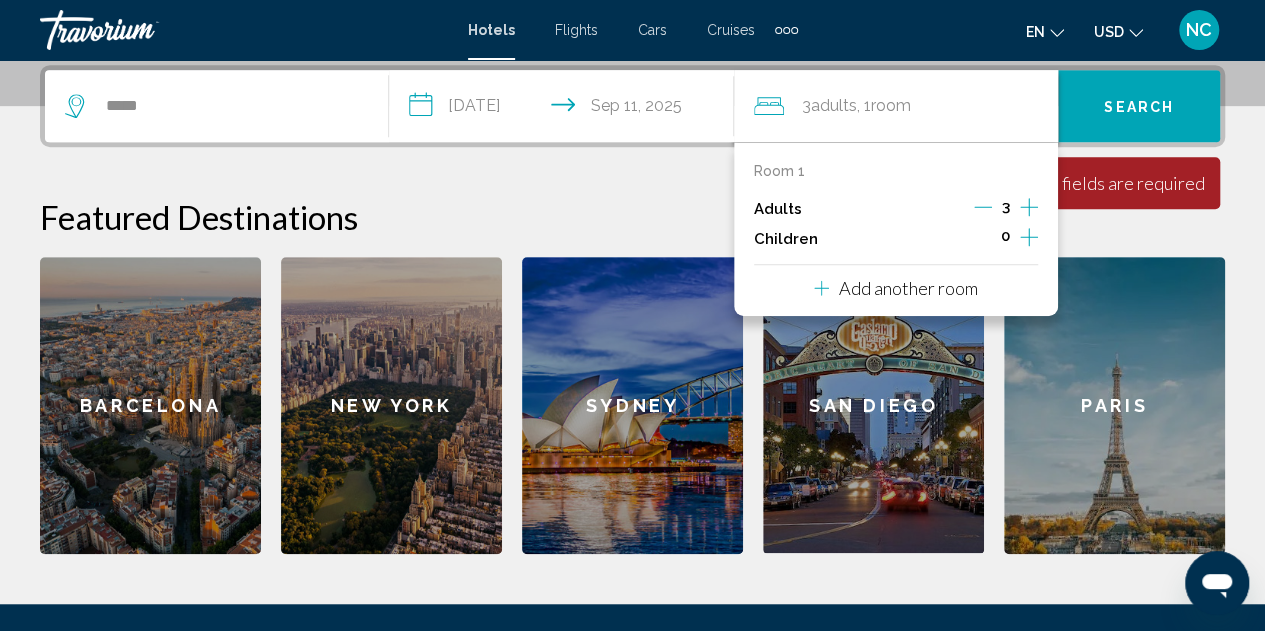 click 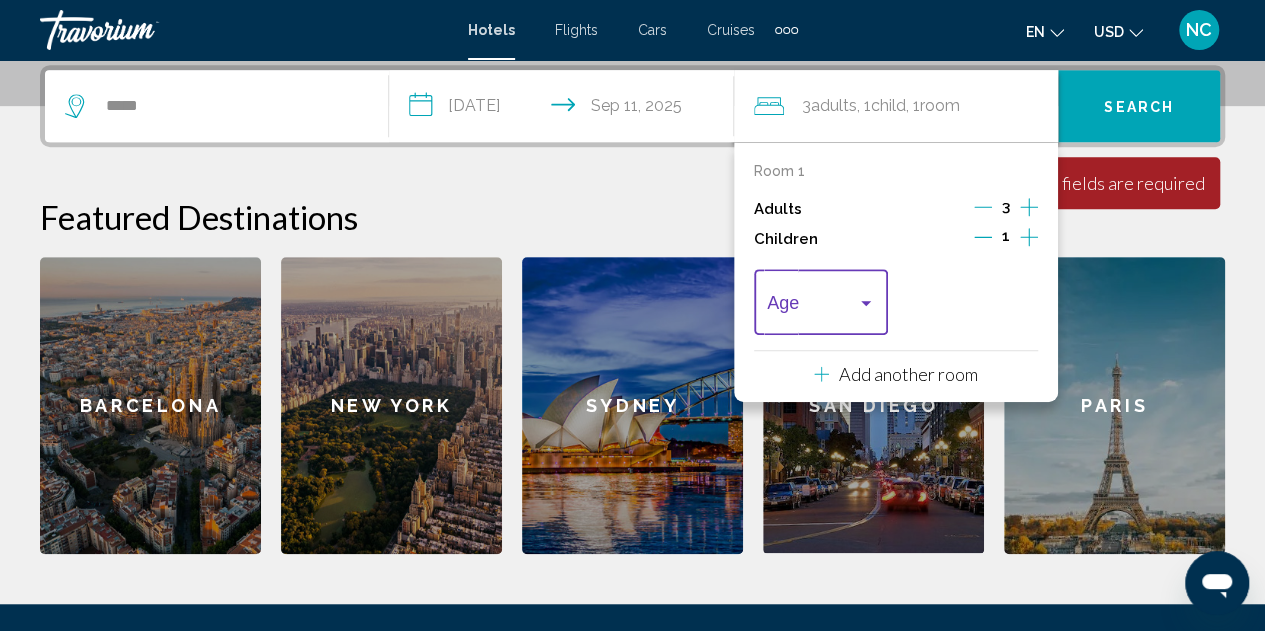 click at bounding box center (866, 303) 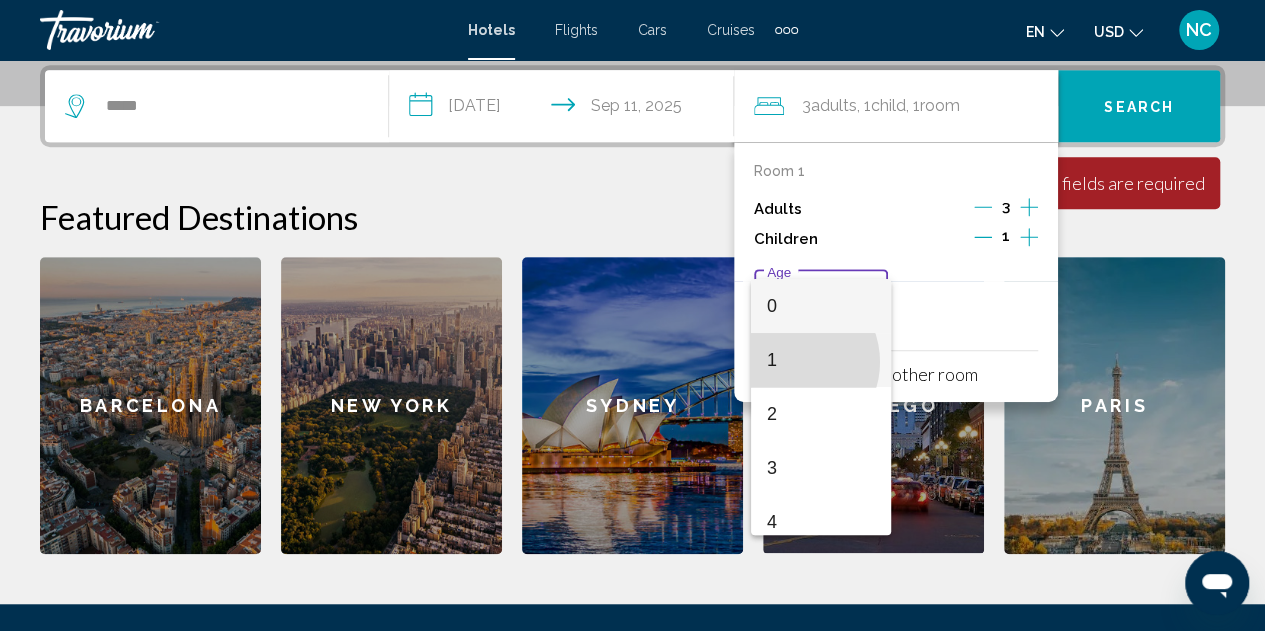 click on "1" at bounding box center (821, 360) 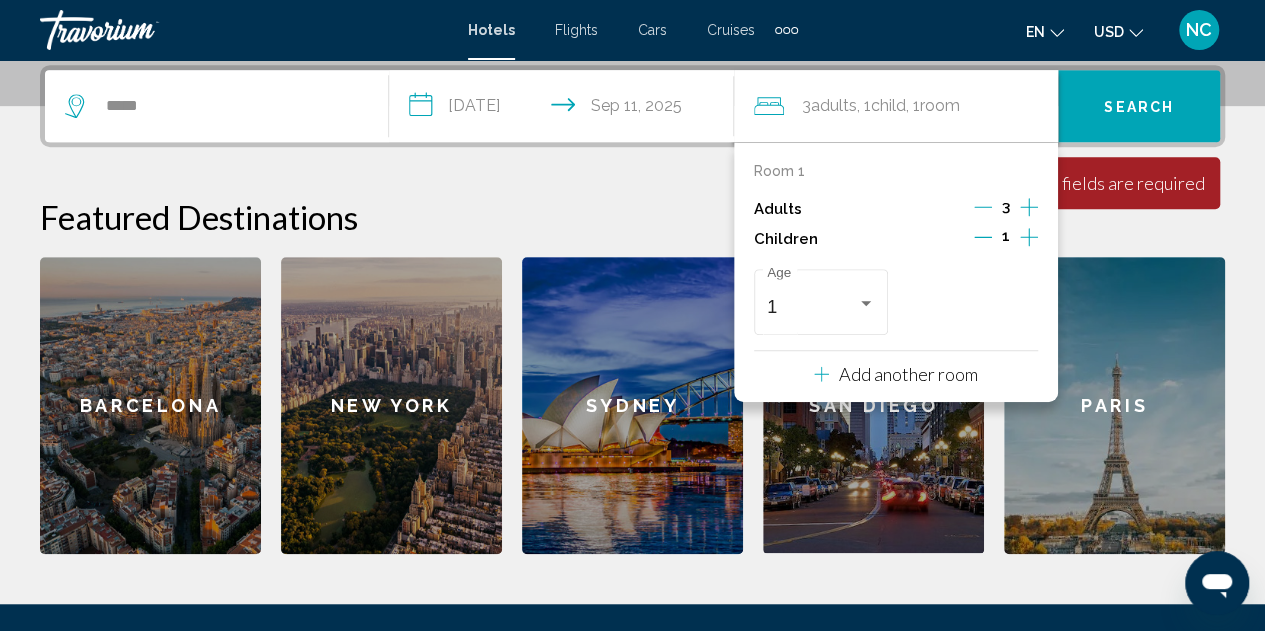click on "All fields are required" at bounding box center [1121, 183] 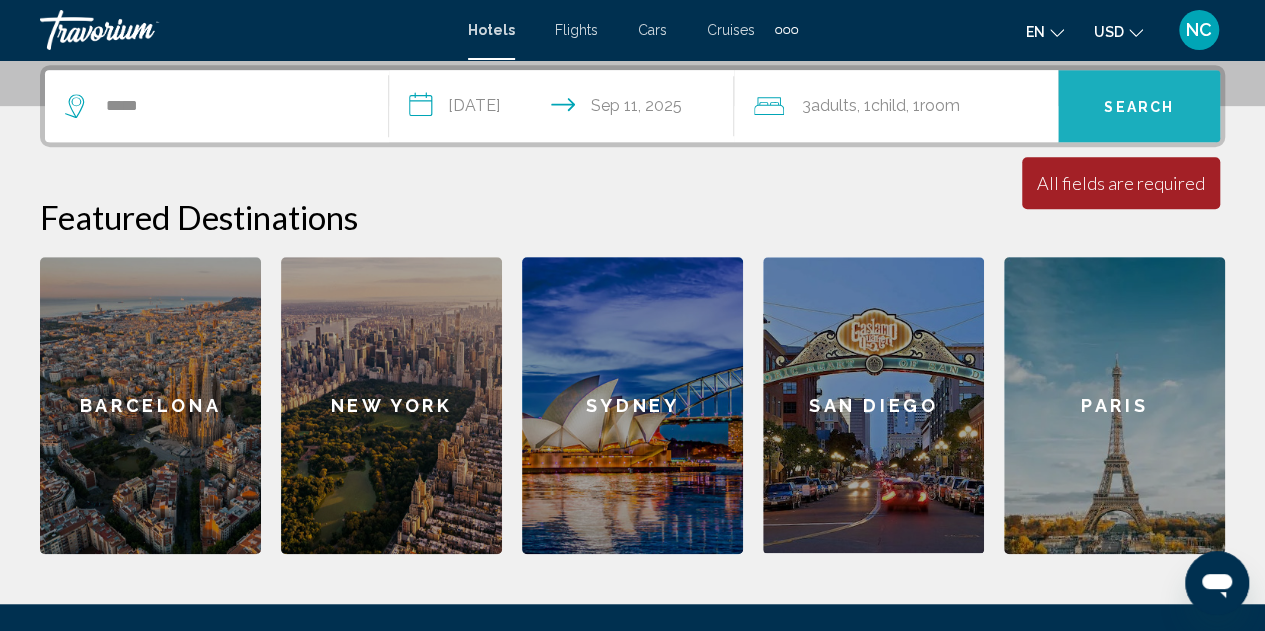click on "Search" at bounding box center (1139, 107) 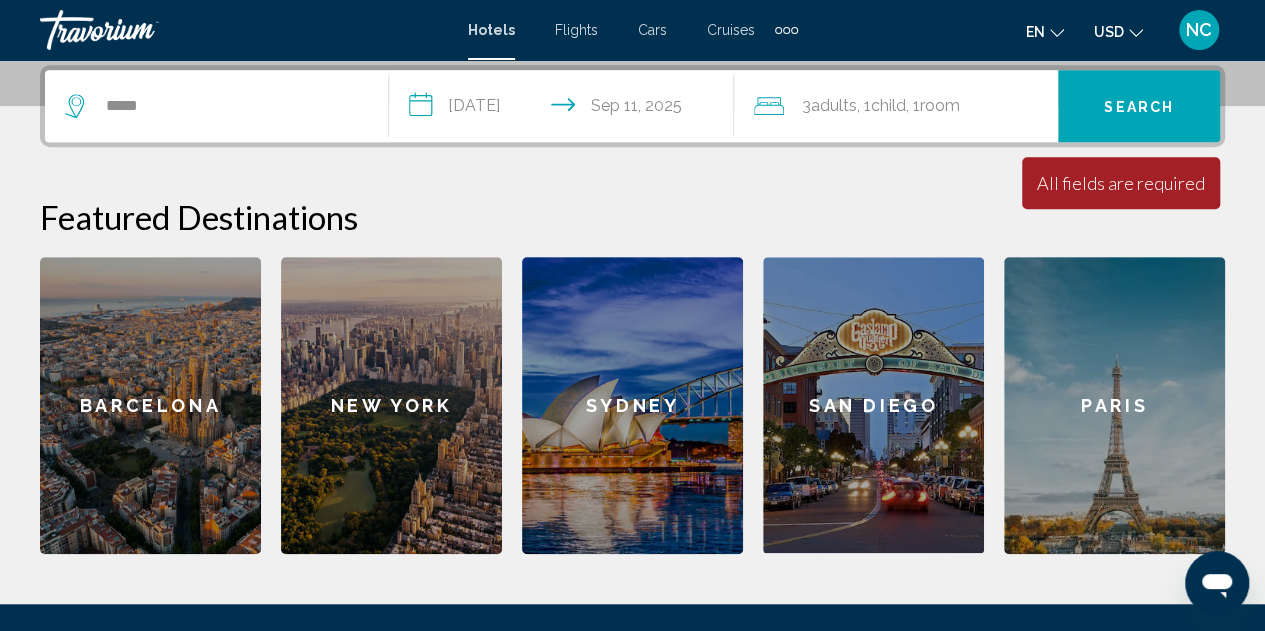 click on "Search" at bounding box center [1139, 107] 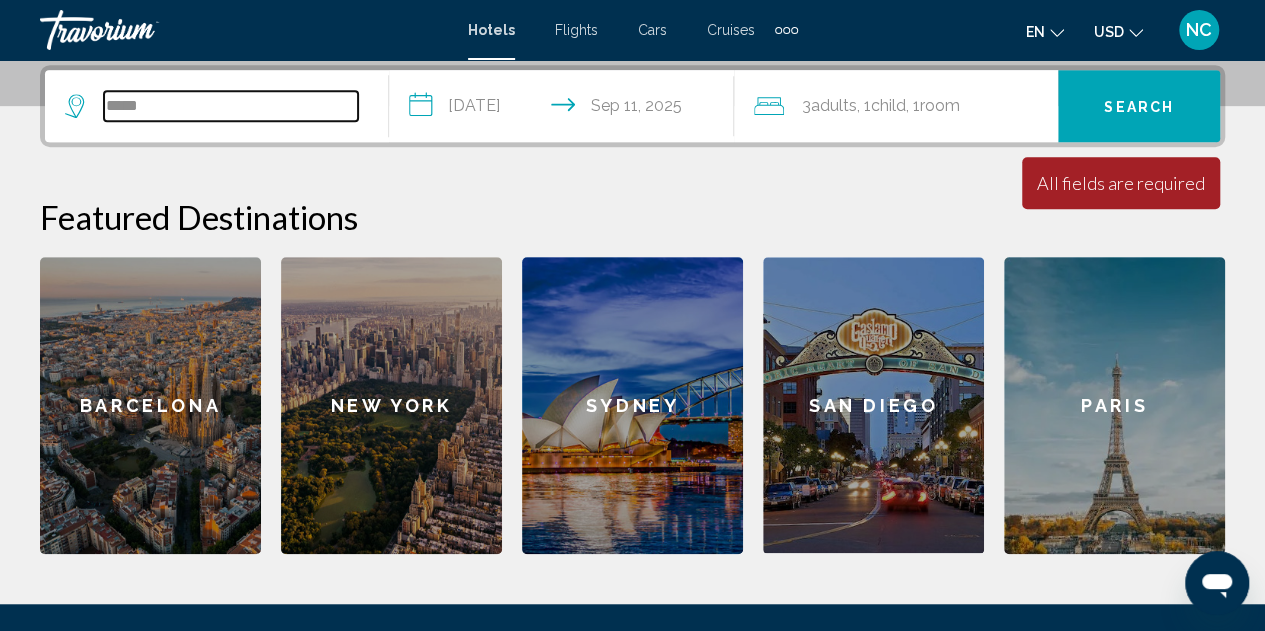 click on "*****" at bounding box center (231, 106) 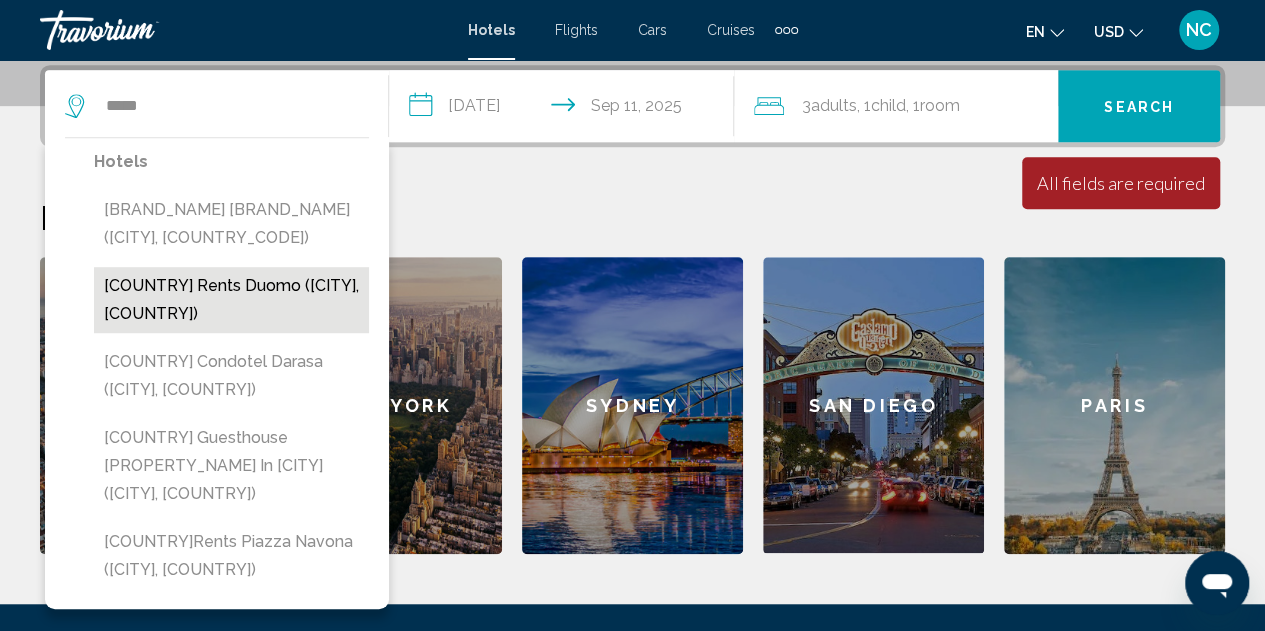 click on "Italy Rents Duomo (Florence, IT)" at bounding box center (231, 300) 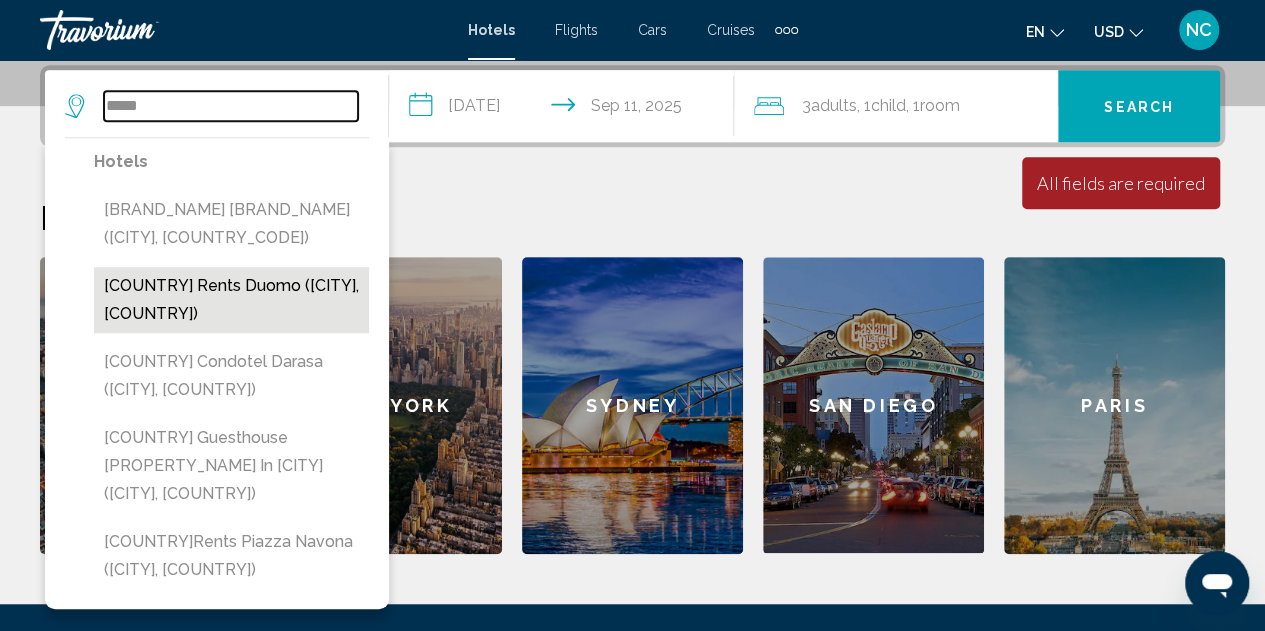 type on "**********" 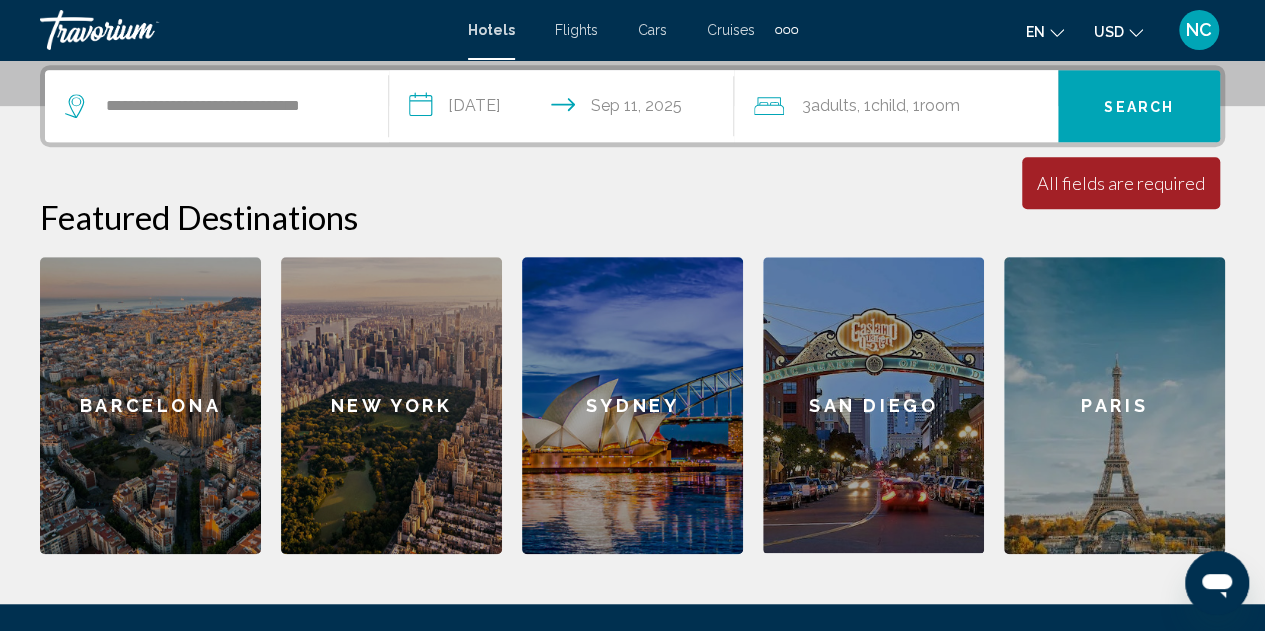 click on "All fields are required" at bounding box center [1121, 183] 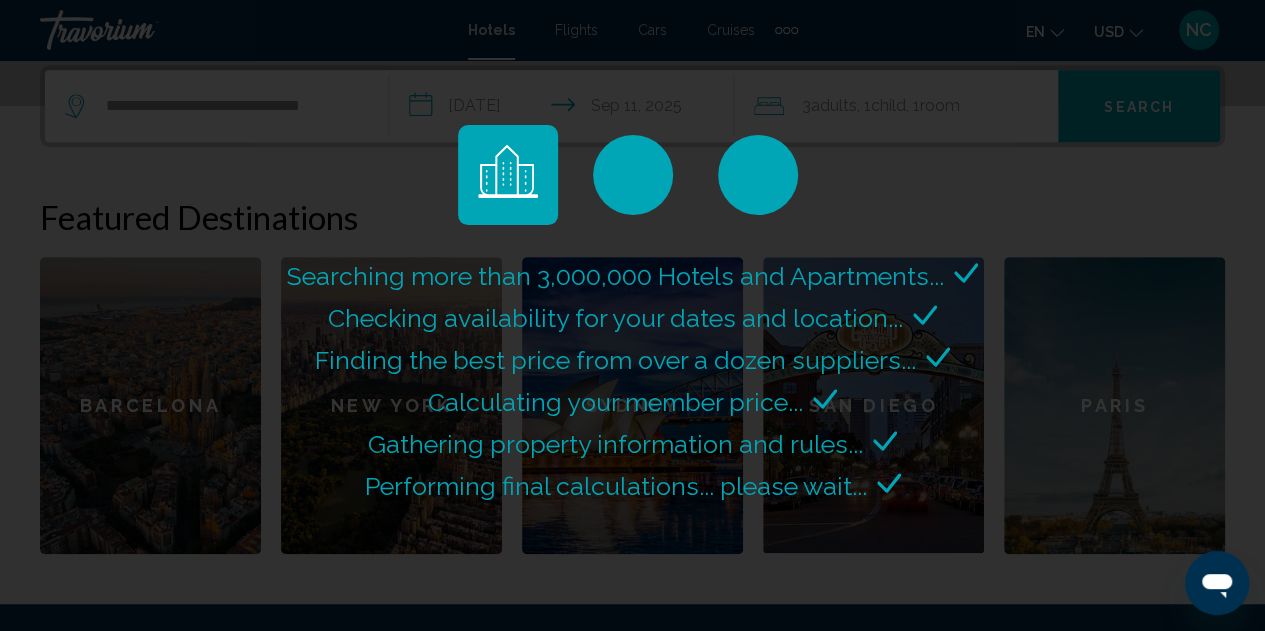 scroll, scrollTop: 0, scrollLeft: 0, axis: both 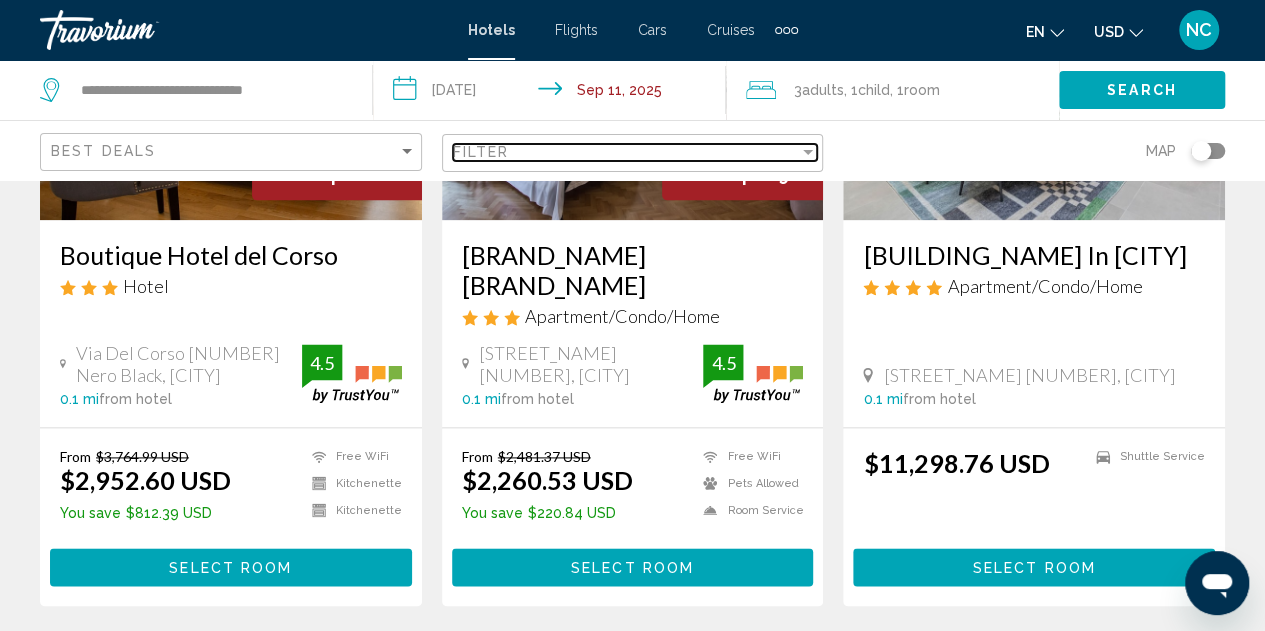 click on "Filter" at bounding box center (626, 152) 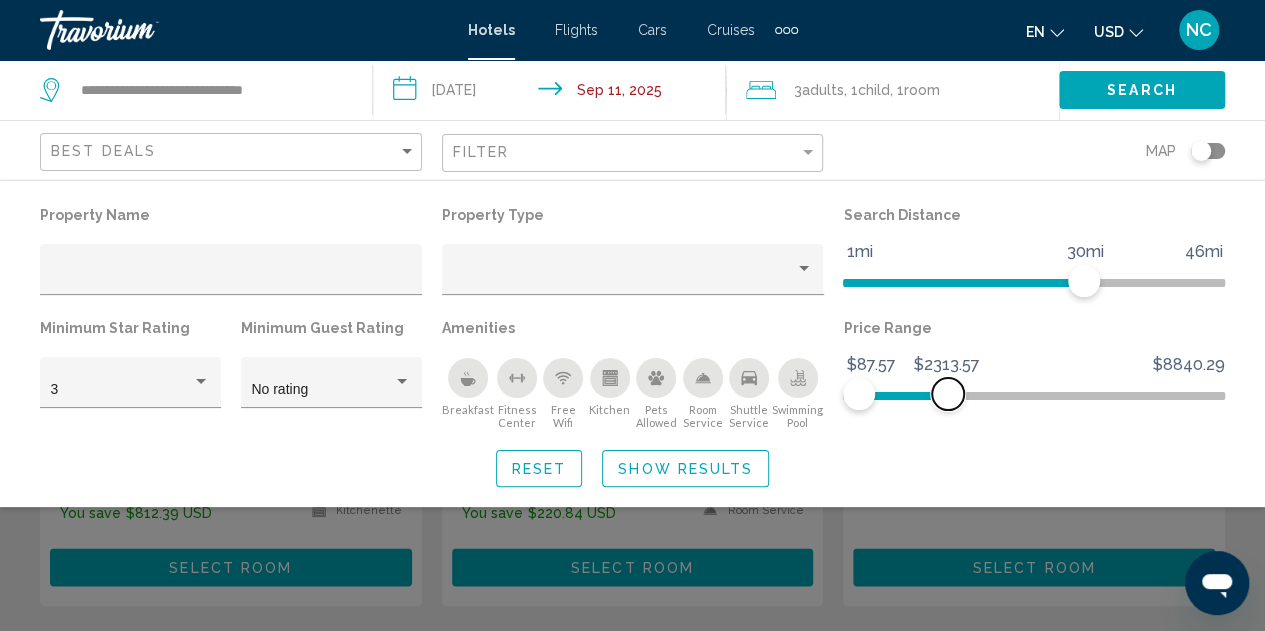 drag, startPoint x: 1204, startPoint y: 398, endPoint x: 948, endPoint y: 390, distance: 256.12497 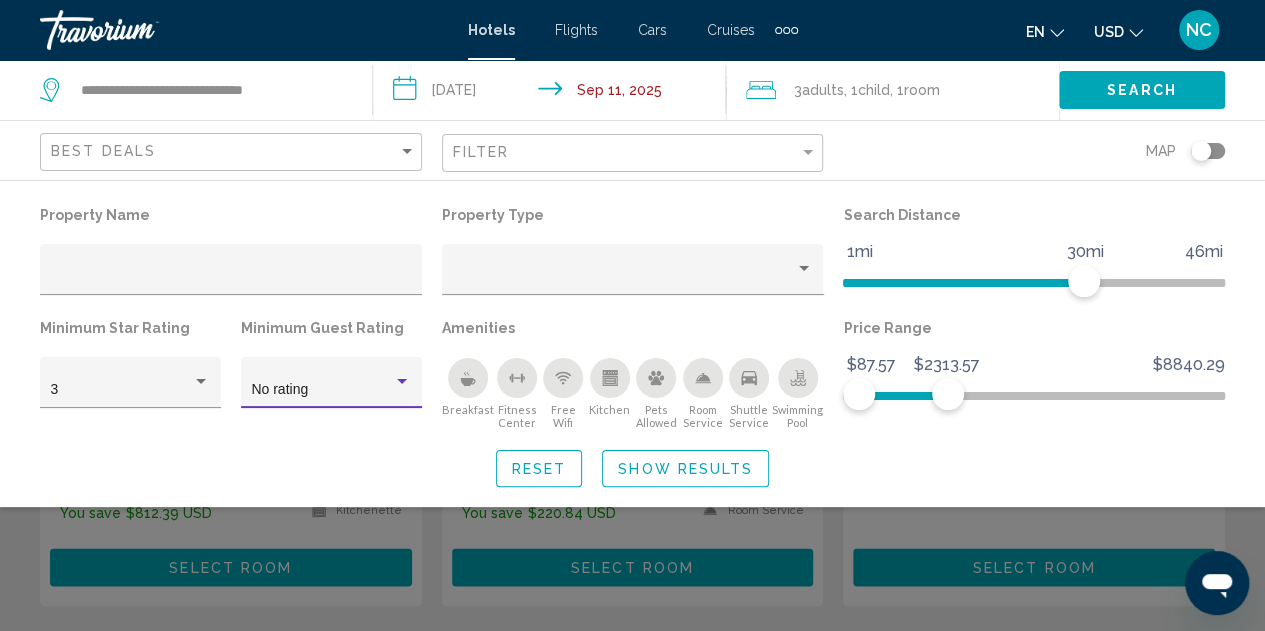 click at bounding box center (402, 381) 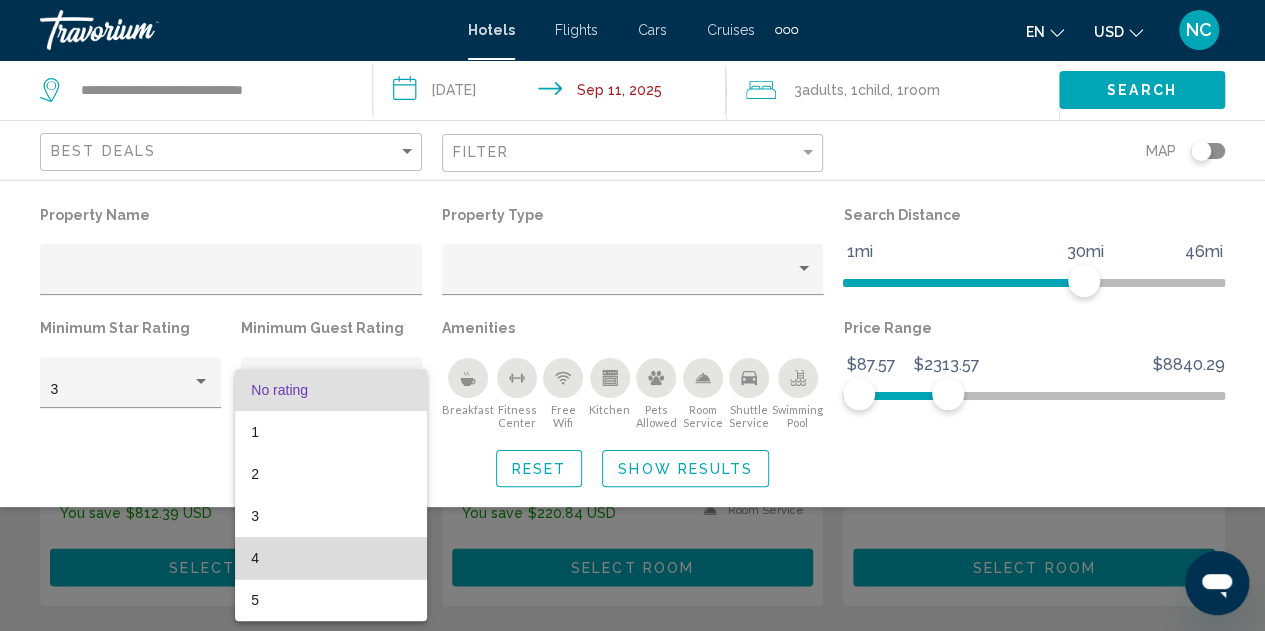 click on "4" at bounding box center (331, 558) 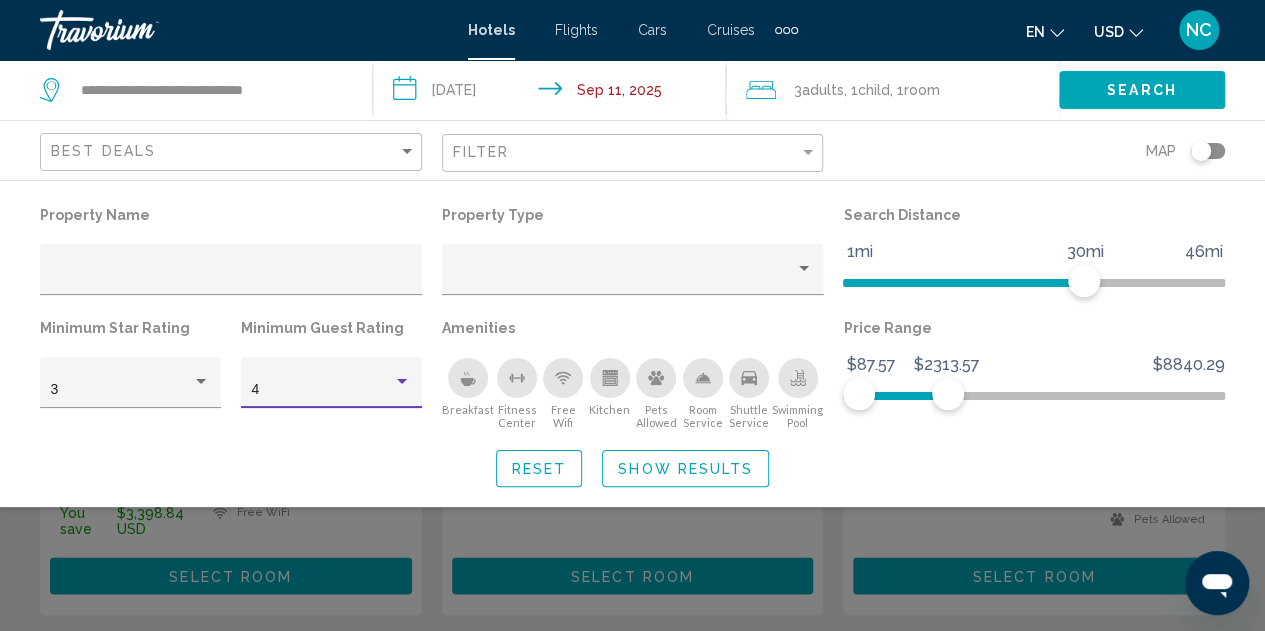scroll, scrollTop: 362, scrollLeft: 0, axis: vertical 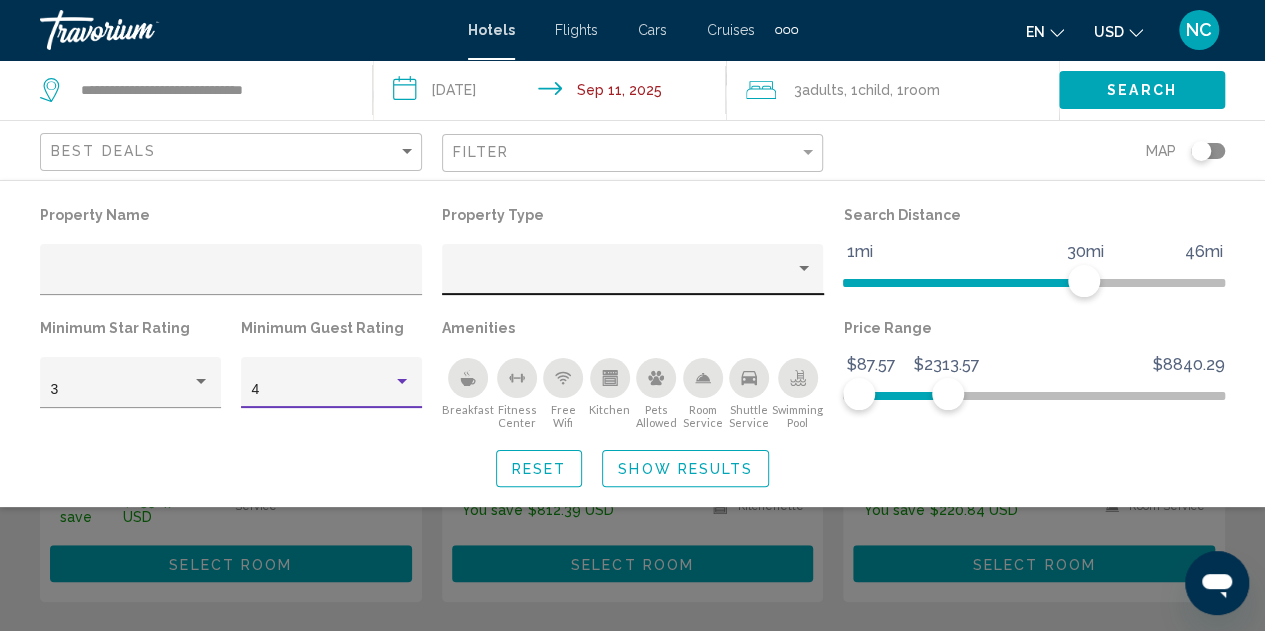 click at bounding box center (623, 277) 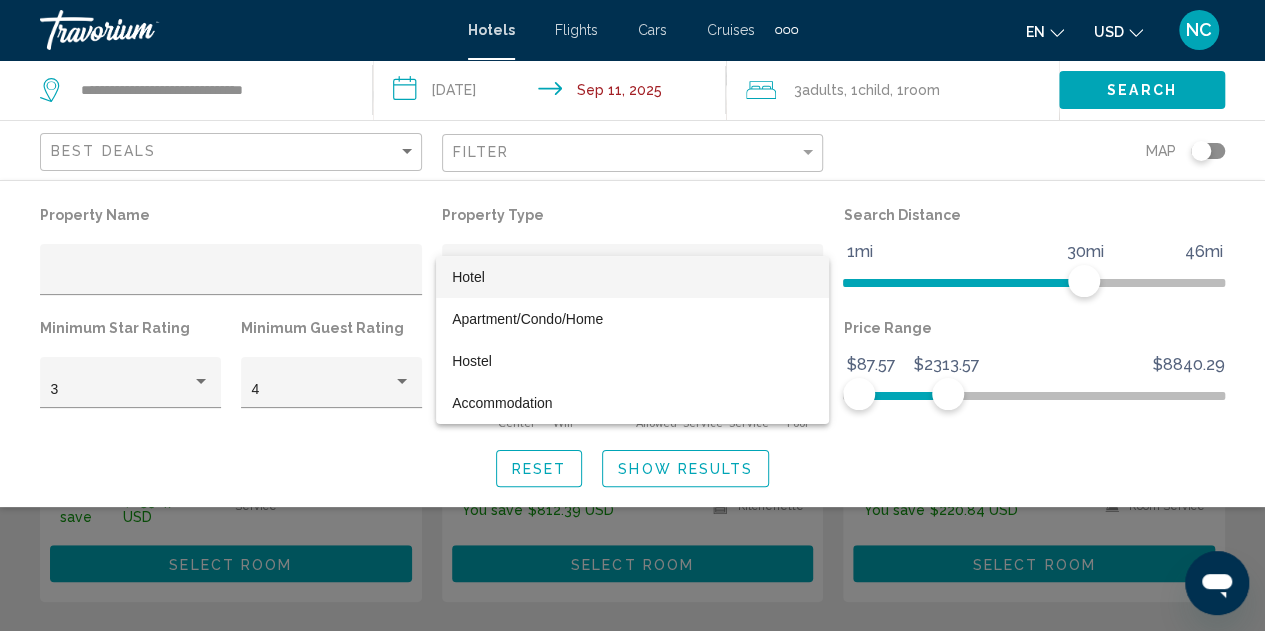 click at bounding box center [632, 315] 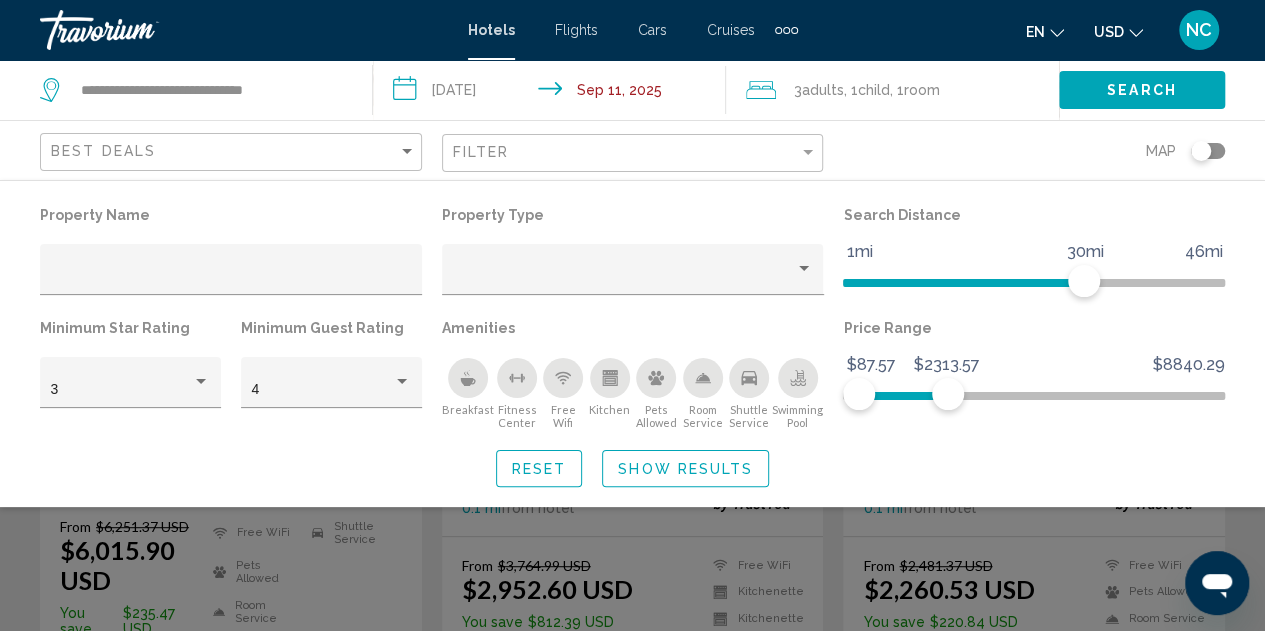 scroll, scrollTop: 242, scrollLeft: 0, axis: vertical 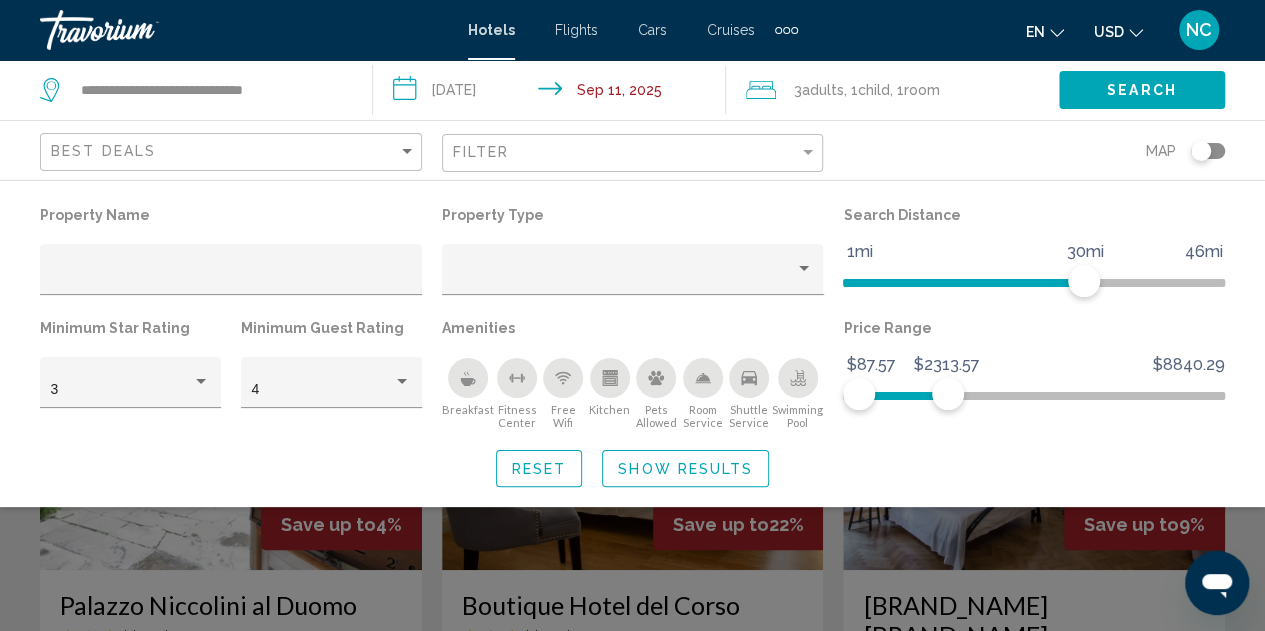 click on "Best Deals" 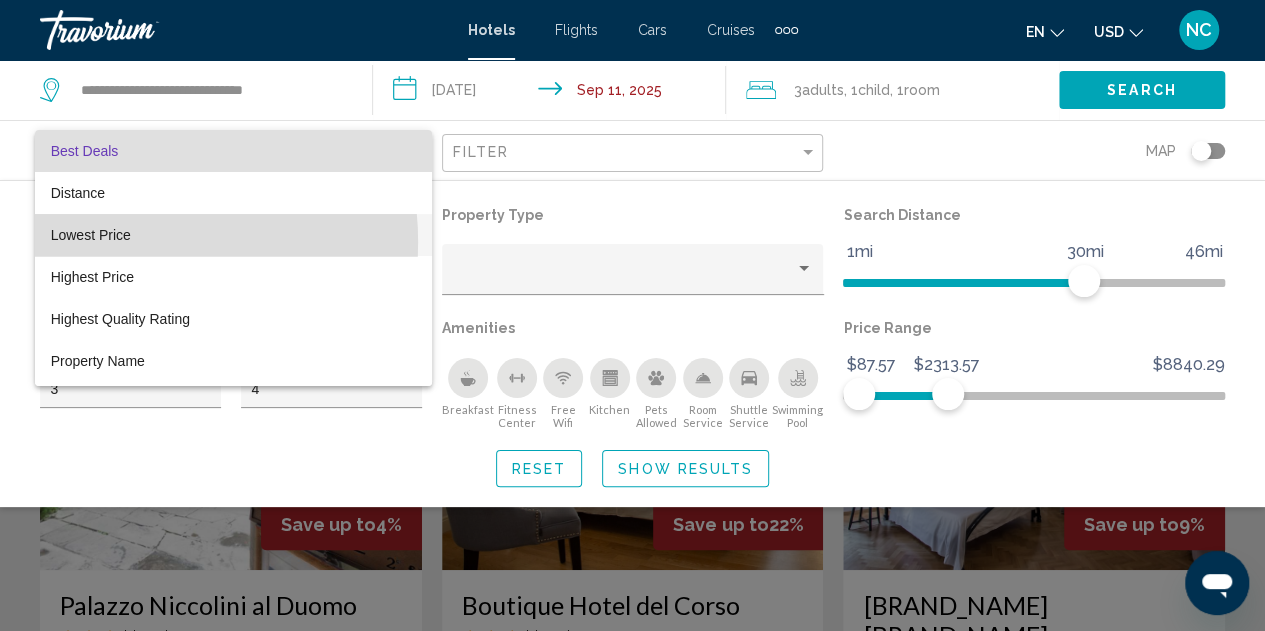 click on "Lowest Price" at bounding box center (91, 235) 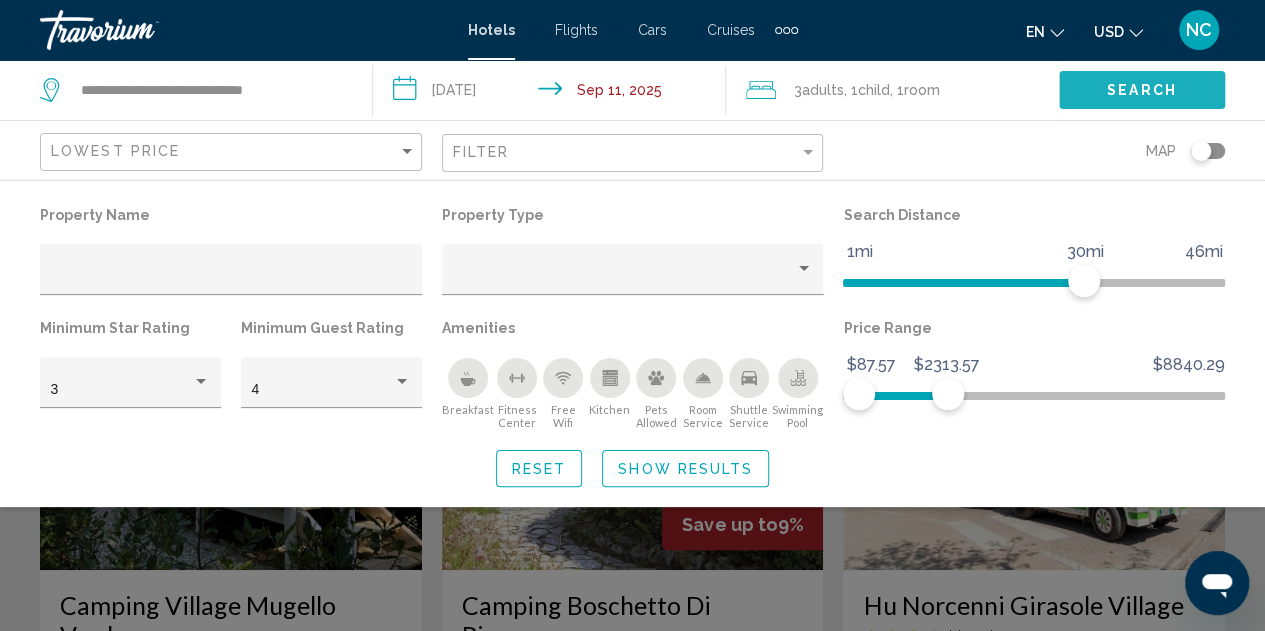 click on "Search" 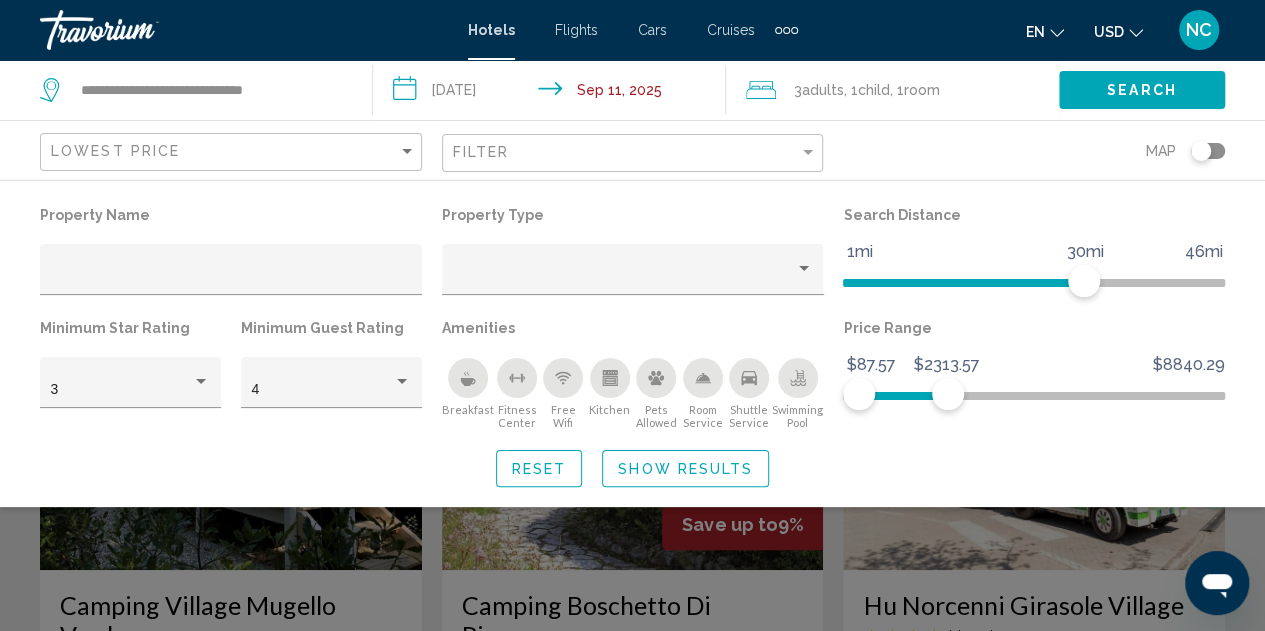 click 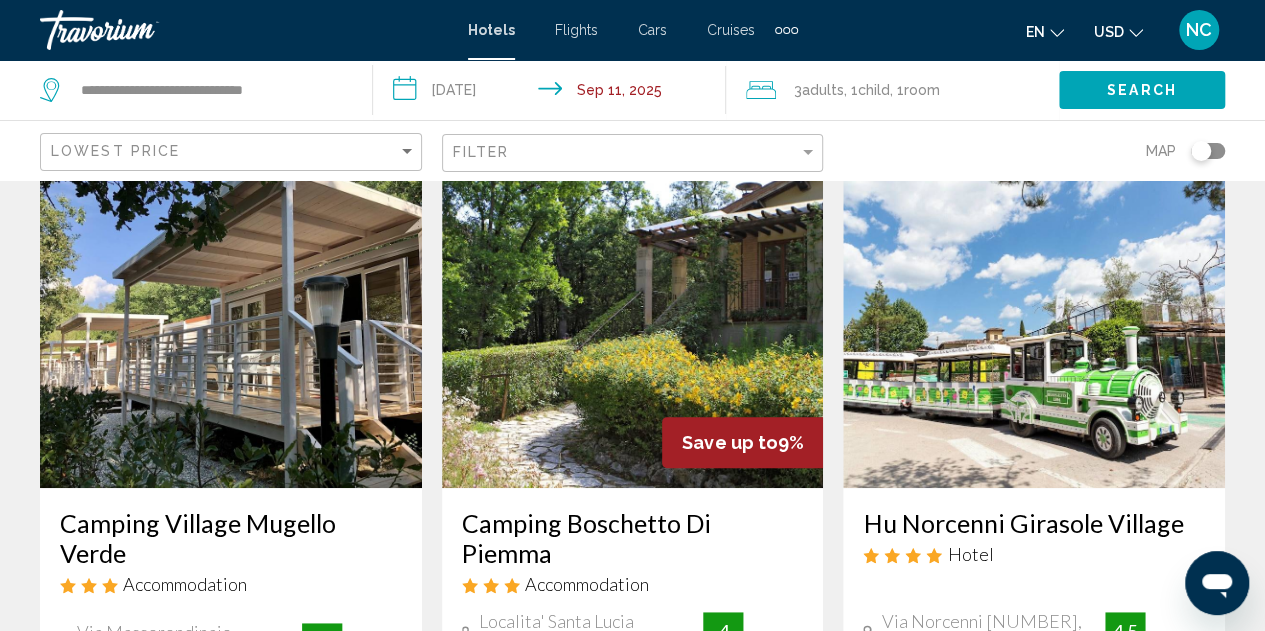 scroll, scrollTop: 120, scrollLeft: 0, axis: vertical 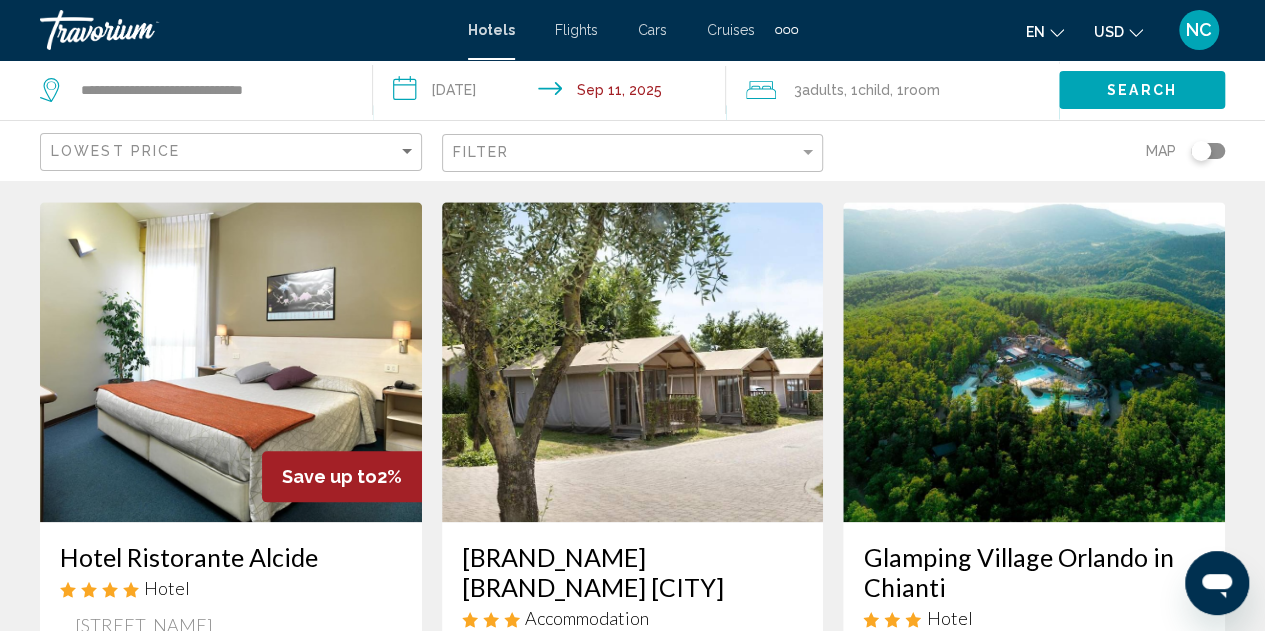 click on "Glamping Village Orlando in Chianti" at bounding box center [1034, 572] 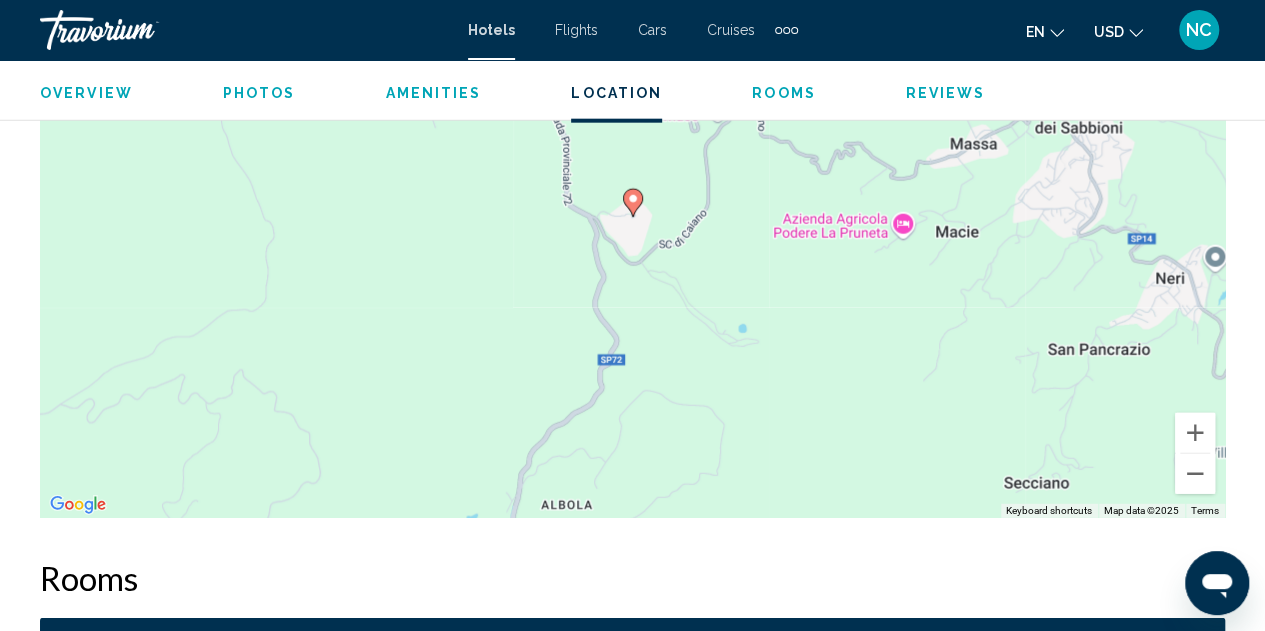 scroll, scrollTop: 2445, scrollLeft: 0, axis: vertical 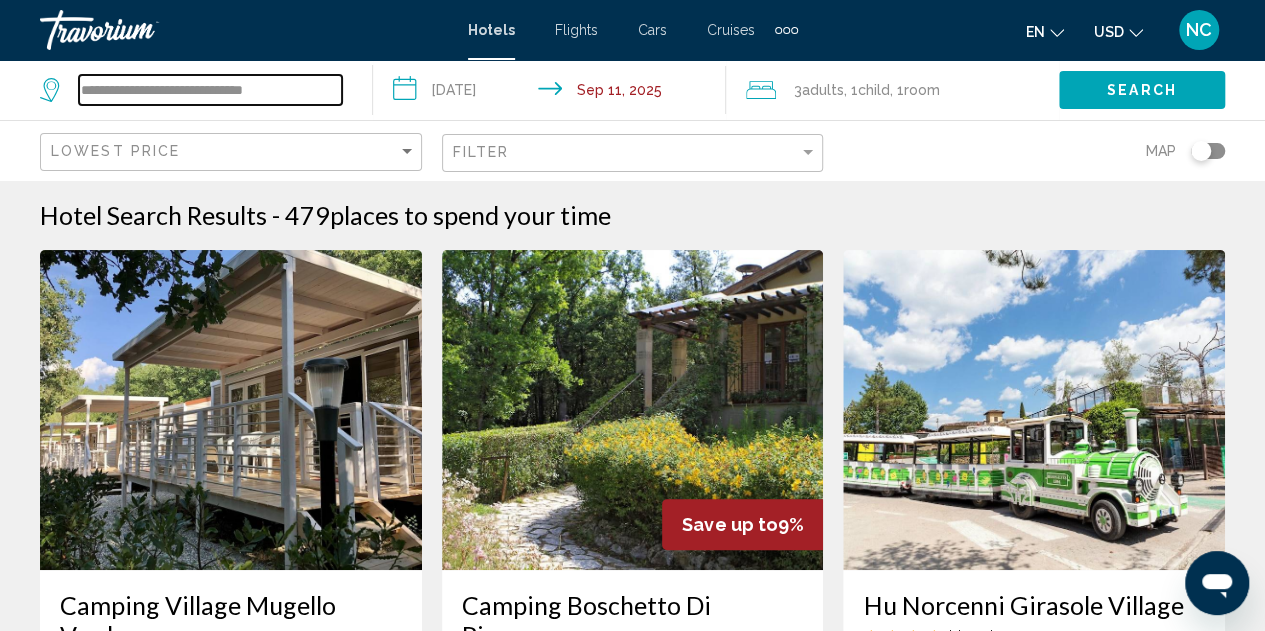 click on "**********" at bounding box center [210, 90] 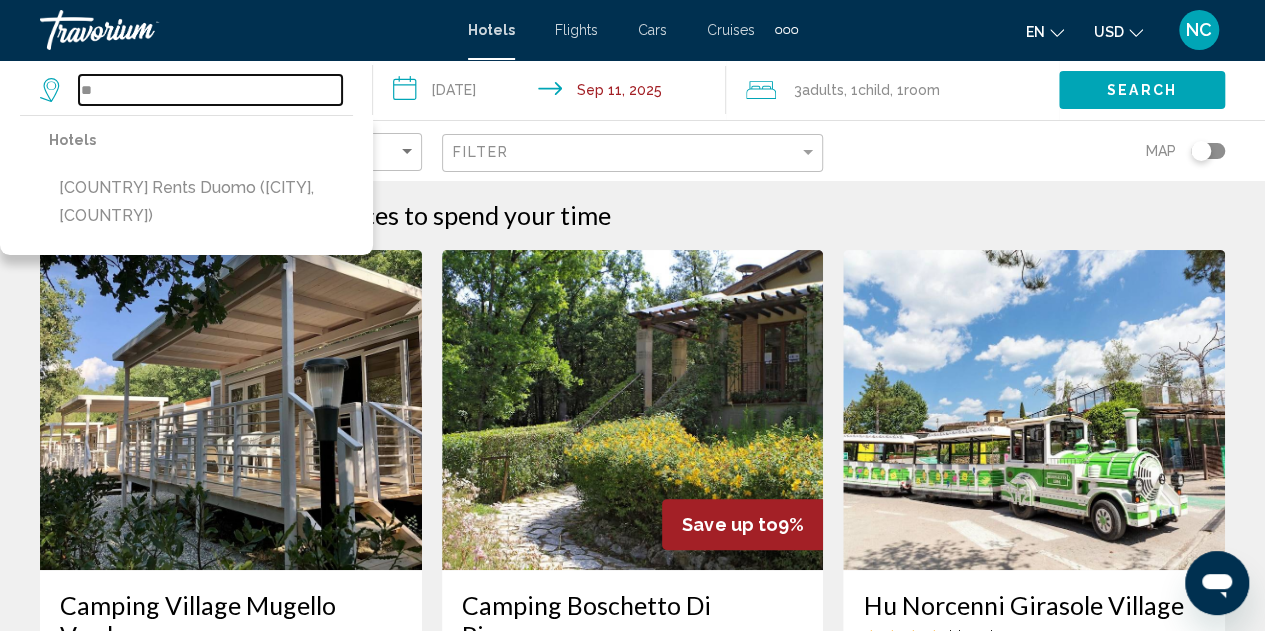 type on "*" 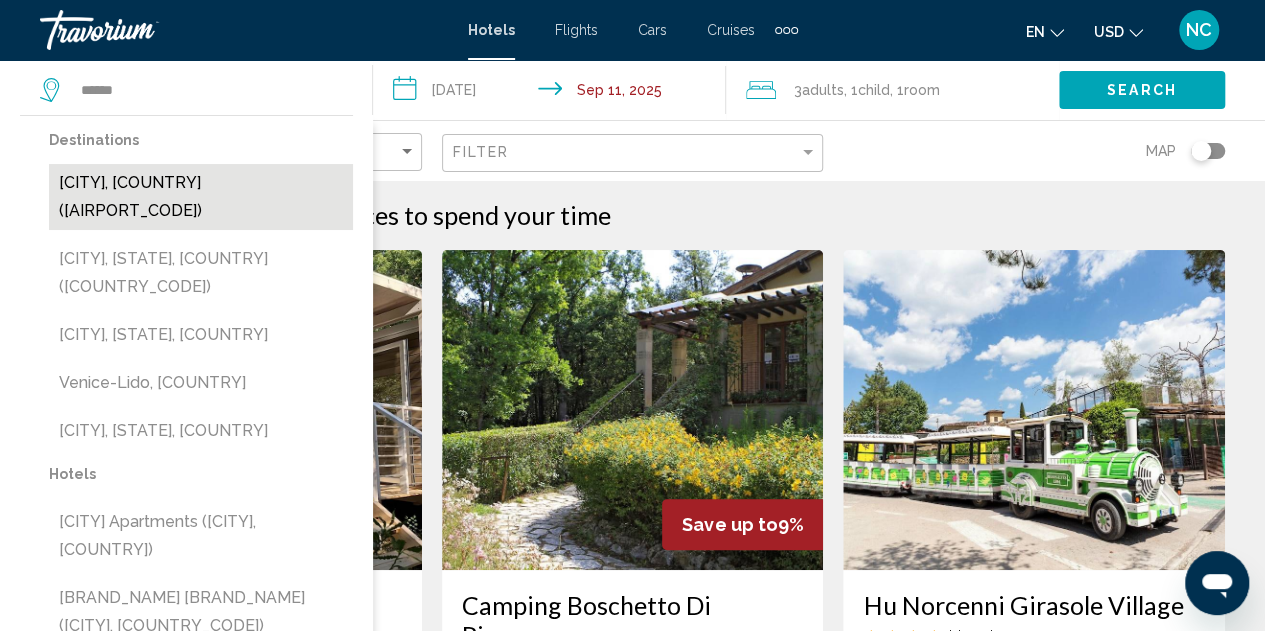 click on "[CITY], [COUNTRY] ([AIRPORT_CODE])" at bounding box center [201, 197] 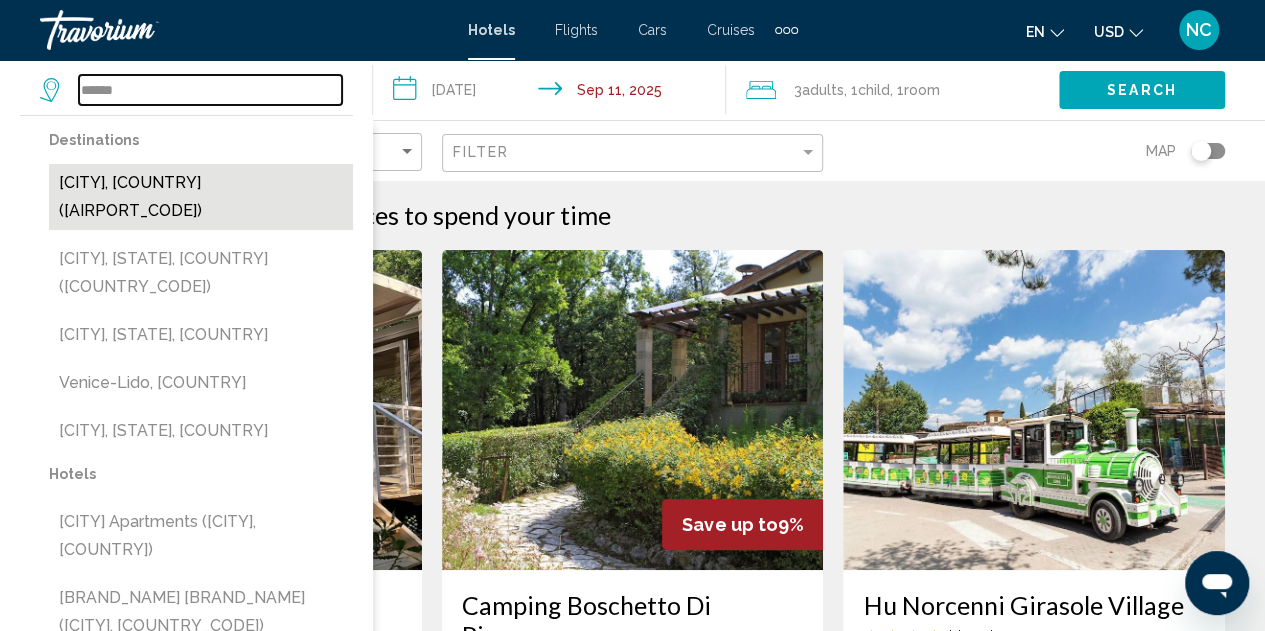 type on "**********" 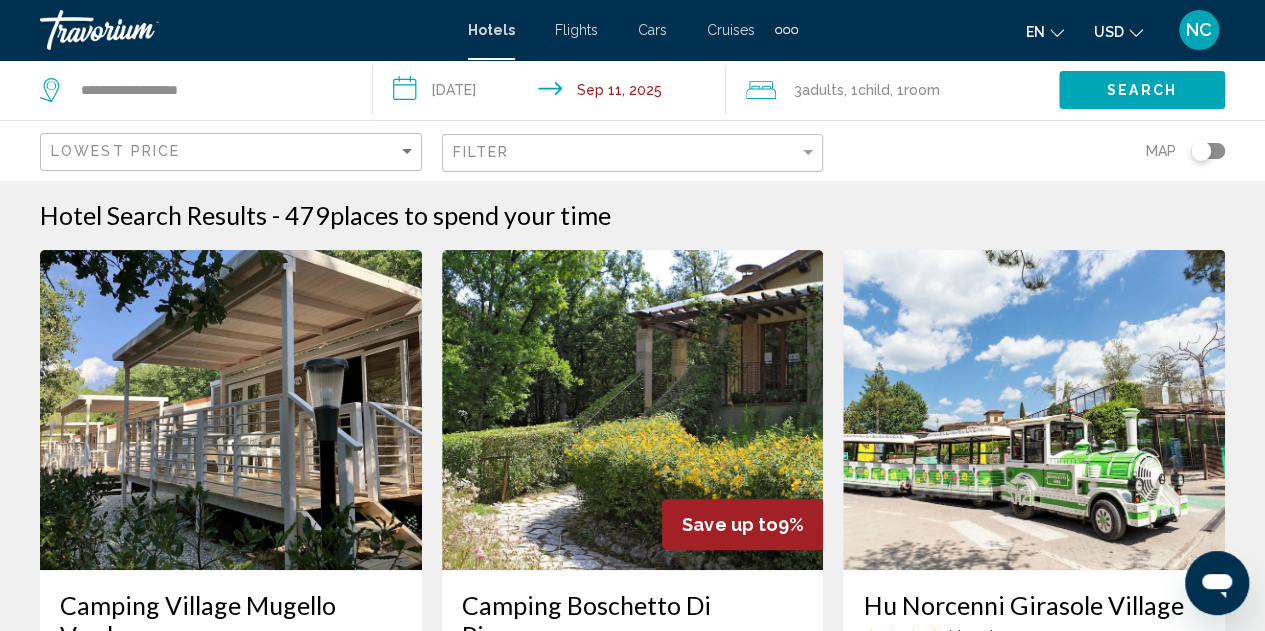 click on "Search" 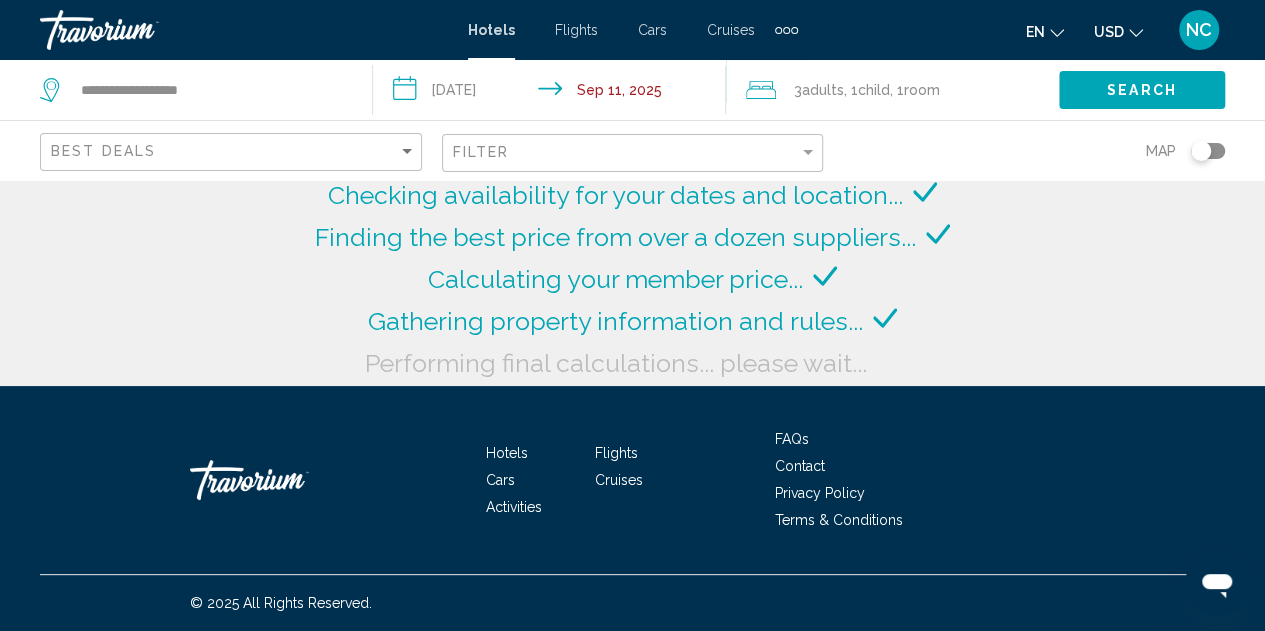 scroll, scrollTop: 0, scrollLeft: 0, axis: both 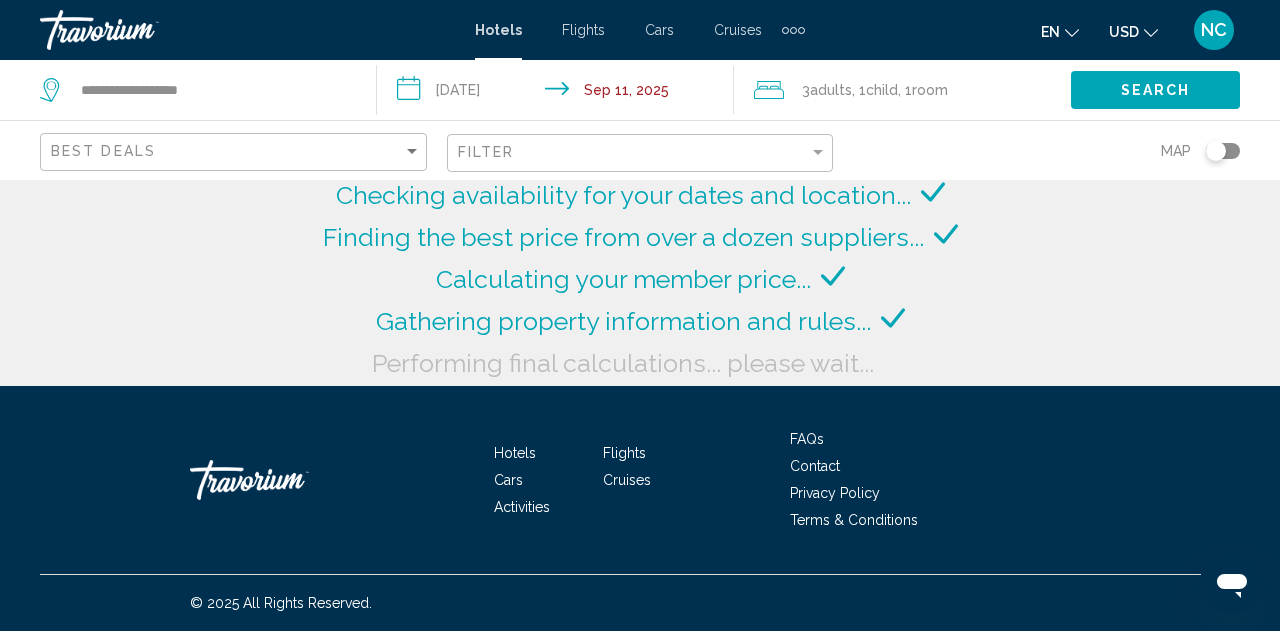 click on "**********" at bounding box center (640, 315) 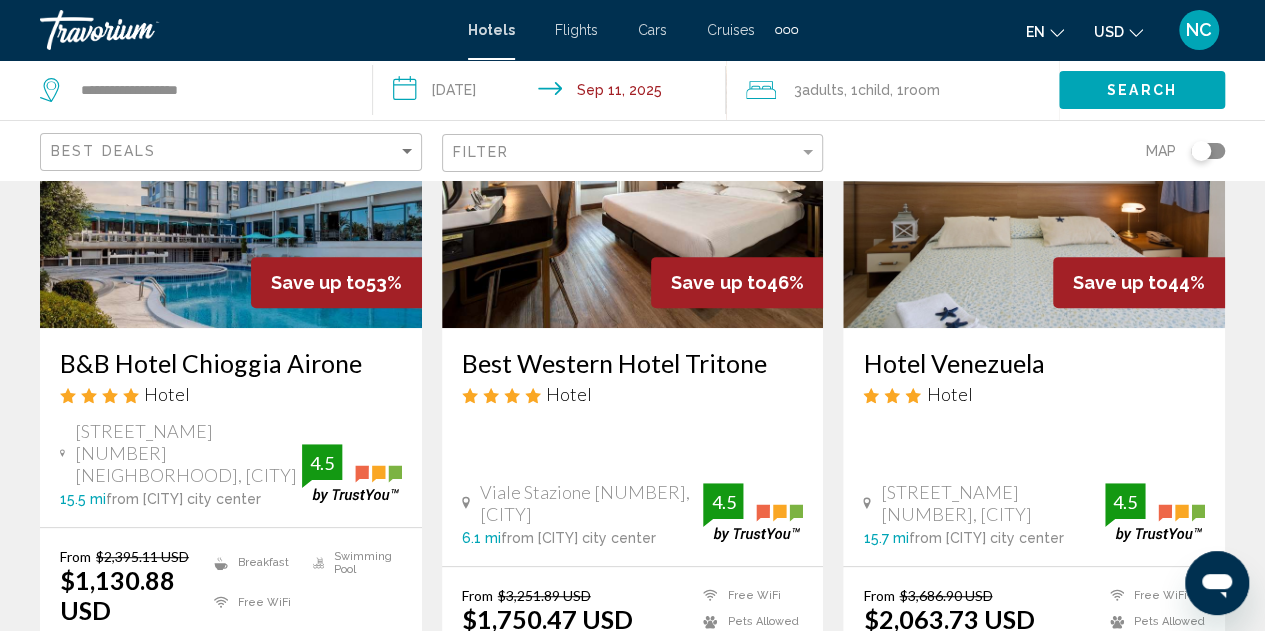 scroll, scrollTop: 253, scrollLeft: 0, axis: vertical 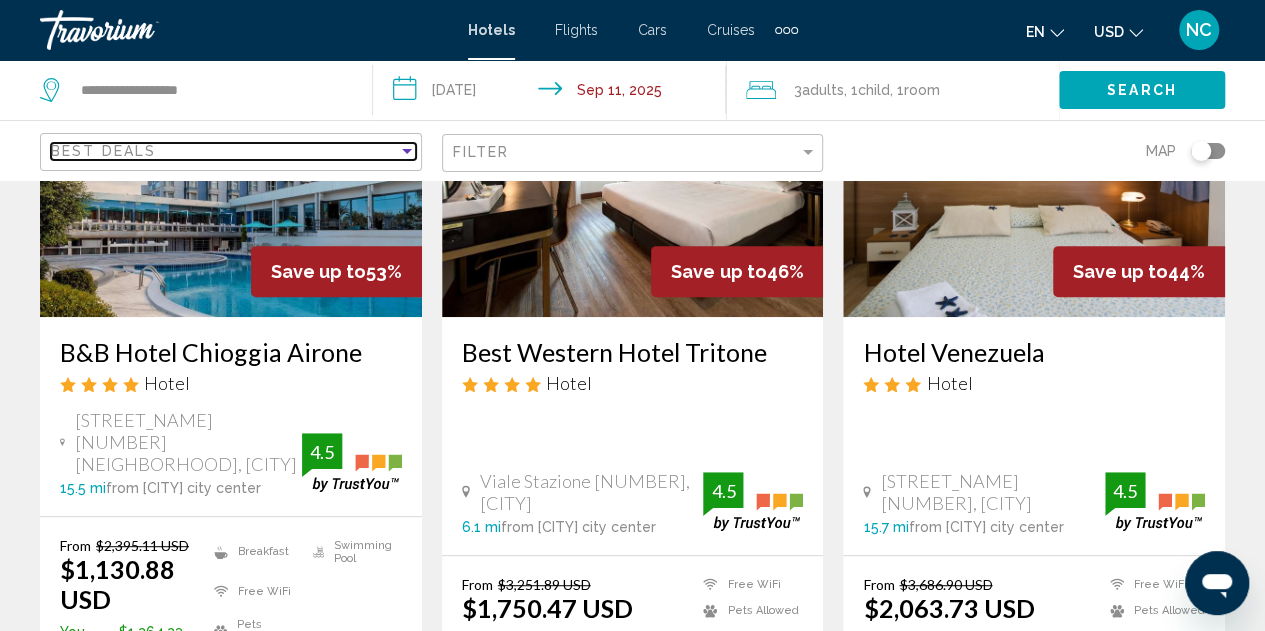 click at bounding box center (407, 151) 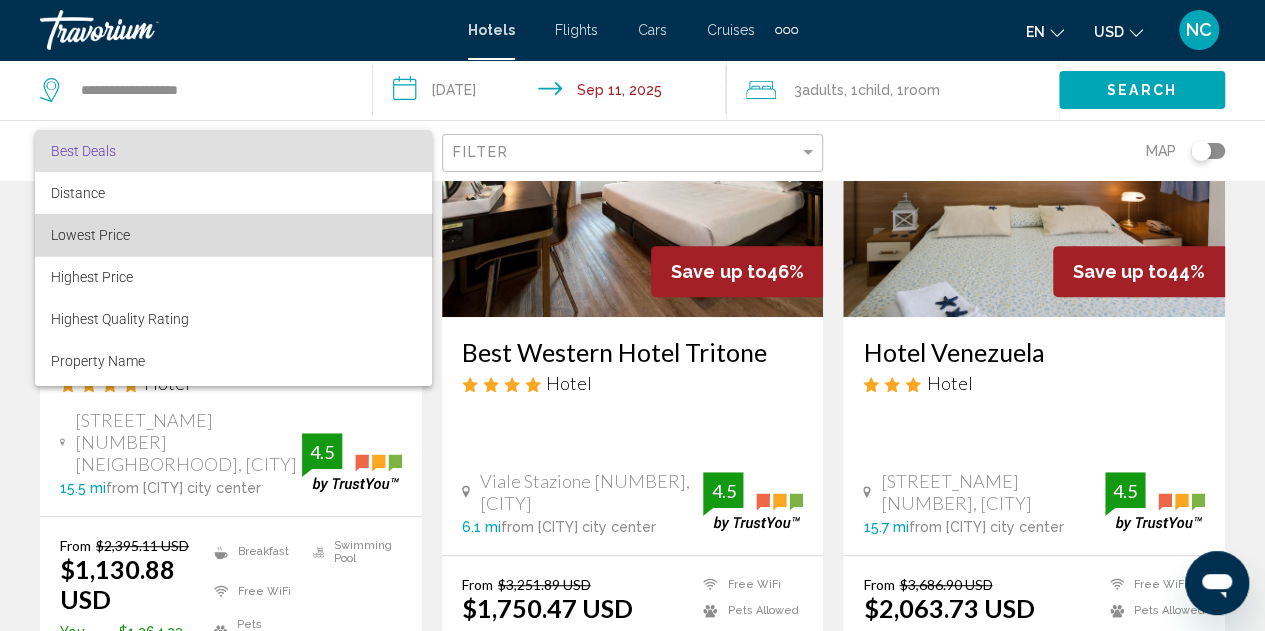 click on "Lowest Price" at bounding box center (233, 235) 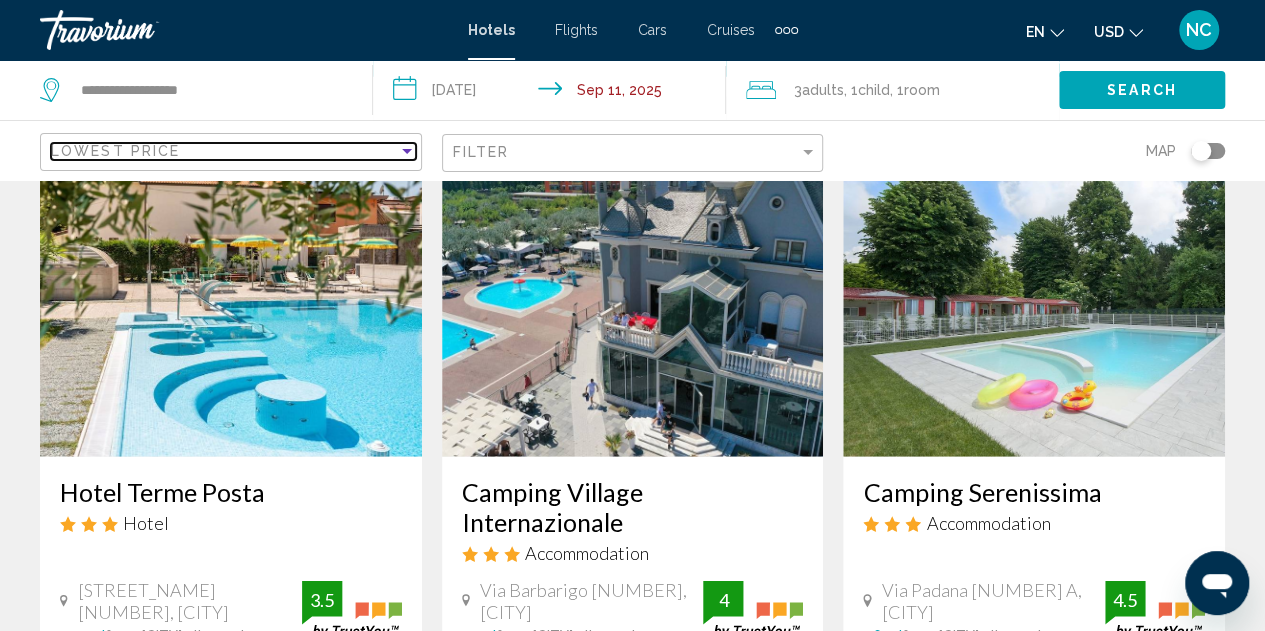 scroll, scrollTop: 2325, scrollLeft: 0, axis: vertical 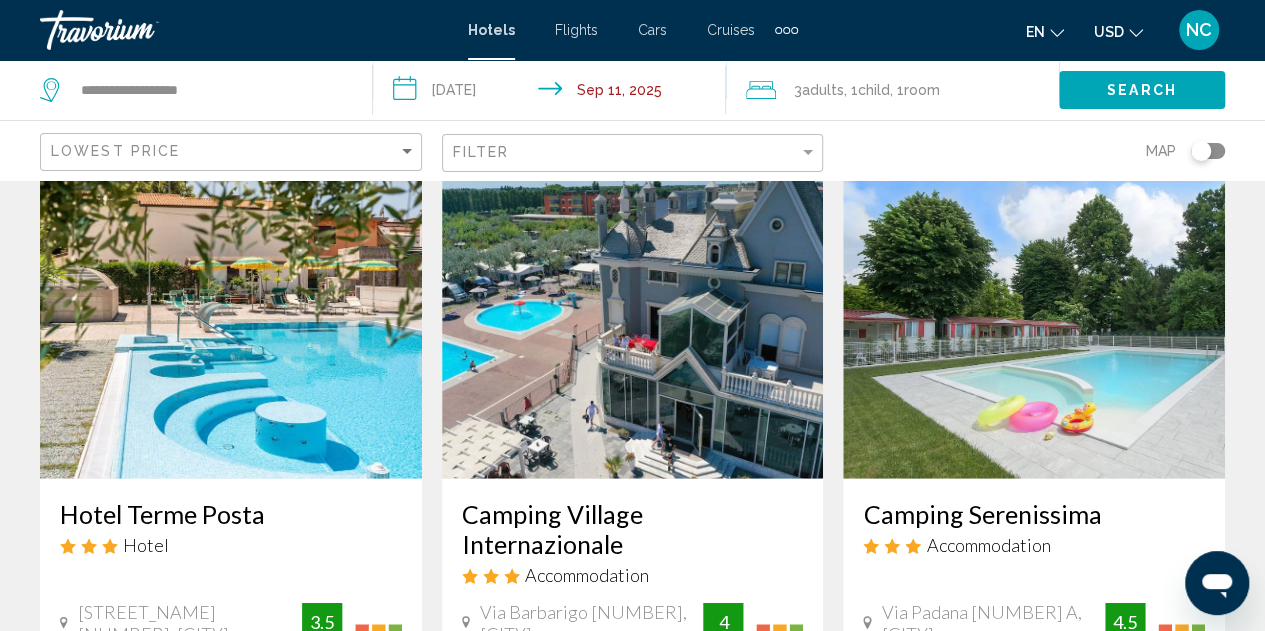 click at bounding box center [231, 319] 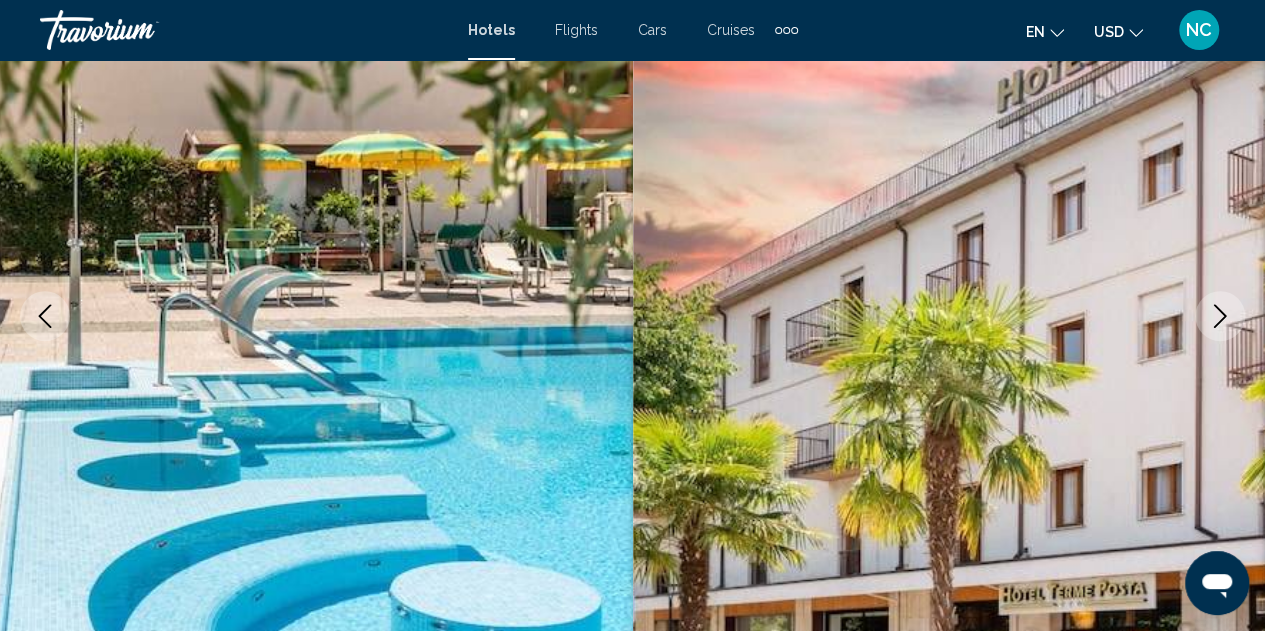 scroll, scrollTop: 771, scrollLeft: 0, axis: vertical 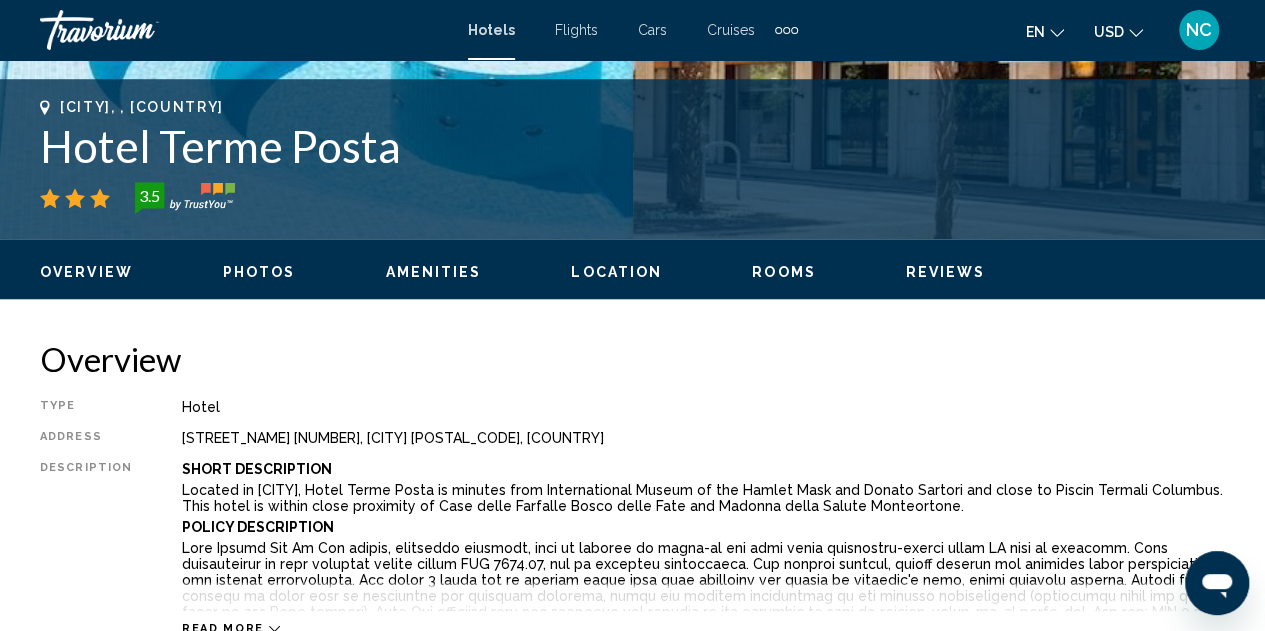 drag, startPoint x: 1279, startPoint y: 4, endPoint x: 612, endPoint y: 155, distance: 683.87866 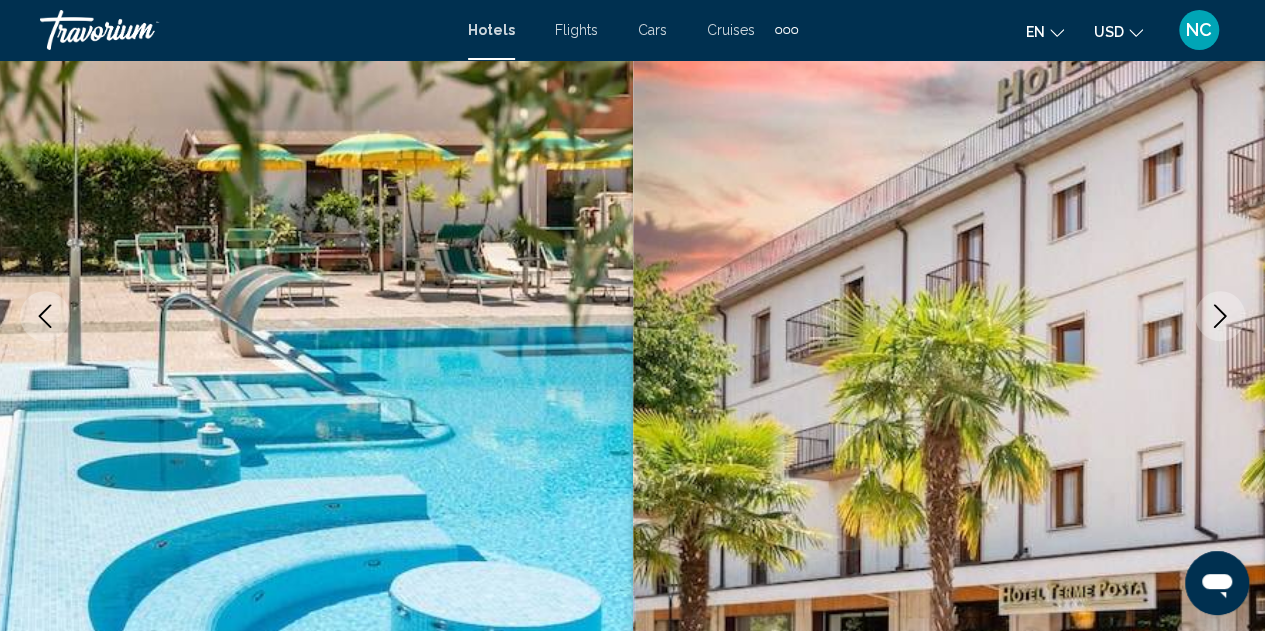 click 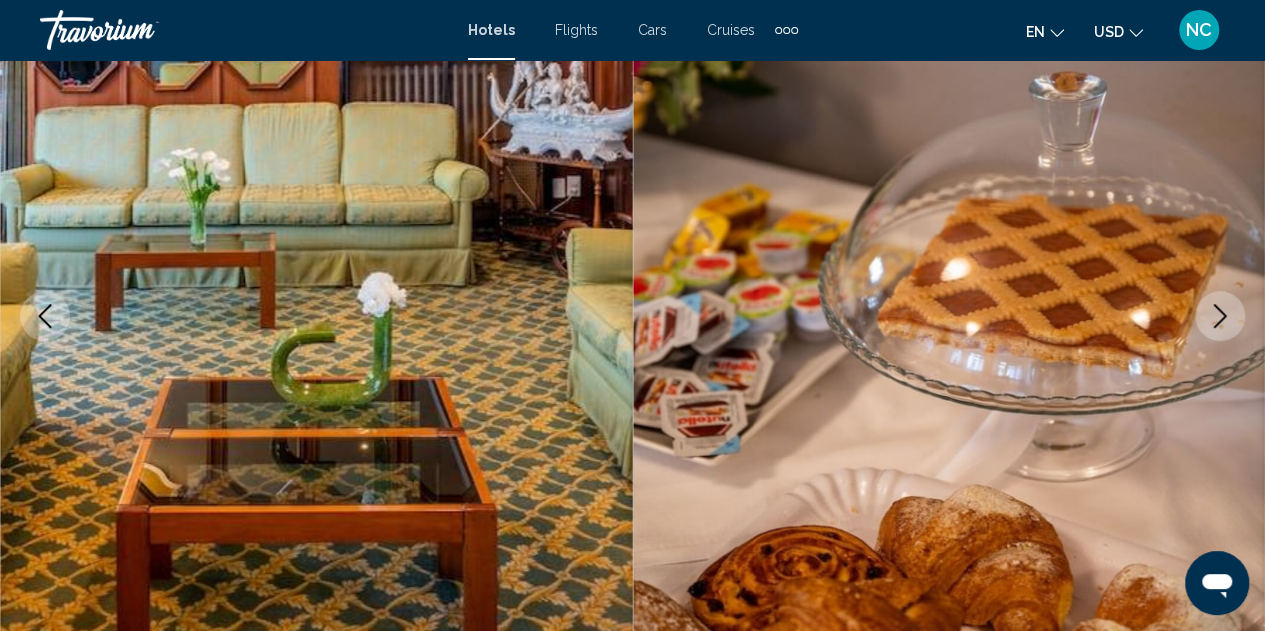 click 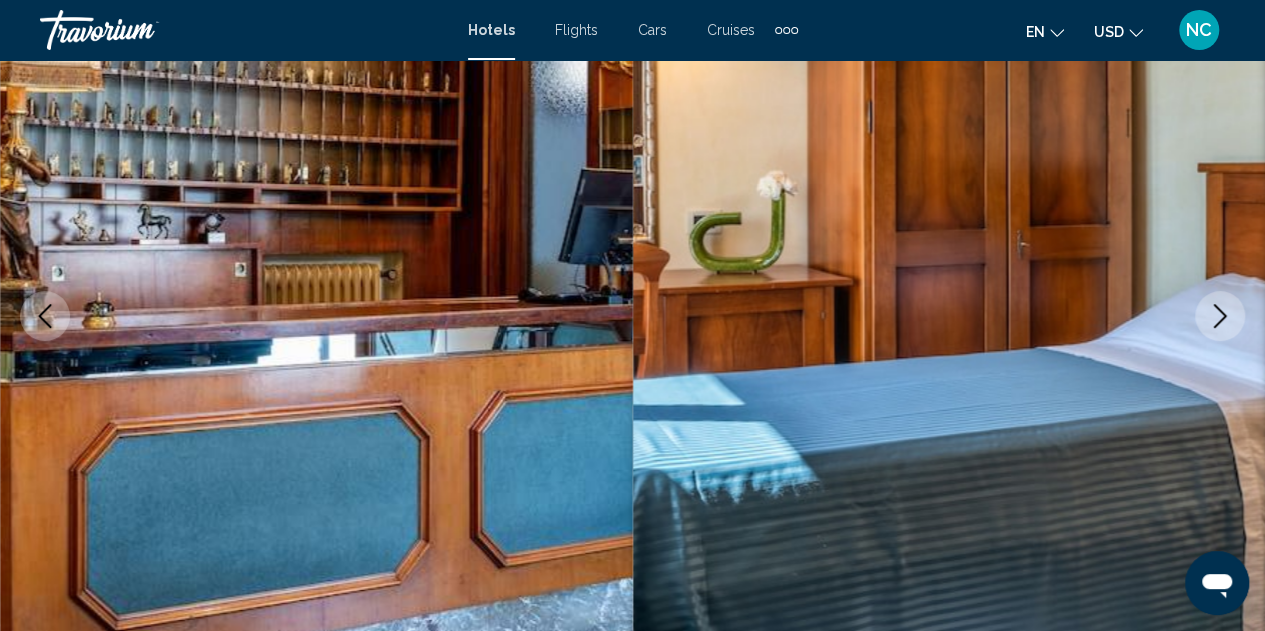 click 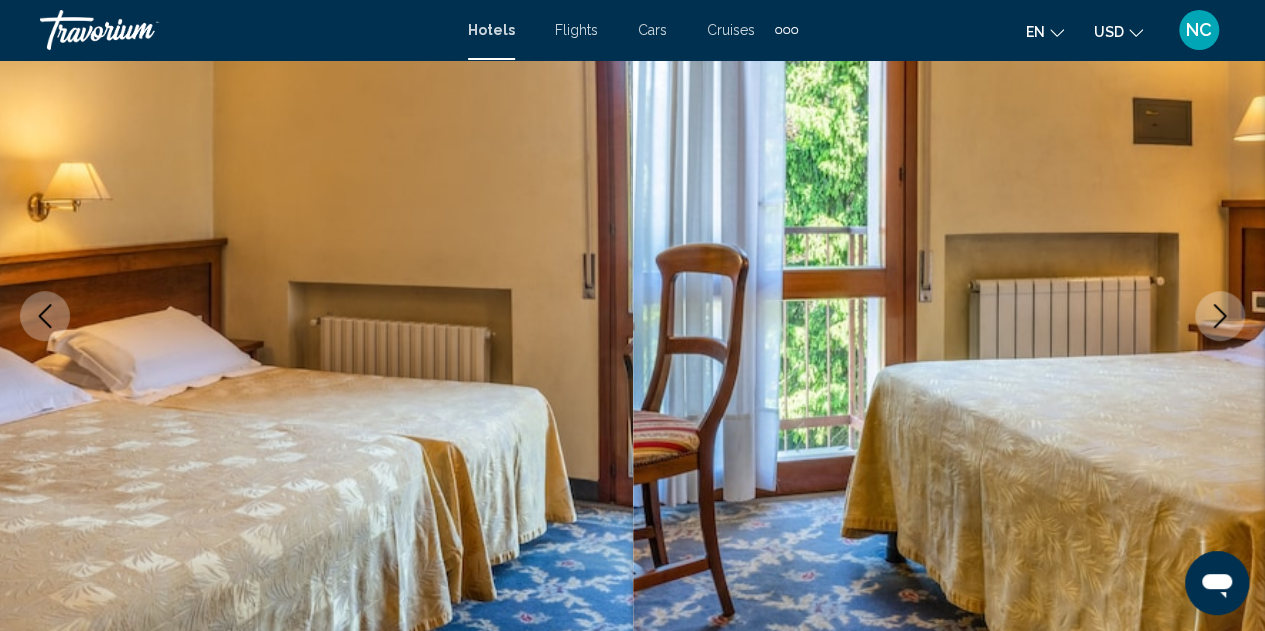 click 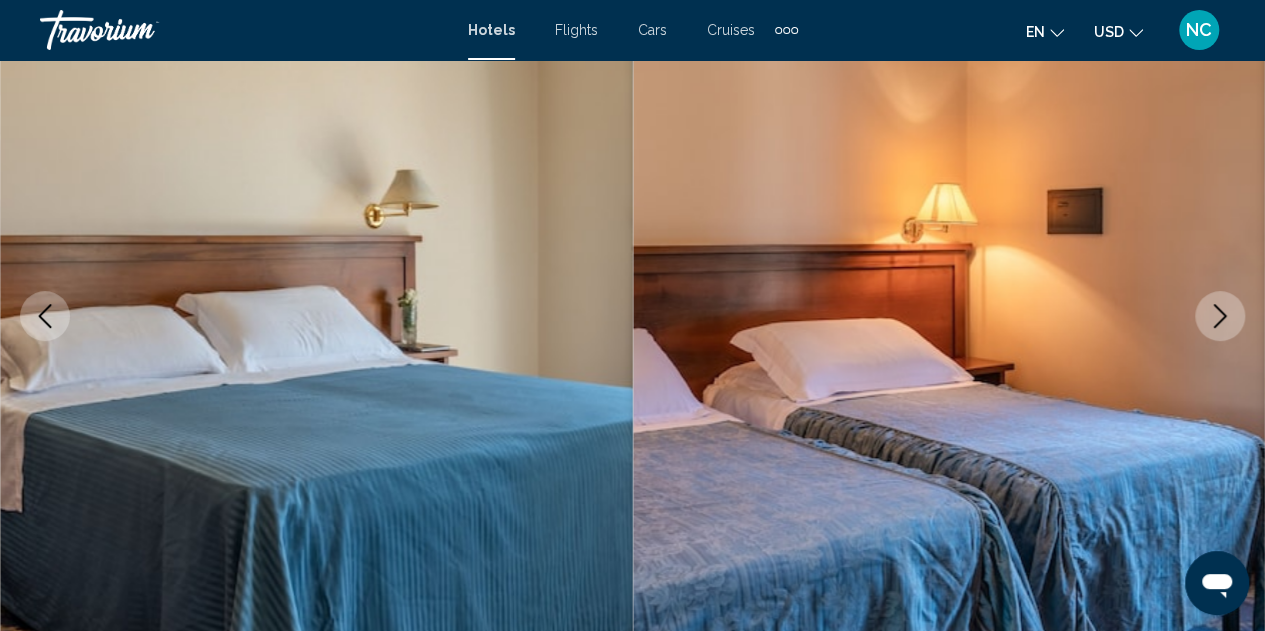 click 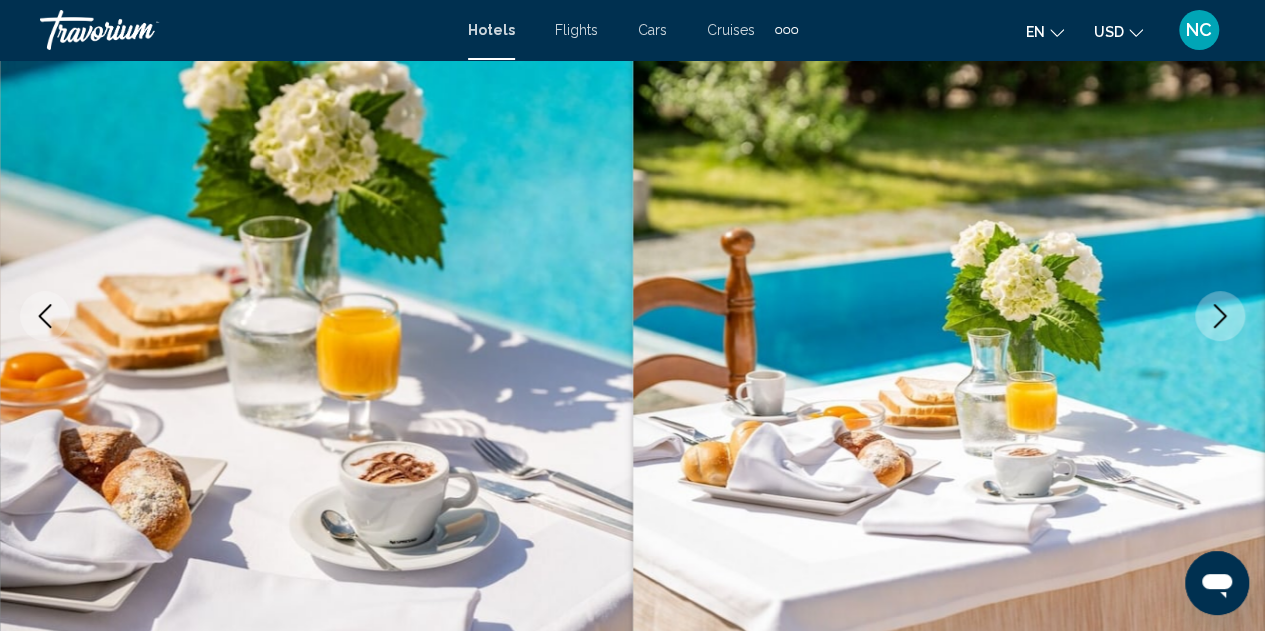 click 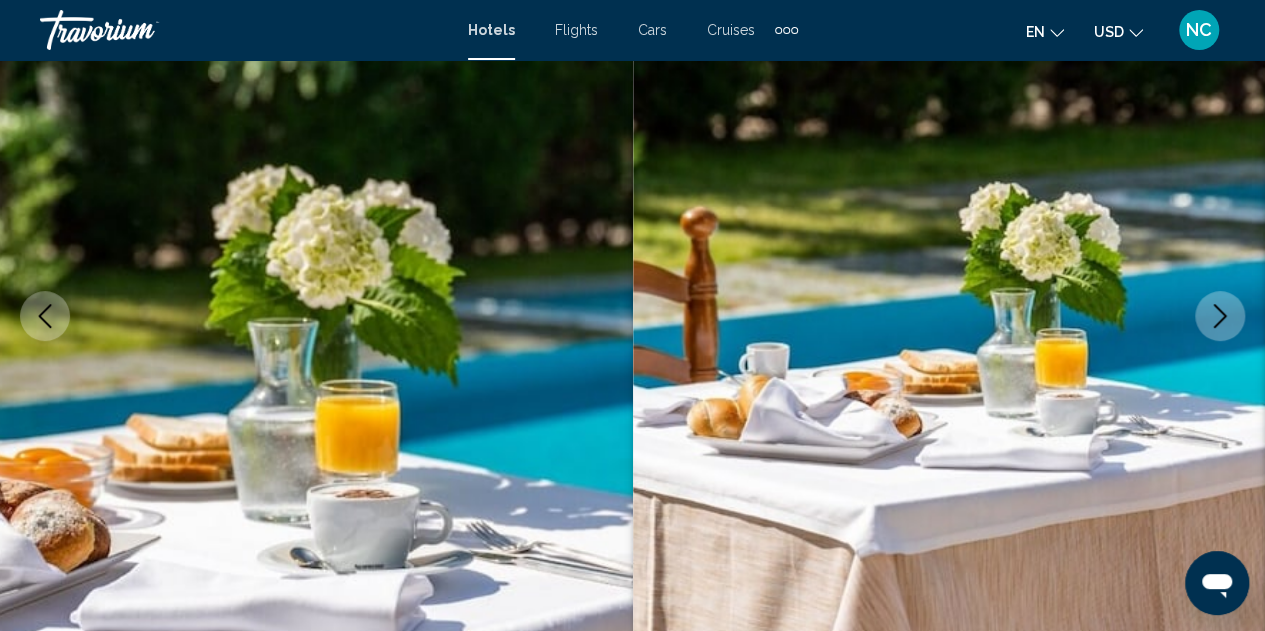 click 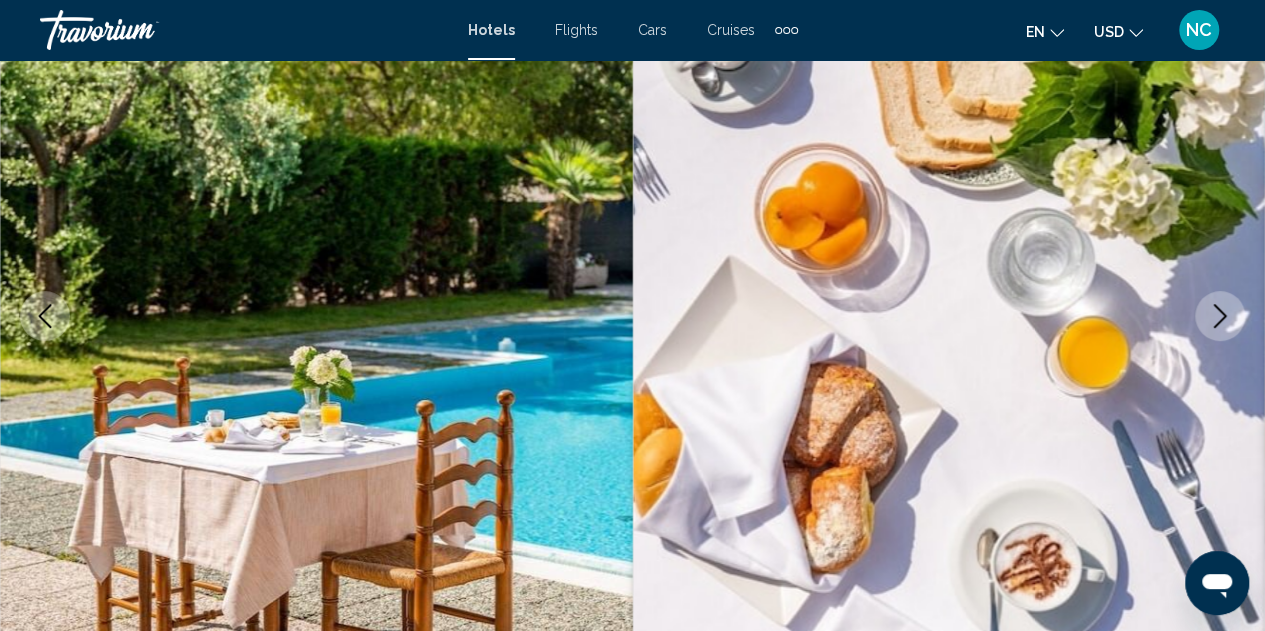 scroll, scrollTop: 0, scrollLeft: 0, axis: both 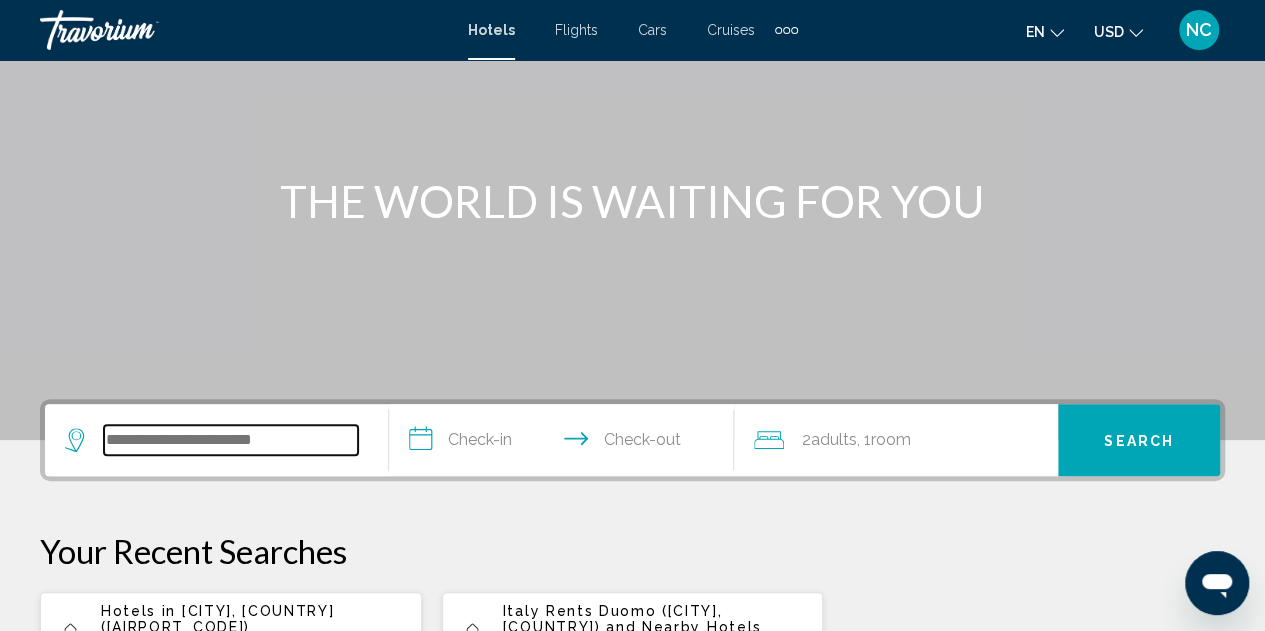 click at bounding box center [231, 440] 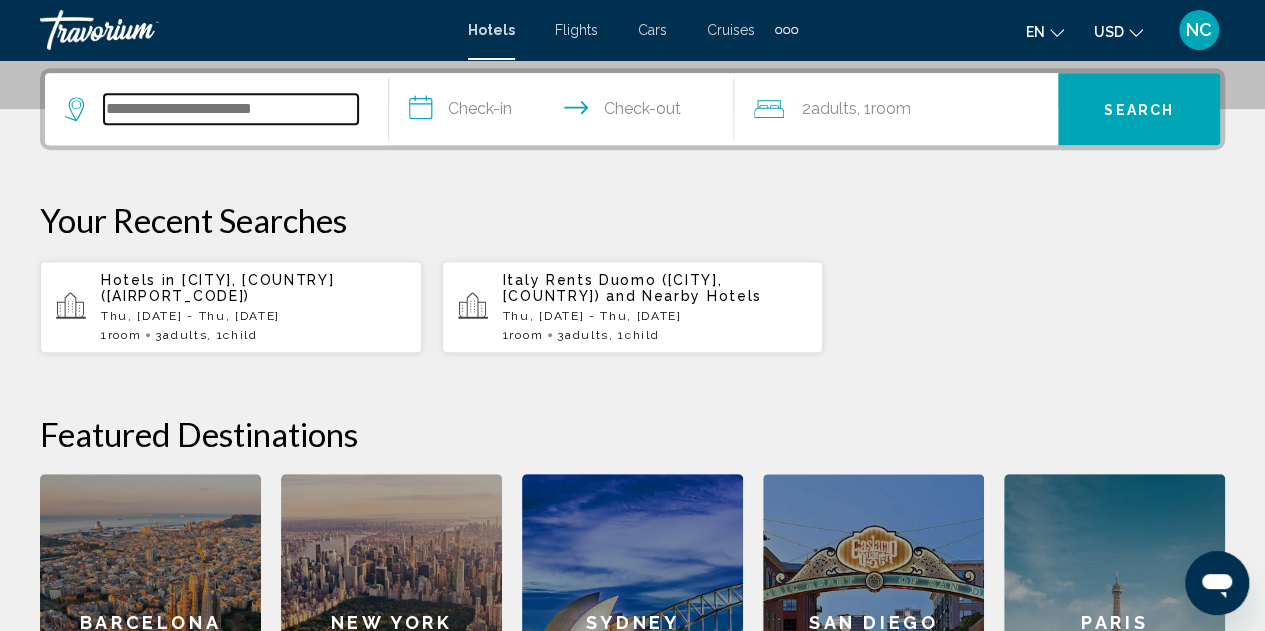 scroll, scrollTop: 494, scrollLeft: 0, axis: vertical 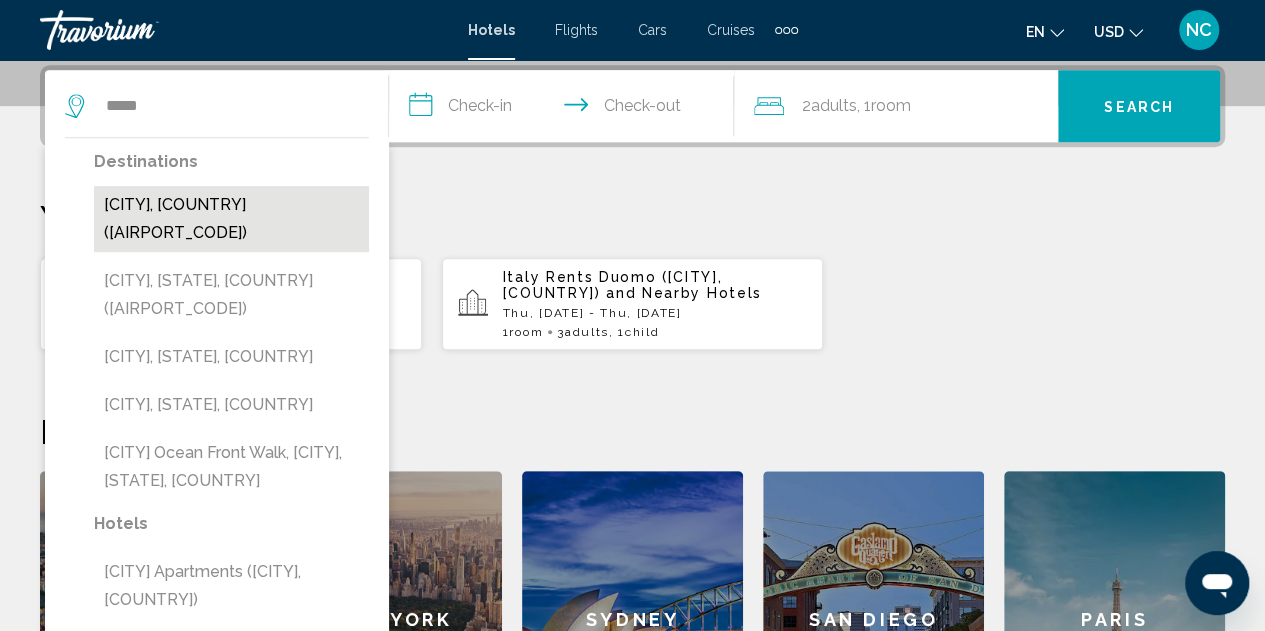 click on "Venice, Italy (VCE)" at bounding box center (231, 219) 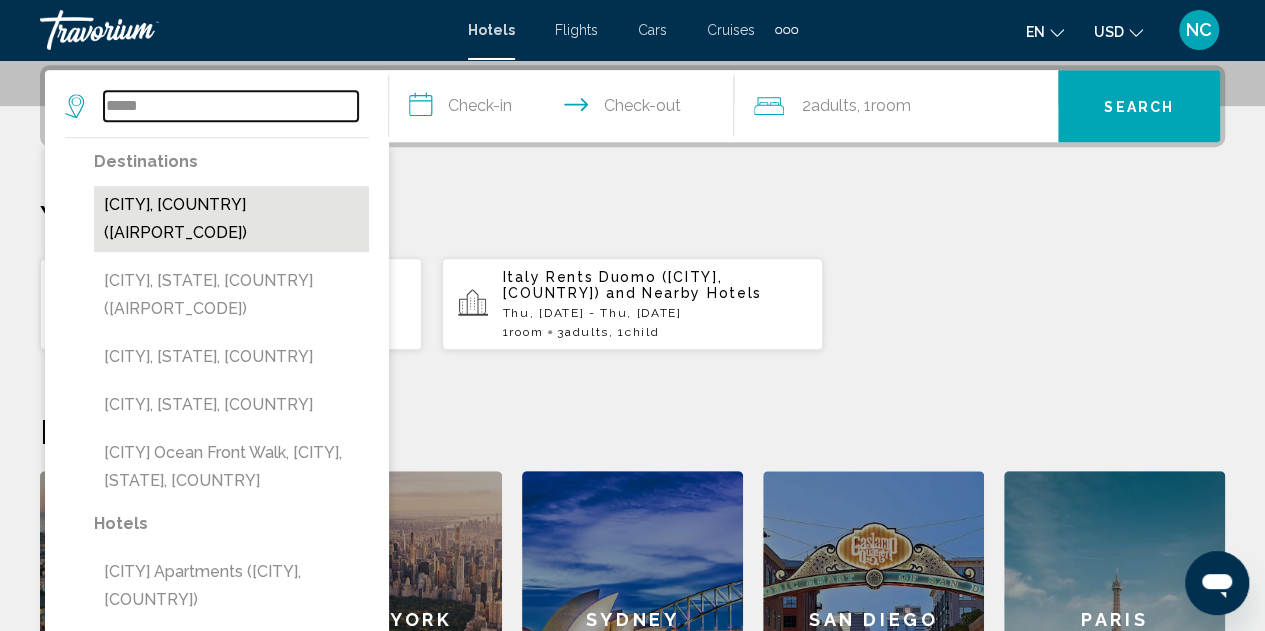 type on "**********" 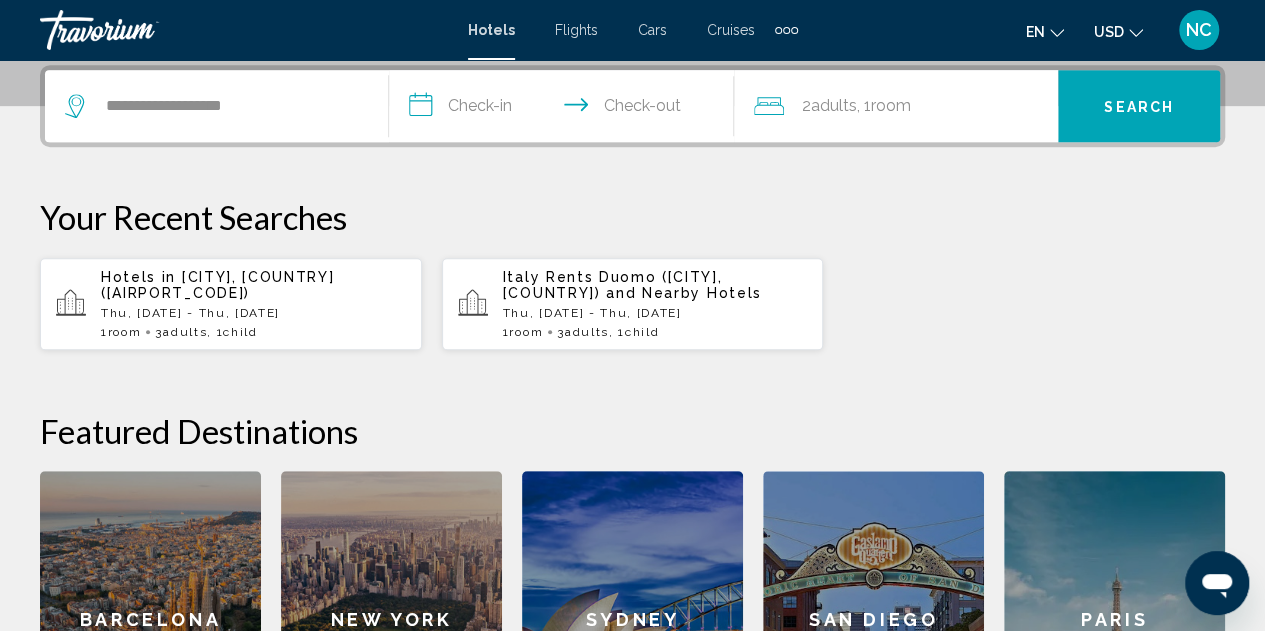 click on "**********" at bounding box center (565, 109) 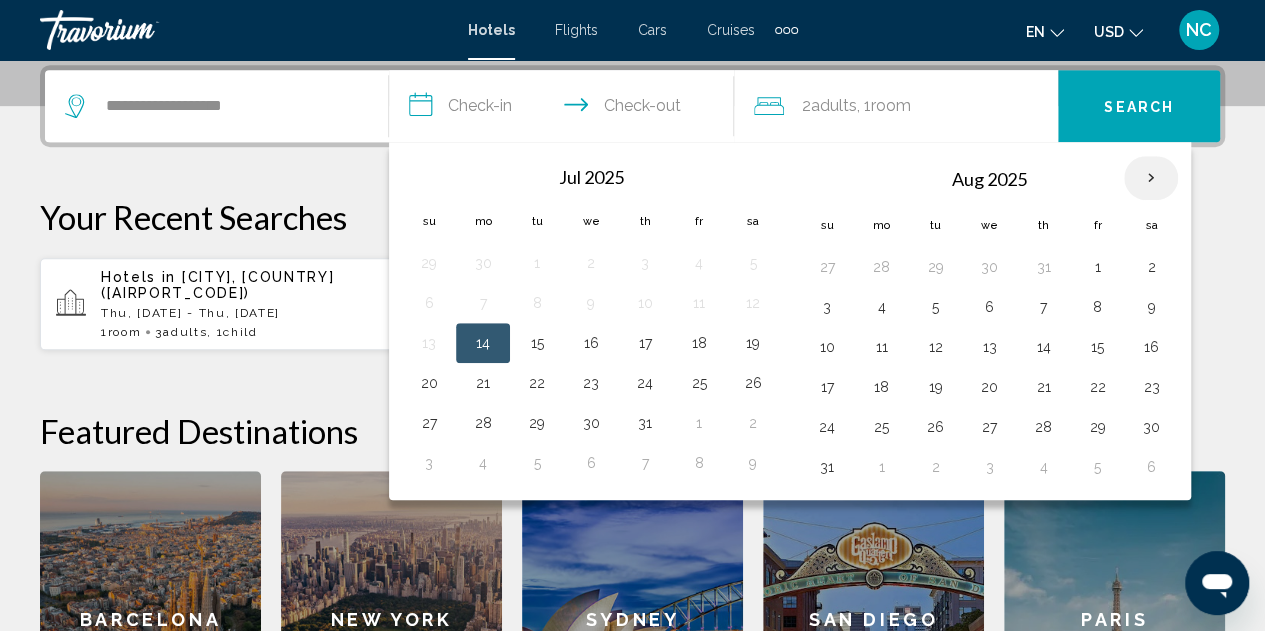 click at bounding box center [1151, 178] 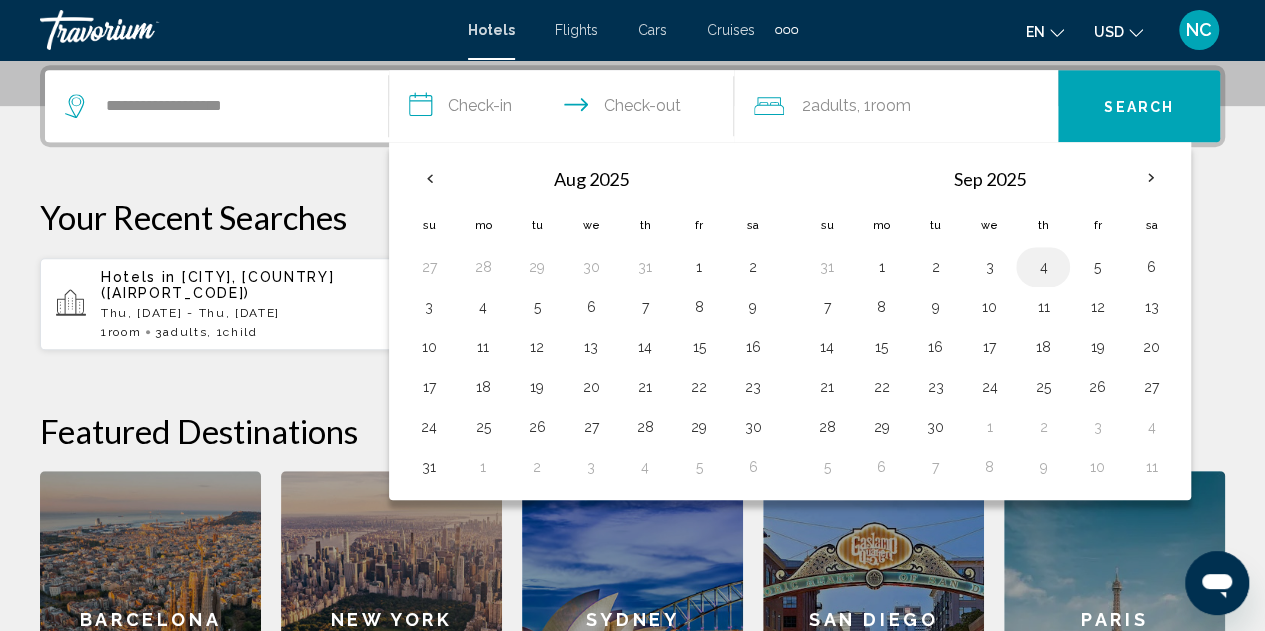 click on "4" at bounding box center (1043, 267) 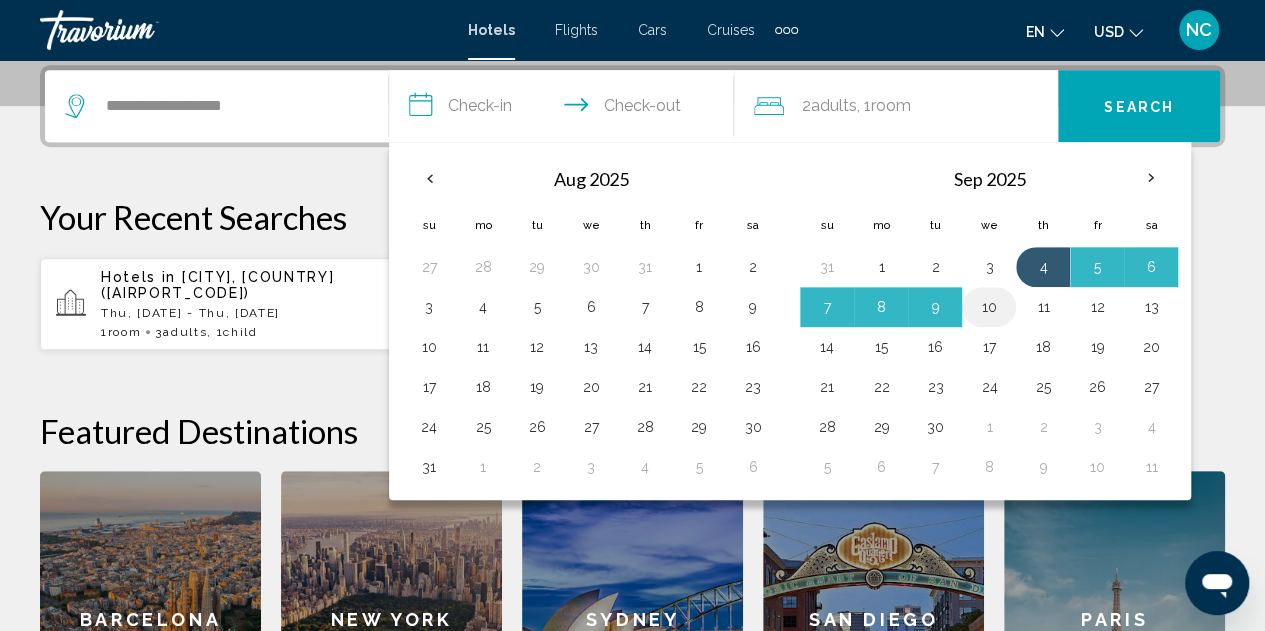 click on "10" at bounding box center (989, 307) 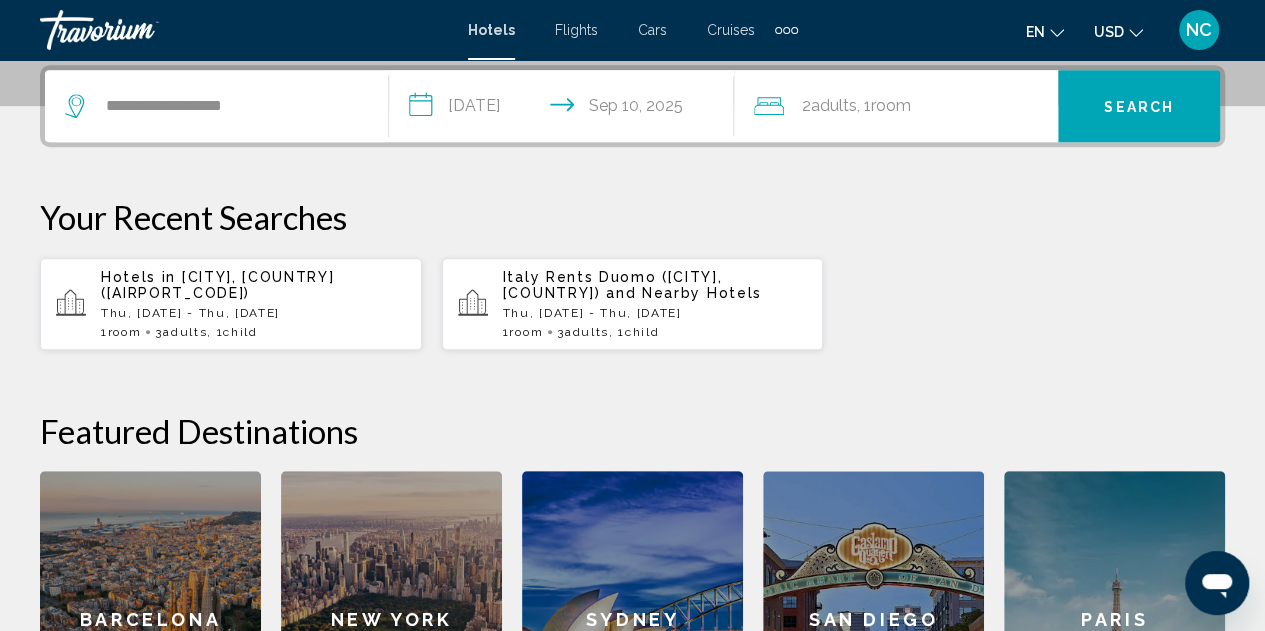 click on "2  Adult Adults , 1  Room rooms" 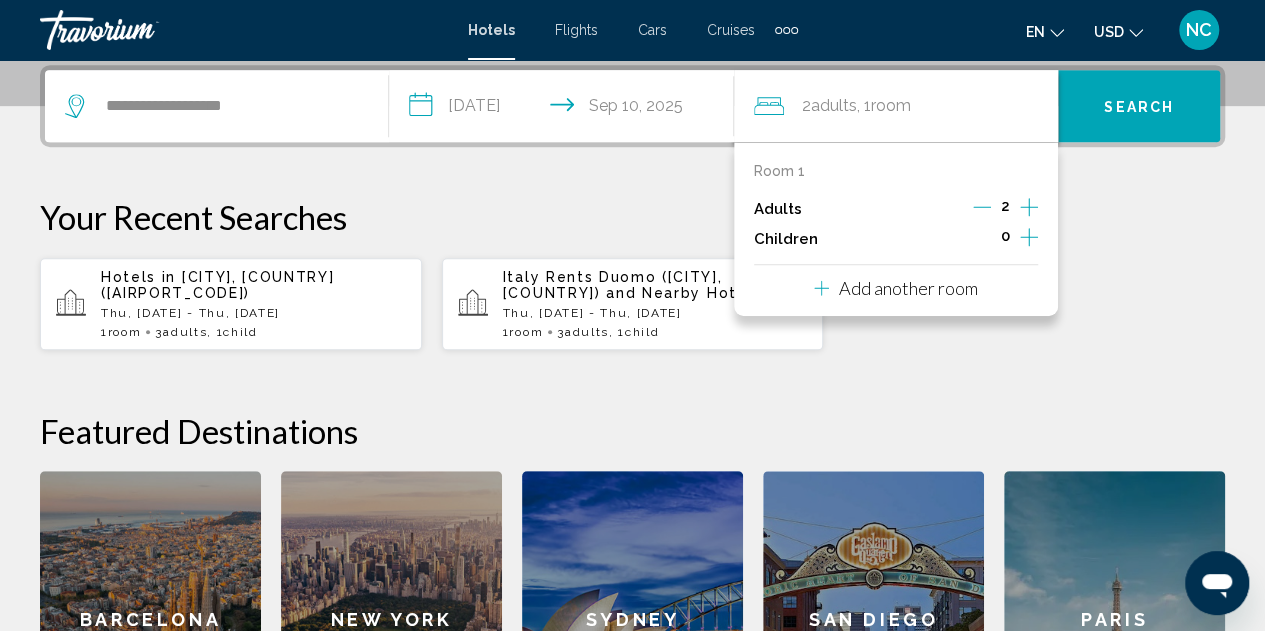 click 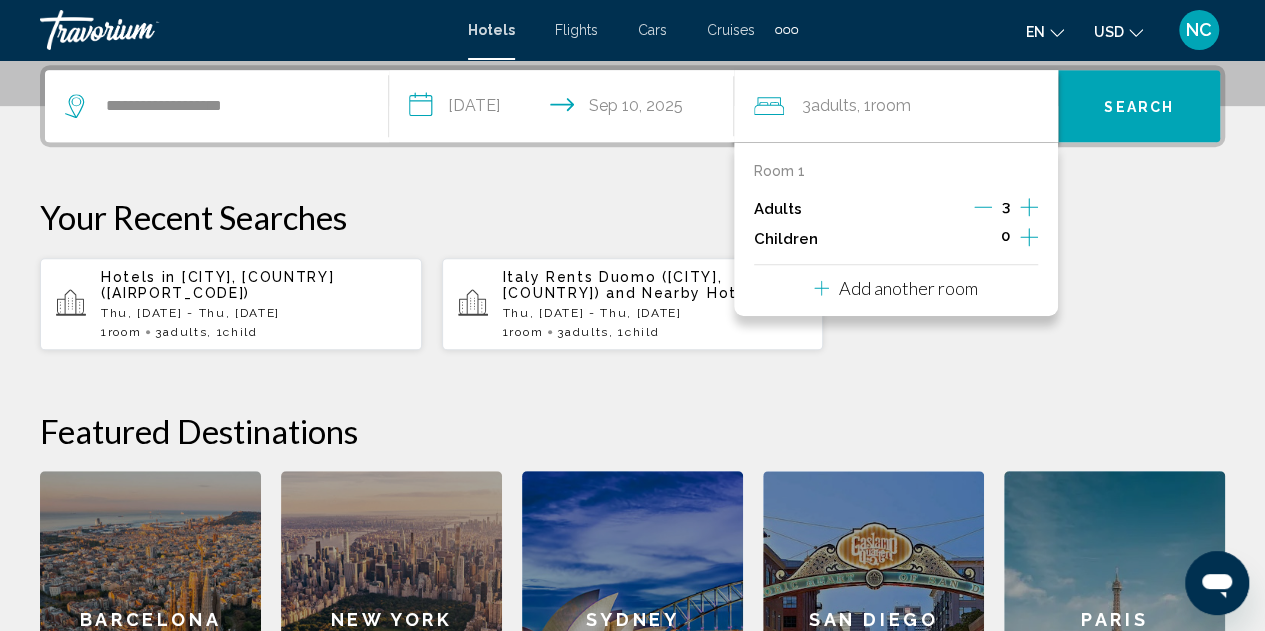 click 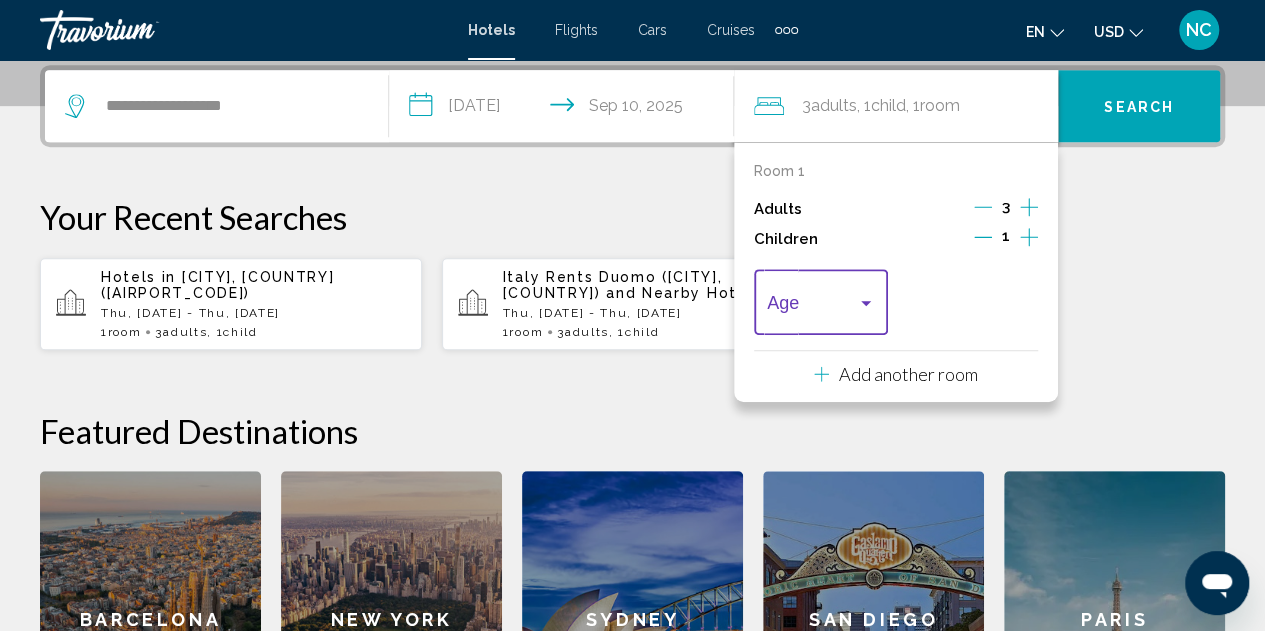 click at bounding box center [866, 303] 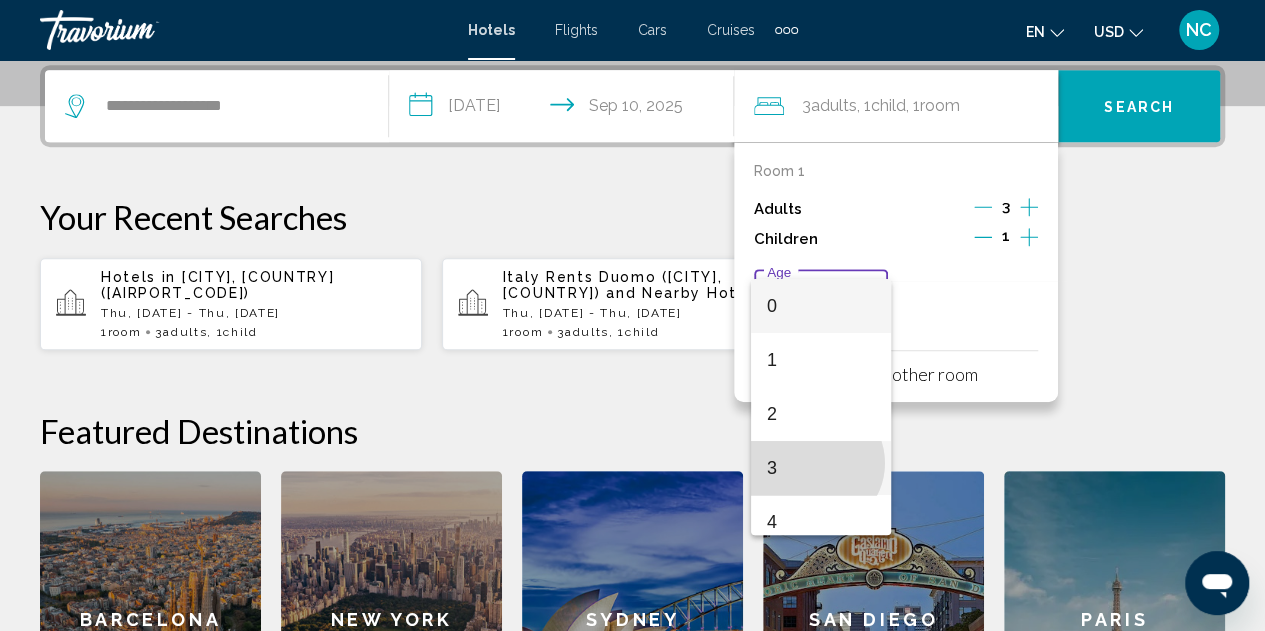 click on "3" at bounding box center (821, 468) 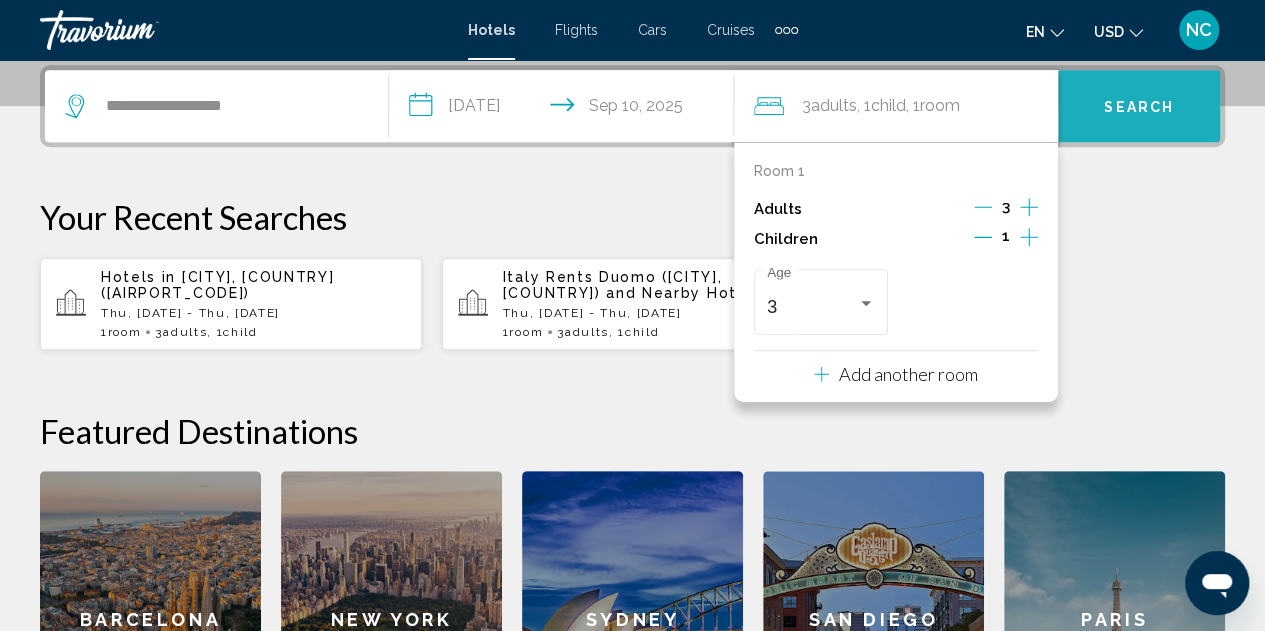click on "Search" at bounding box center (1139, 107) 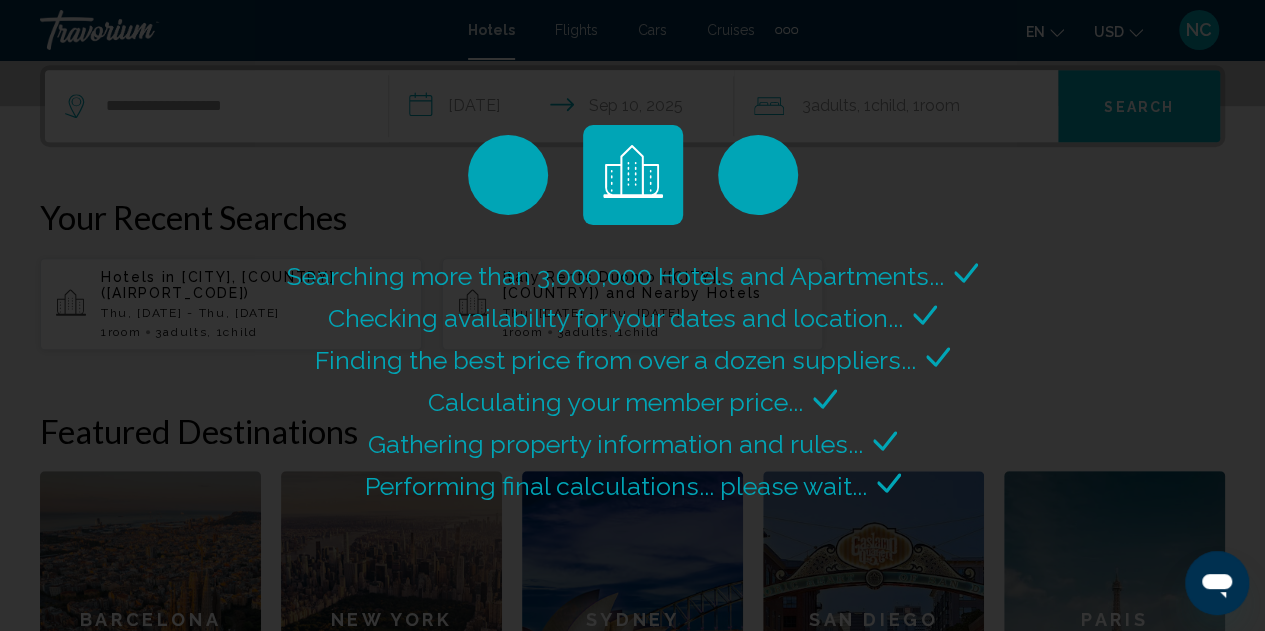 scroll, scrollTop: 0, scrollLeft: 0, axis: both 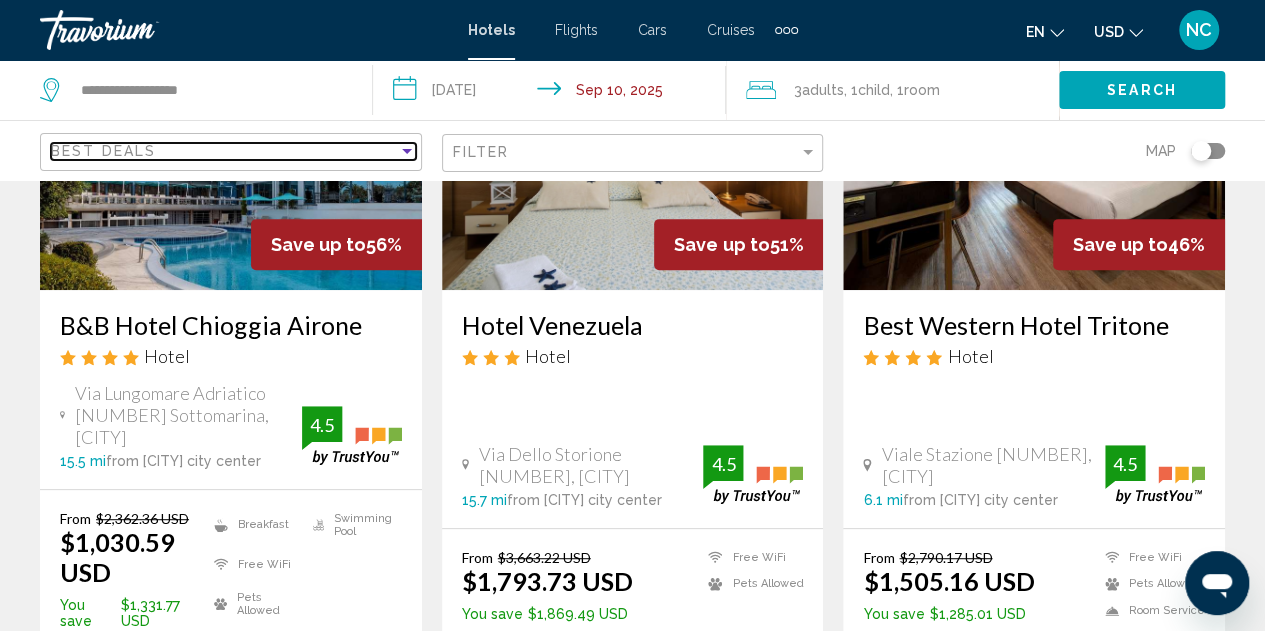 click at bounding box center [407, 151] 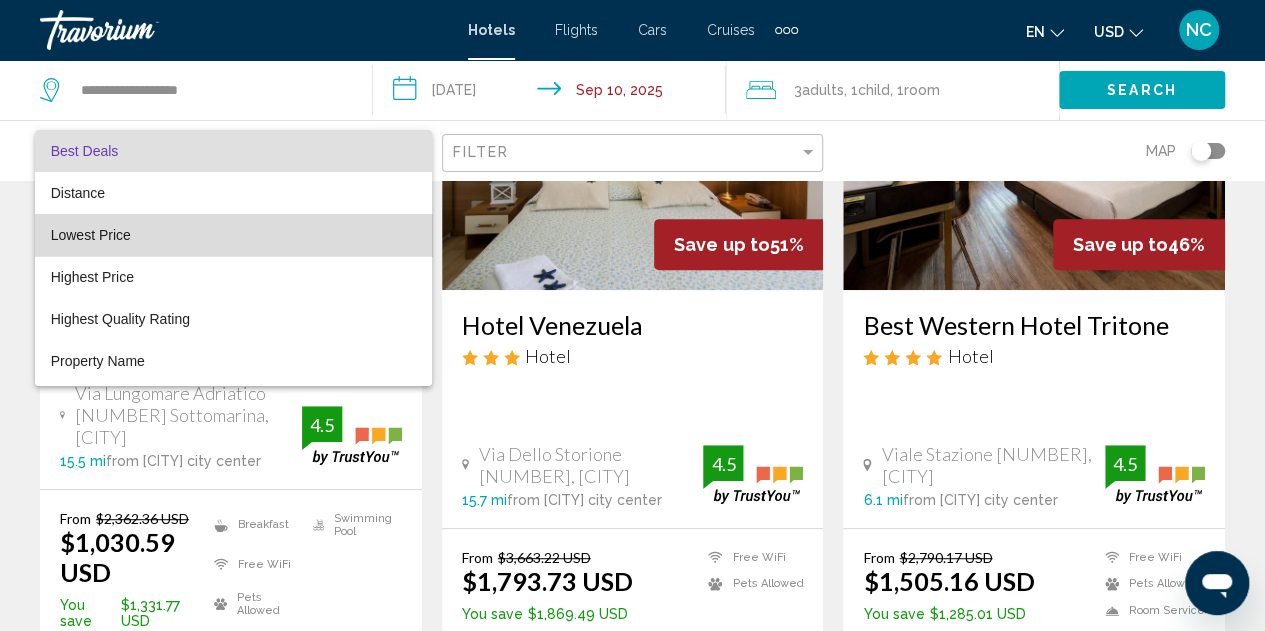 click on "Lowest Price" at bounding box center (233, 235) 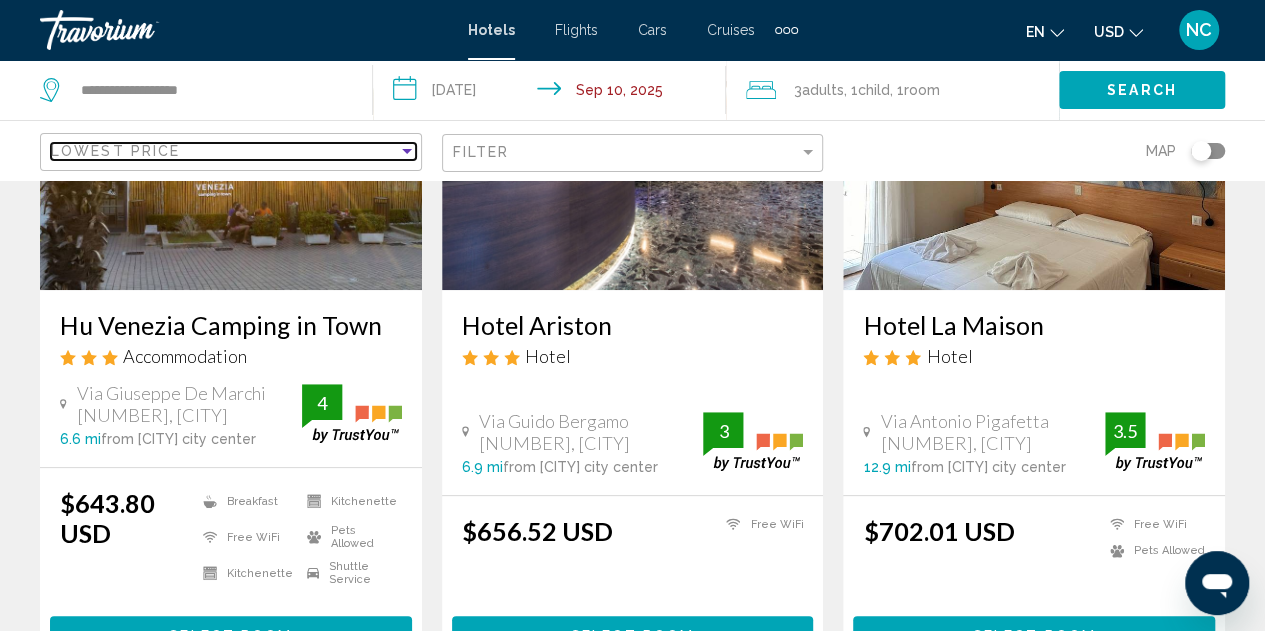 scroll, scrollTop: 0, scrollLeft: 0, axis: both 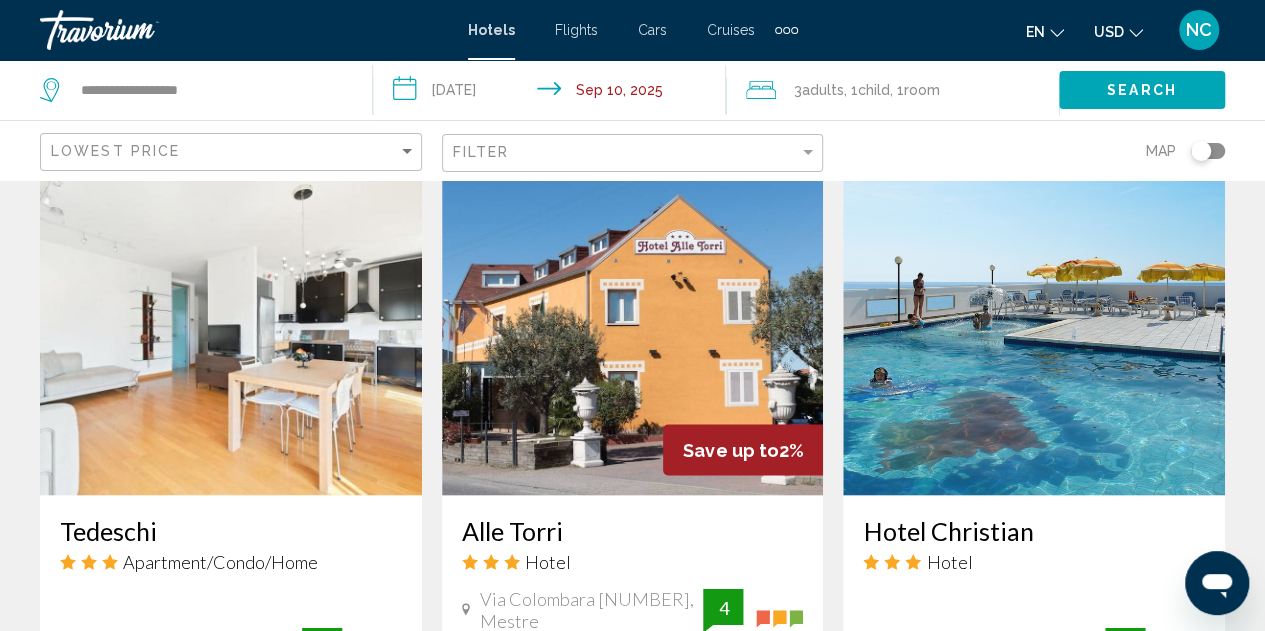 click at bounding box center (1034, 335) 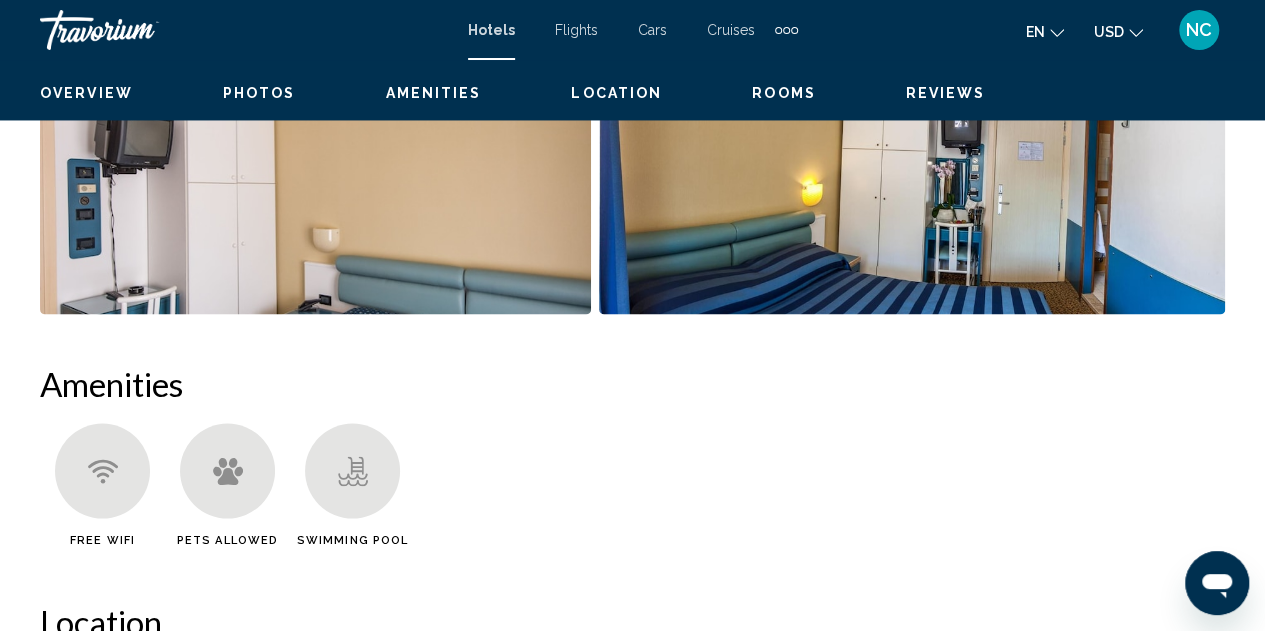 scroll, scrollTop: 219, scrollLeft: 0, axis: vertical 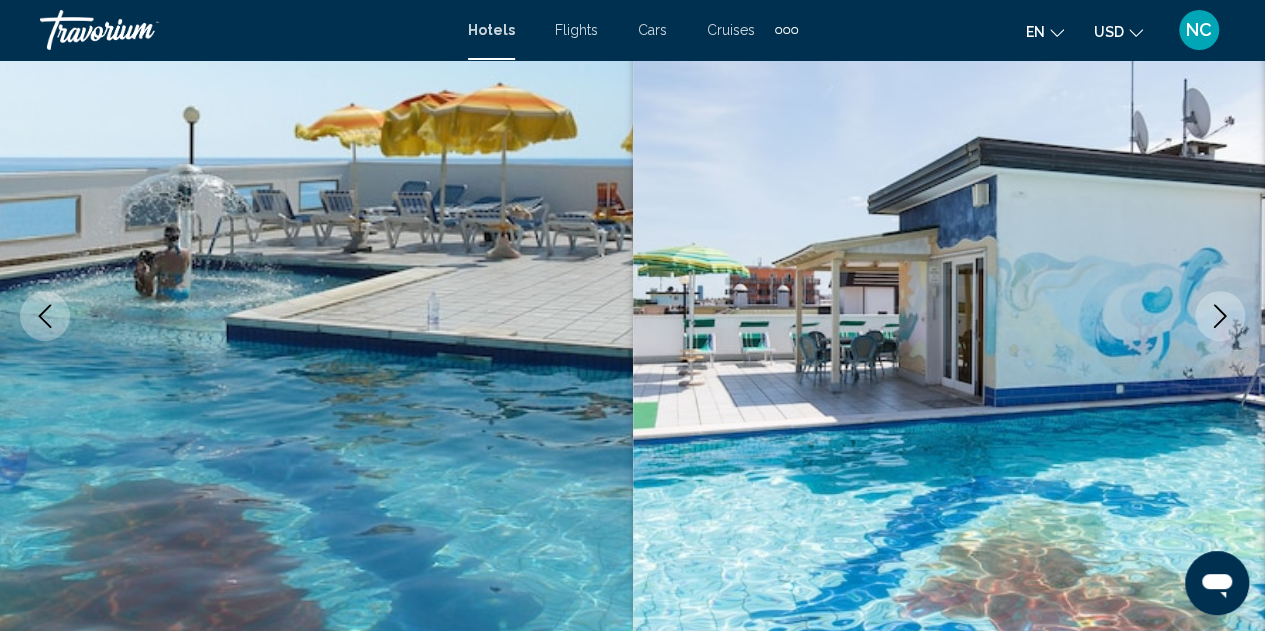 click 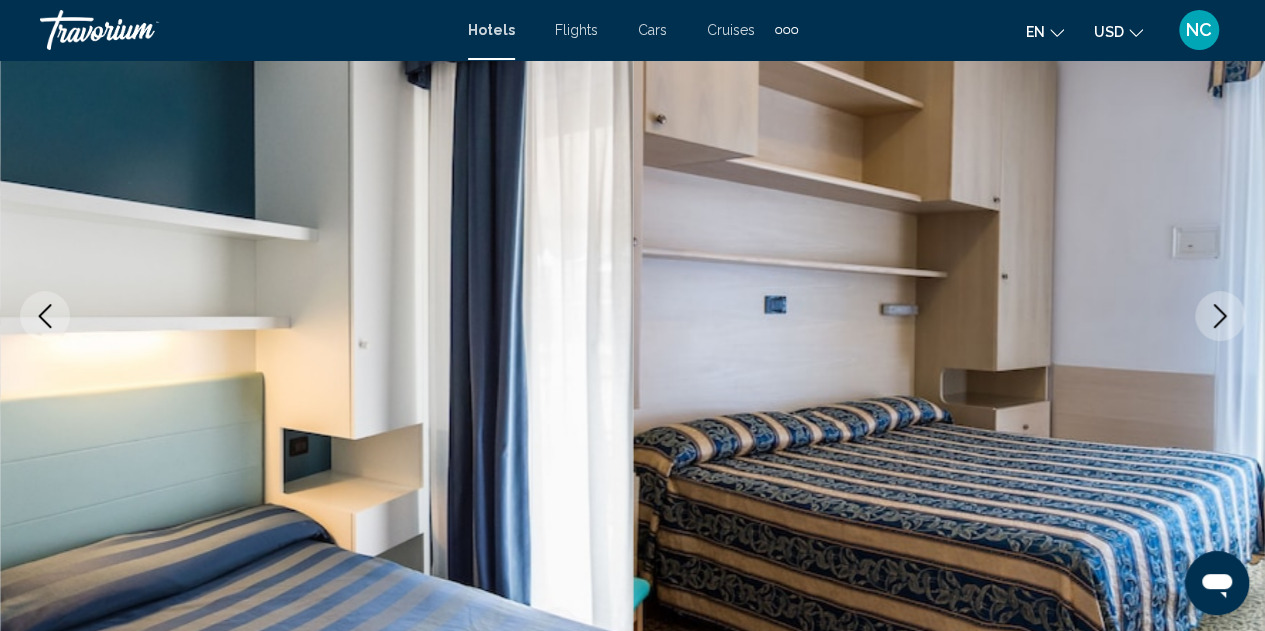 click 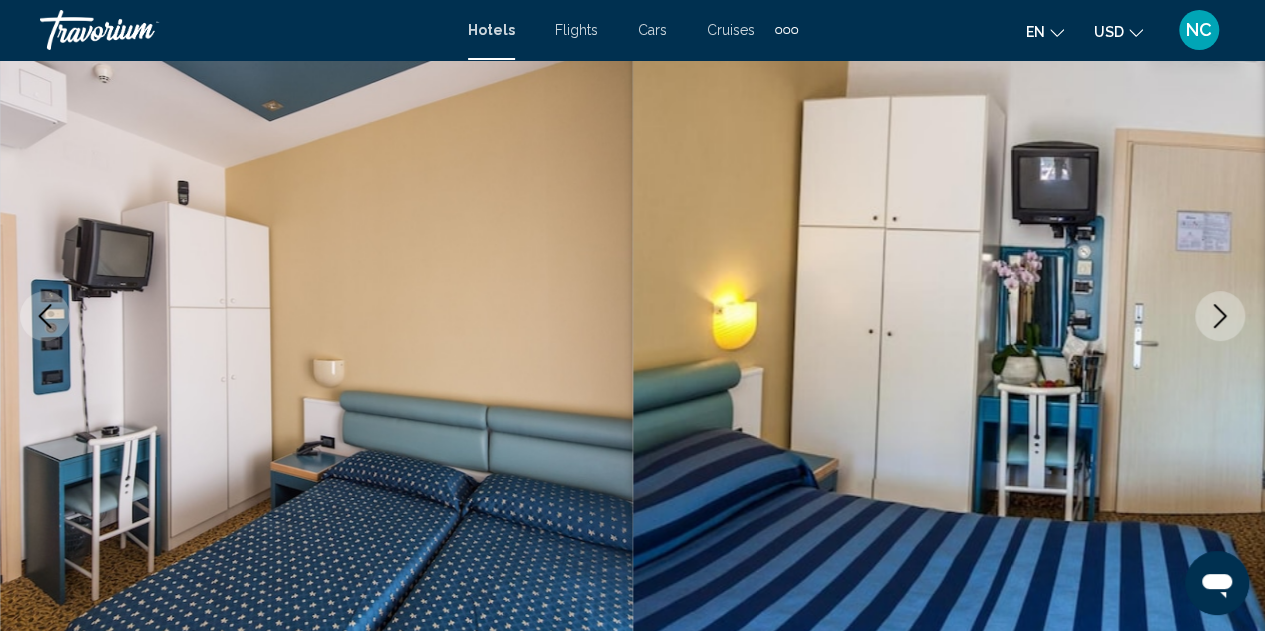 click 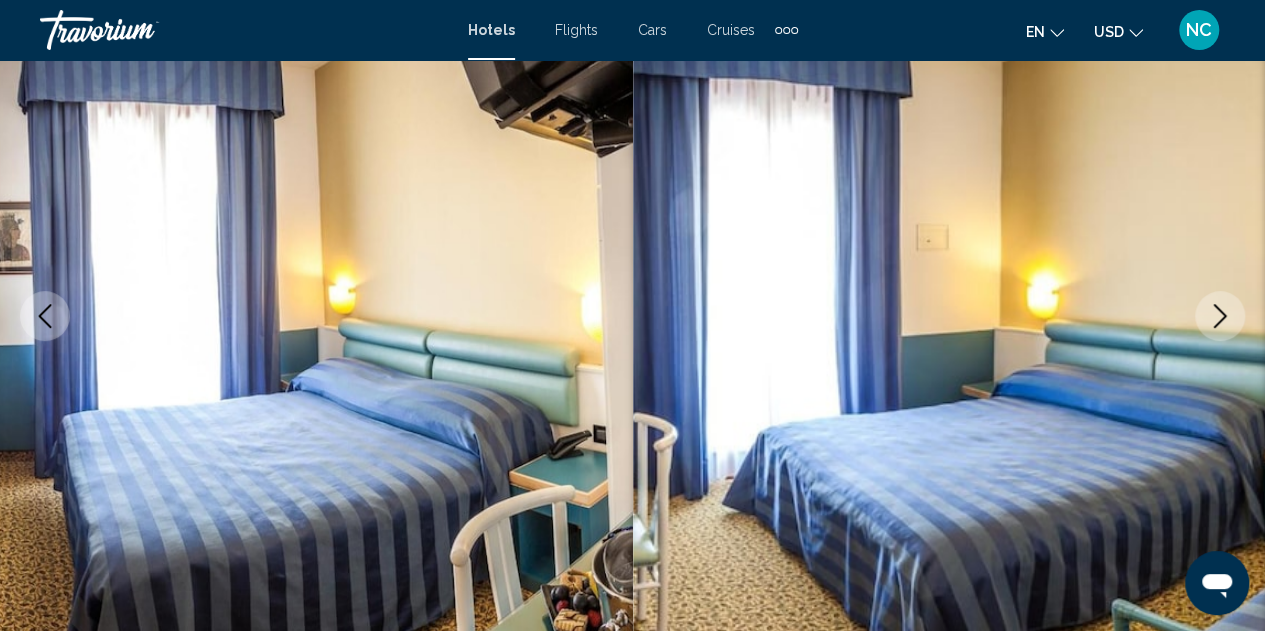 click 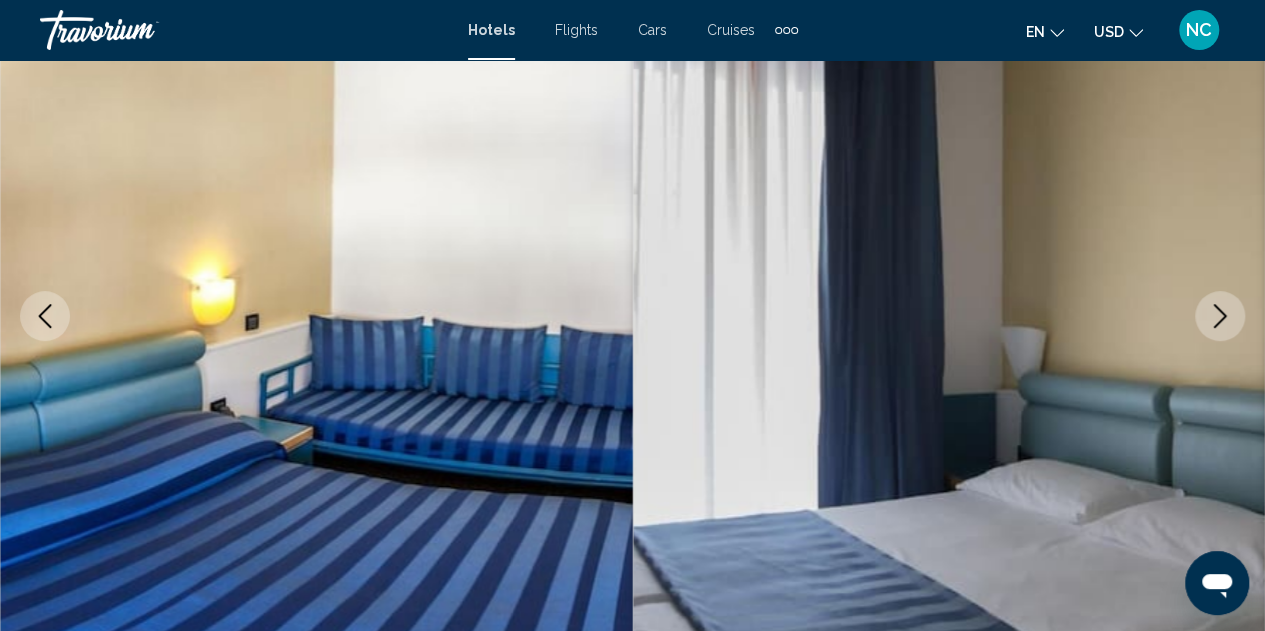 click 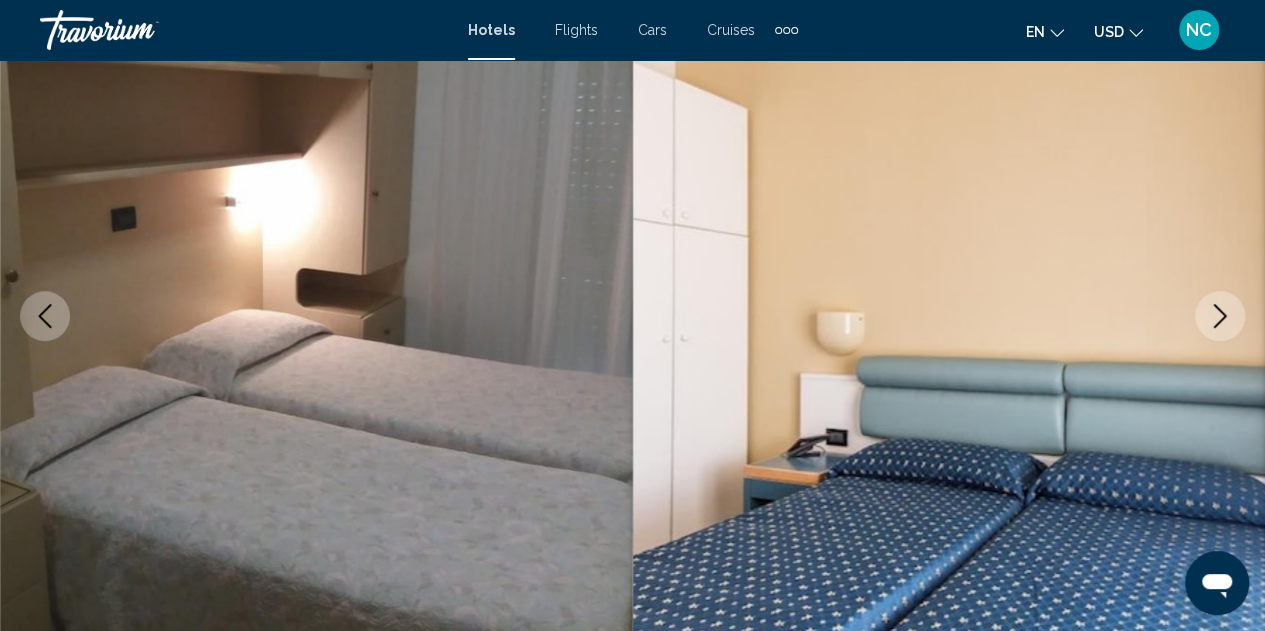 click 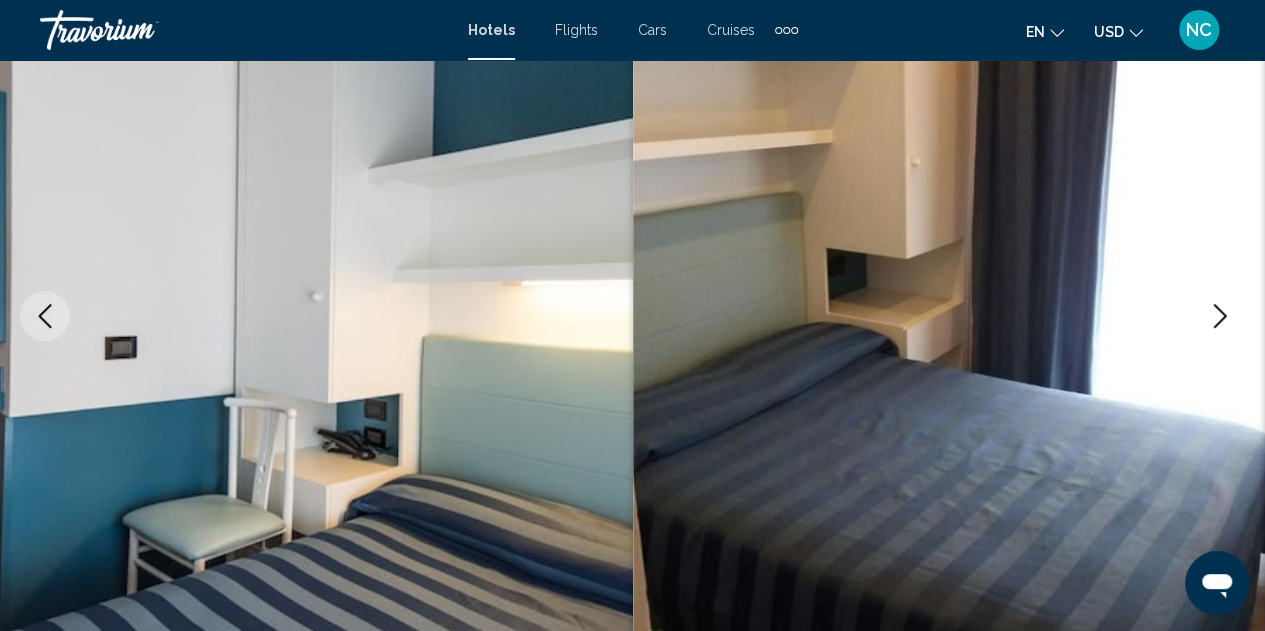 click 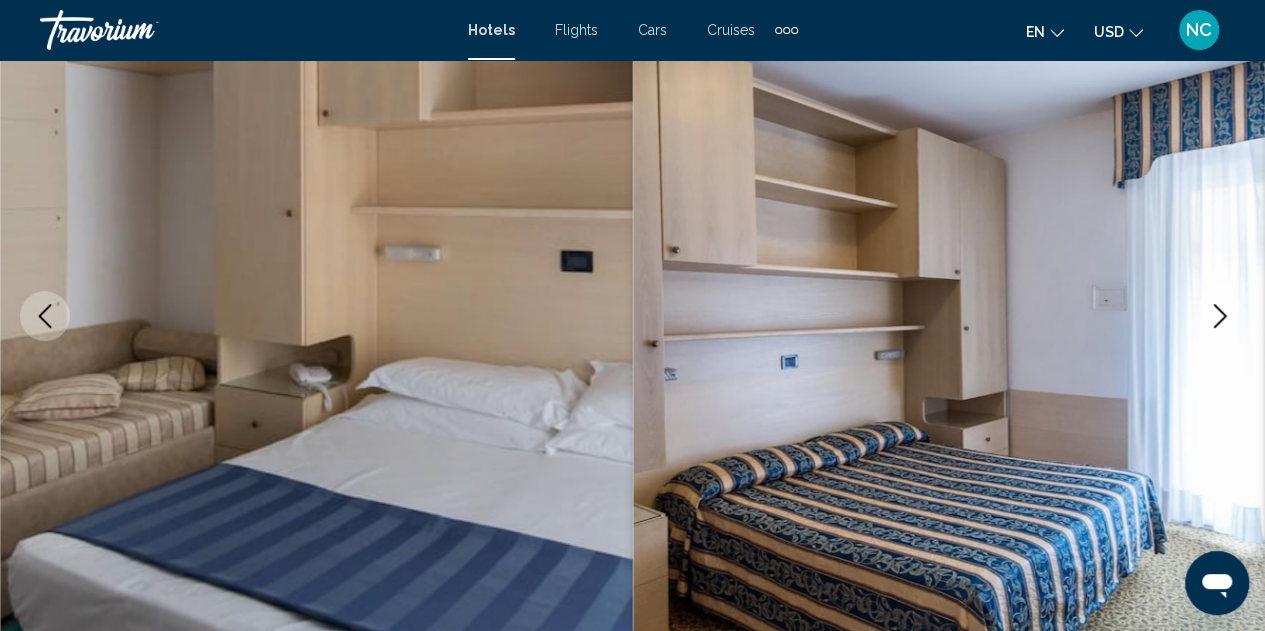 click 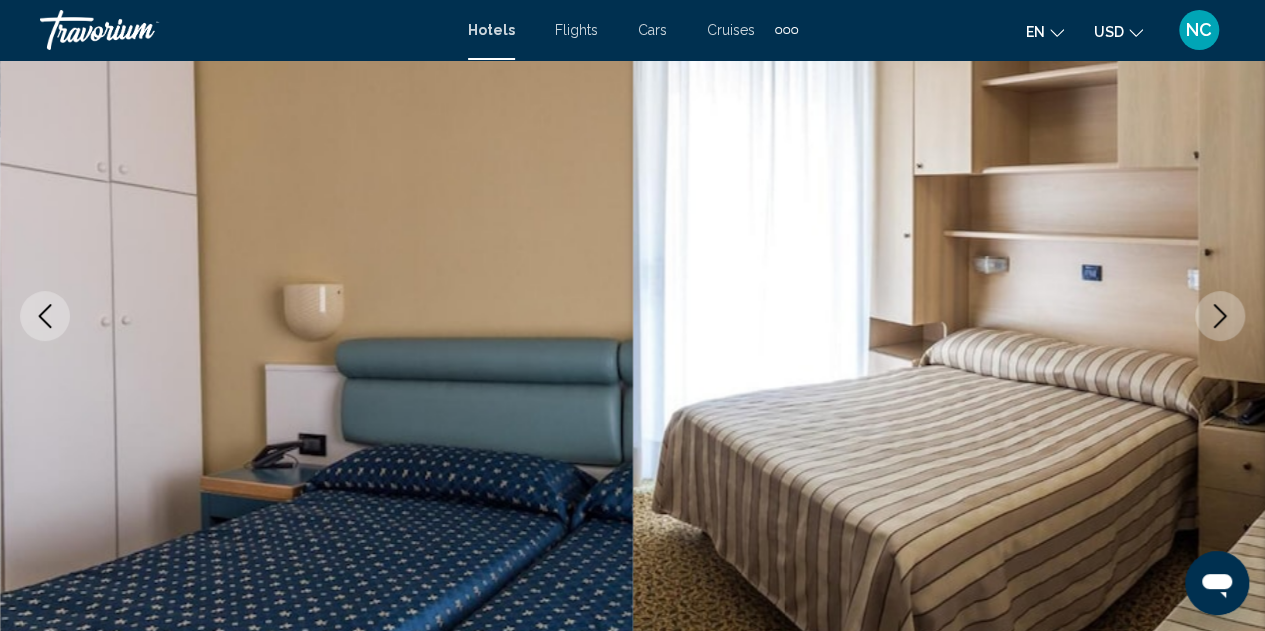 click 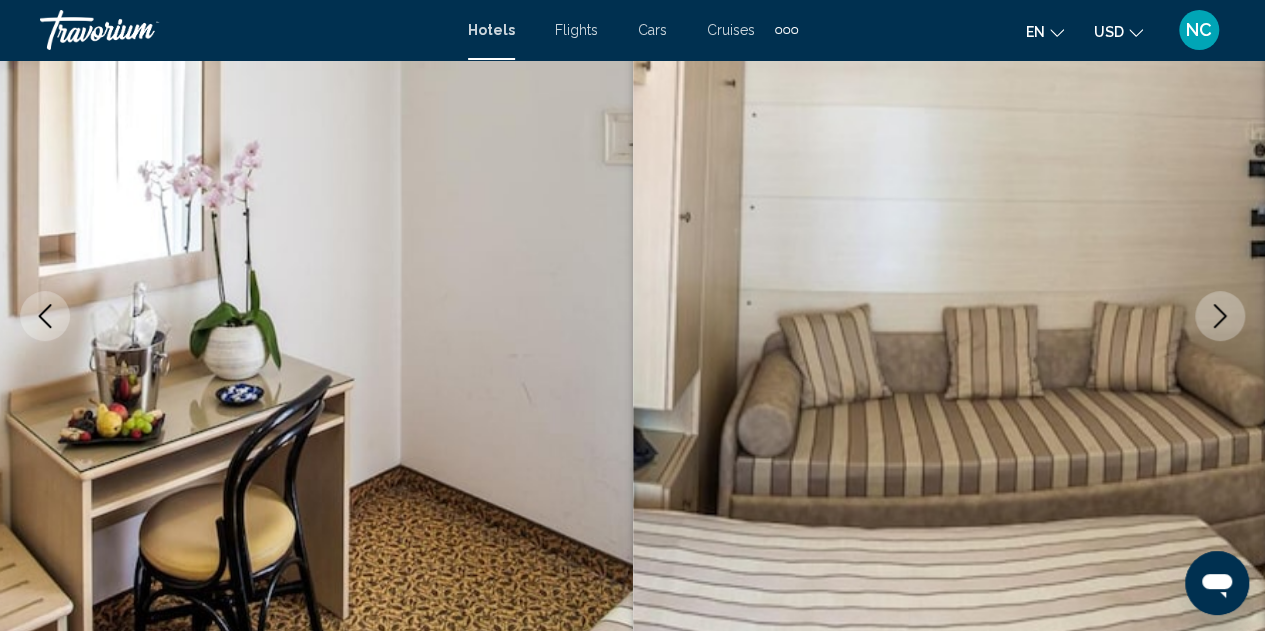 click 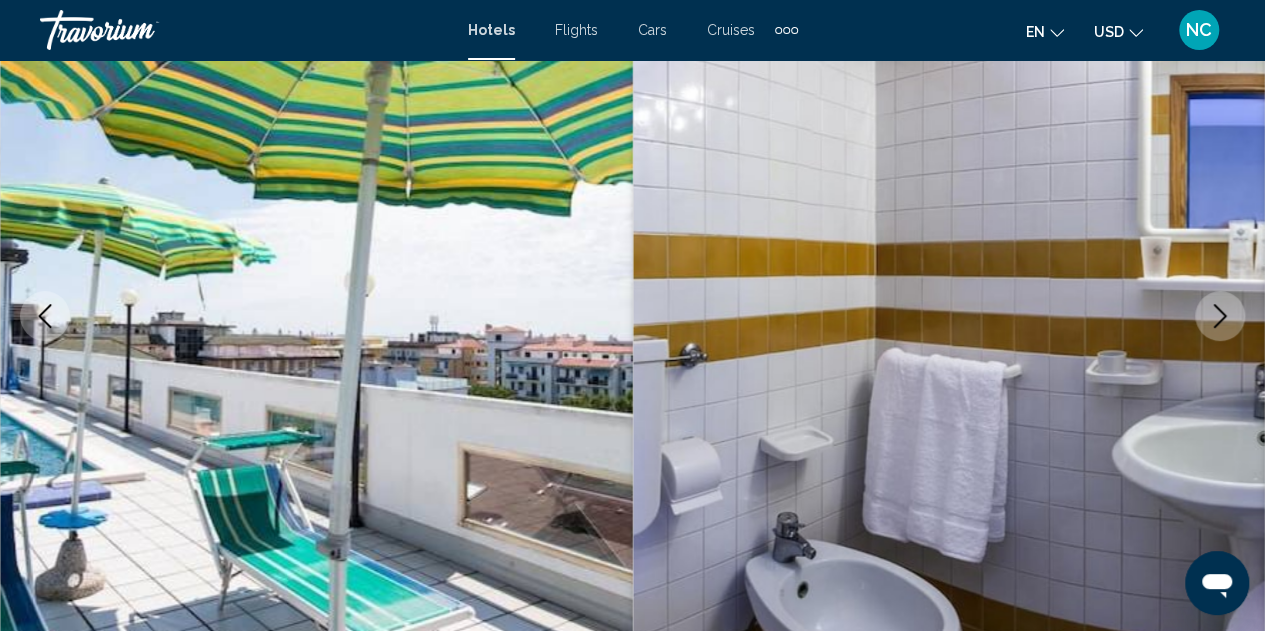 click 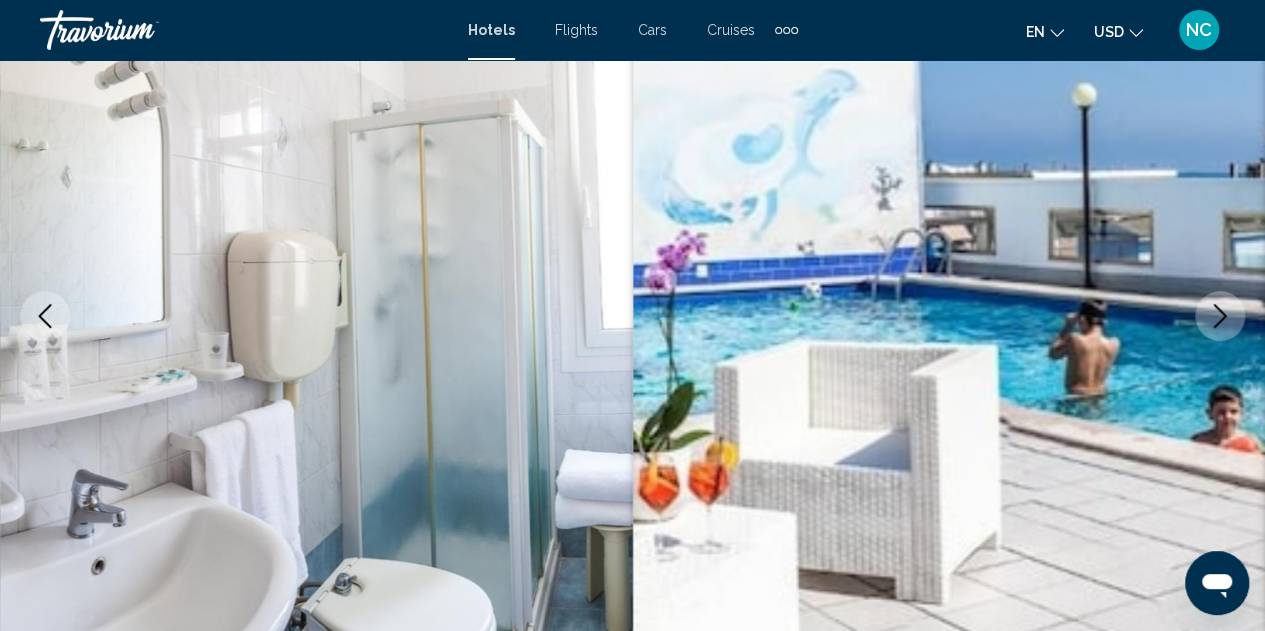 click 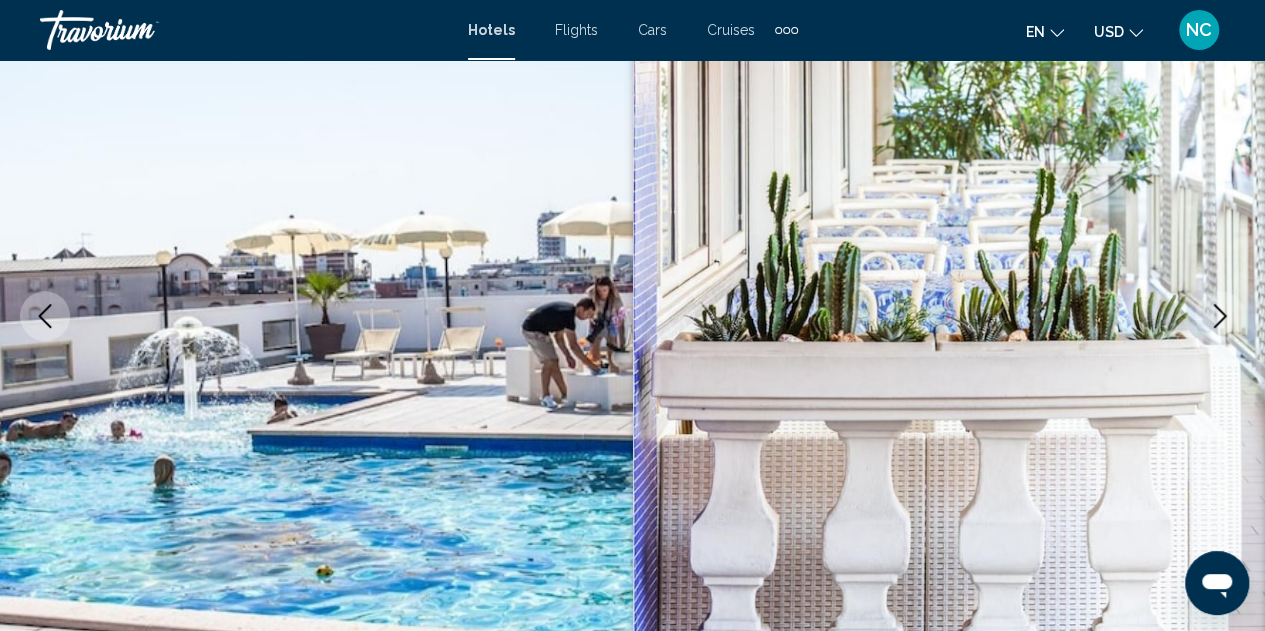 click 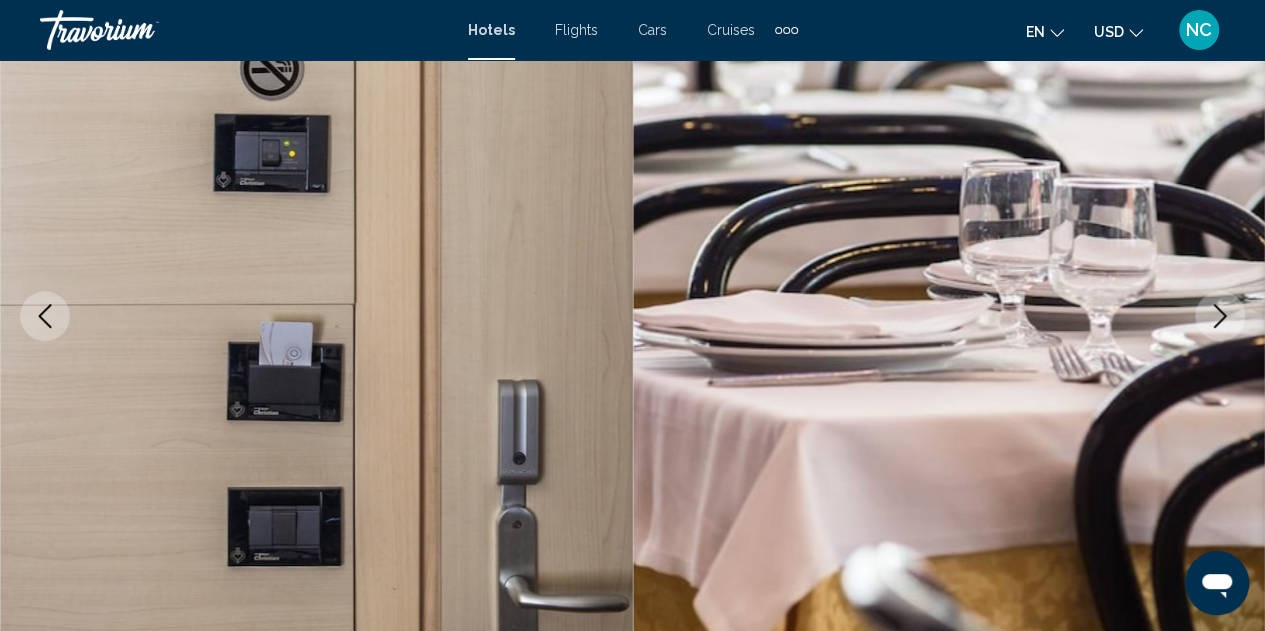click 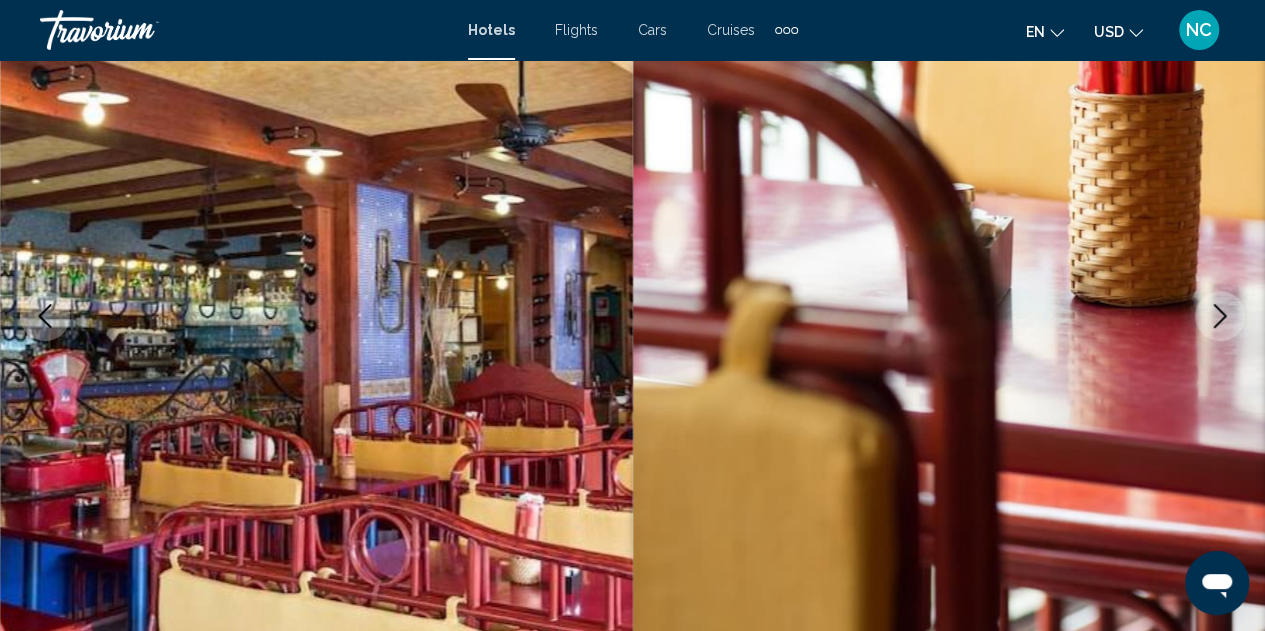 click 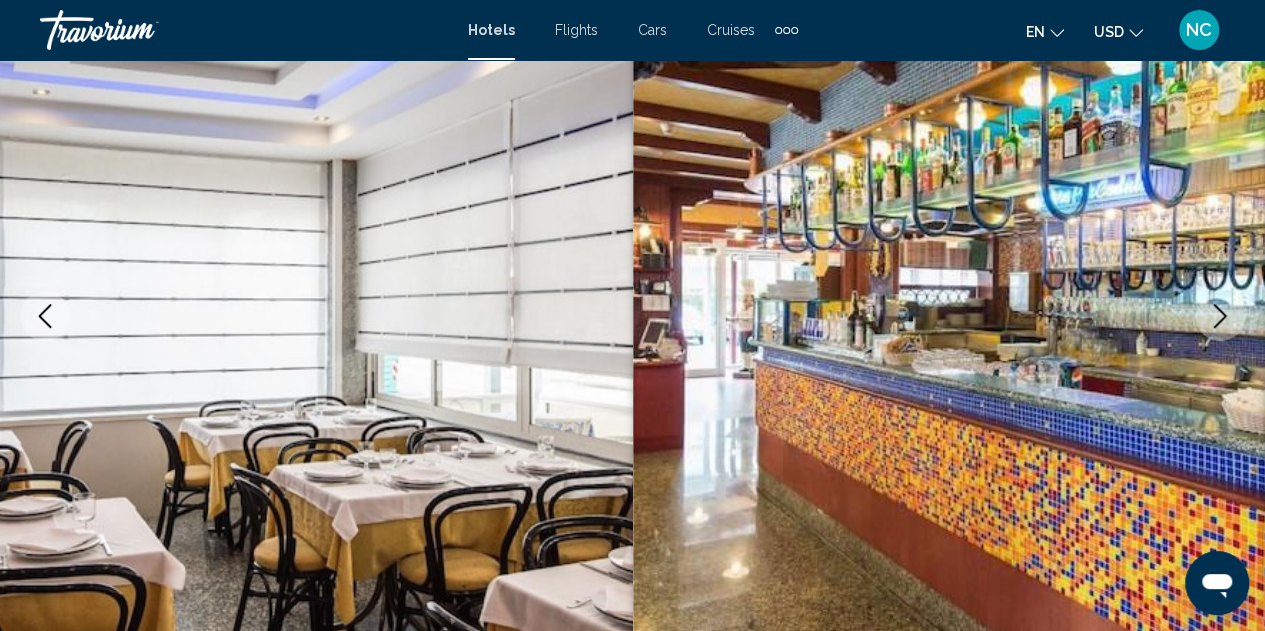 click 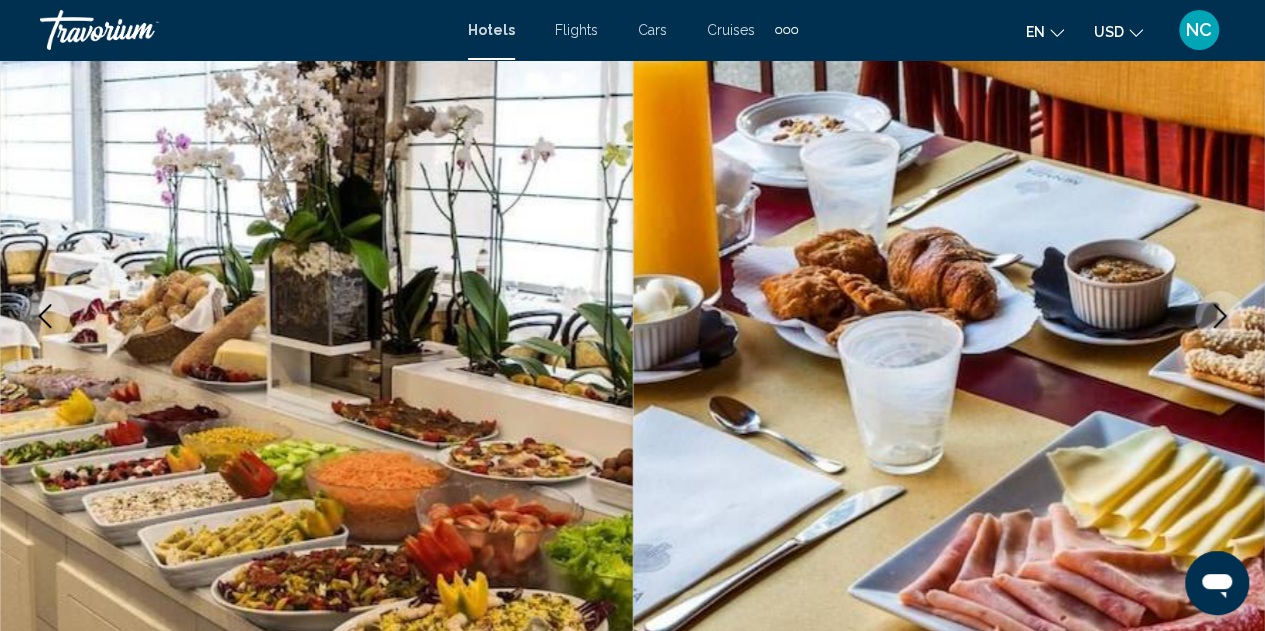 click 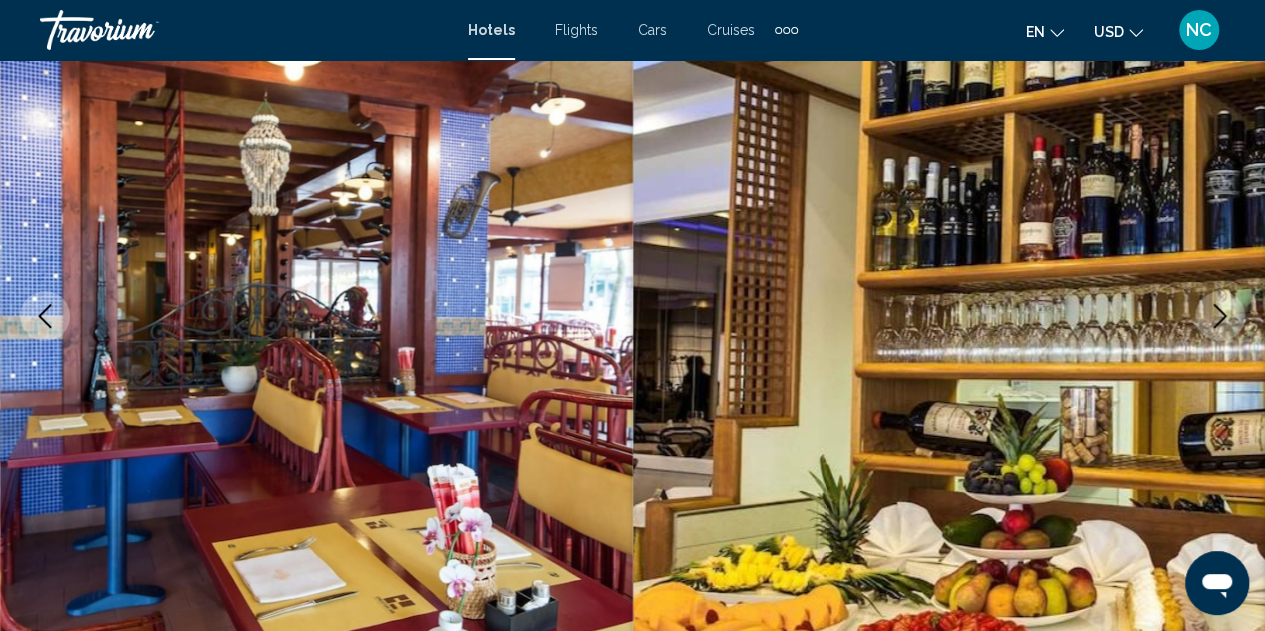 click 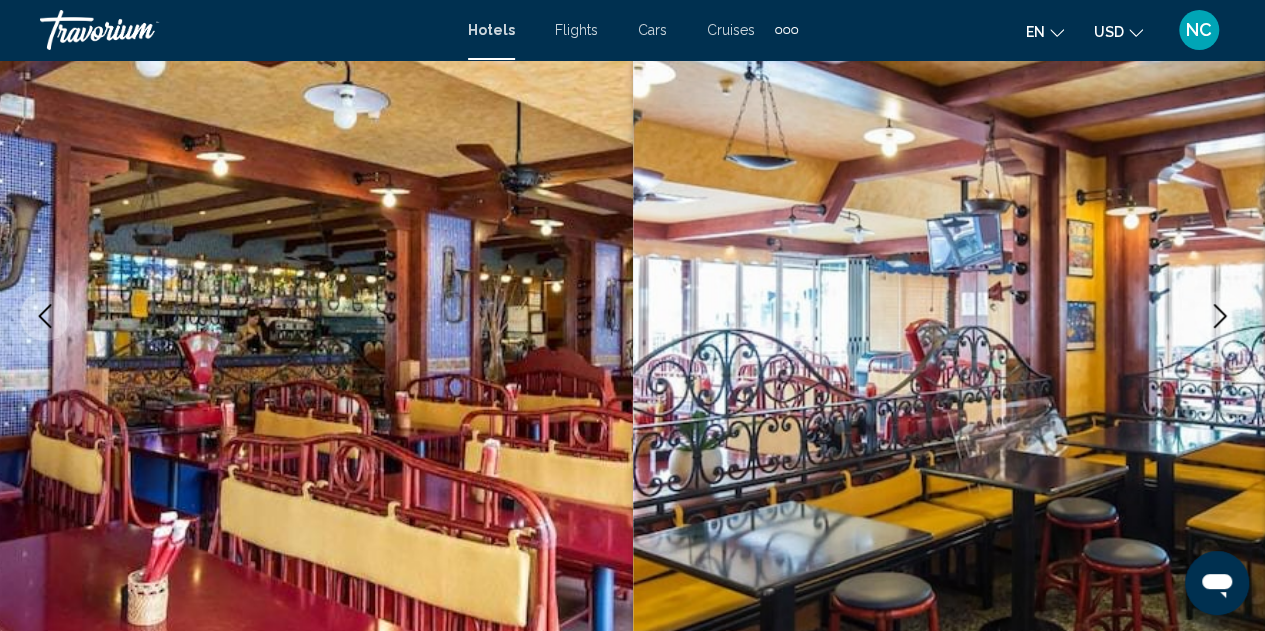 click 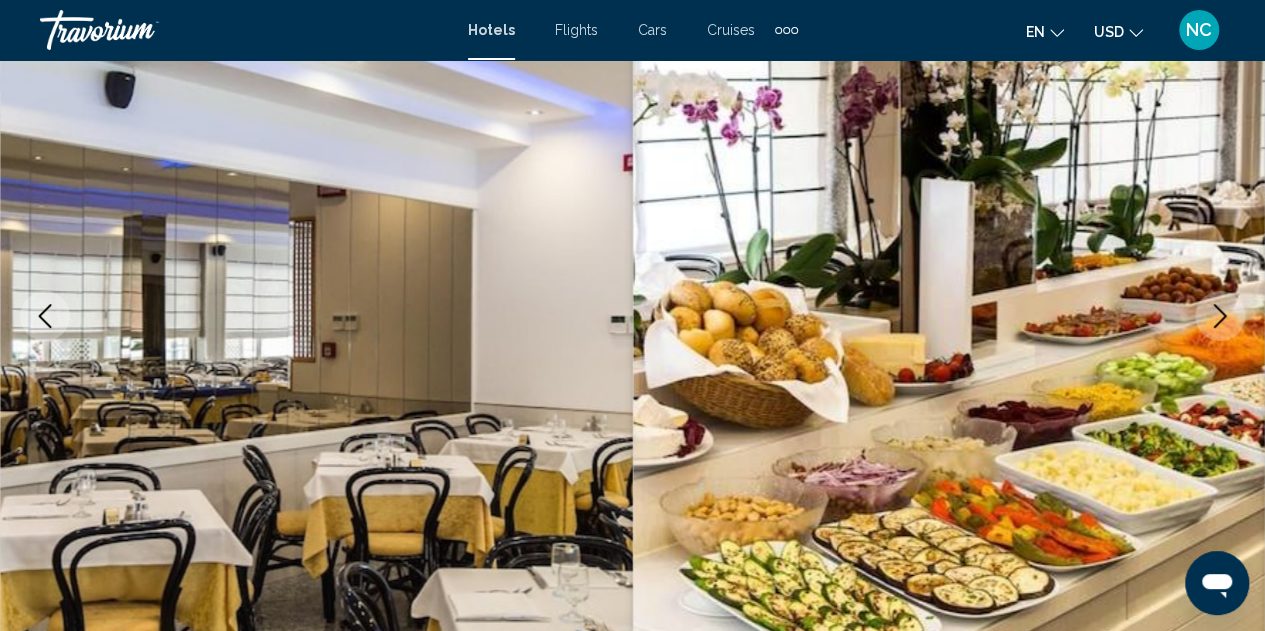 click 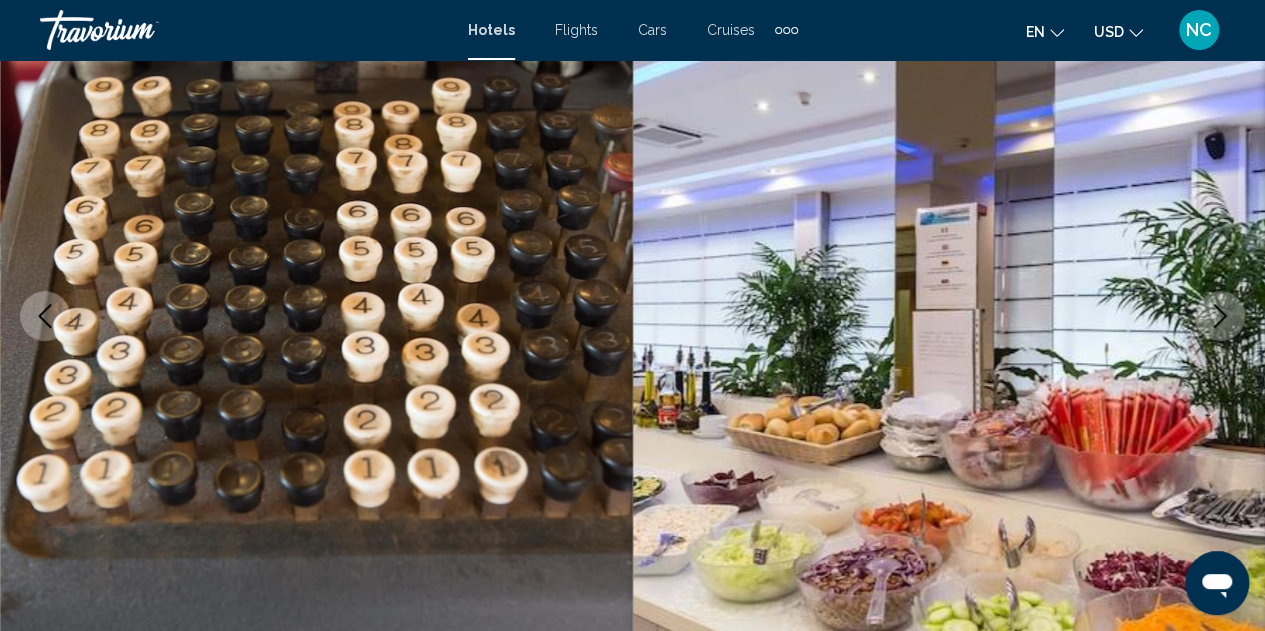click 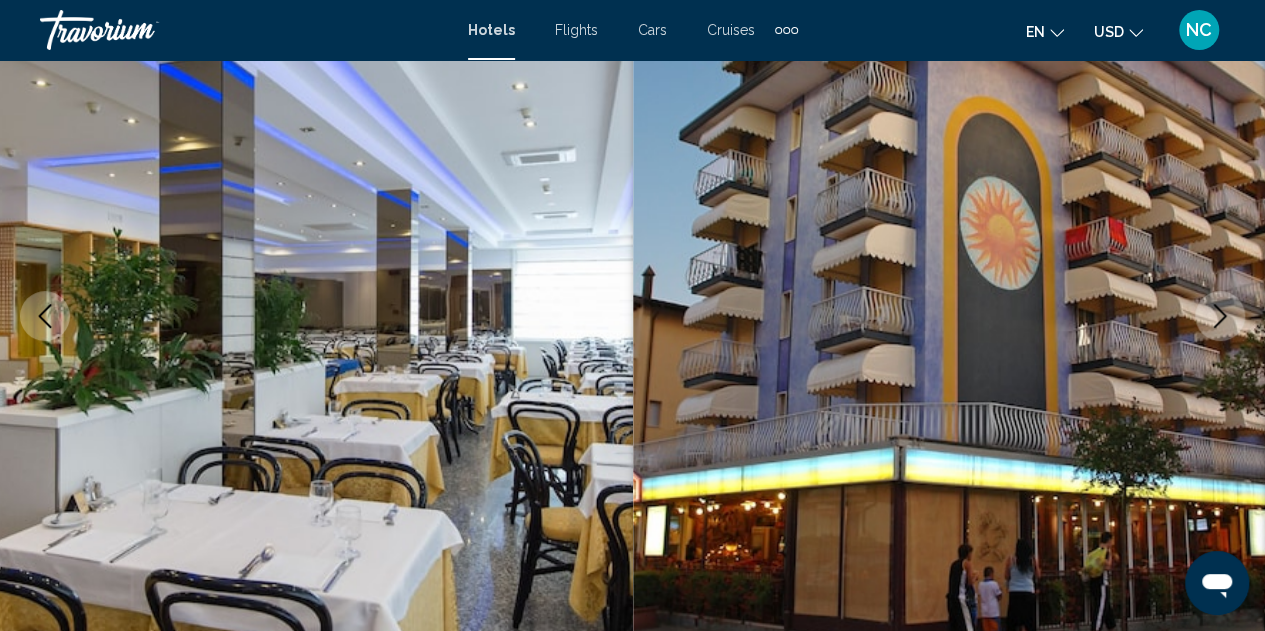 click 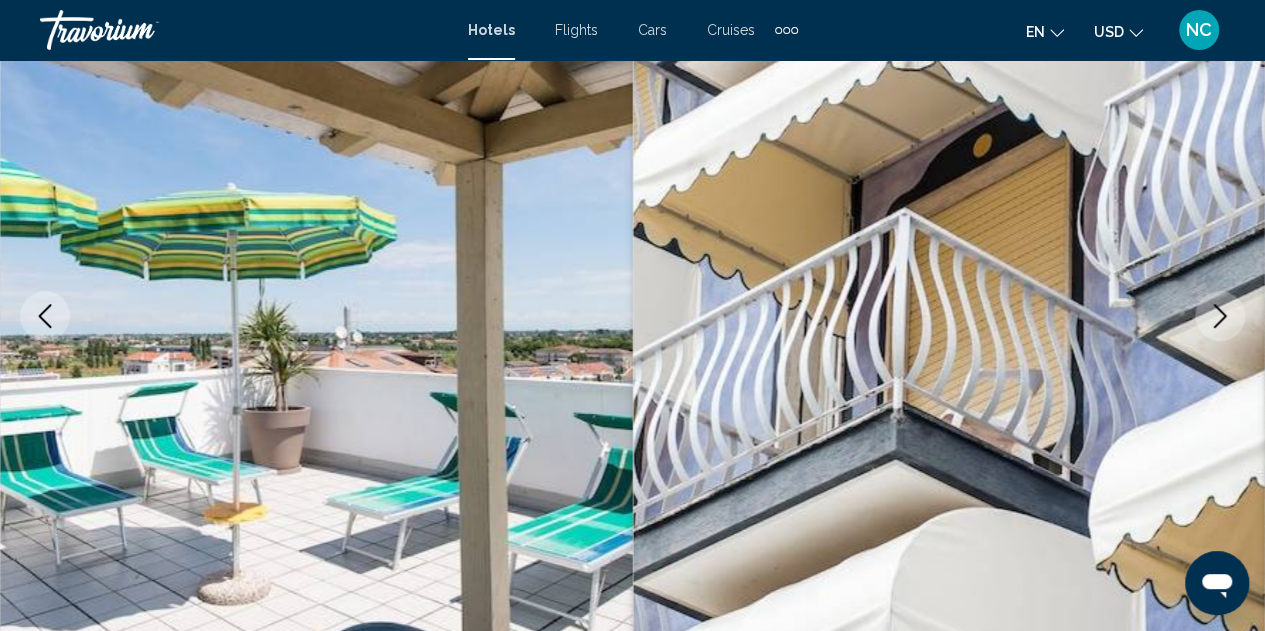 click 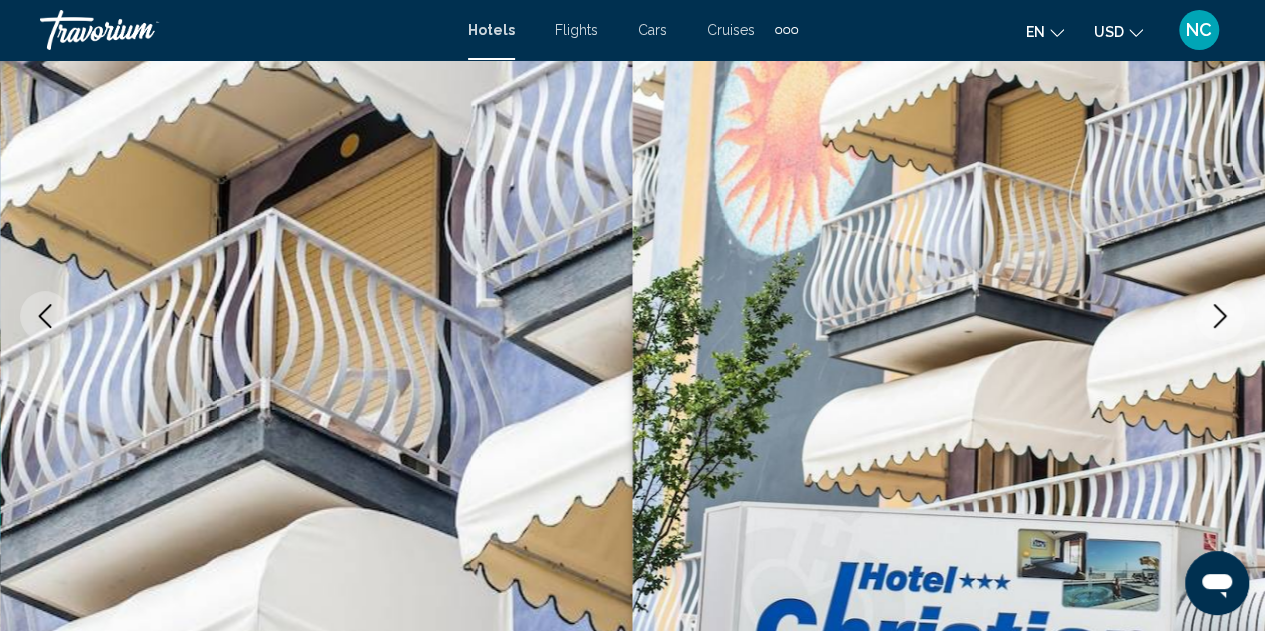 click 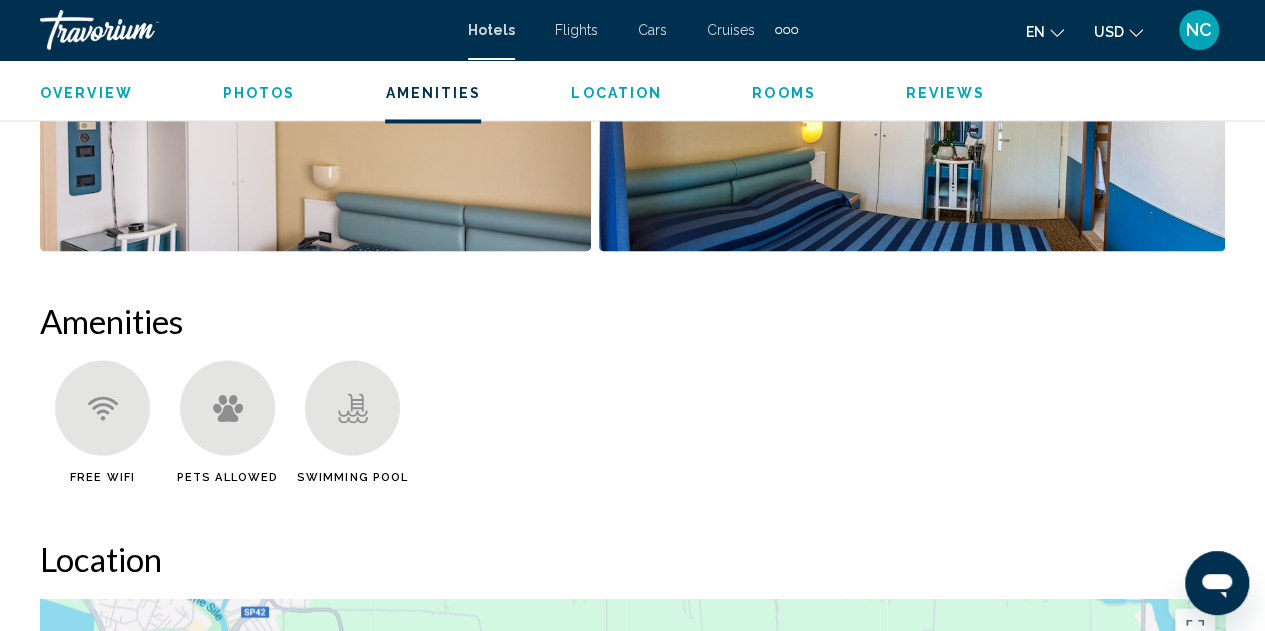 scroll, scrollTop: 2208, scrollLeft: 0, axis: vertical 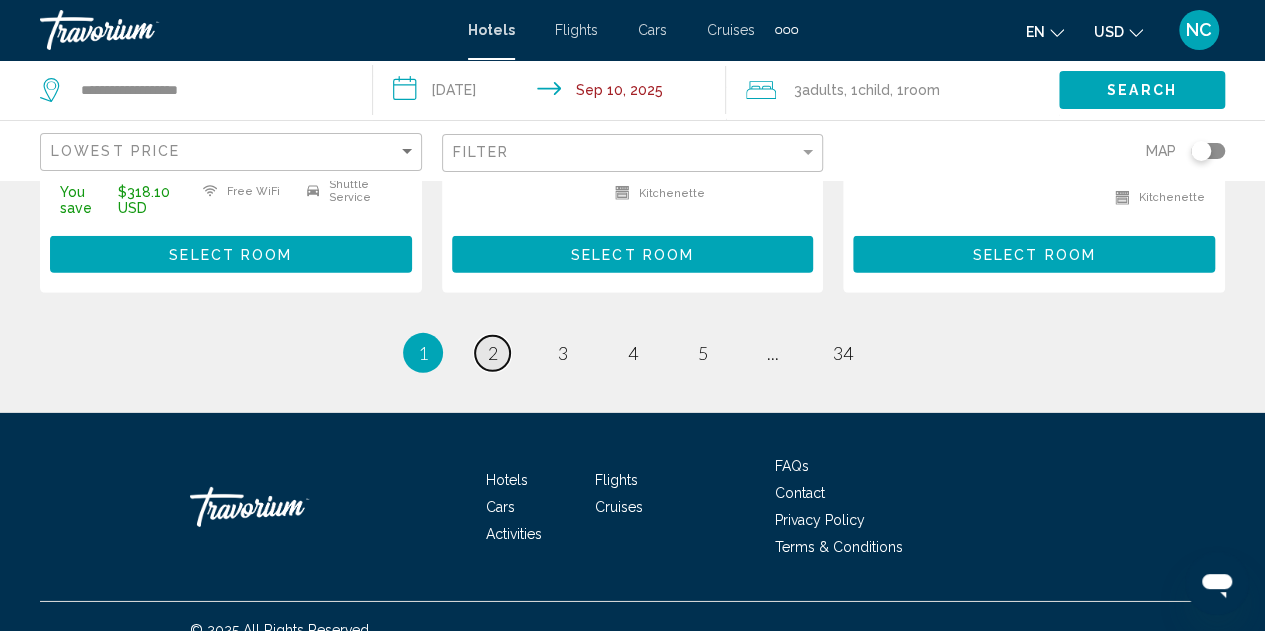 click on "page  2" at bounding box center (492, 353) 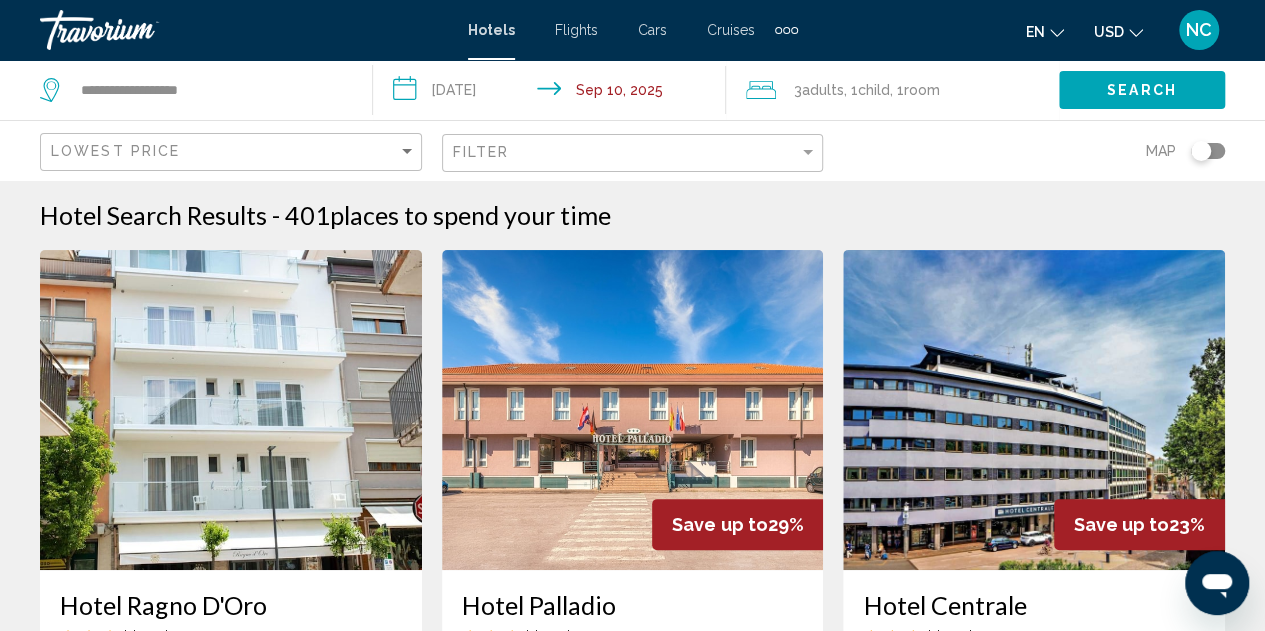 scroll, scrollTop: 552, scrollLeft: 0, axis: vertical 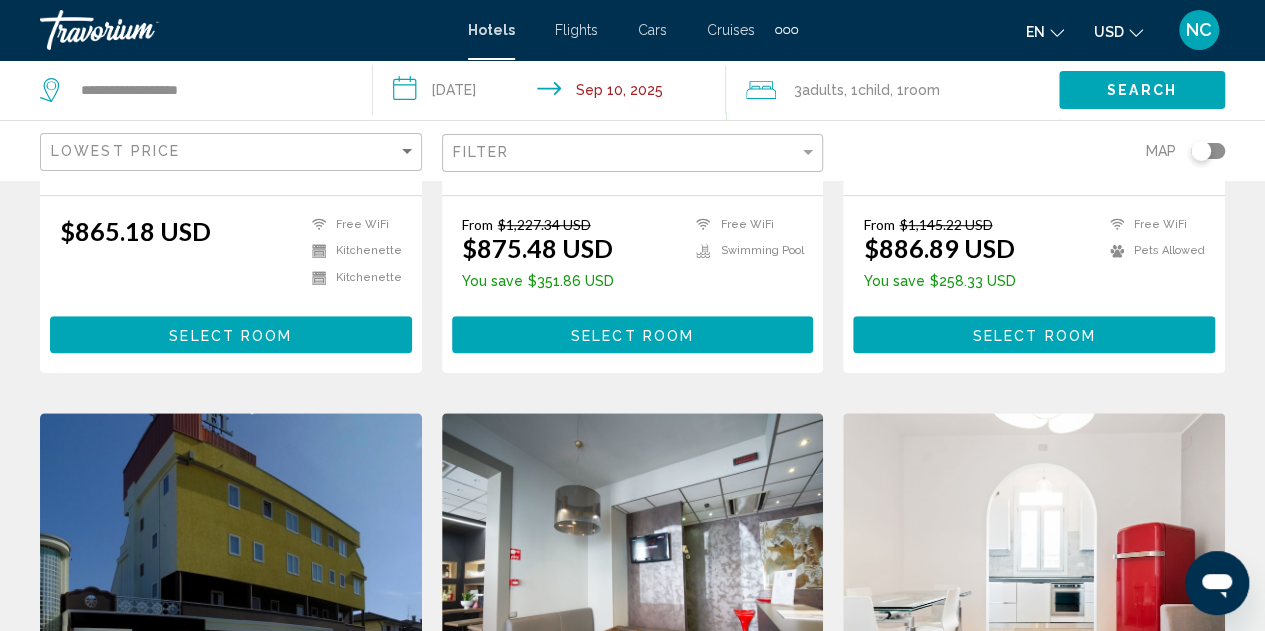 click on "Hotel Search Results  -   401  places to spend your time  Hotel Ragno D'Oro
Hotel
Viale Venezia 4, Chioggia 15.3 mi  from Venice city center from hotel 4.5 $865.18 USD
Free WiFi
Kitchenette
Kitchenette  4.5 Select Room Save up to  29%   Hotel Palladio
Hotel
Via Malcontenta 40, Mestre 6.5 mi  from Venice city center from hotel 4 From $1,227.34 USD $875.48 USD  You save  $351.86 USD
Free WiFi
Swimming Pool  4 Select Room Save up to 4 4" at bounding box center (632, 1152) 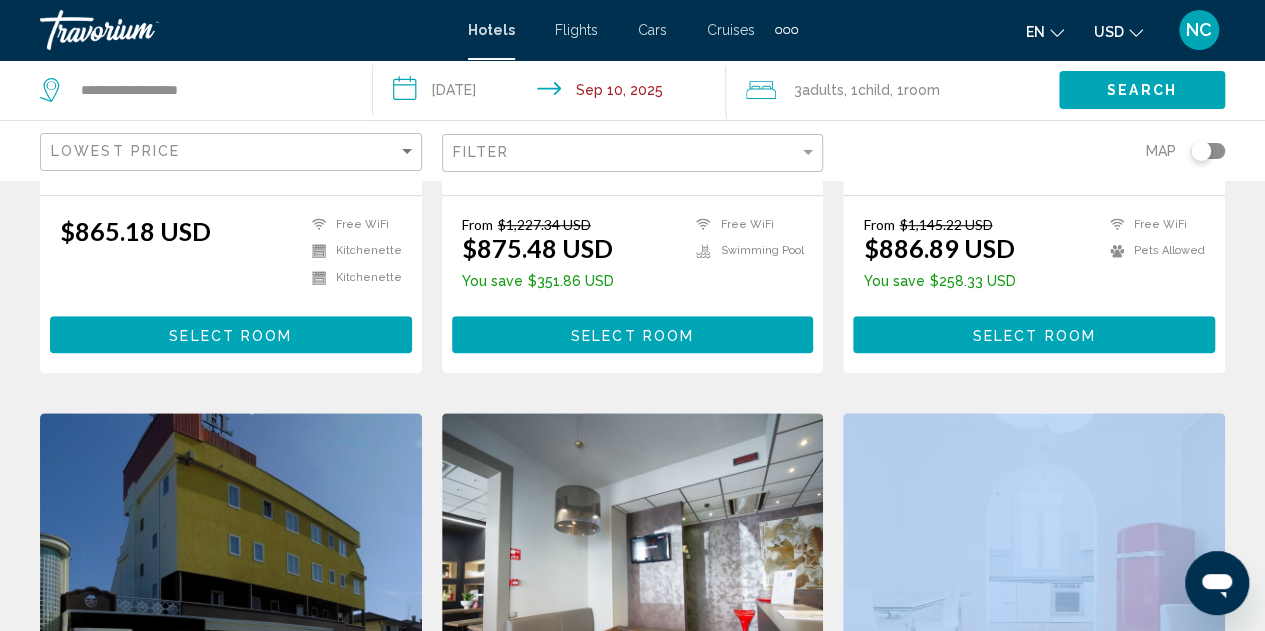 click on "Hotel Search Results  -   401  places to spend your time  Hotel Ragno D'Oro
Hotel
Viale Venezia 4, Chioggia 15.3 mi  from Venice city center from hotel 4.5 $865.18 USD
Free WiFi
Kitchenette
Kitchenette  4.5 Select Room Save up to  29%   Hotel Palladio
Hotel
Via Malcontenta 40, Mestre 6.5 mi  from Venice city center from hotel 4 From $1,227.34 USD $875.48 USD  You save  $351.86 USD
Free WiFi
Swimming Pool  4 Select Room Save up to 4 4" at bounding box center (632, 1152) 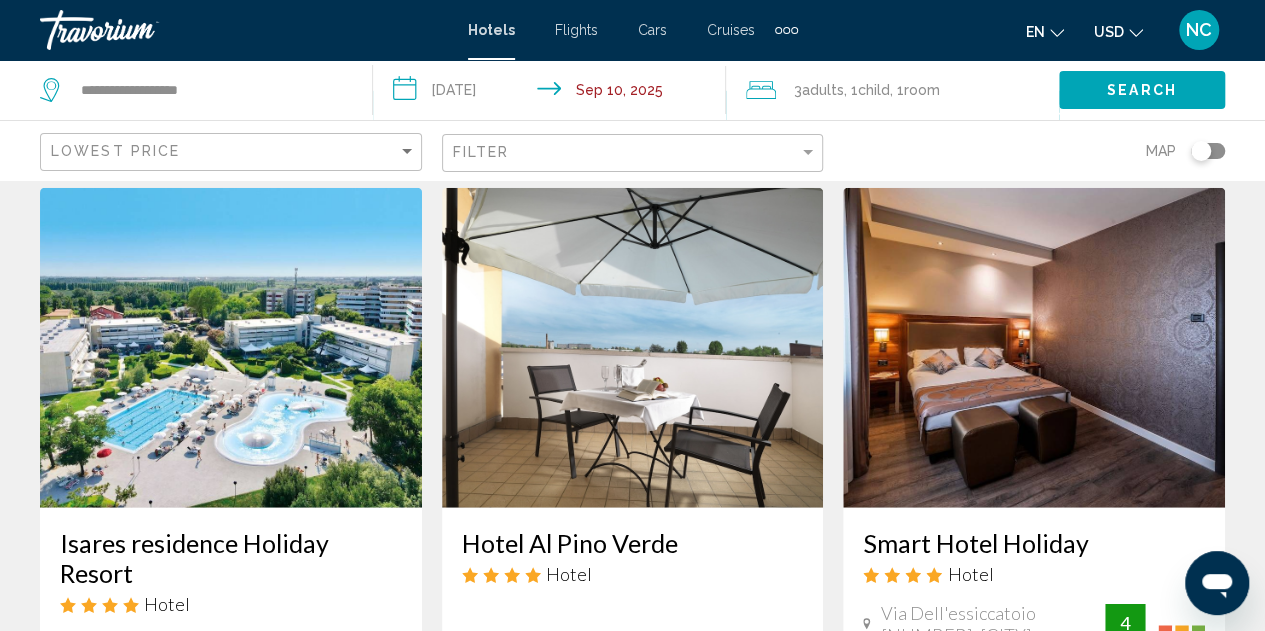 scroll, scrollTop: 2238, scrollLeft: 0, axis: vertical 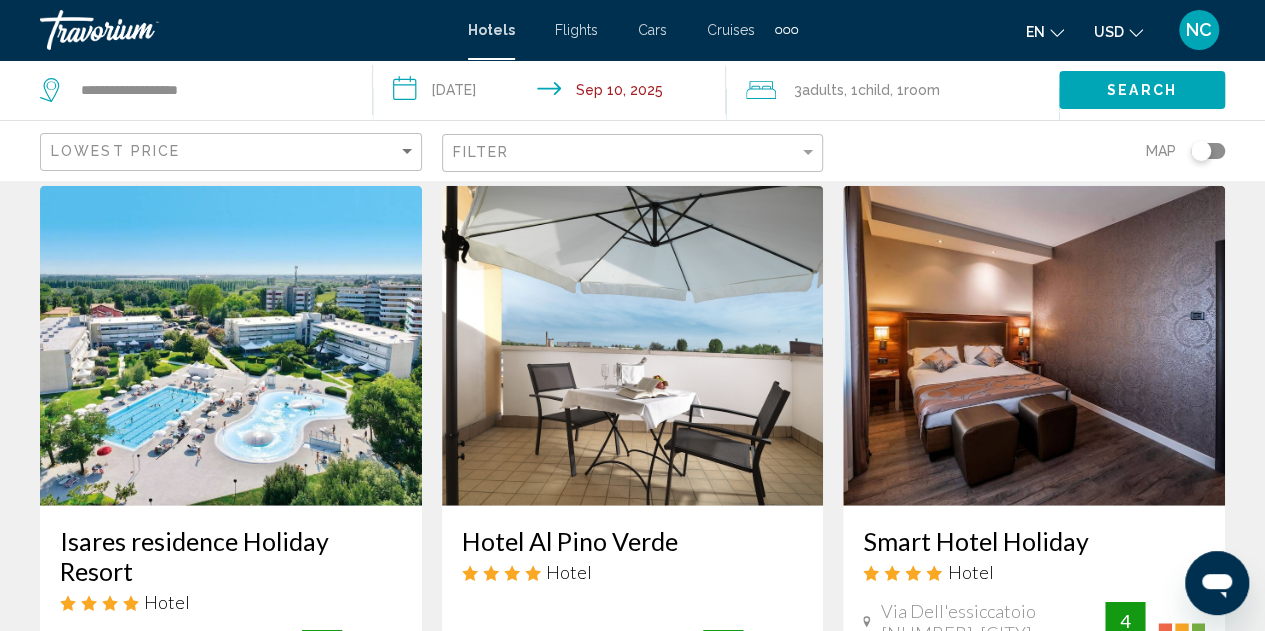 click at bounding box center [633, 346] 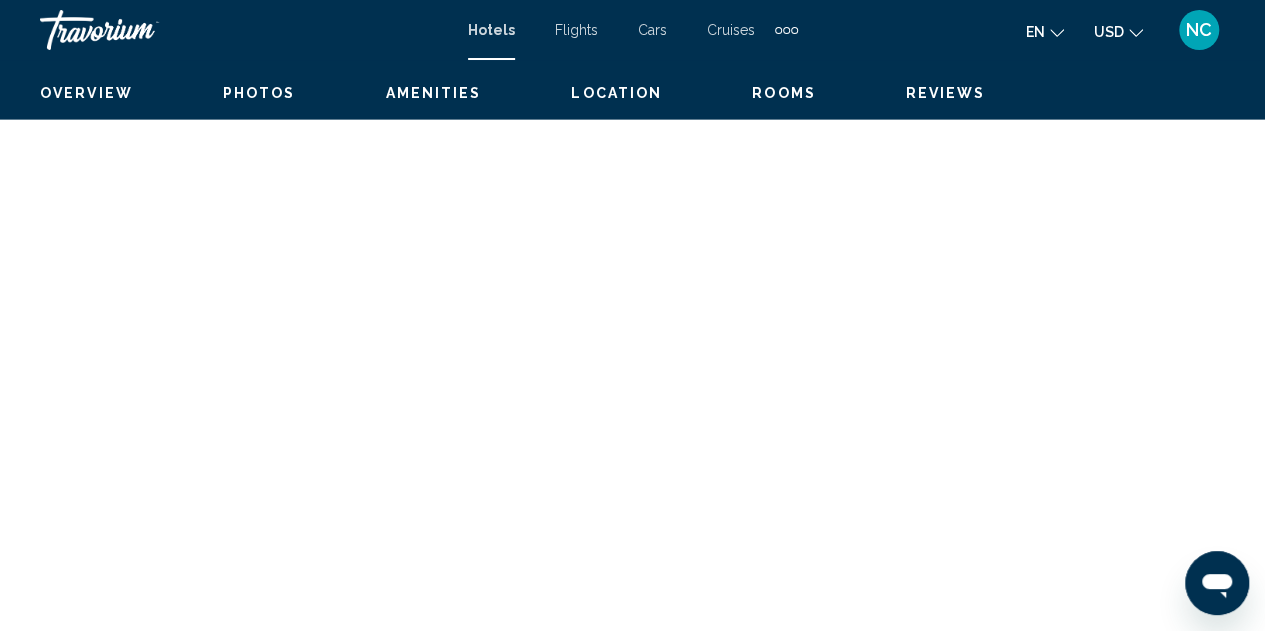 scroll, scrollTop: 219, scrollLeft: 0, axis: vertical 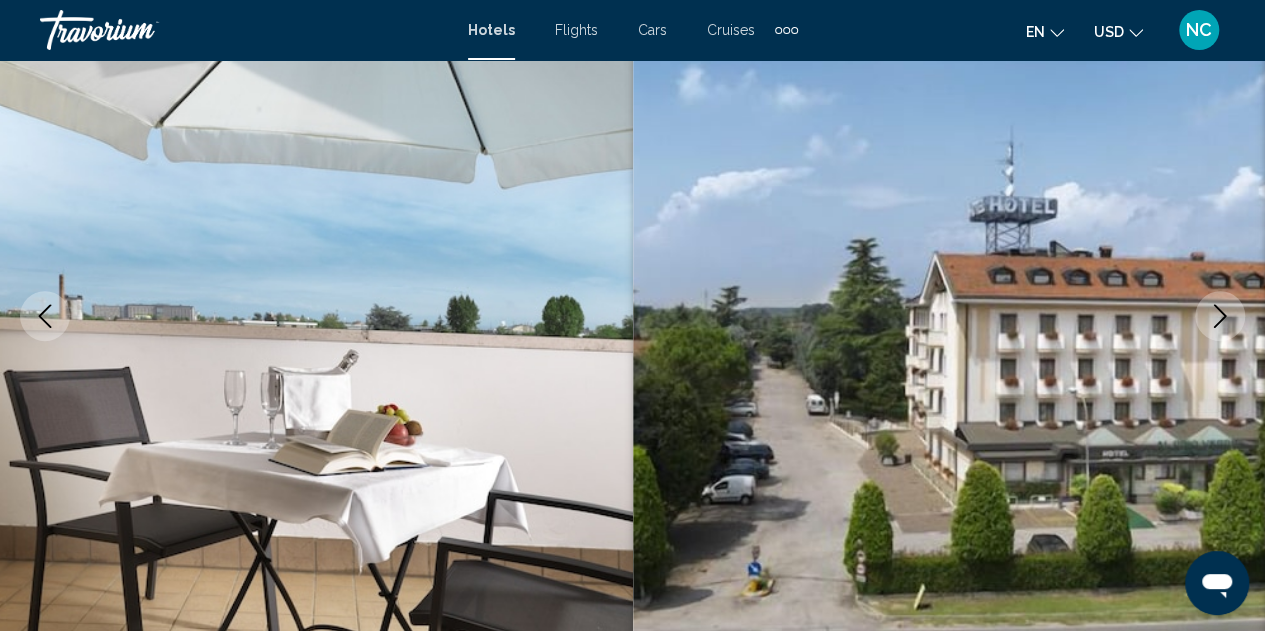 click 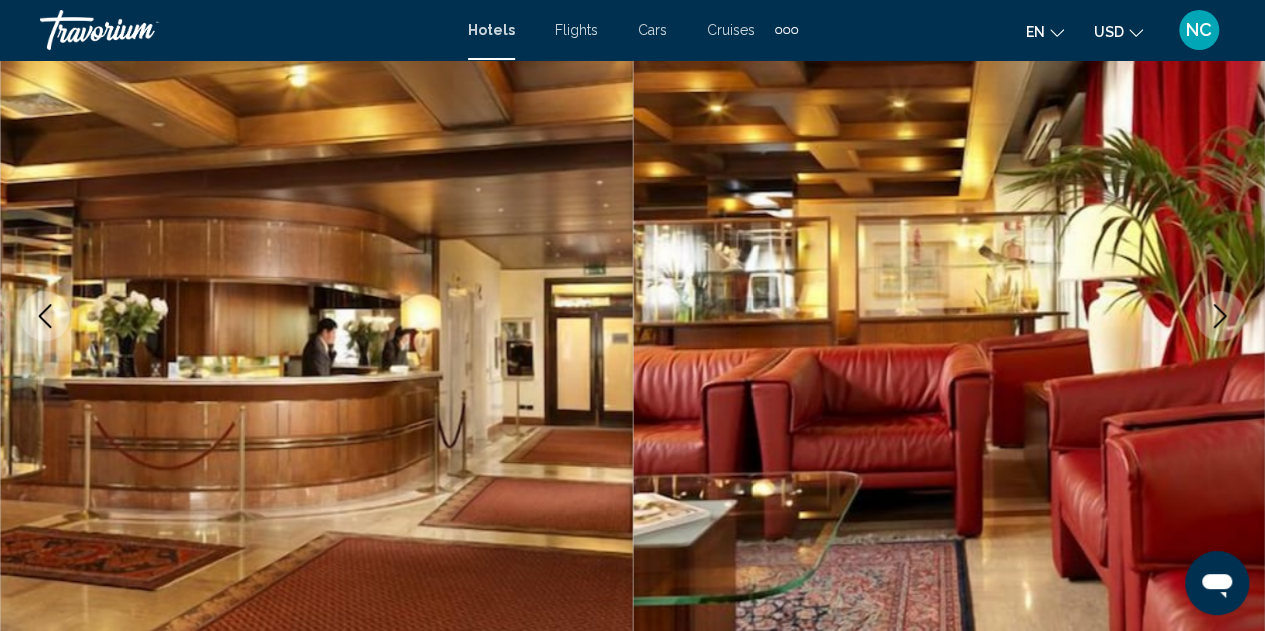 click 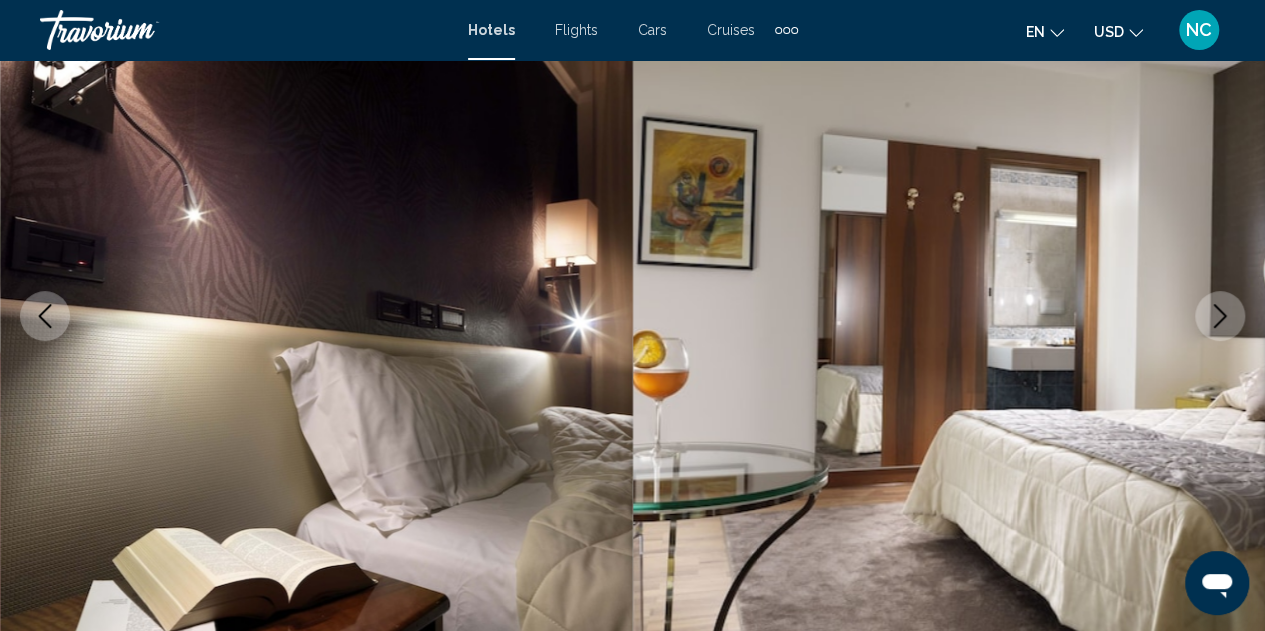 click 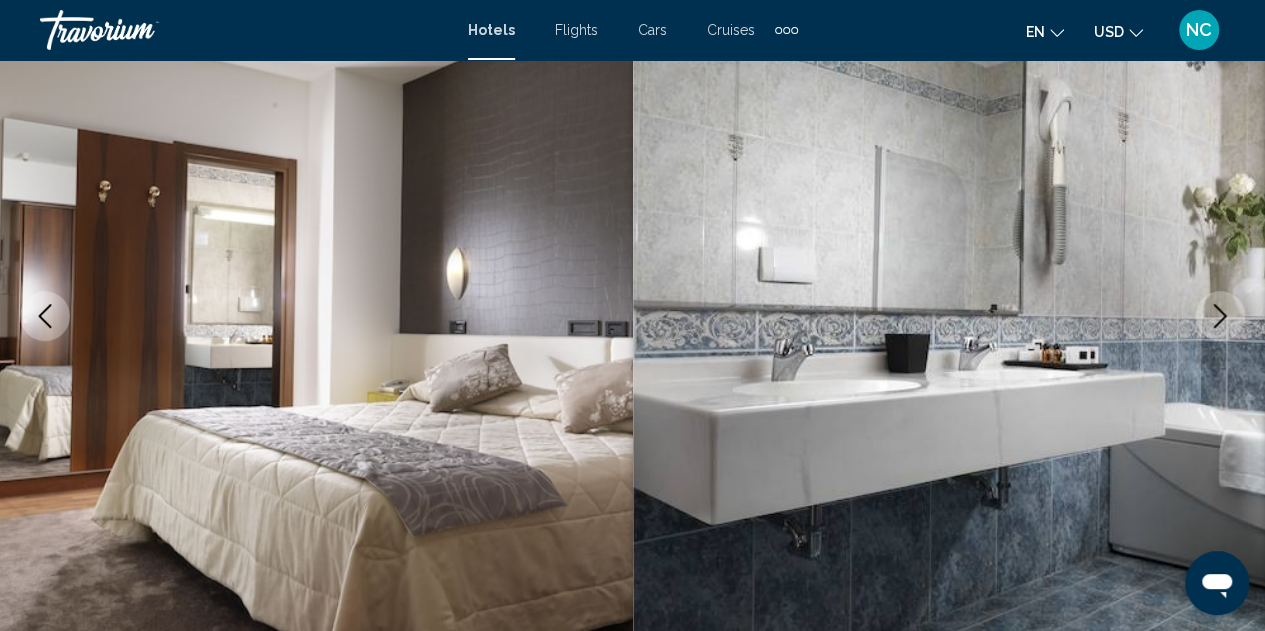 click 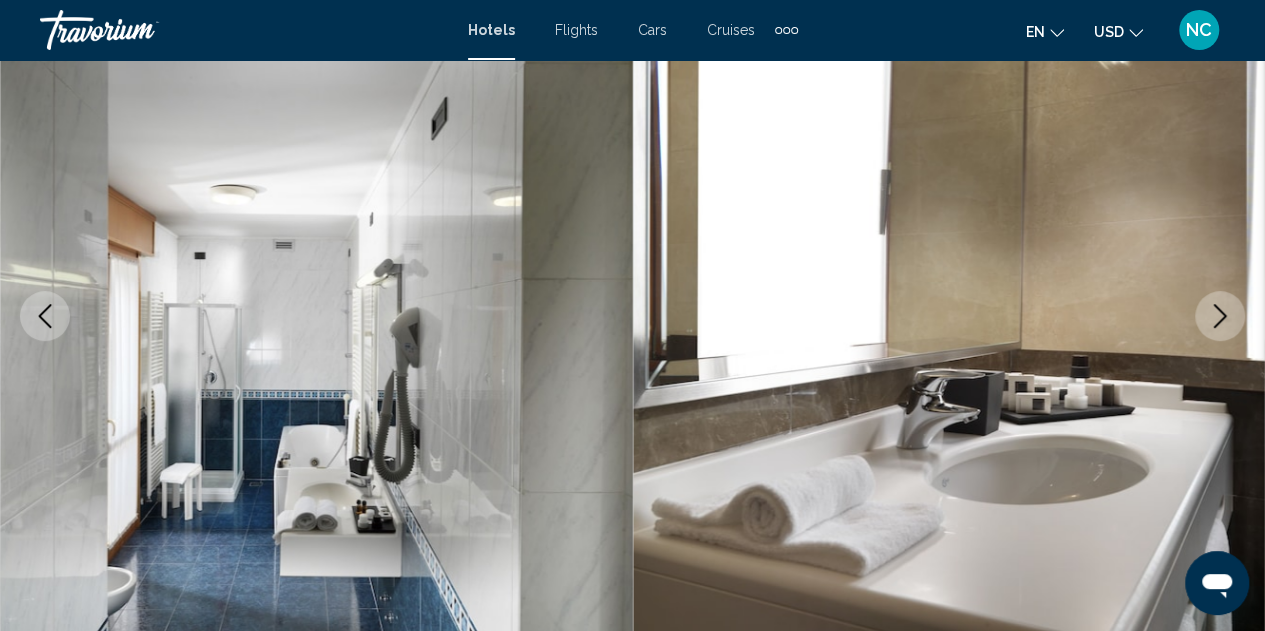 click 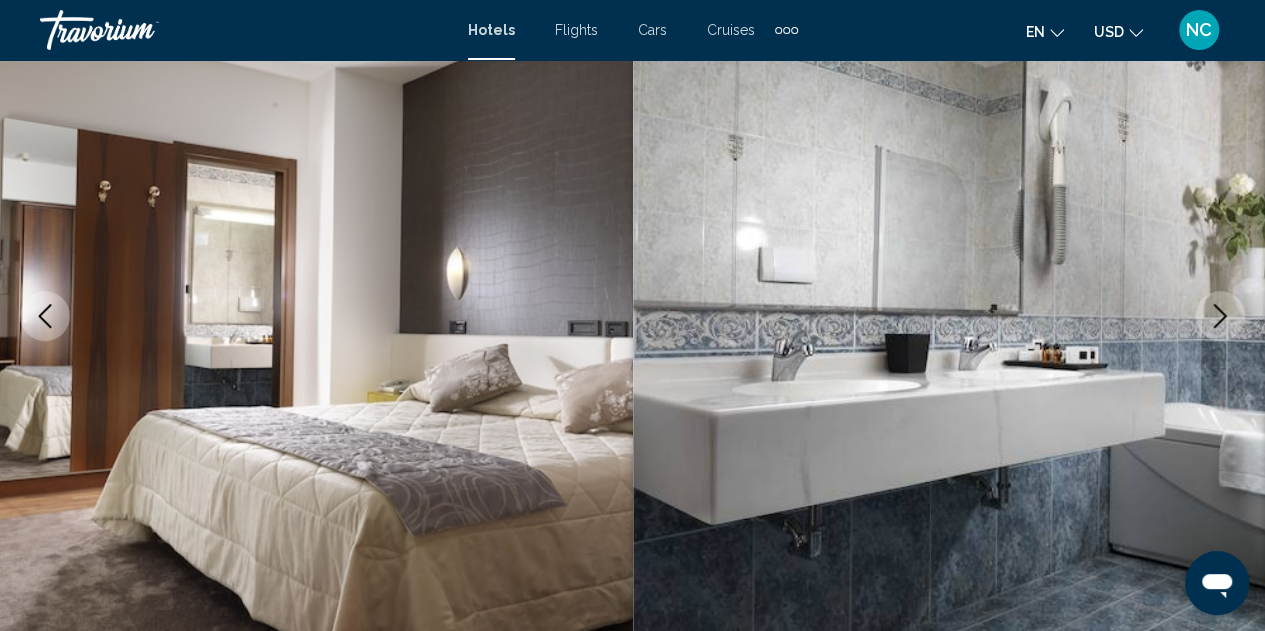 click at bounding box center (1220, 316) 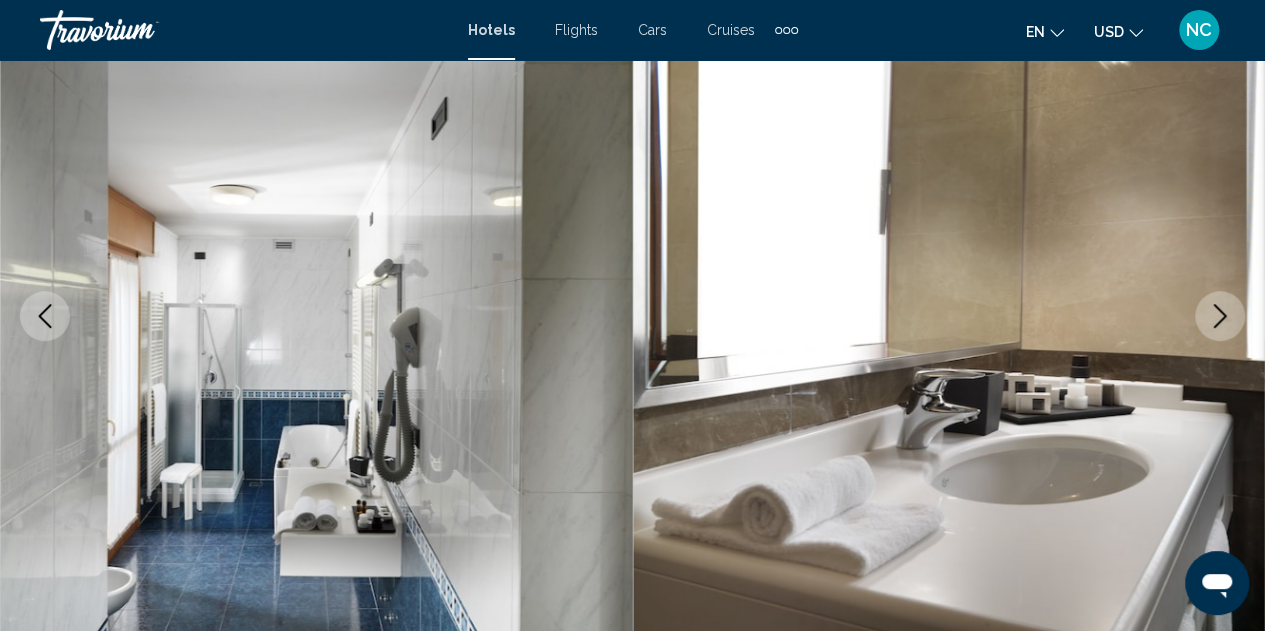 click at bounding box center (1220, 316) 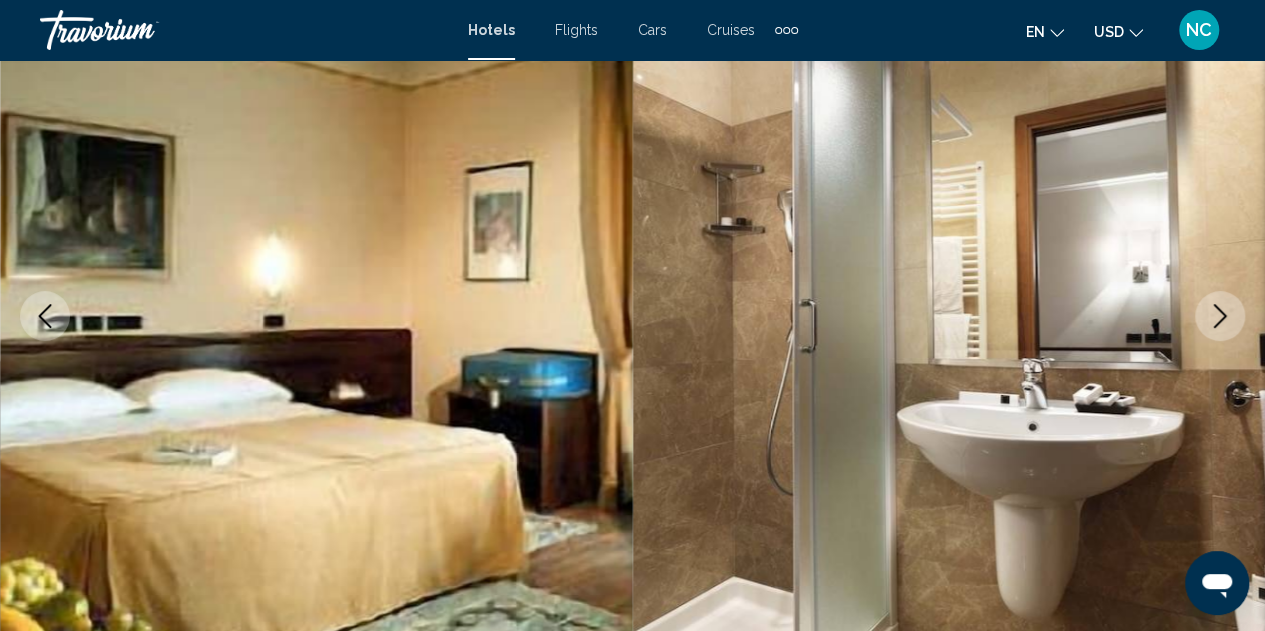click at bounding box center (1220, 316) 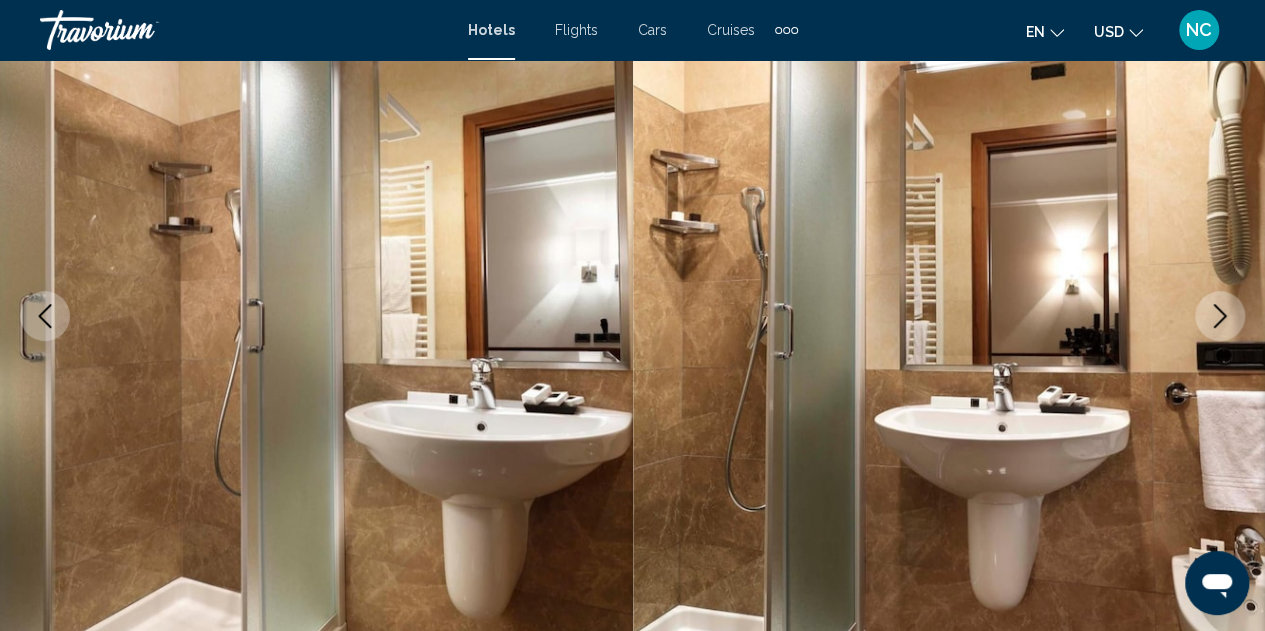 click at bounding box center [1220, 316] 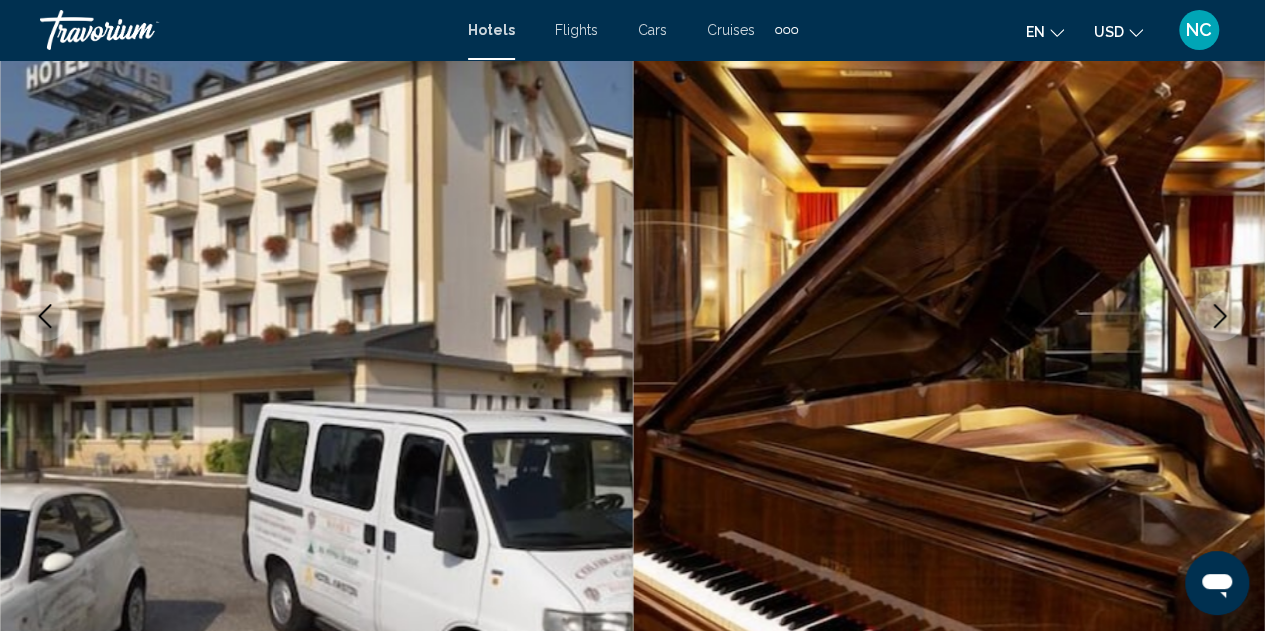 click at bounding box center (1220, 316) 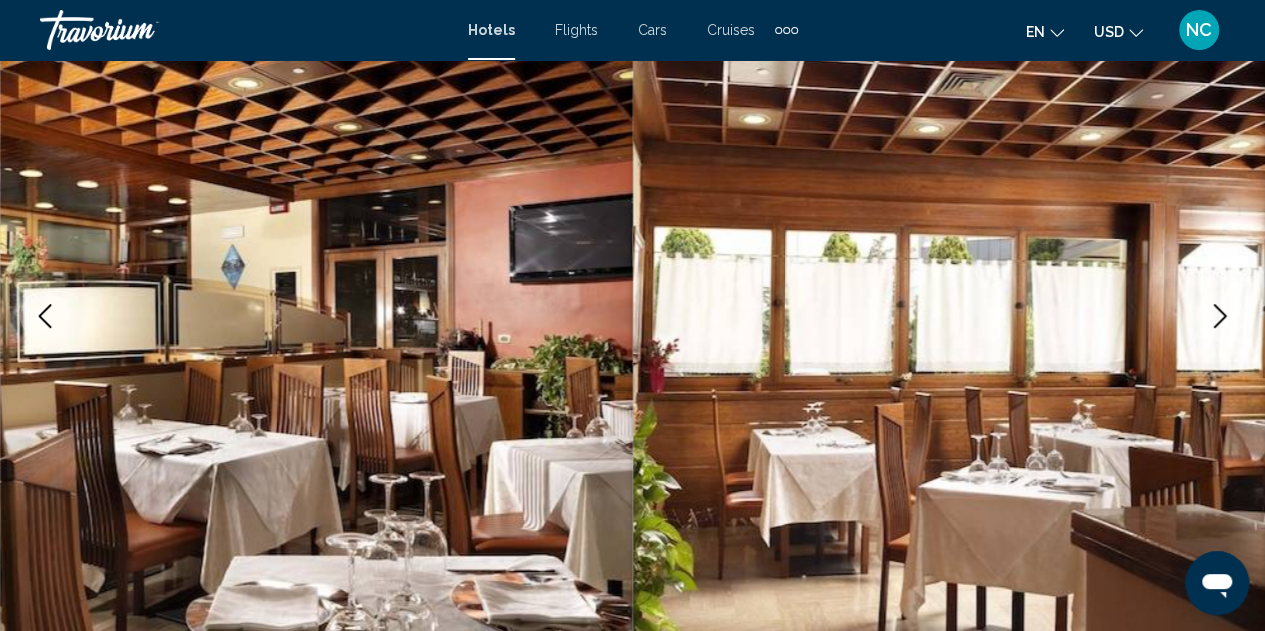 click at bounding box center [1220, 316] 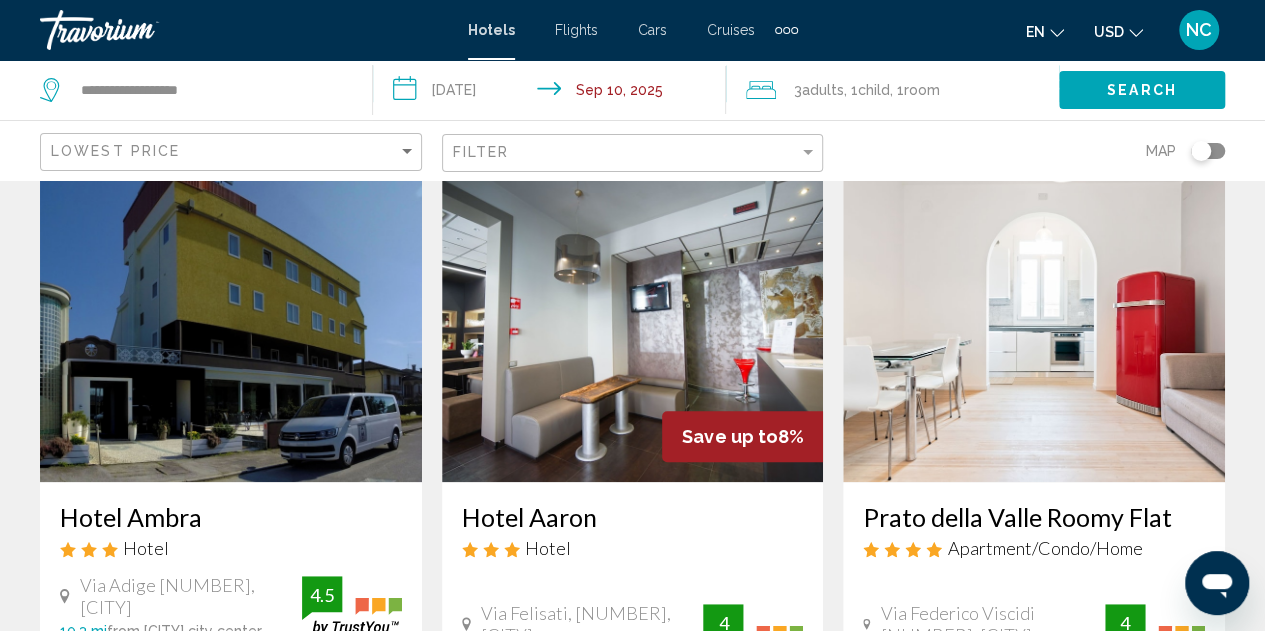 scroll, scrollTop: 832, scrollLeft: 0, axis: vertical 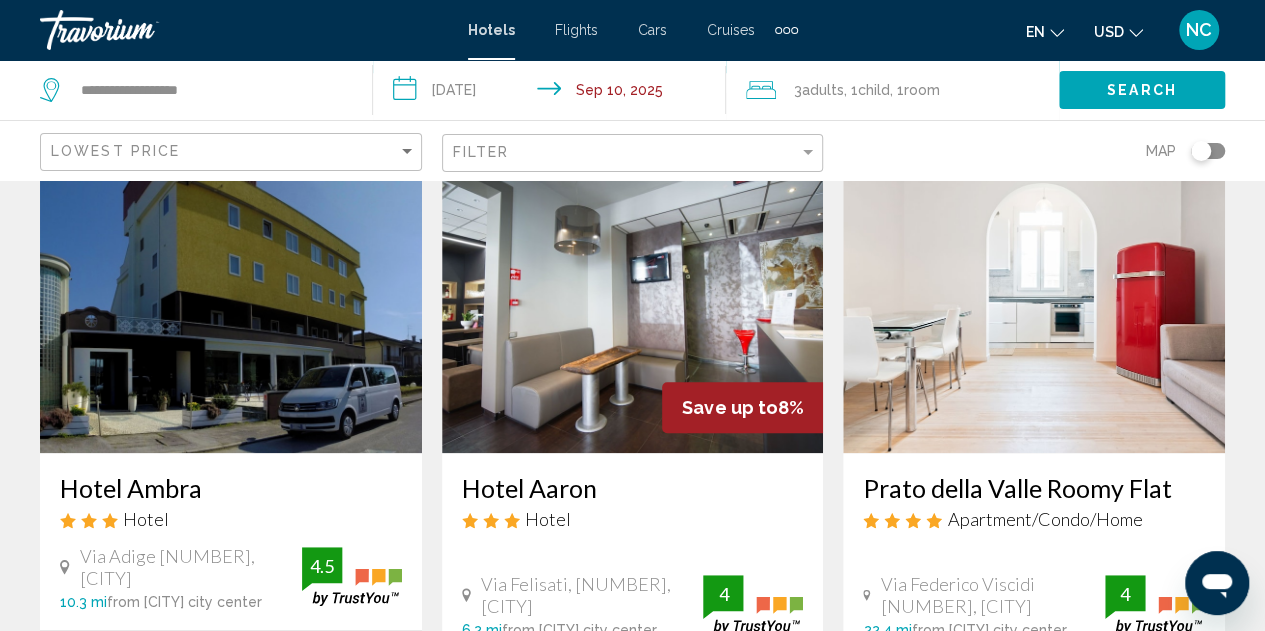 click at bounding box center [1034, 293] 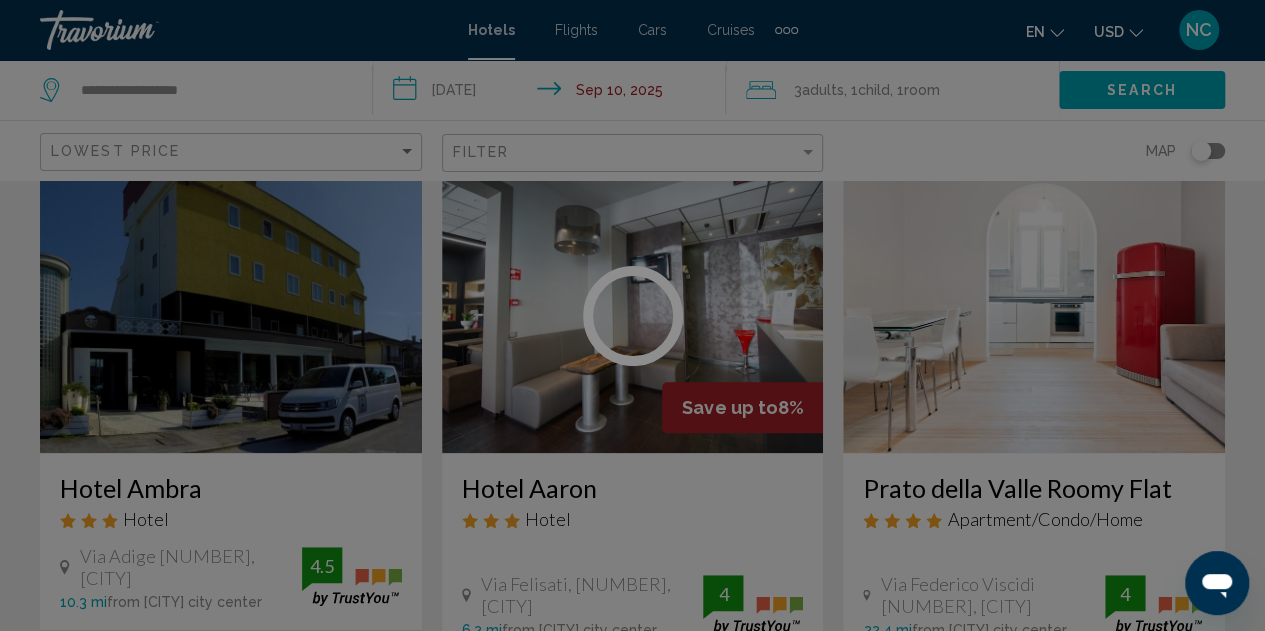 scroll, scrollTop: 219, scrollLeft: 0, axis: vertical 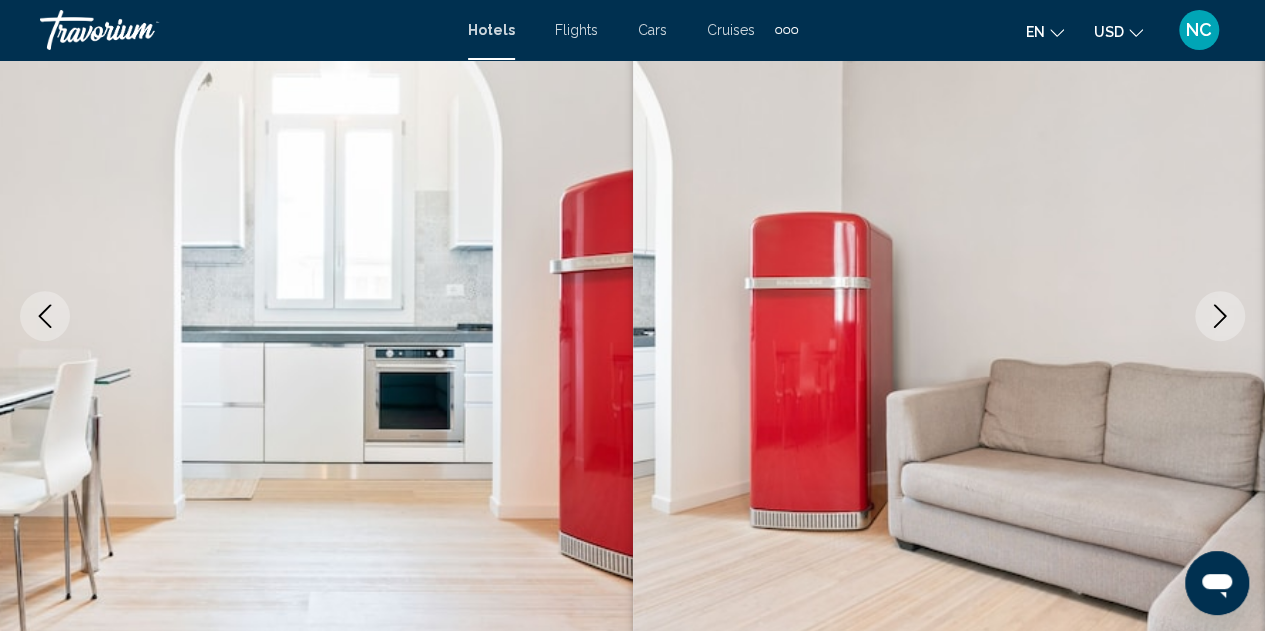 click 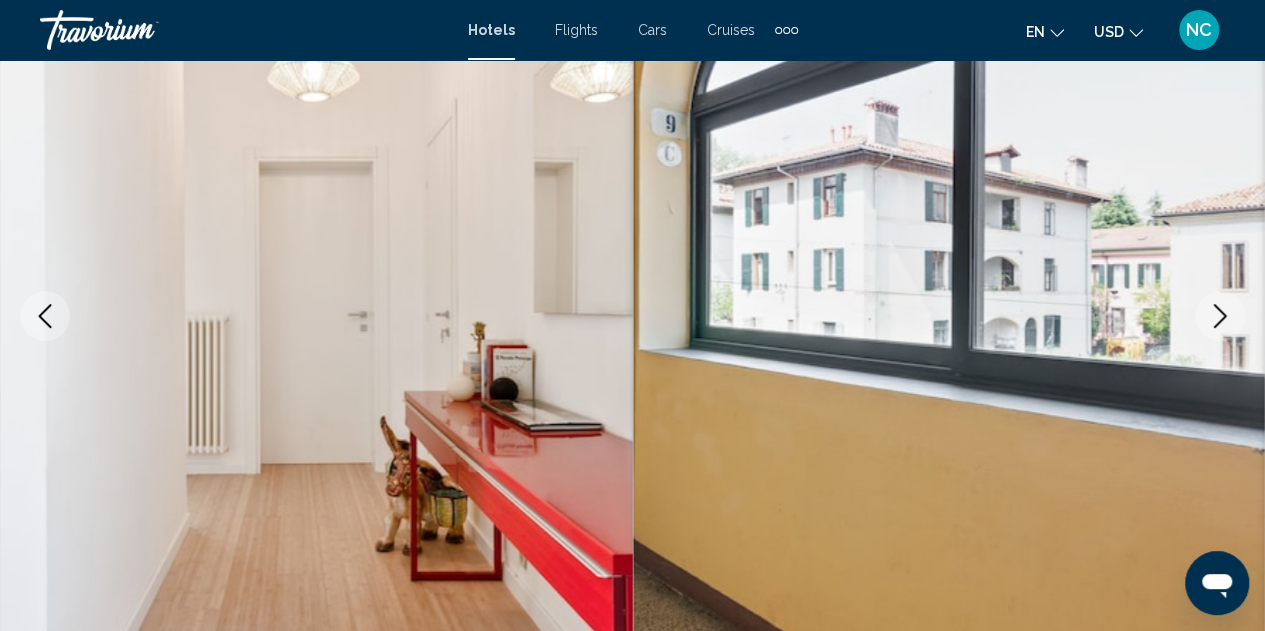 click 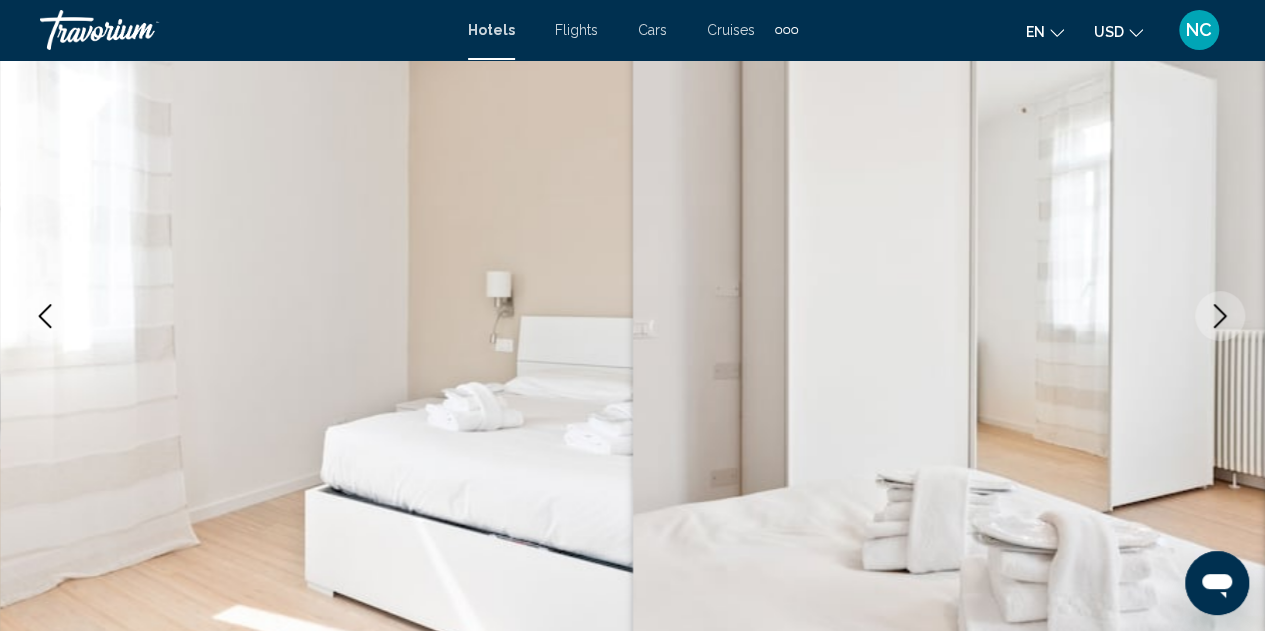 click 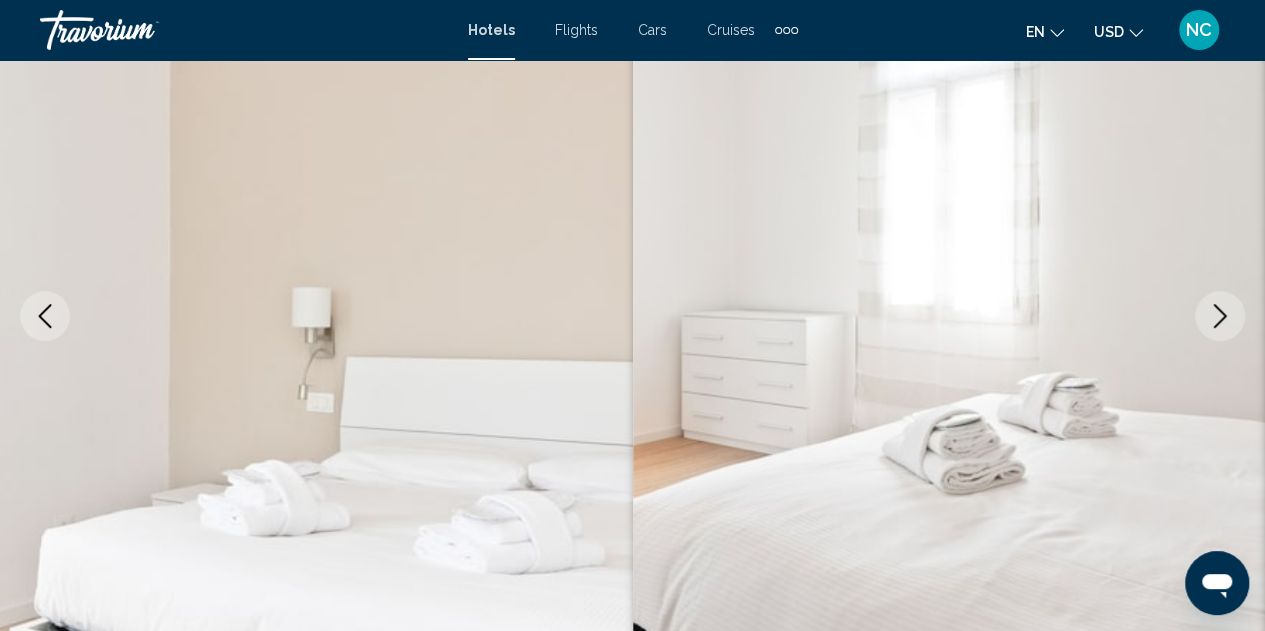 click 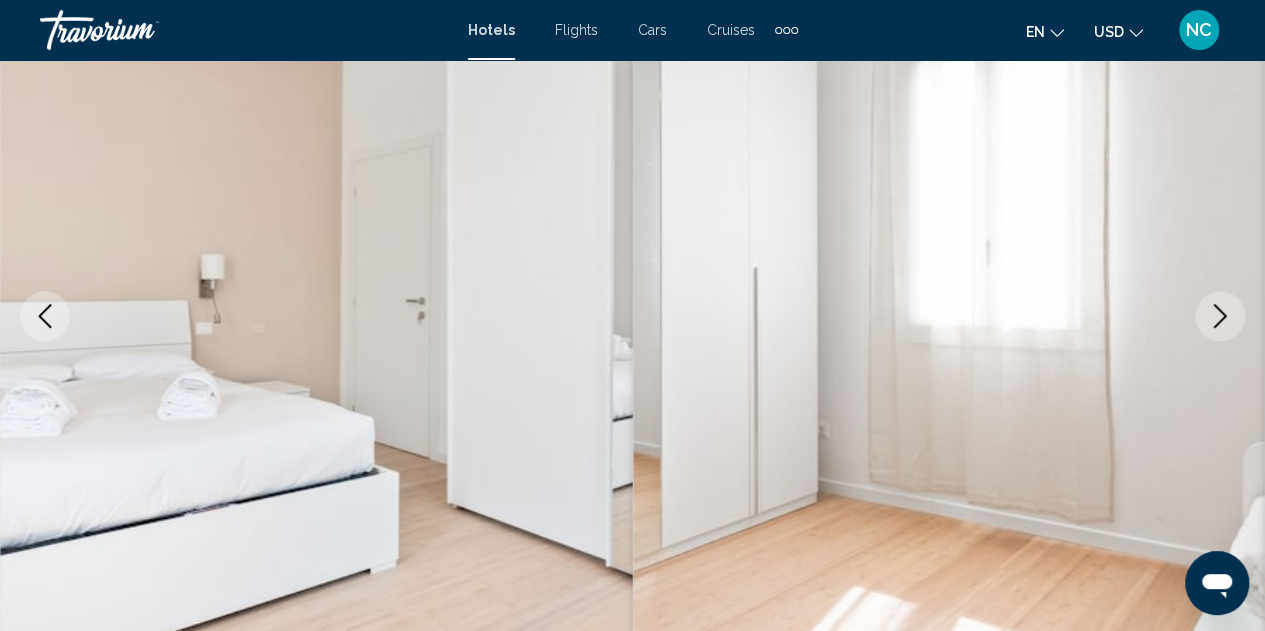 click 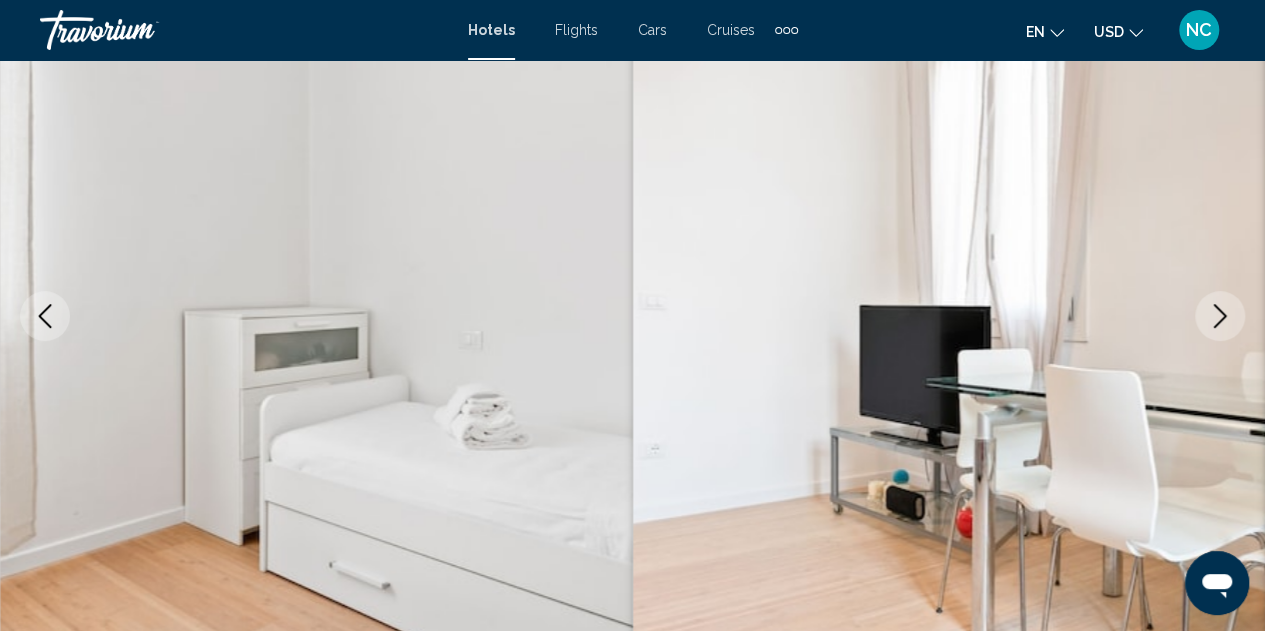 click 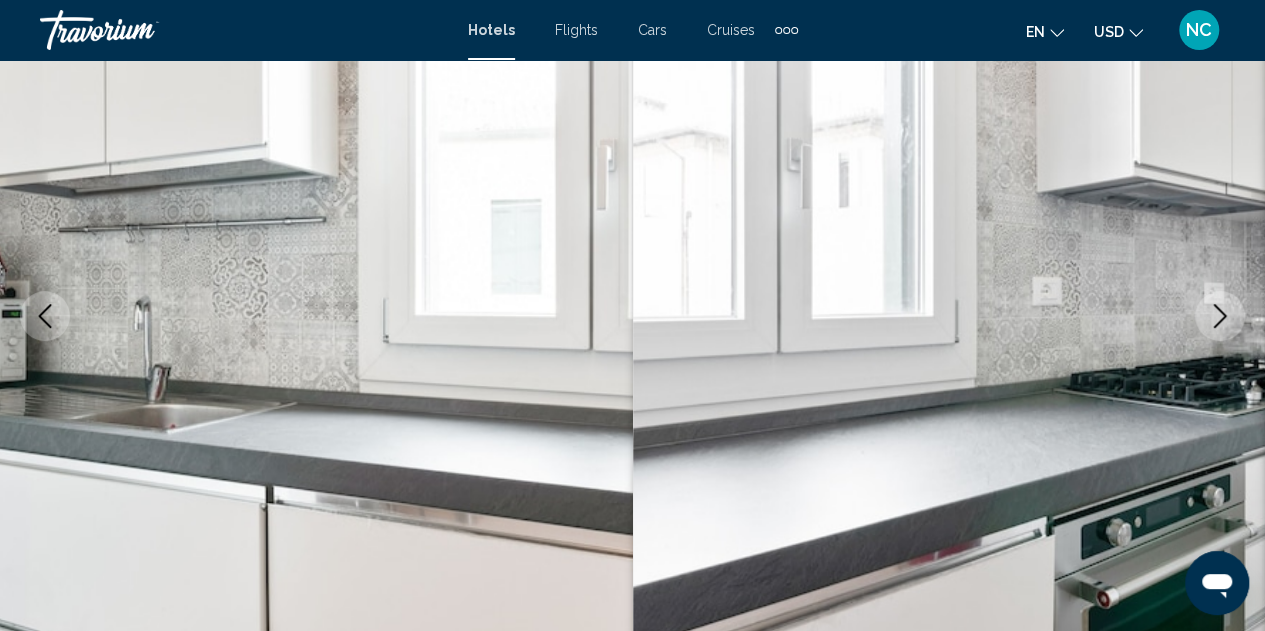 click 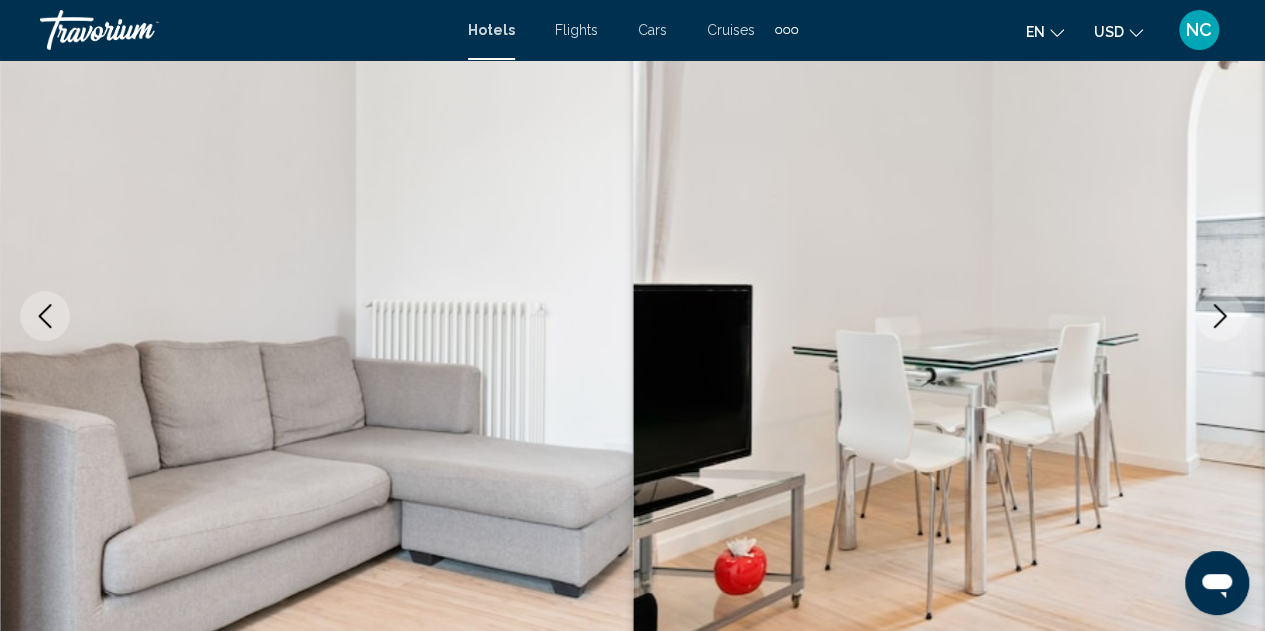 click 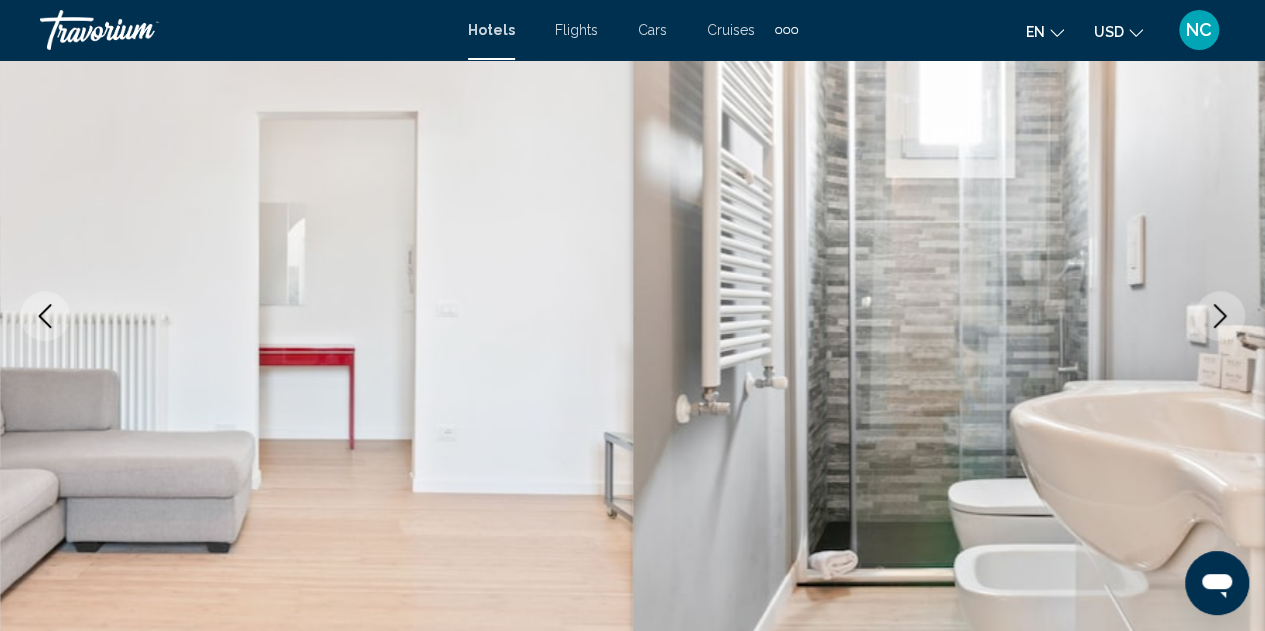 click 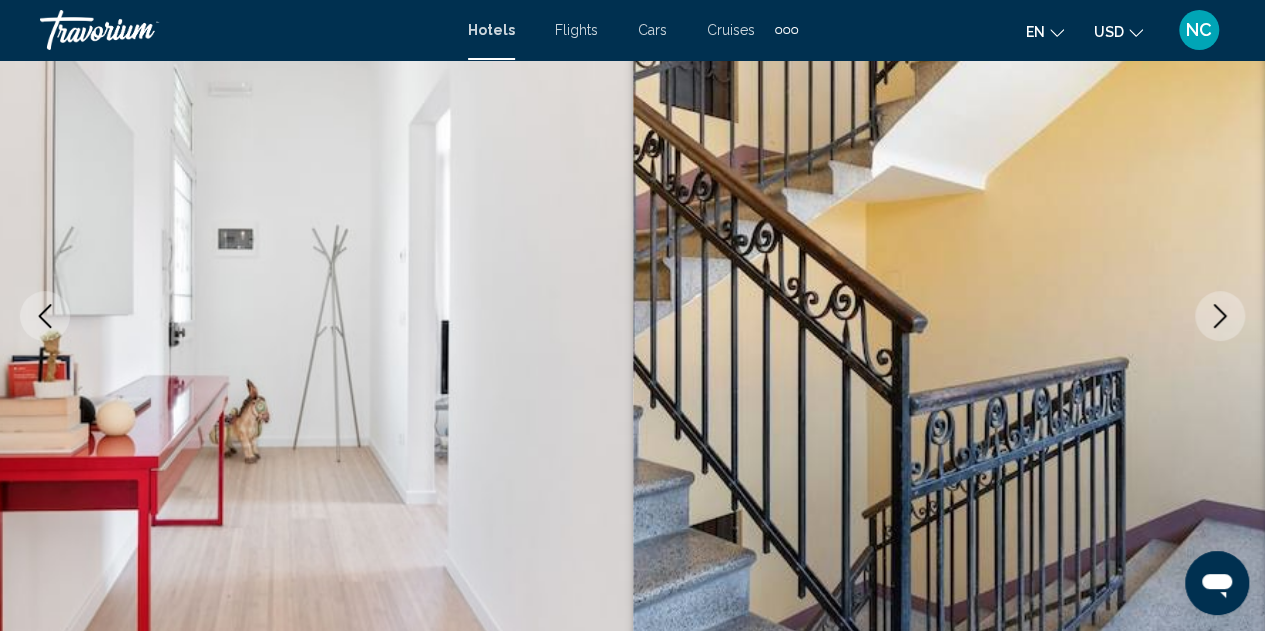 click 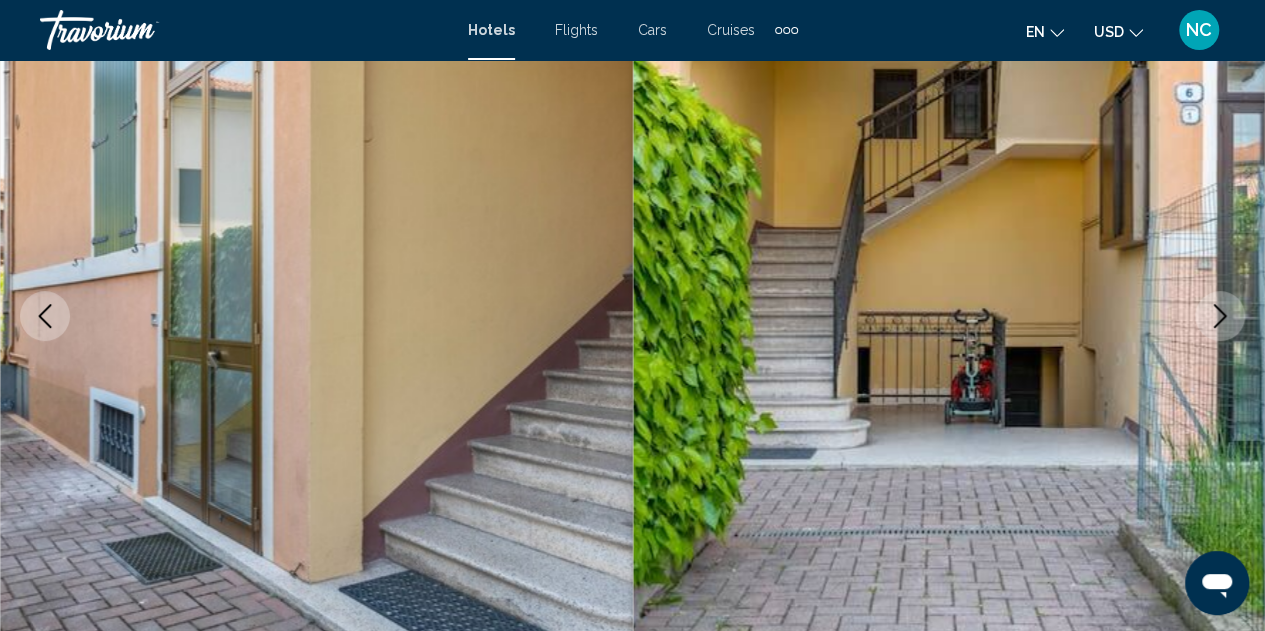 click 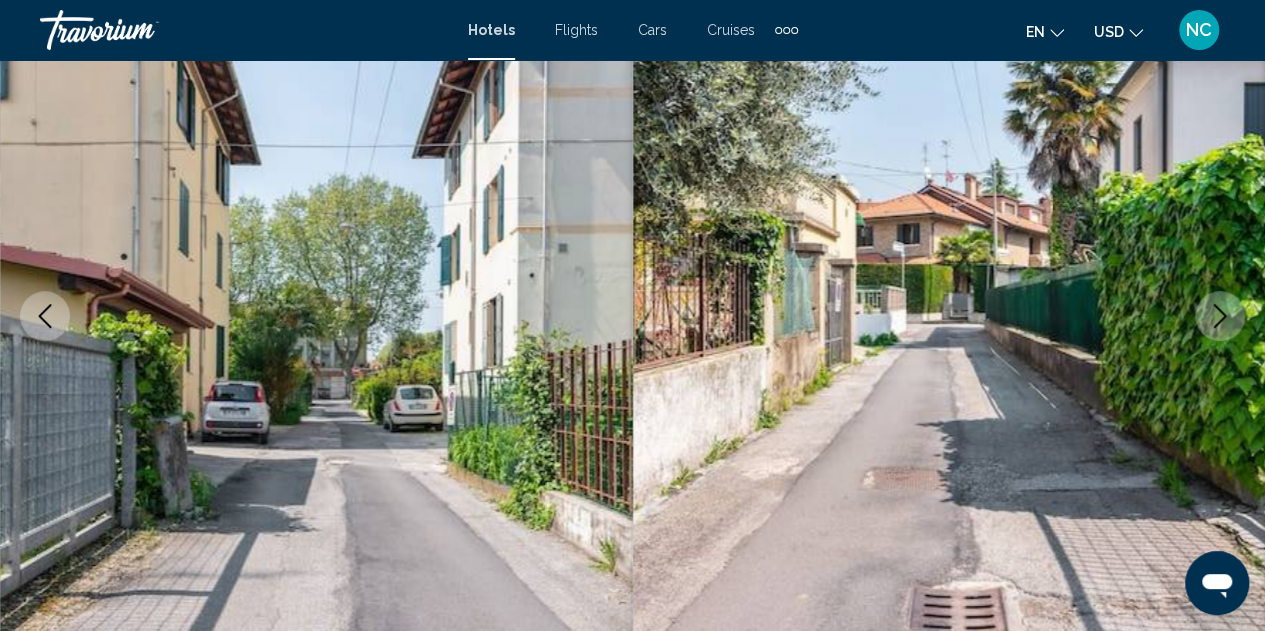 click 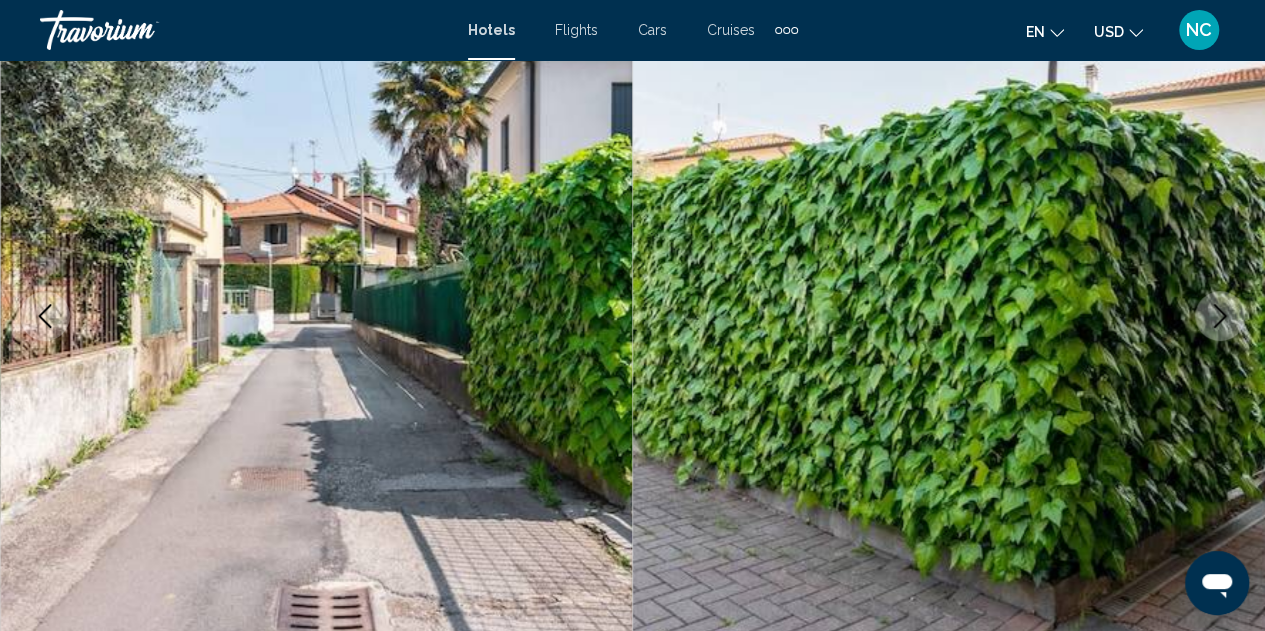 click 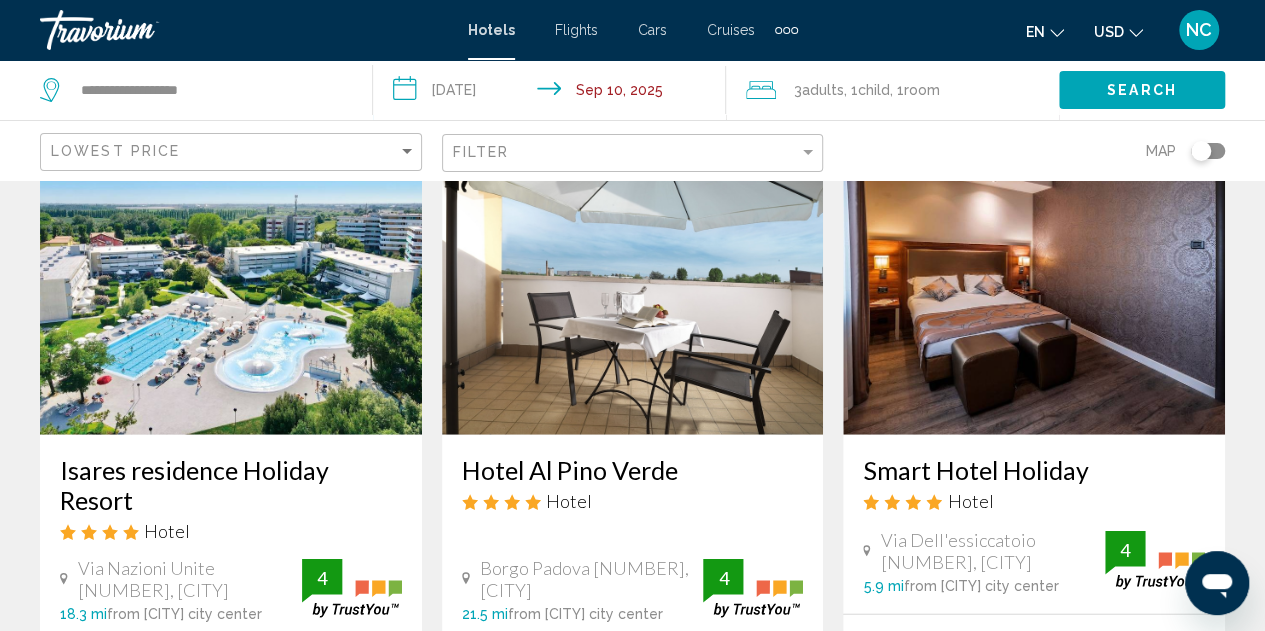 scroll, scrollTop: 2858, scrollLeft: 0, axis: vertical 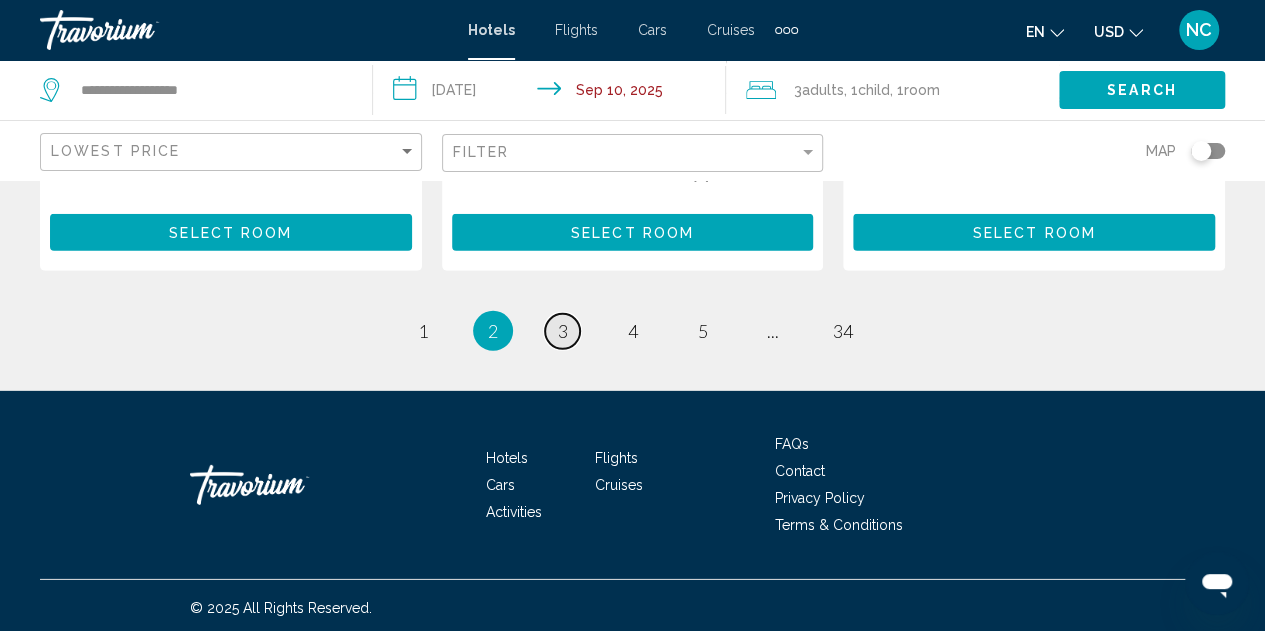 click on "page  3" at bounding box center [562, 331] 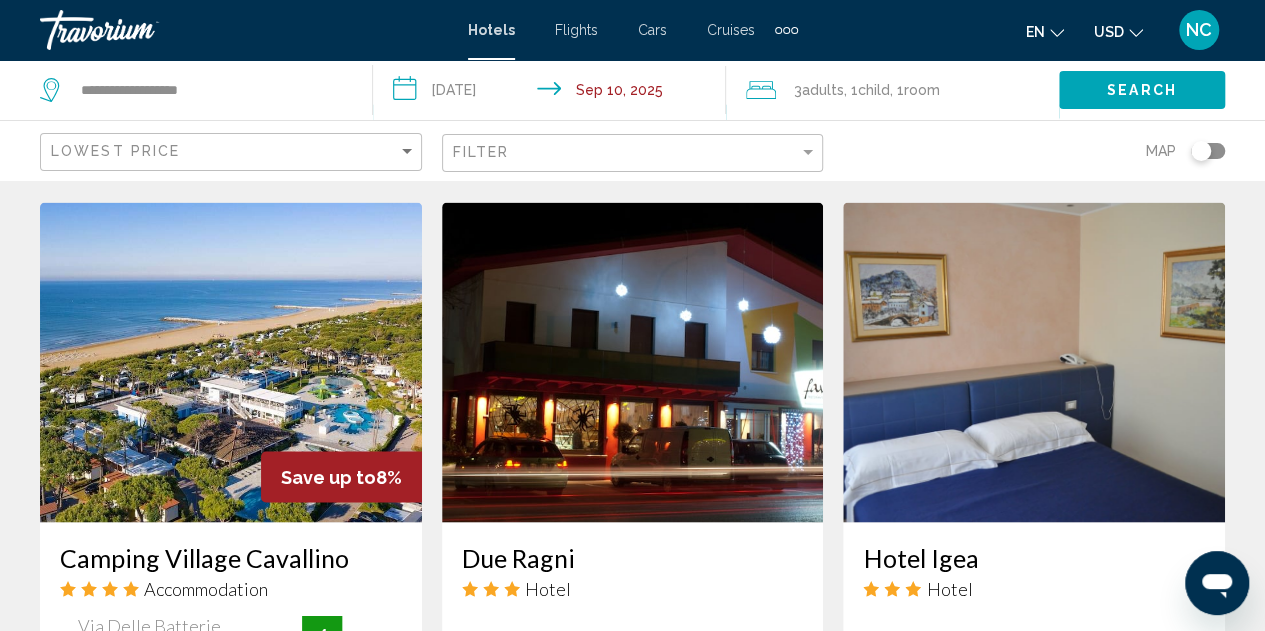 scroll, scrollTop: 1577, scrollLeft: 0, axis: vertical 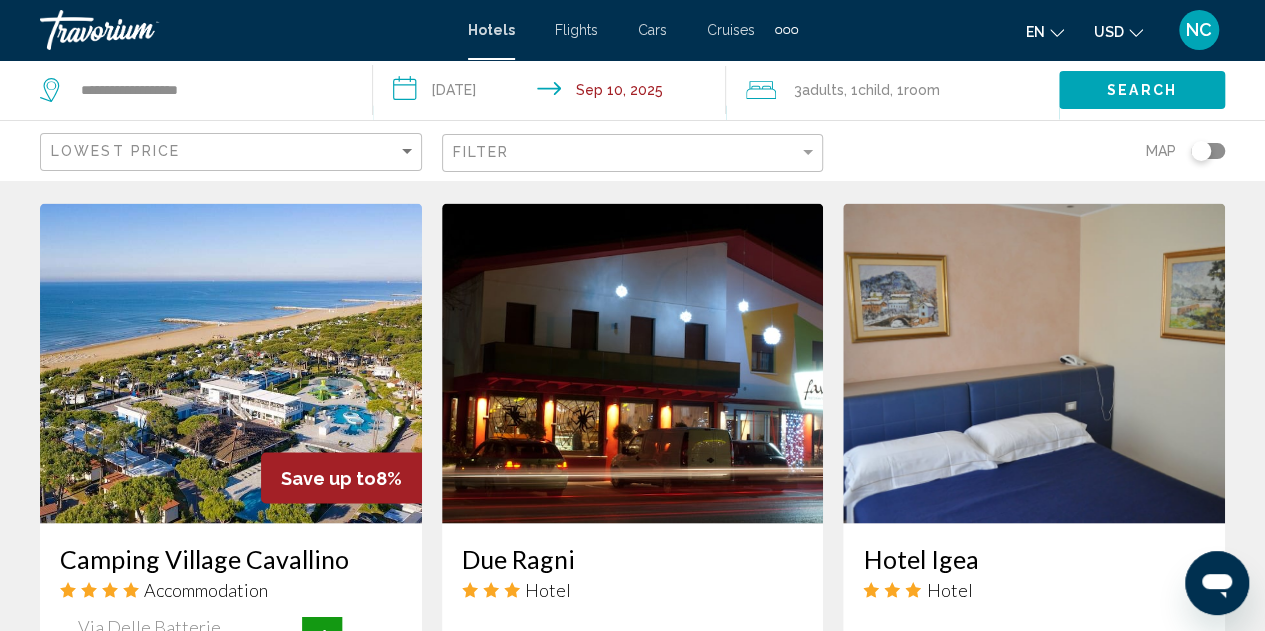 click on "Camping Village Cavallino" at bounding box center [231, 558] 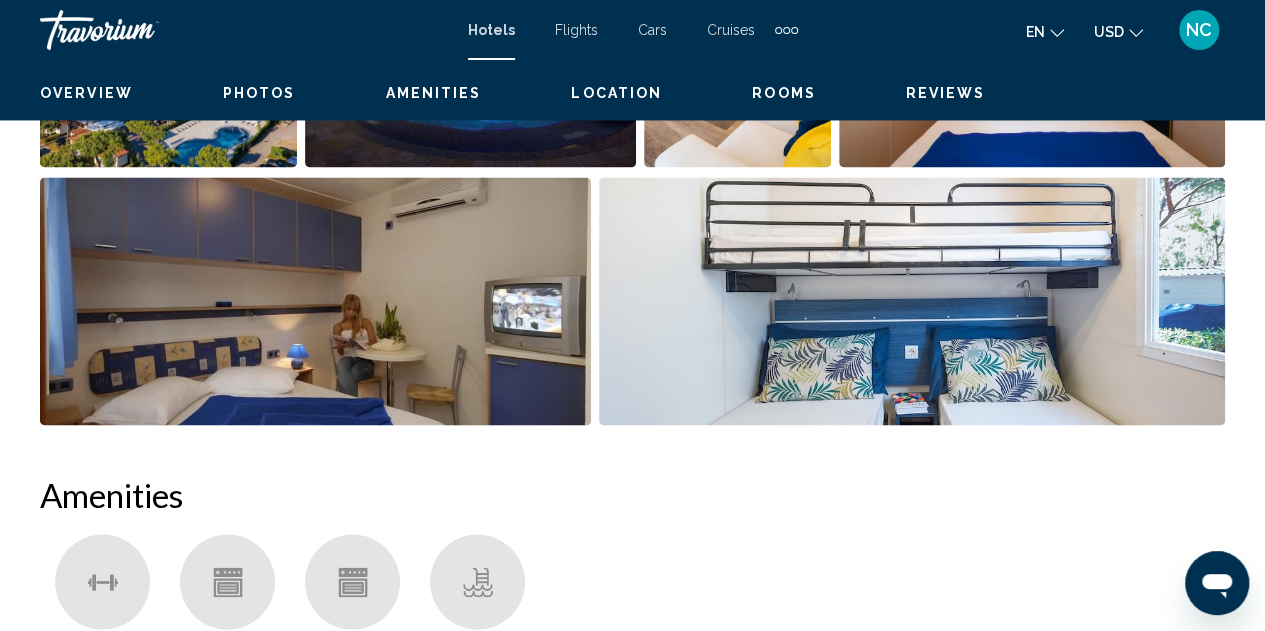scroll, scrollTop: 219, scrollLeft: 0, axis: vertical 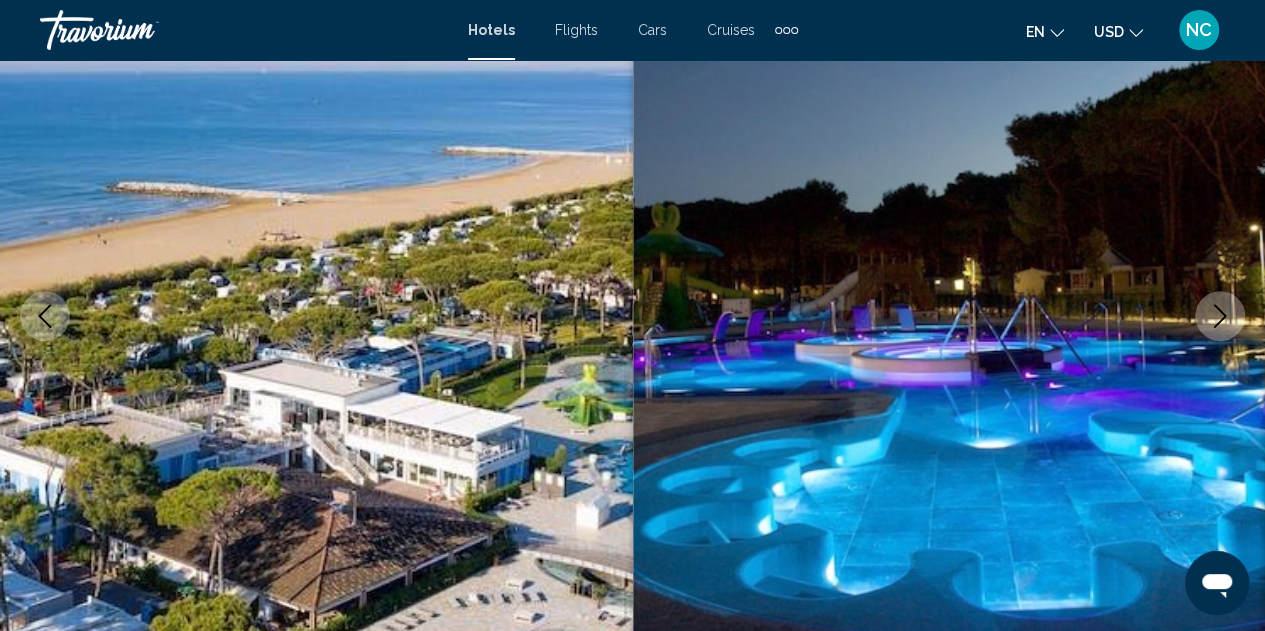 click 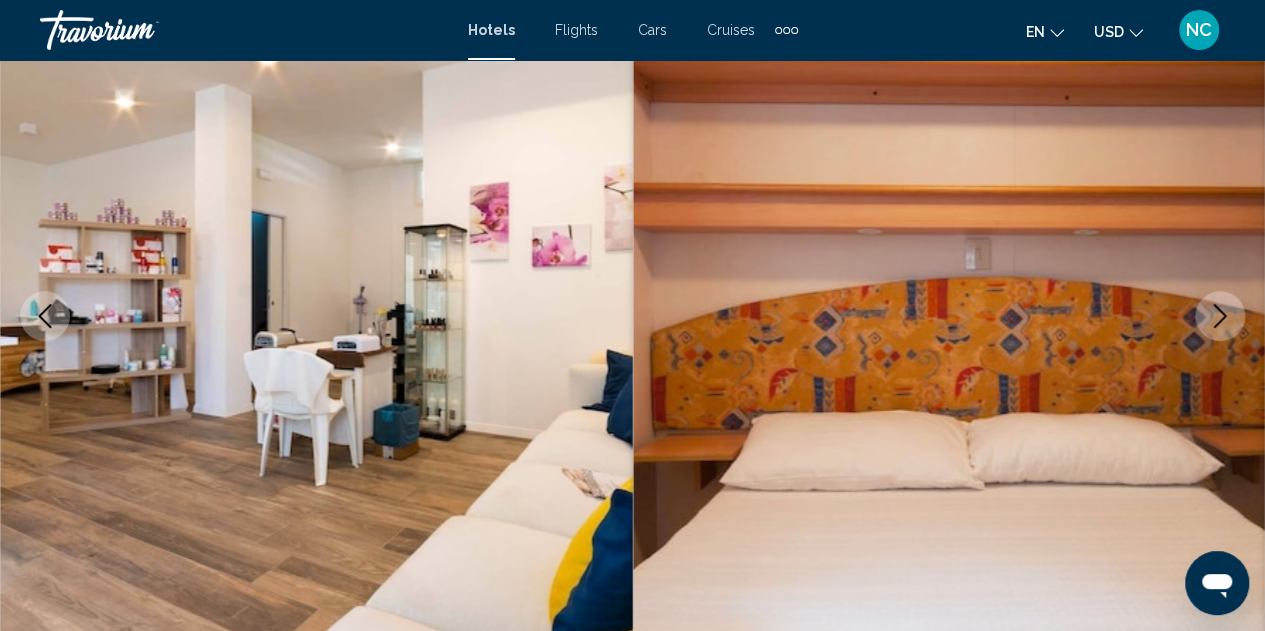 click 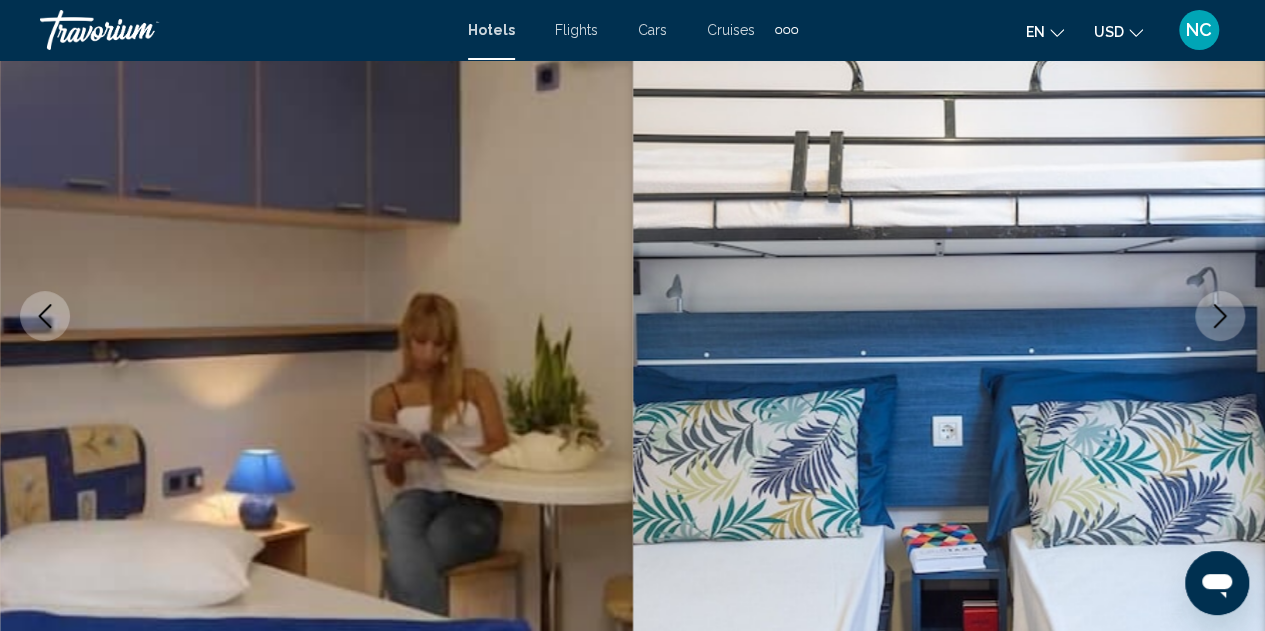 click 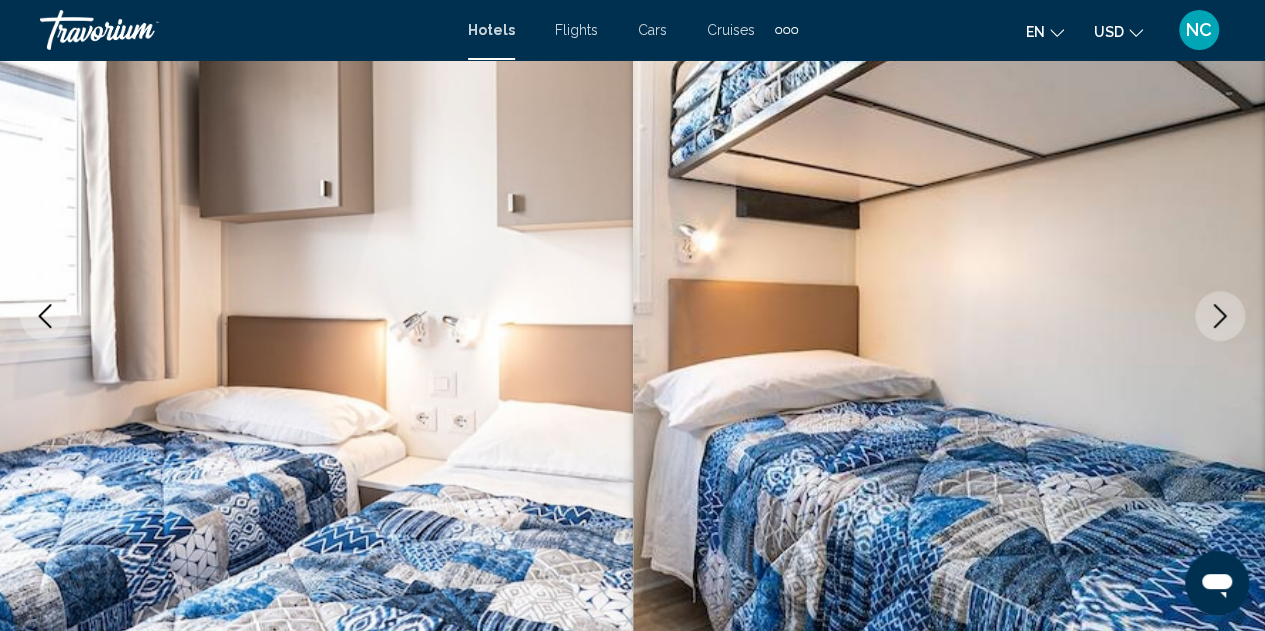 click 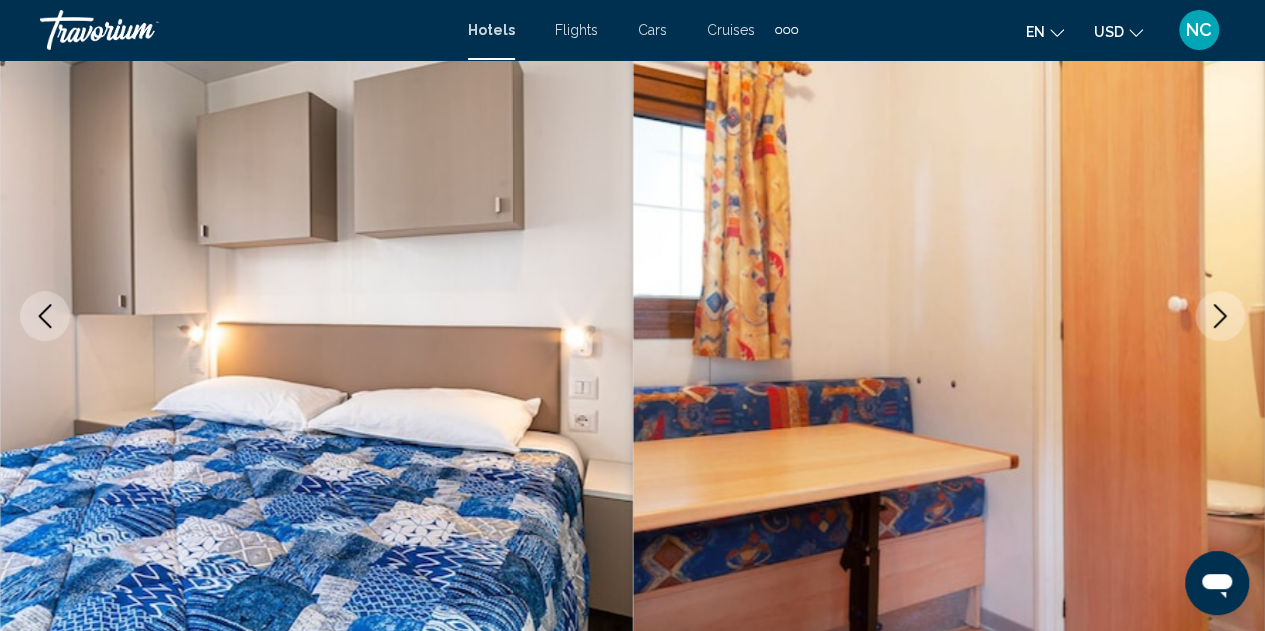click 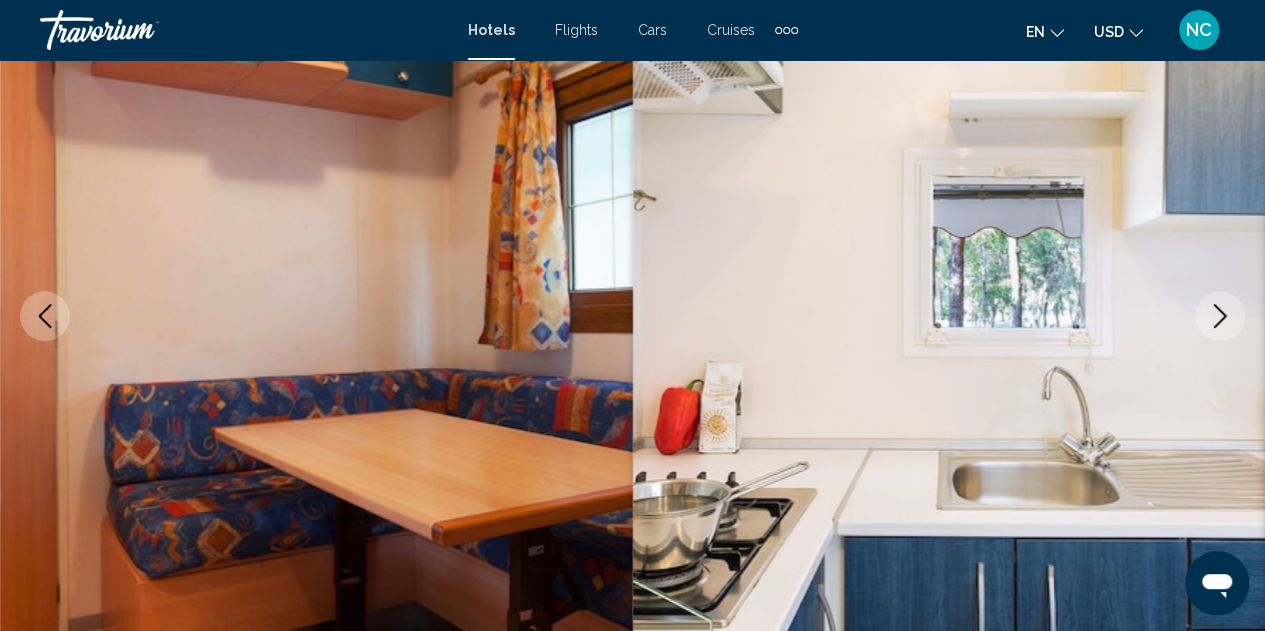 click 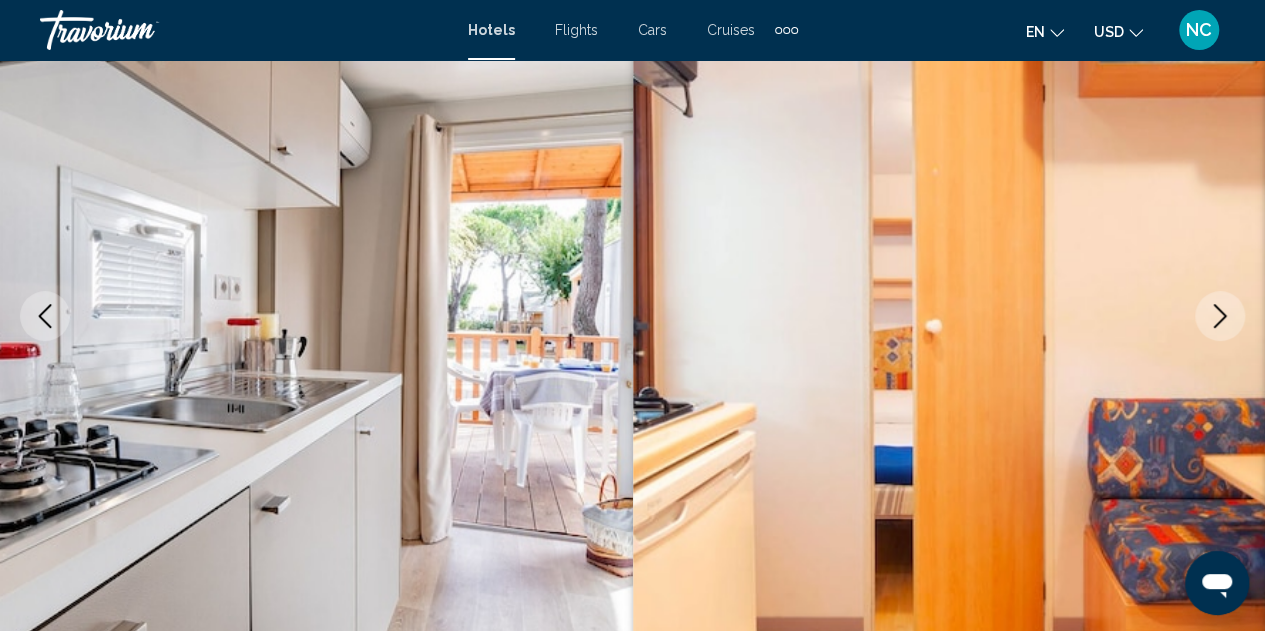 click 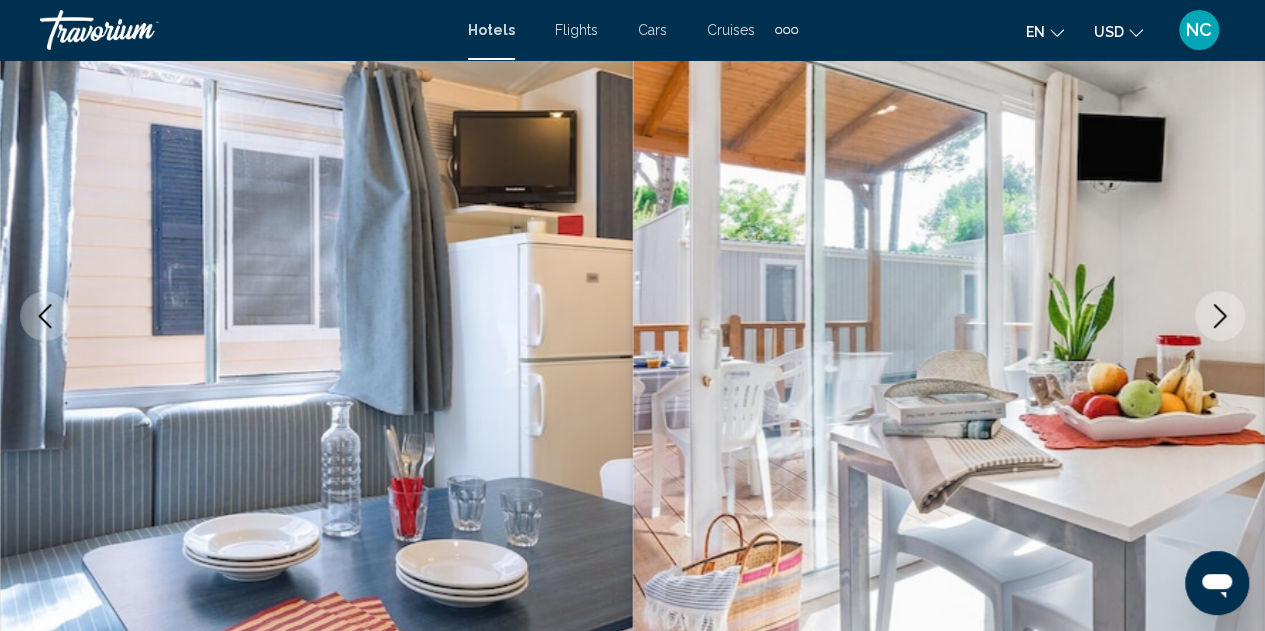 click 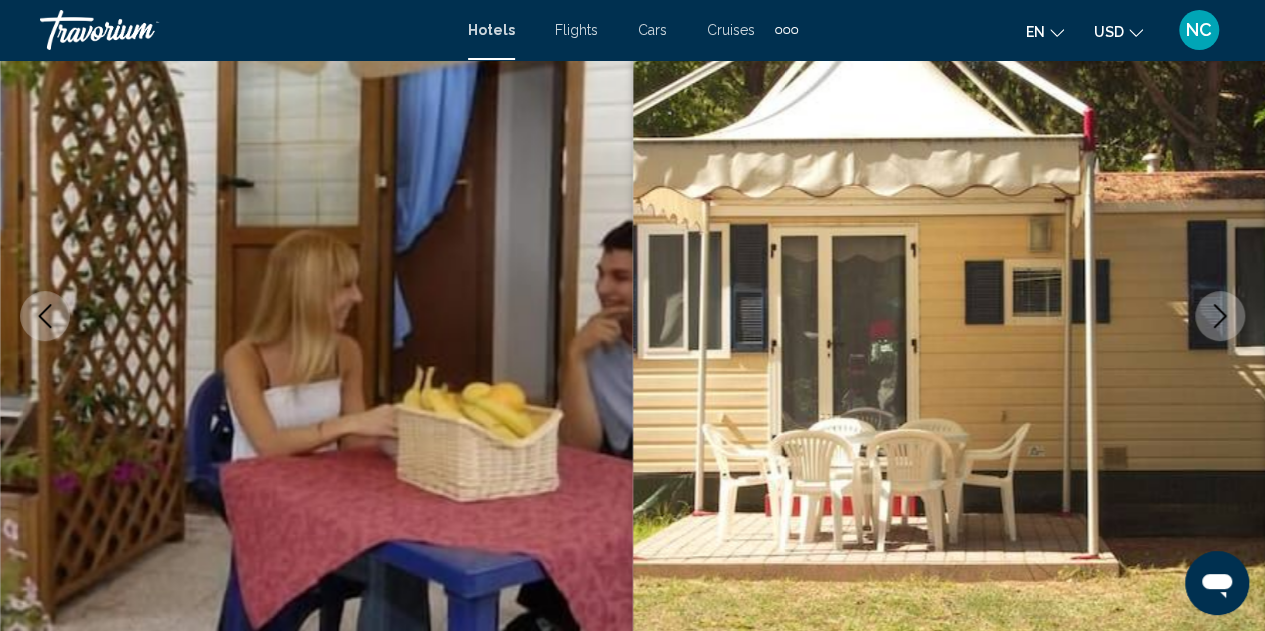 click 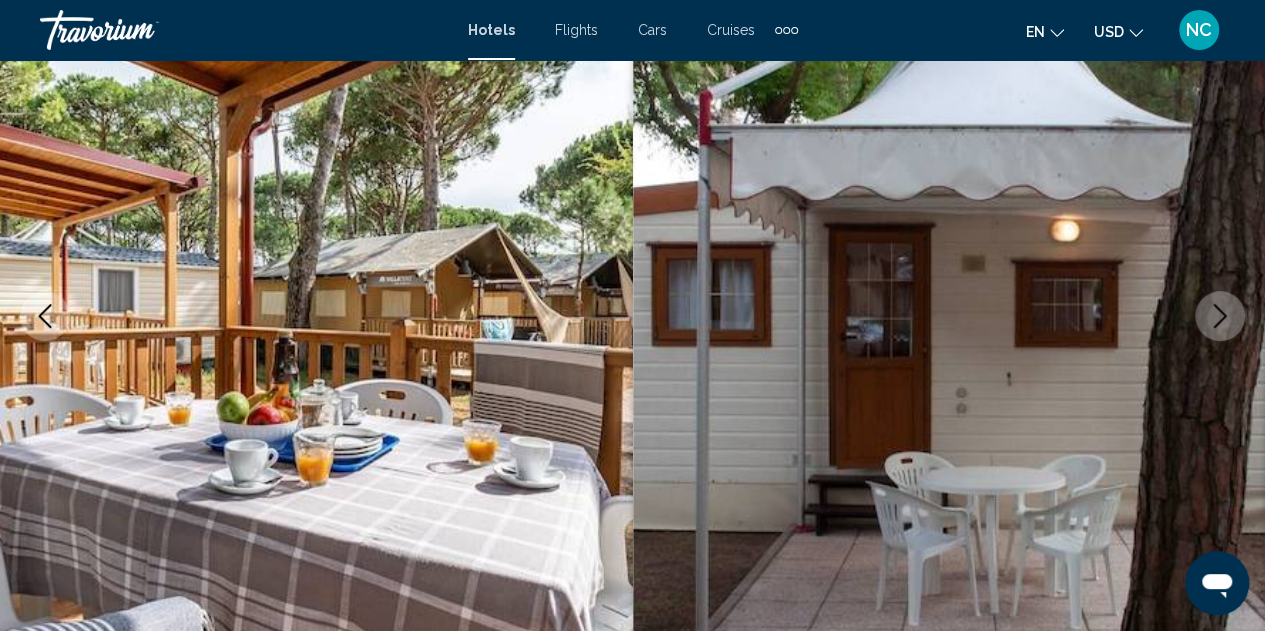 click 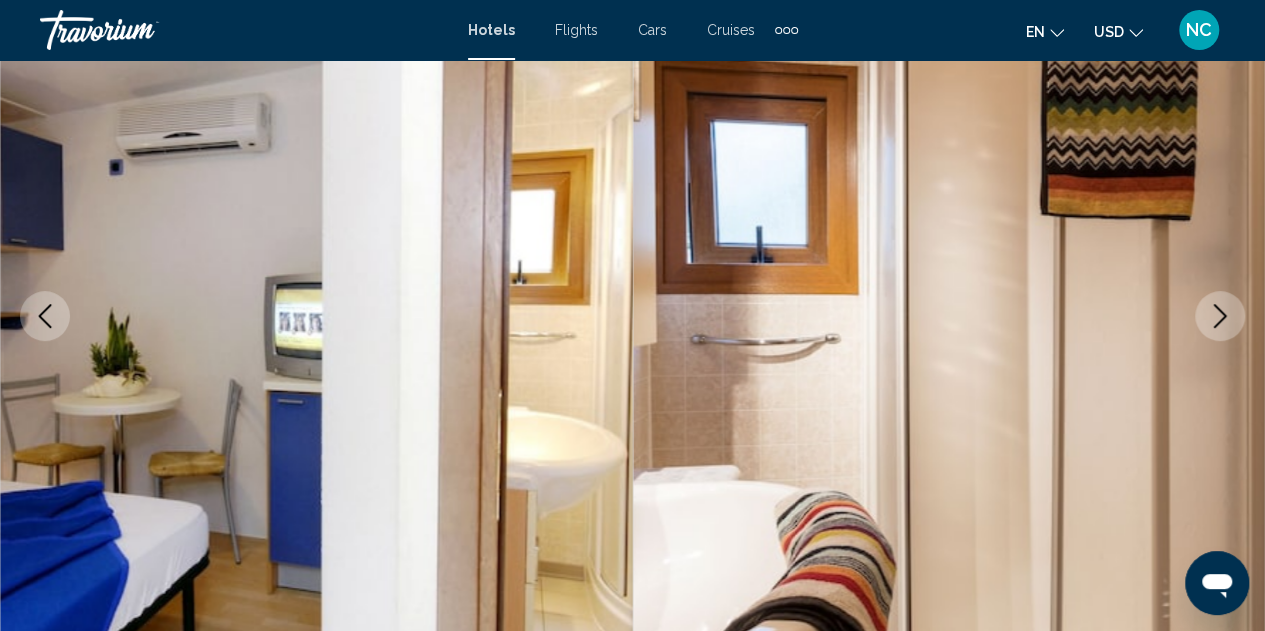 click 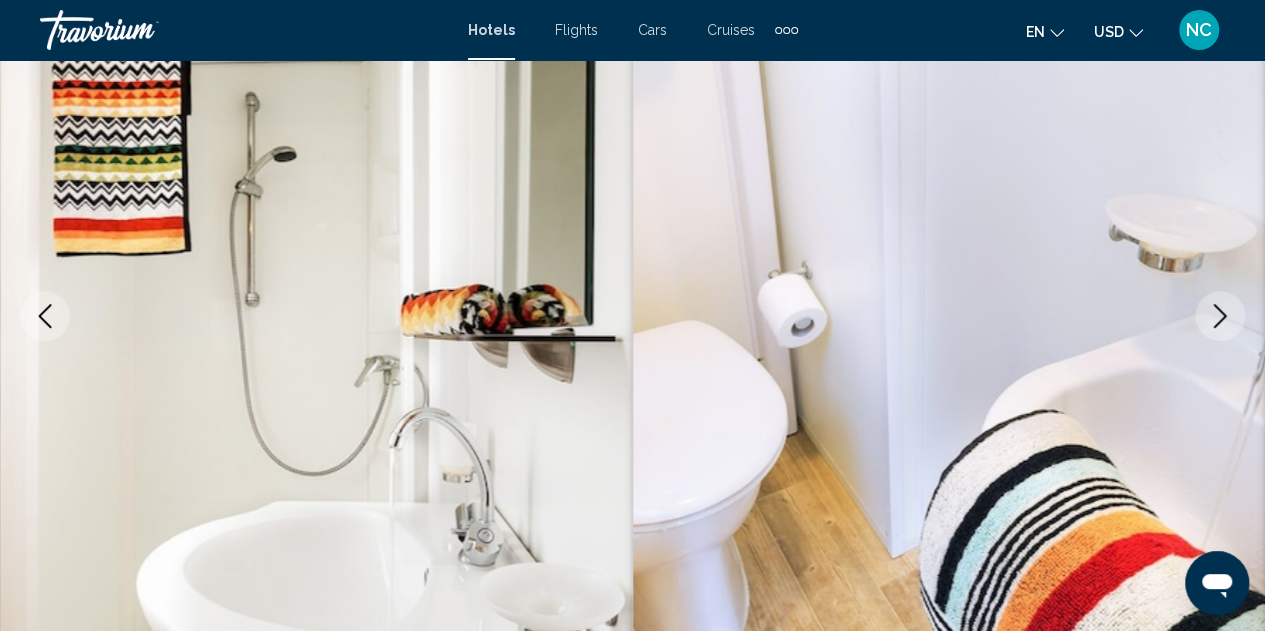 click 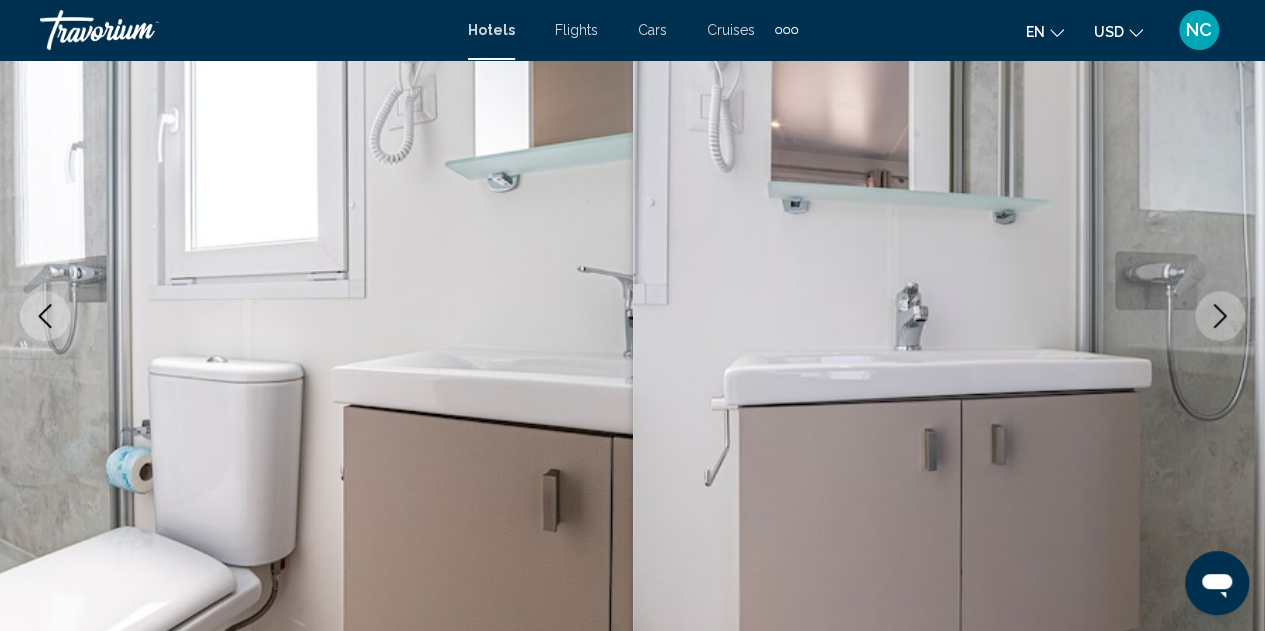 click 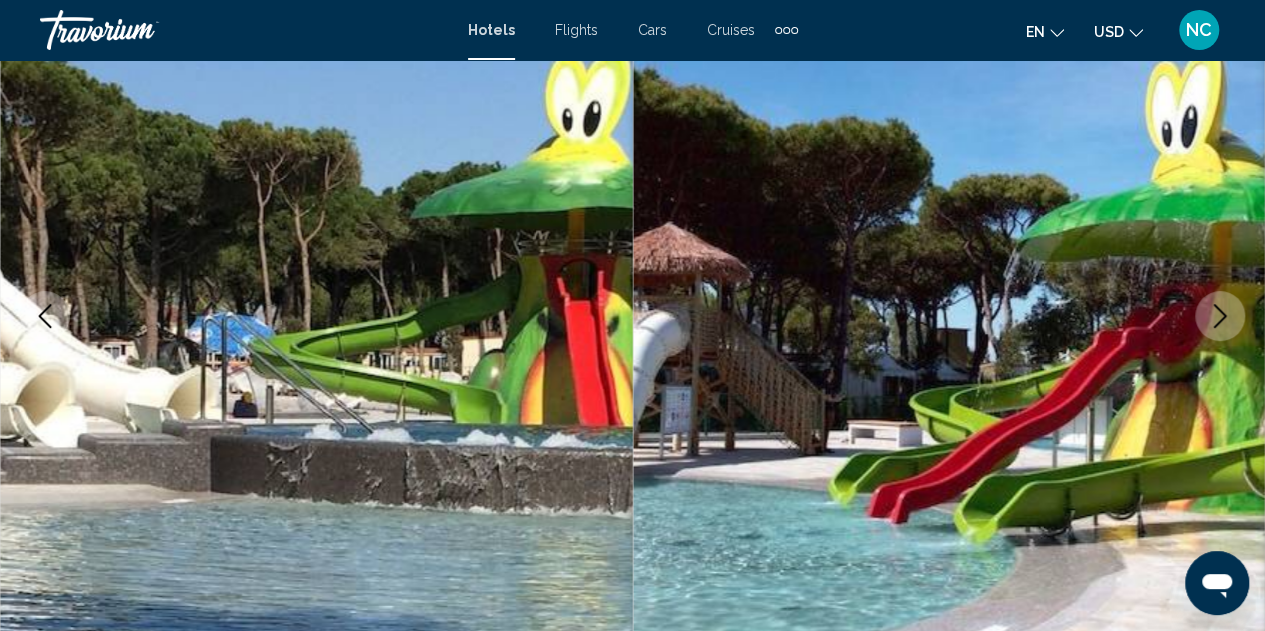 click 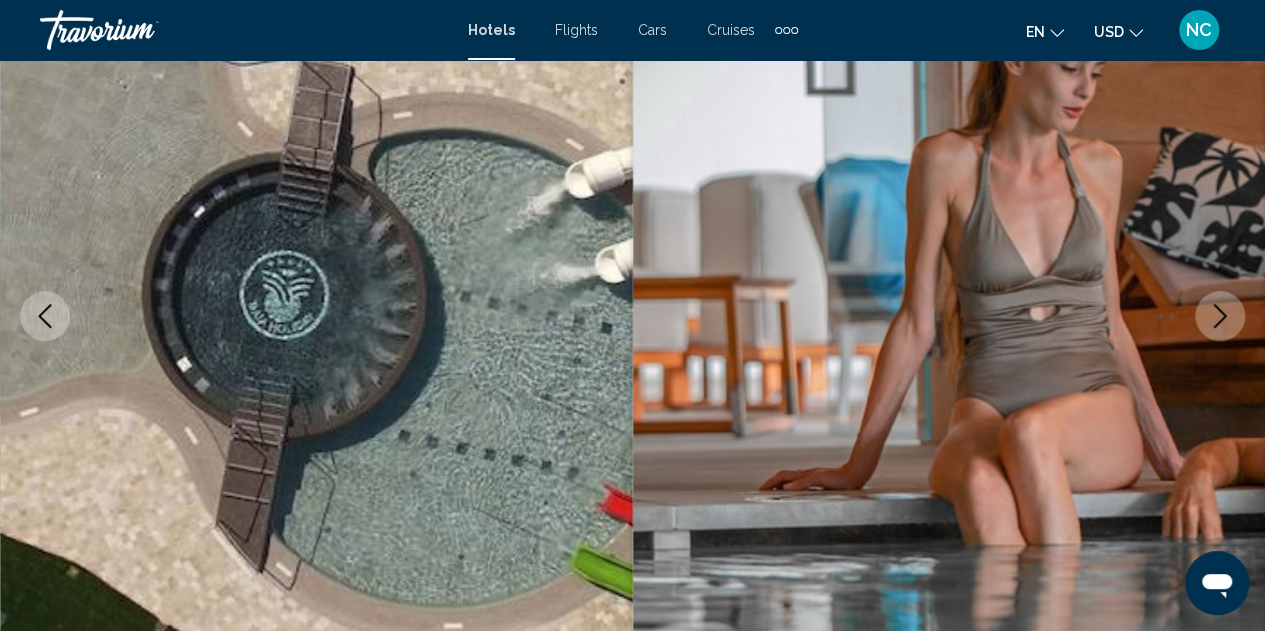 click 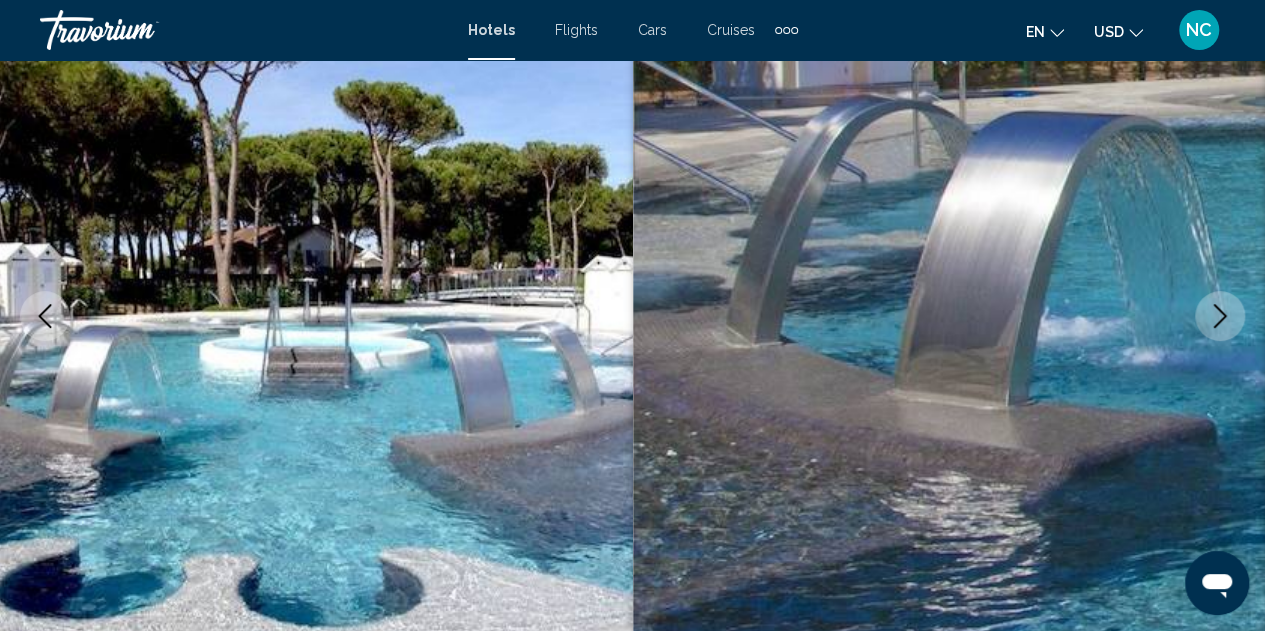 click 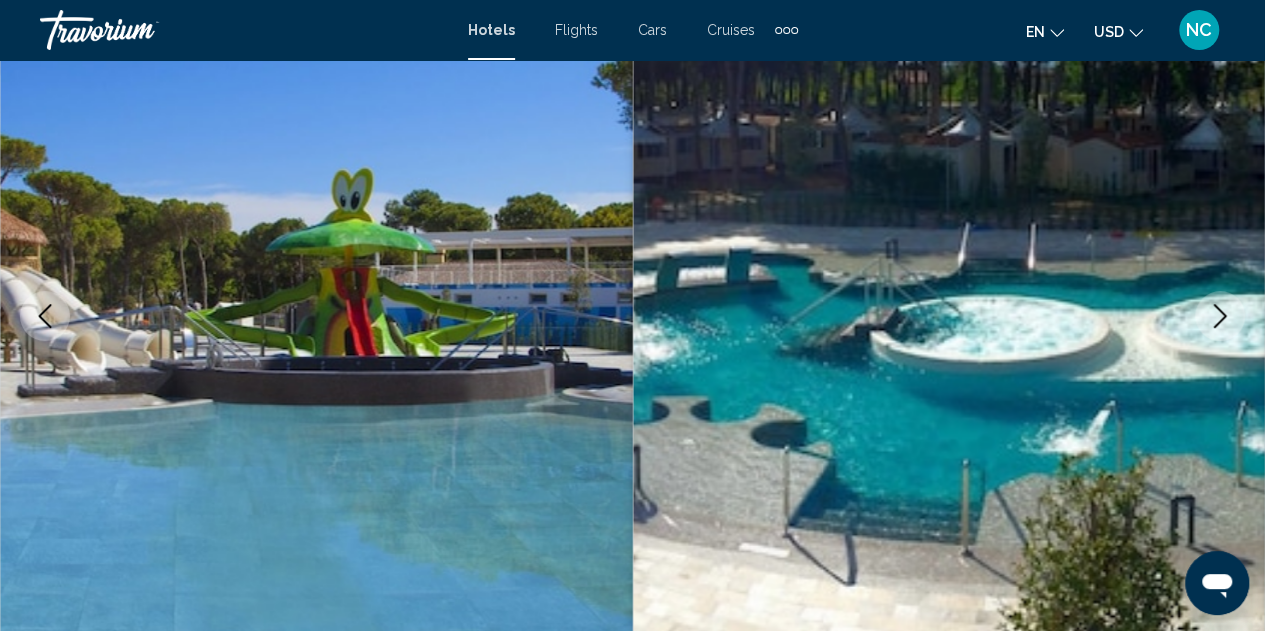 click 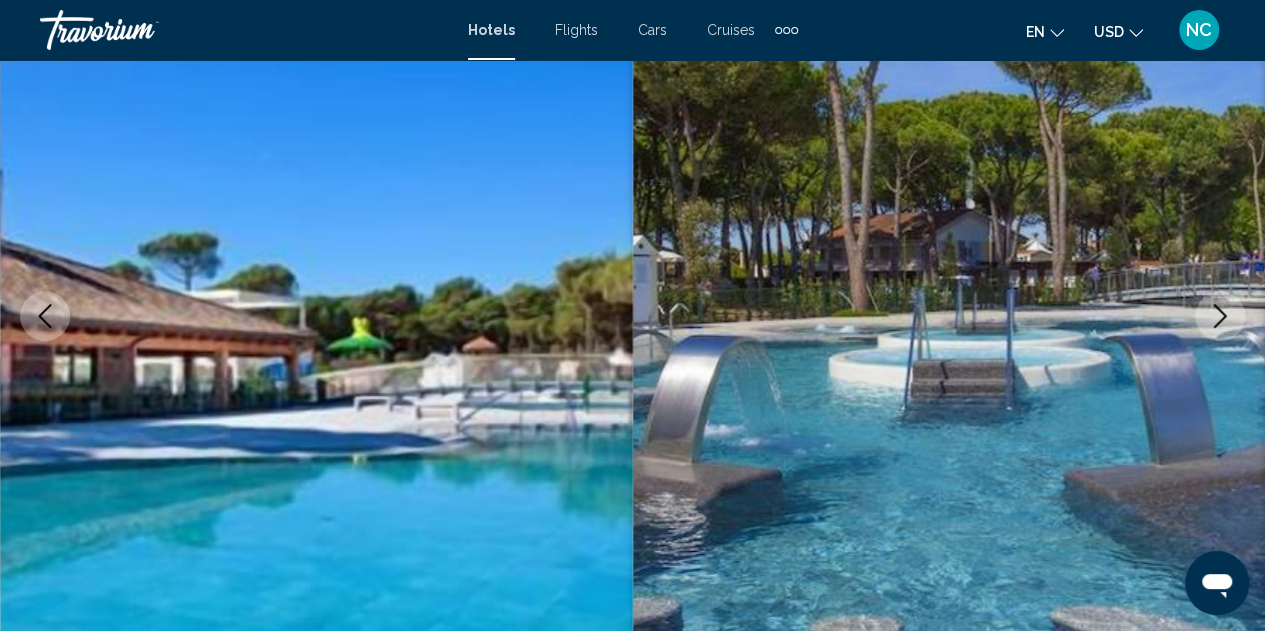 click 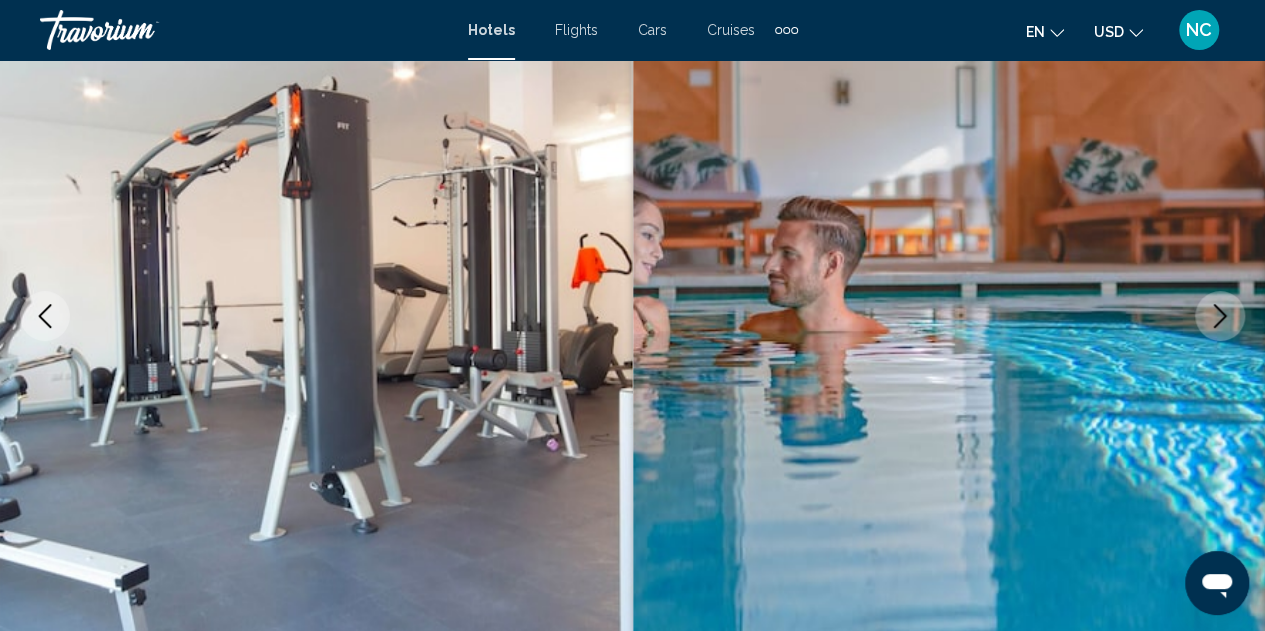 click 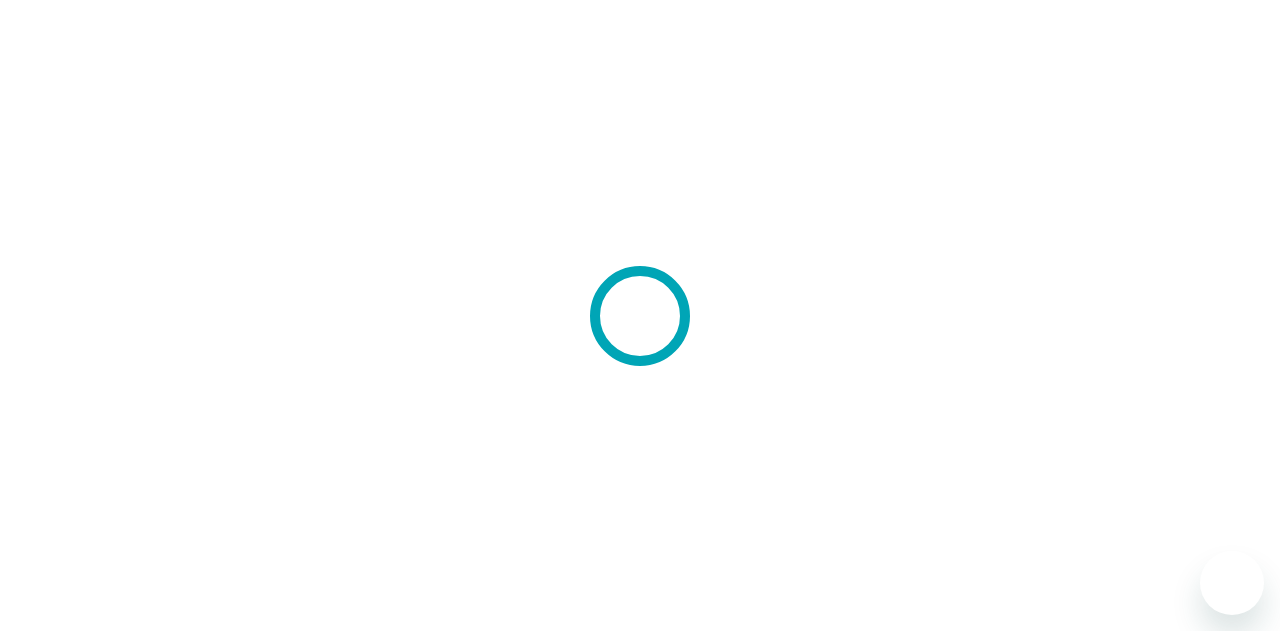 scroll, scrollTop: 0, scrollLeft: 0, axis: both 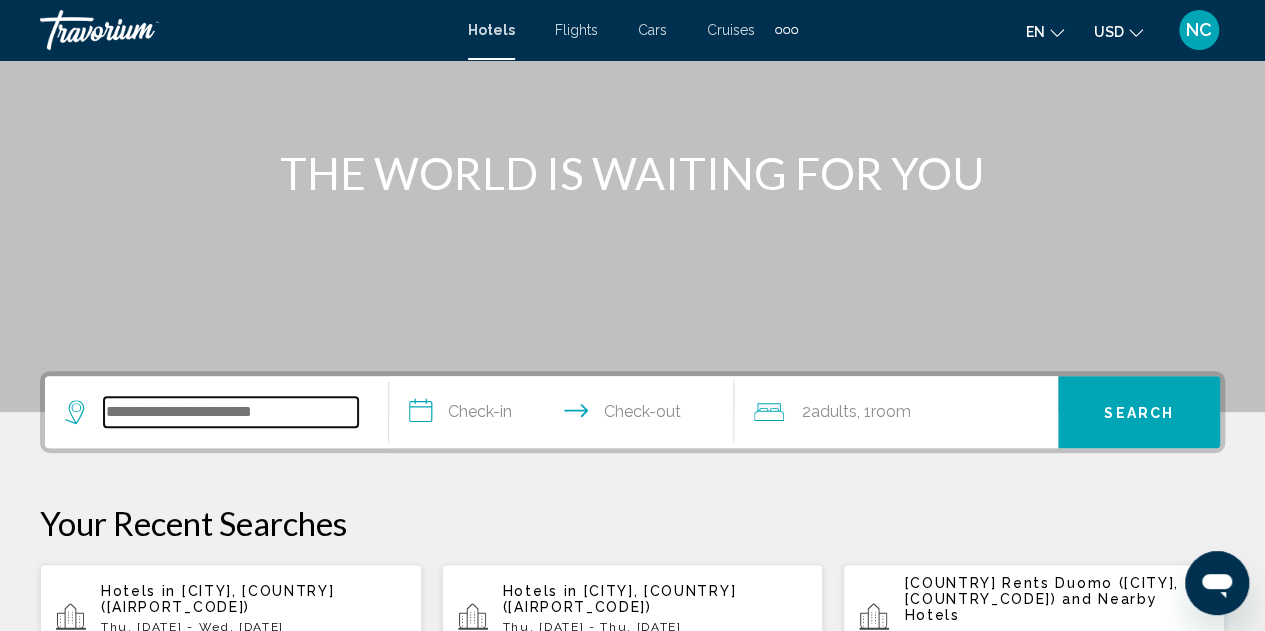click at bounding box center [231, 412] 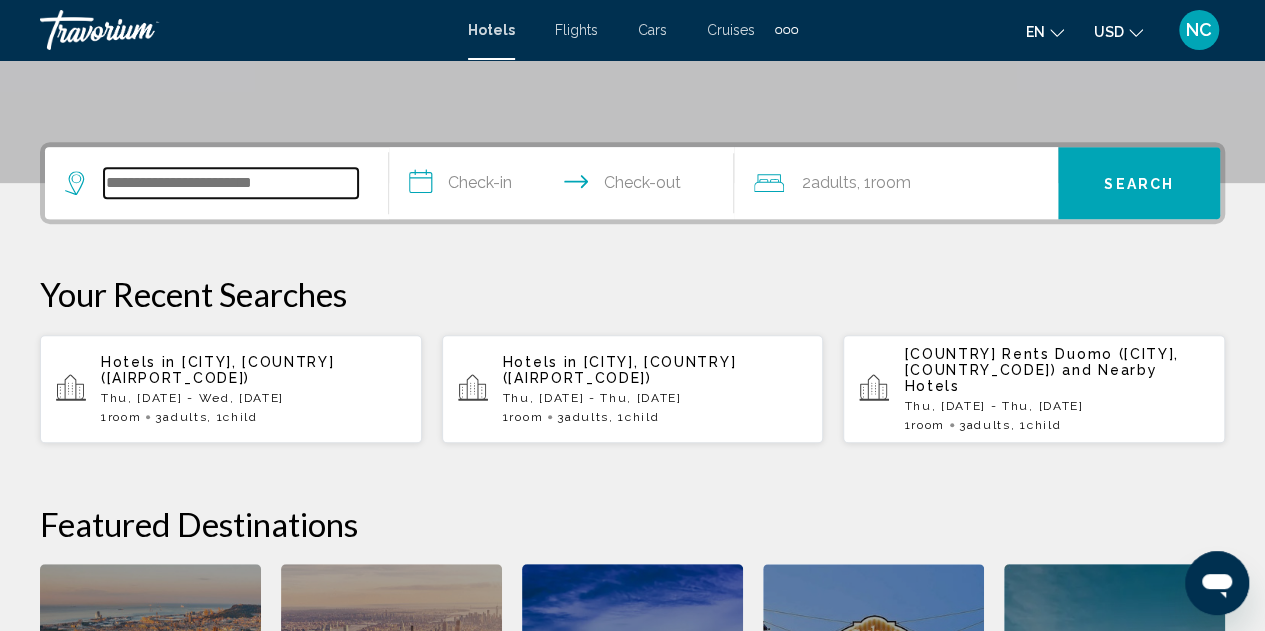 scroll, scrollTop: 494, scrollLeft: 0, axis: vertical 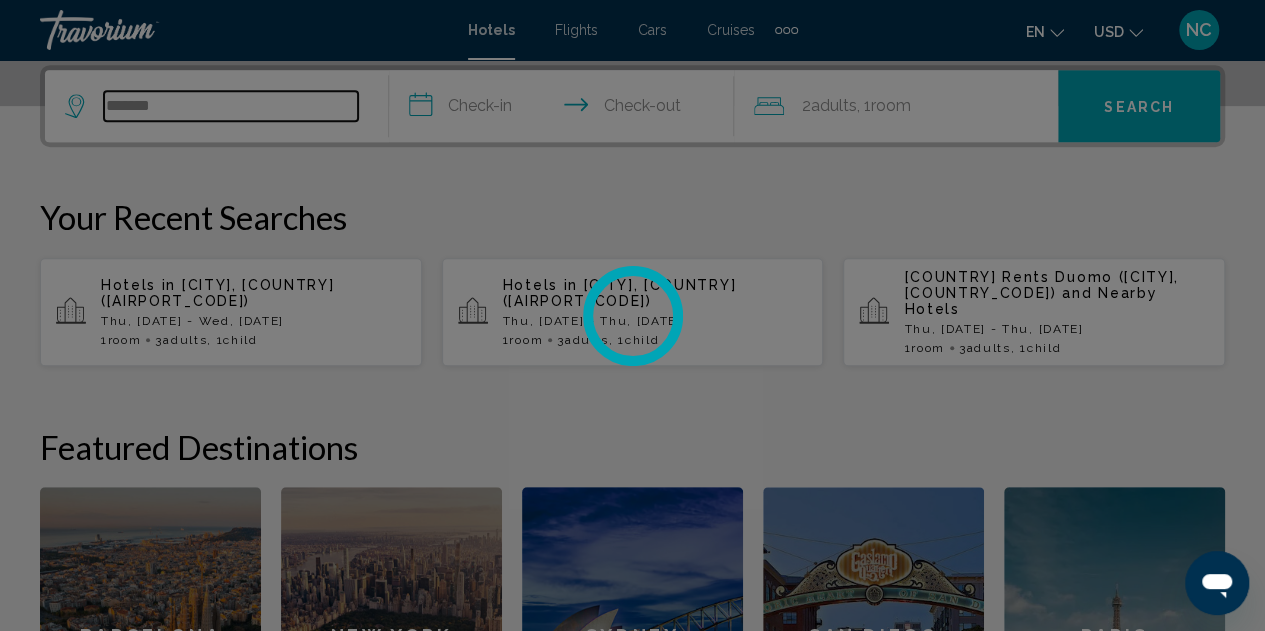 type on "*******" 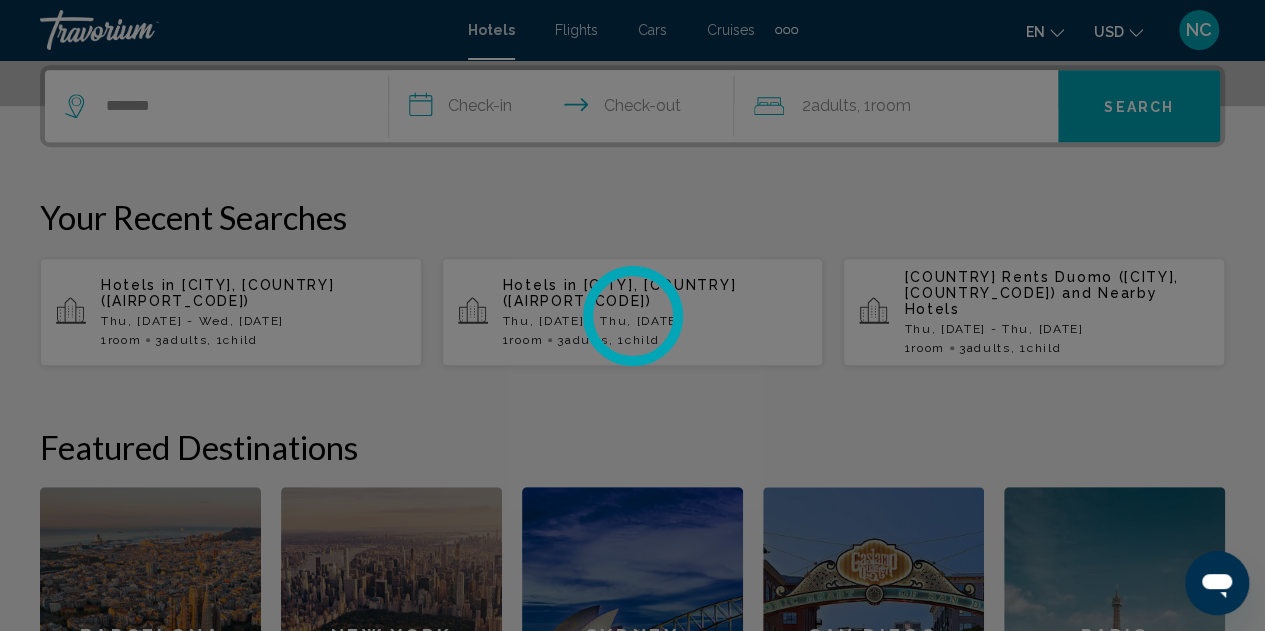 click at bounding box center (632, 315) 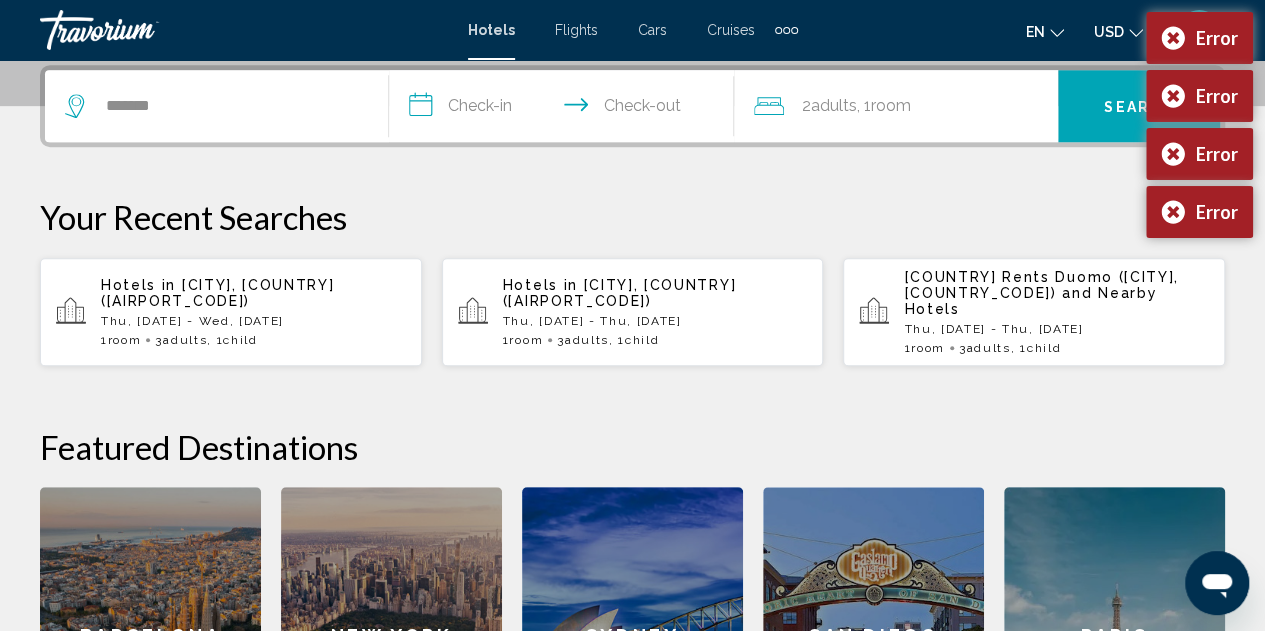 click on "**********" at bounding box center (565, 109) 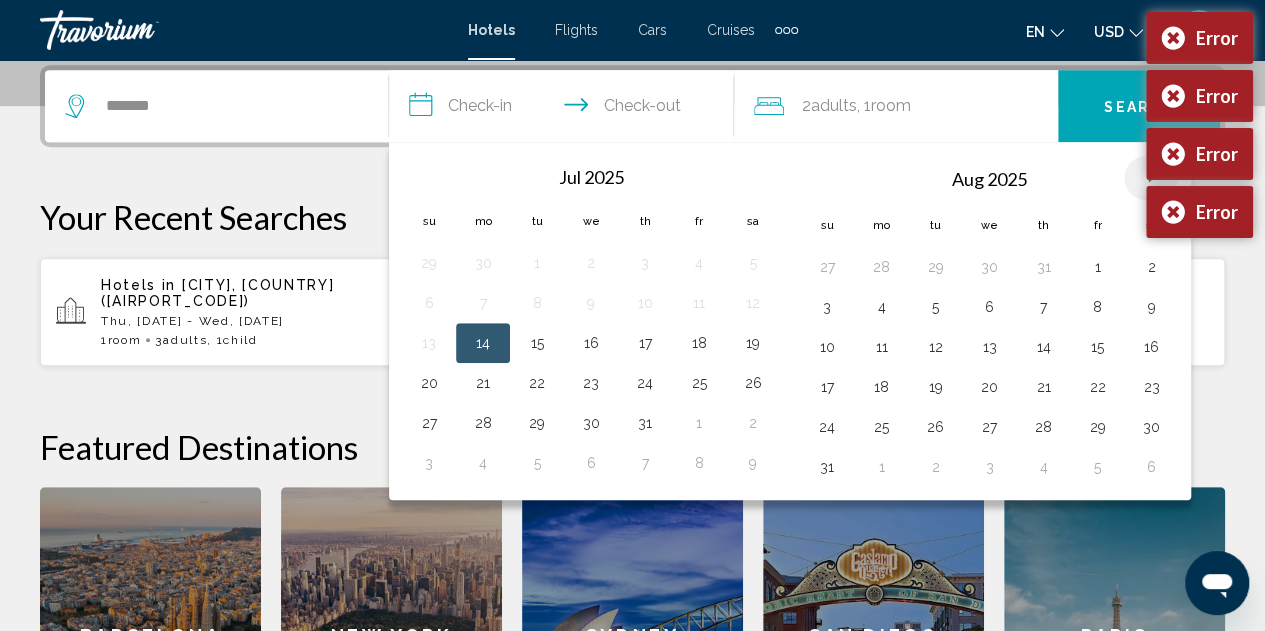 click at bounding box center (1151, 178) 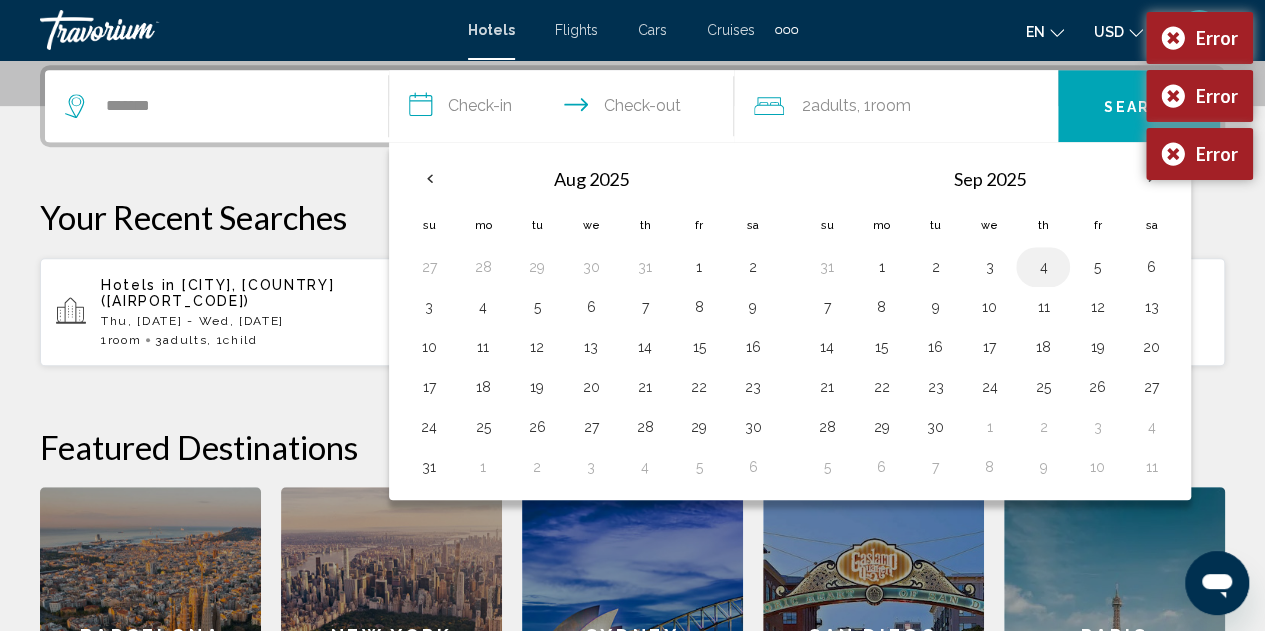 click on "4" at bounding box center [1043, 267] 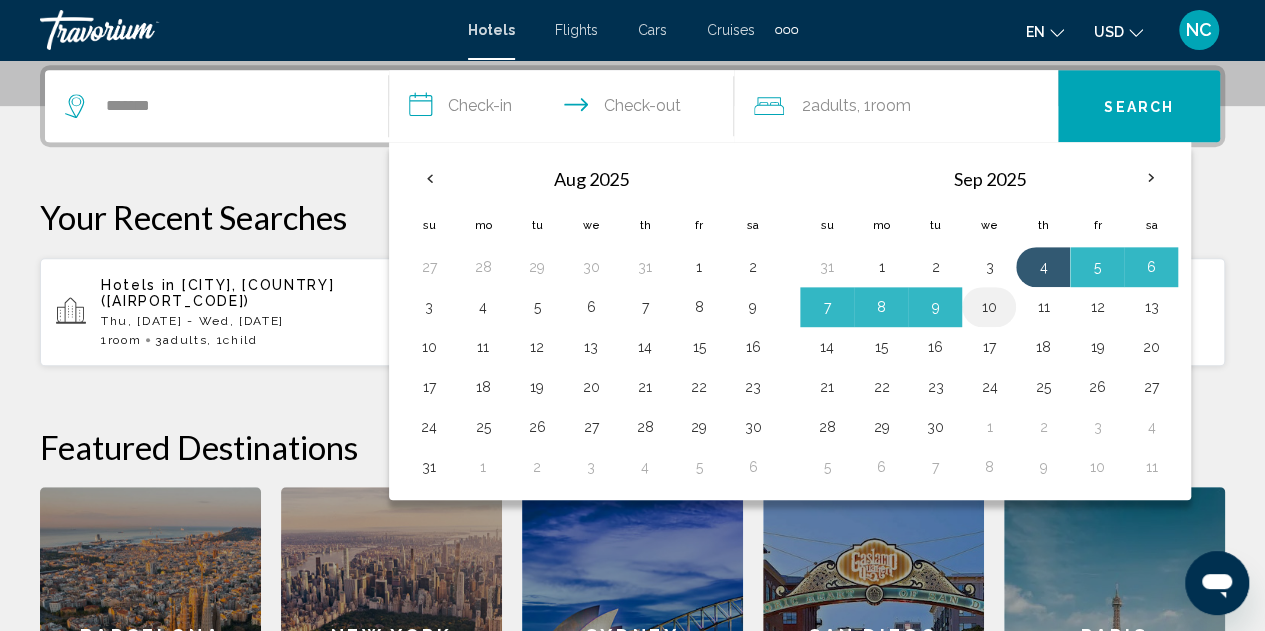 click on "10" at bounding box center (989, 307) 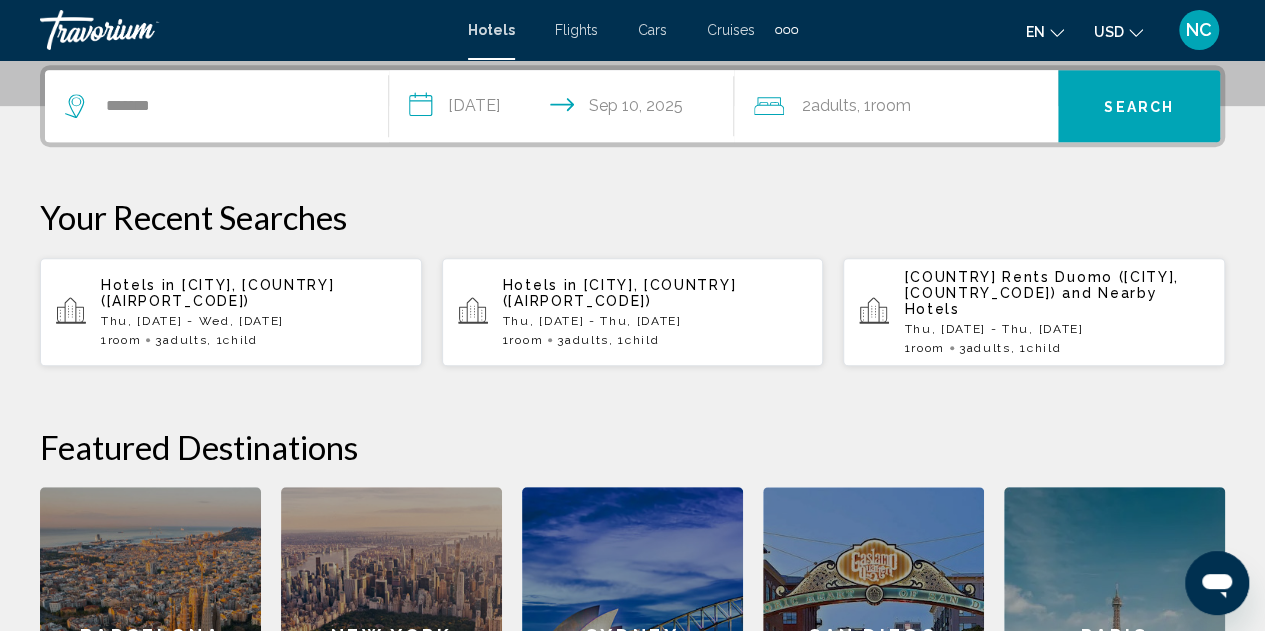 click on "Room" 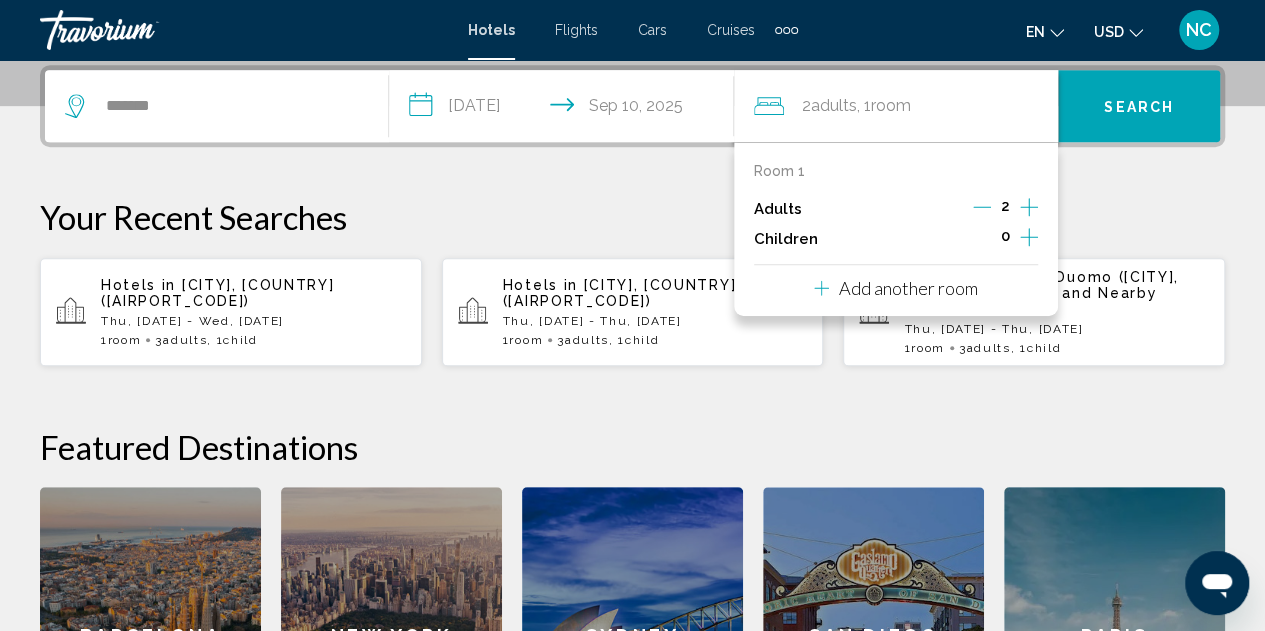click 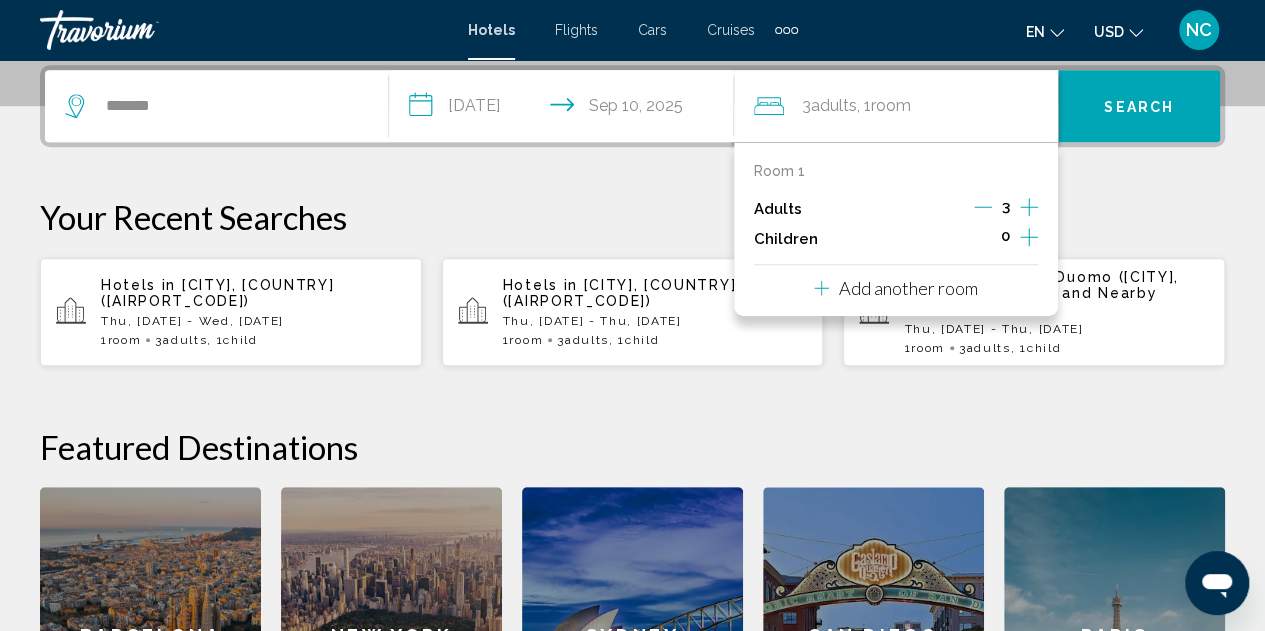 click 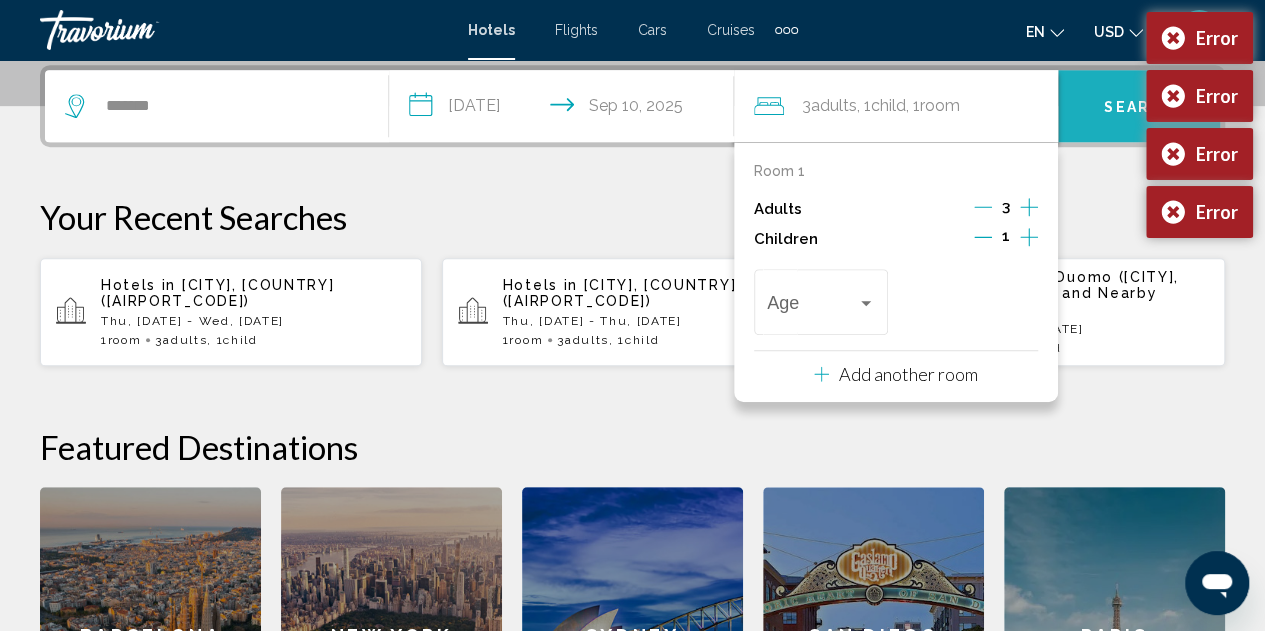 click on "Search" at bounding box center (1139, 107) 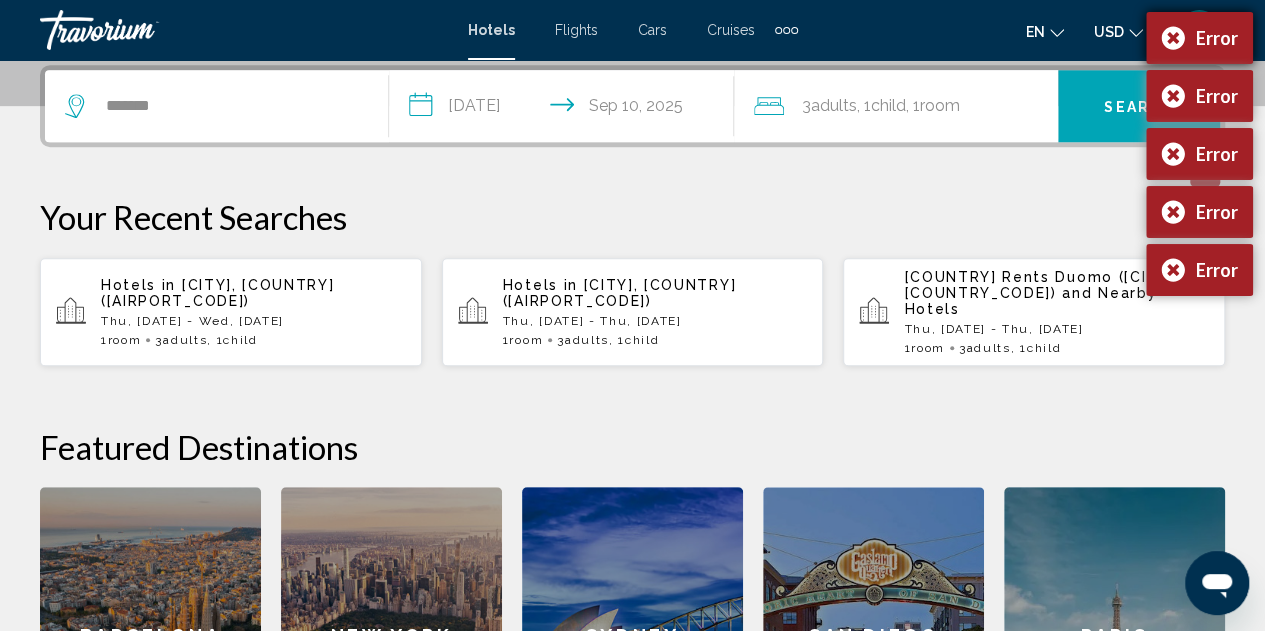 click on "Error" at bounding box center [1199, 38] 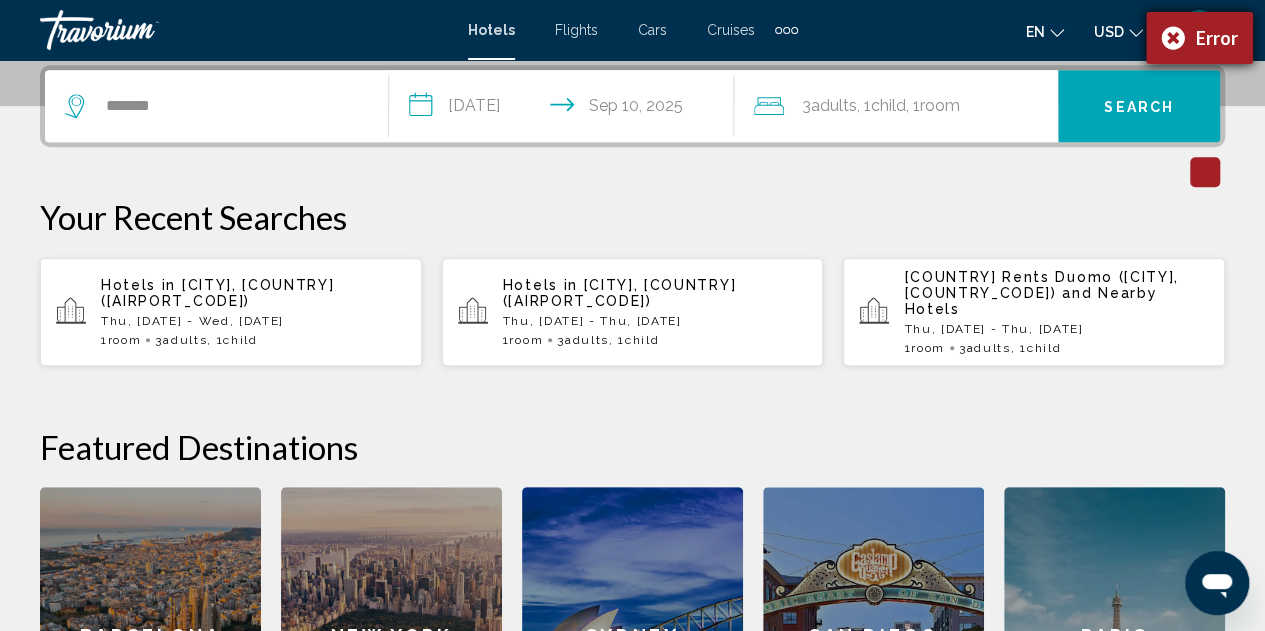 click on "Error" at bounding box center [1199, 38] 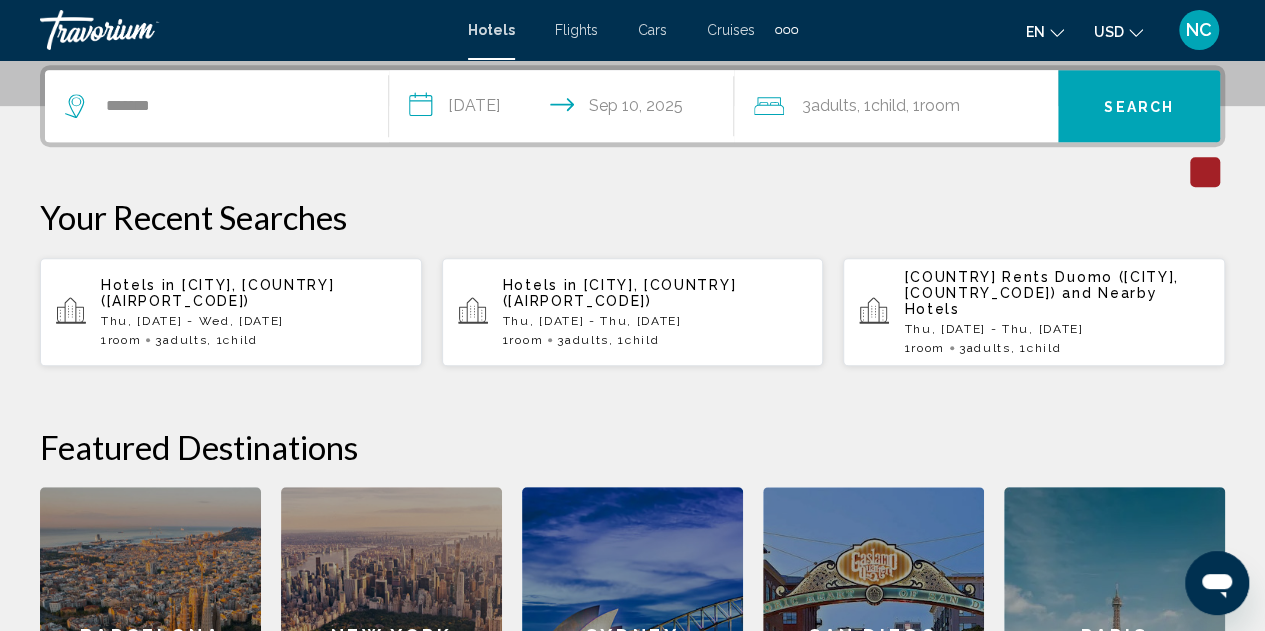click on "Your Recent Searches" at bounding box center [632, 217] 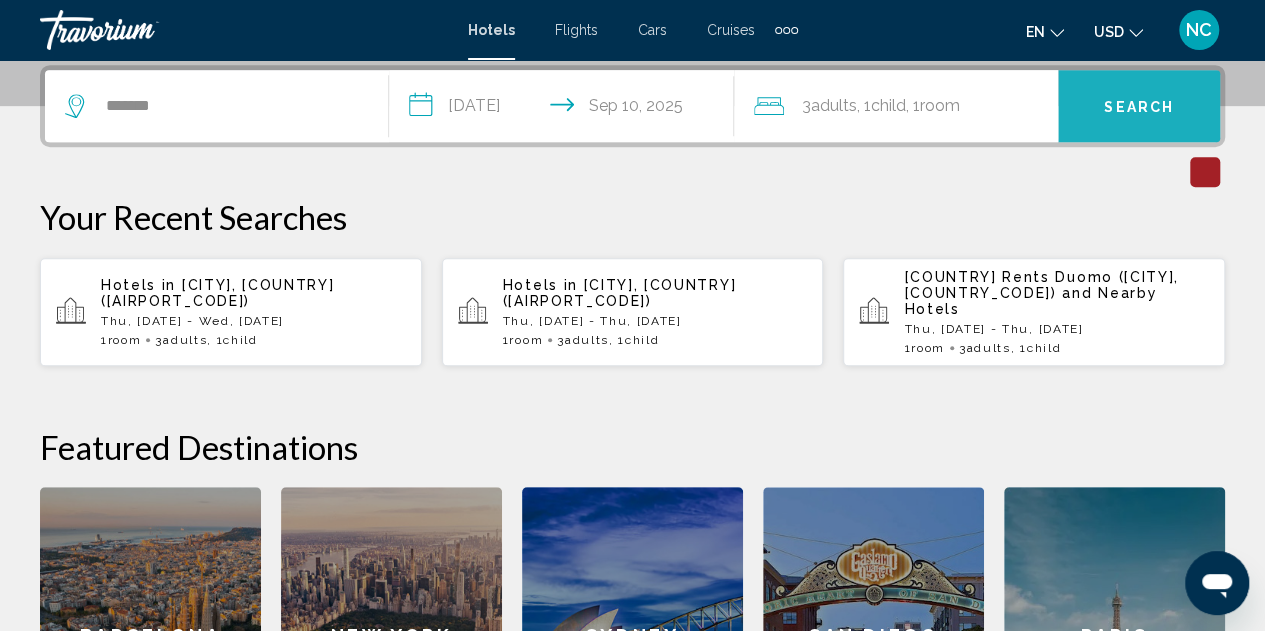 click on "Search" at bounding box center (1139, 106) 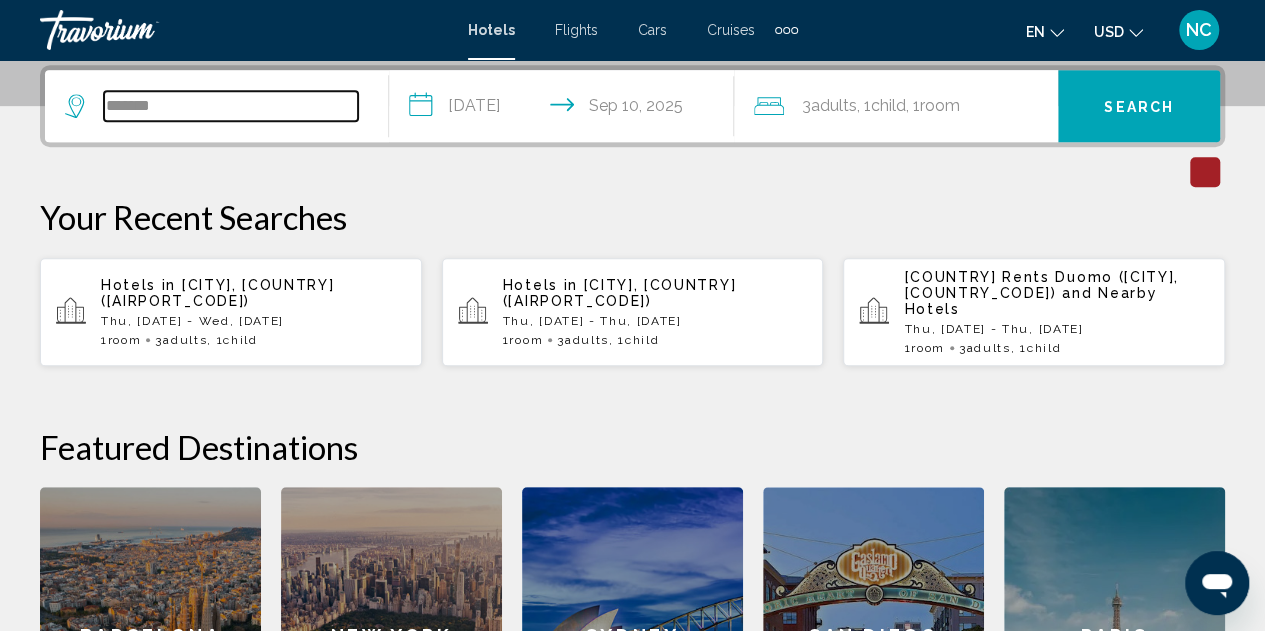 click on "*******" at bounding box center [231, 106] 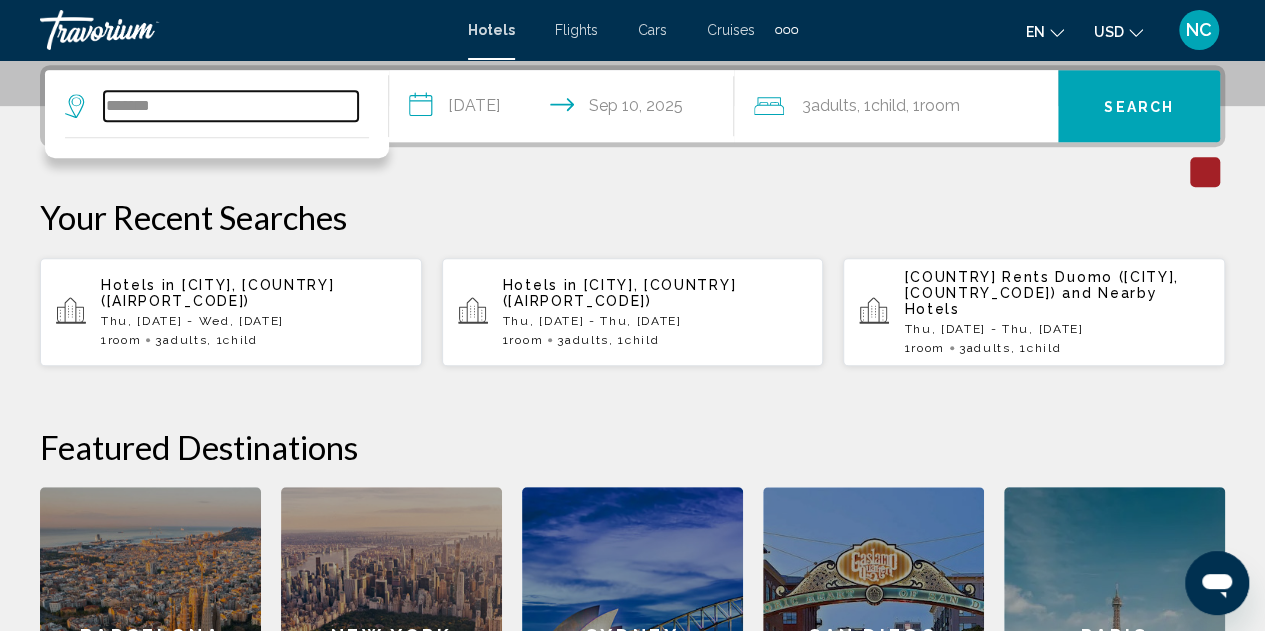 click on "*******" at bounding box center (231, 106) 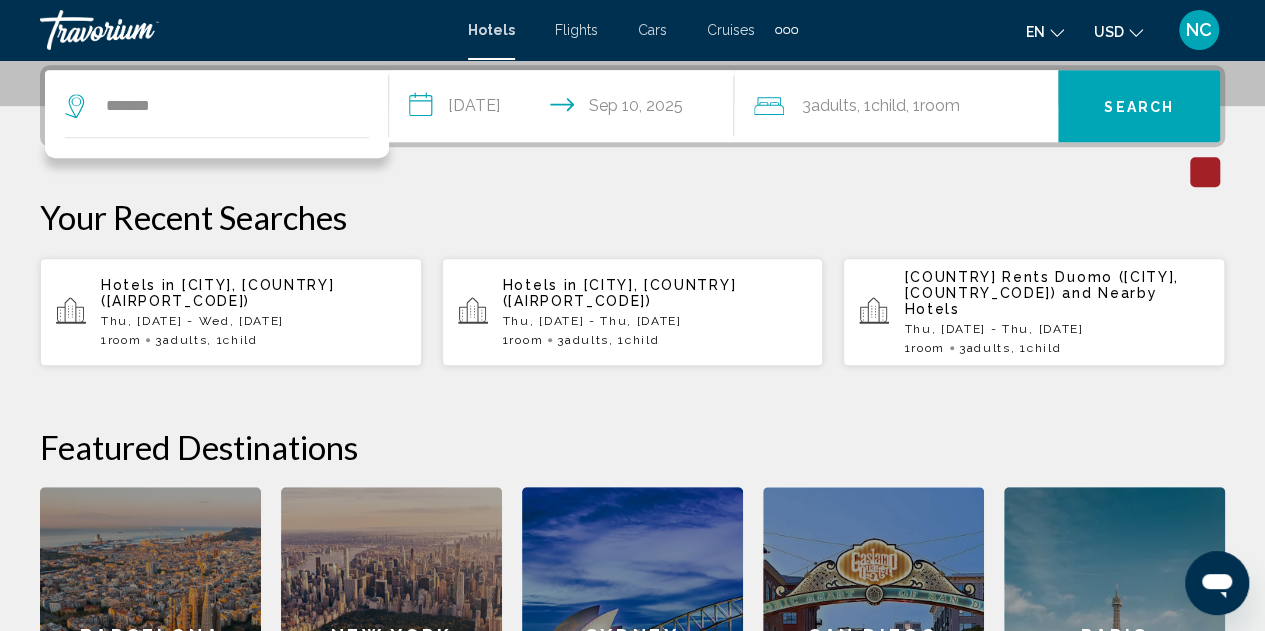 click 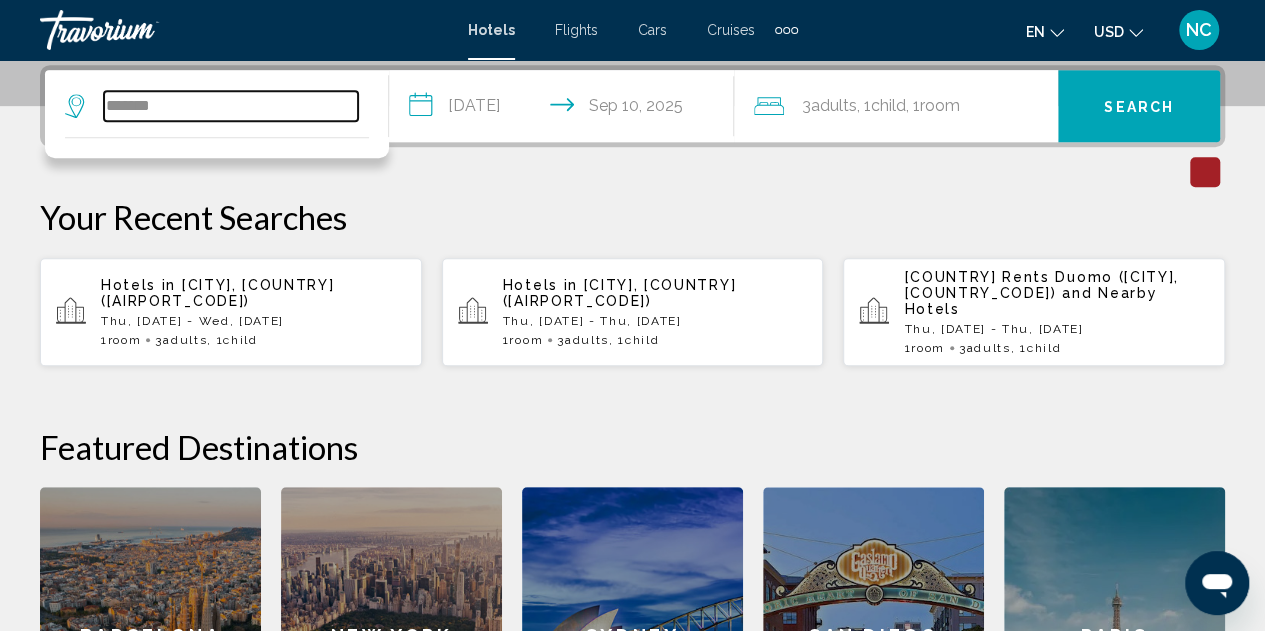 click on "*******" at bounding box center [231, 106] 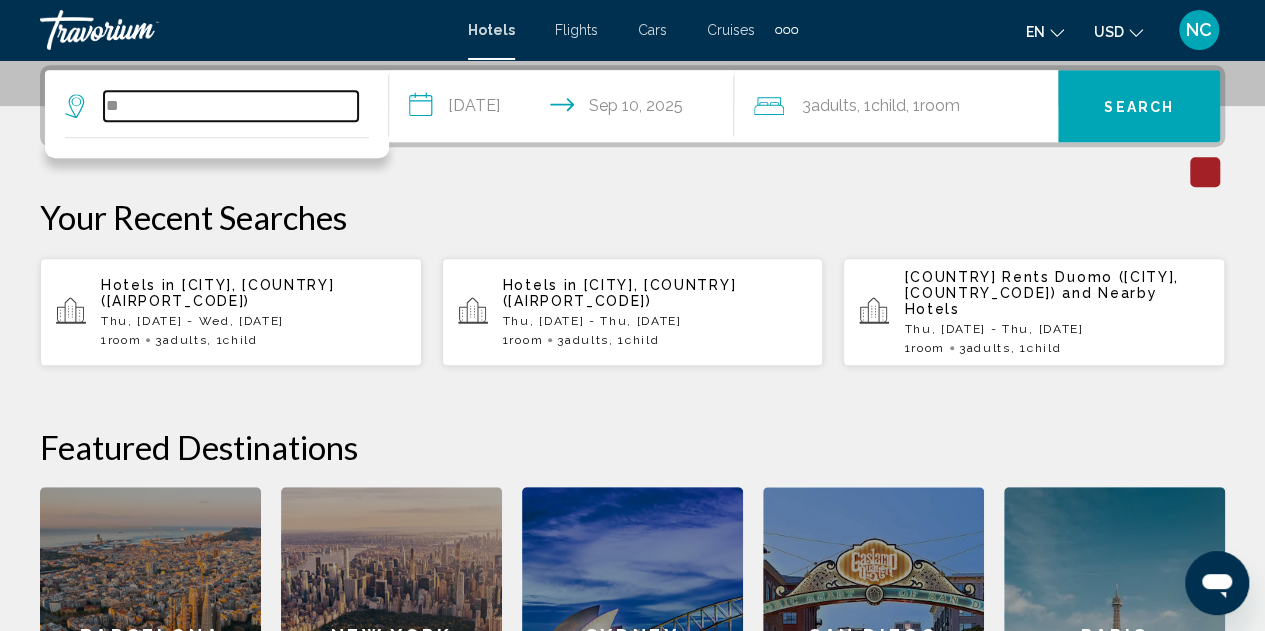 type on "*" 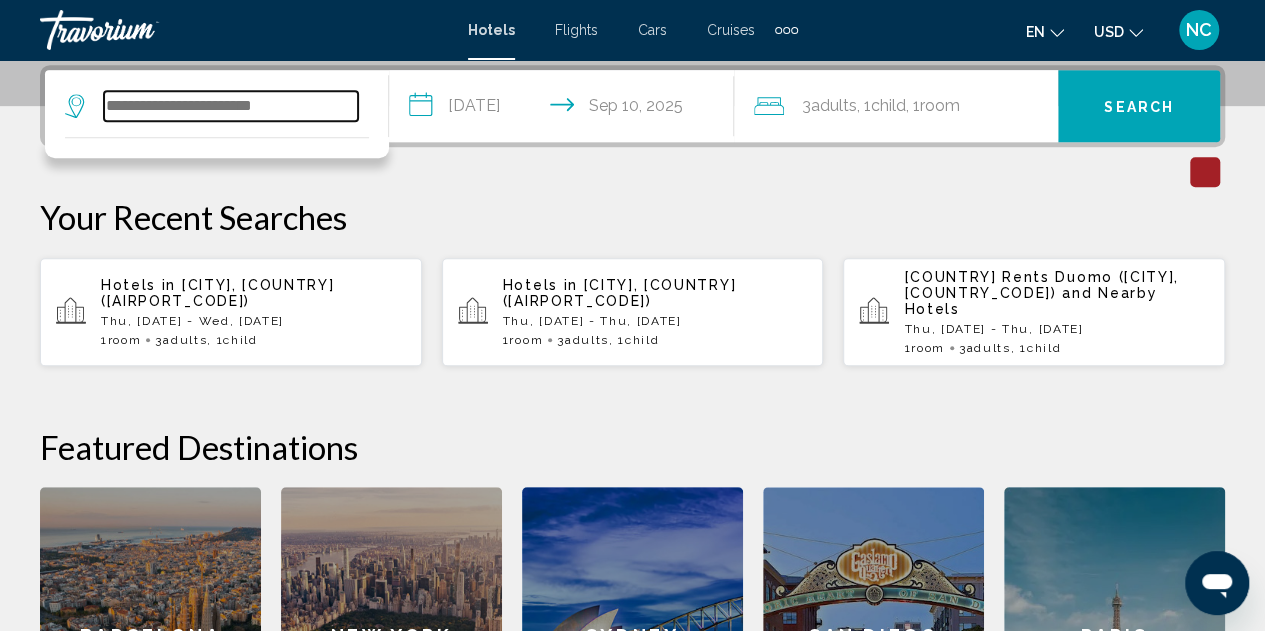click at bounding box center [231, 106] 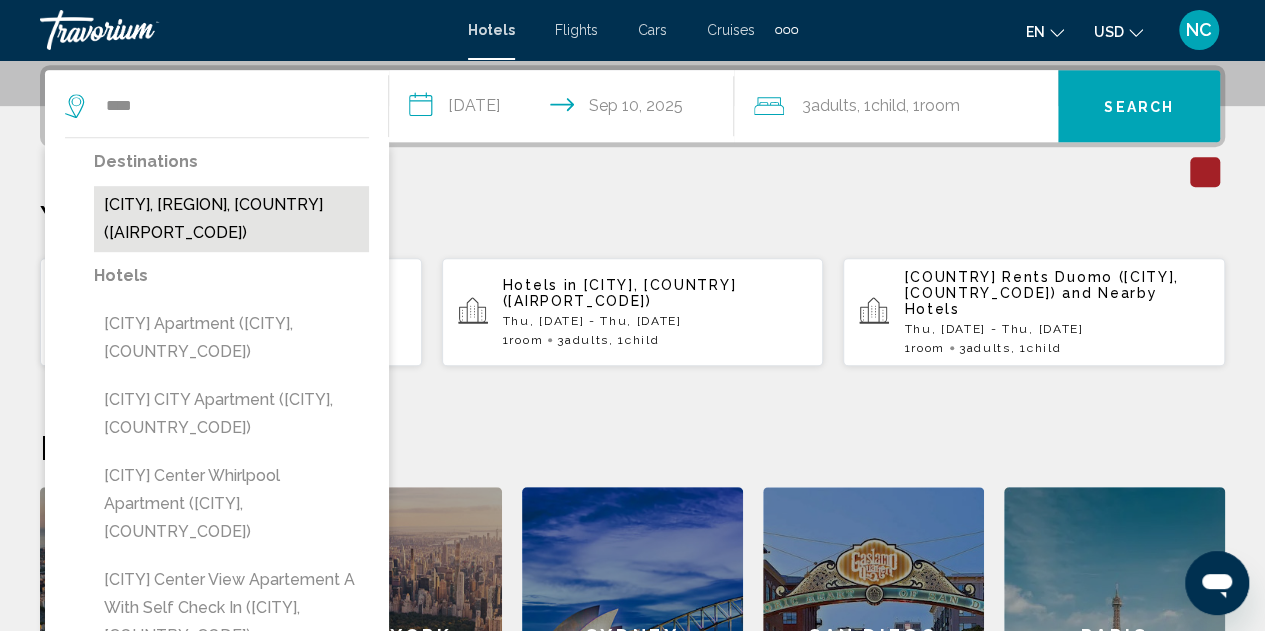 click on "[CITY], [REGION], [COUNTRY] ([AIRPORT_CODE])" at bounding box center [231, 219] 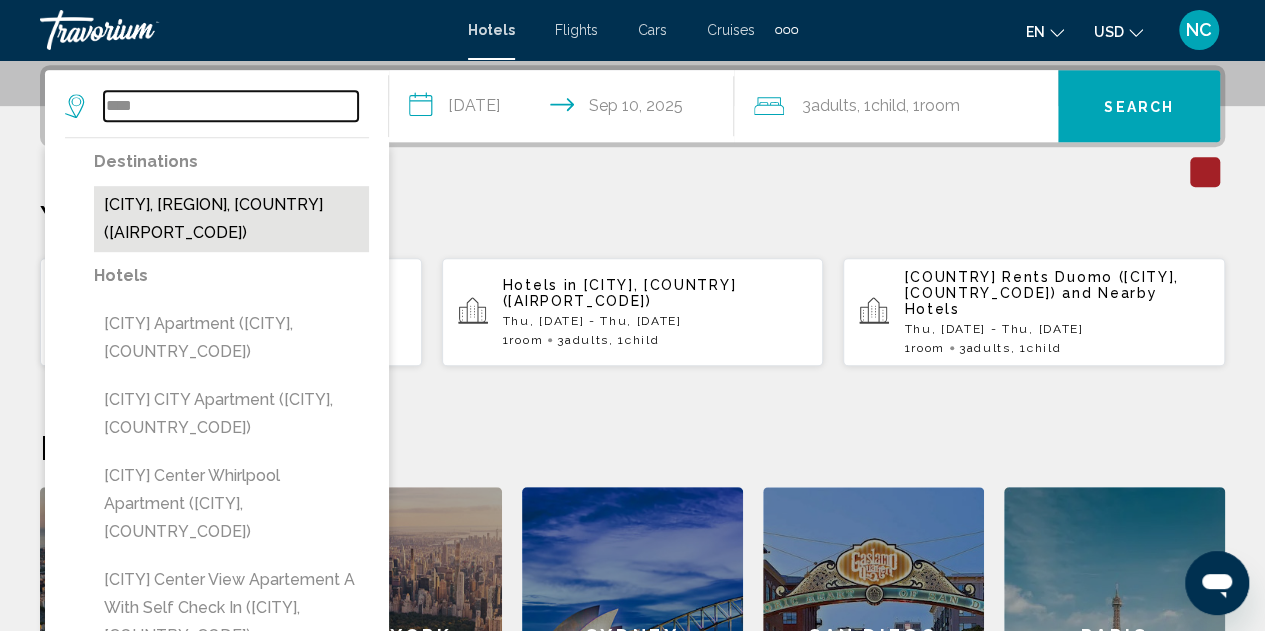 type on "**********" 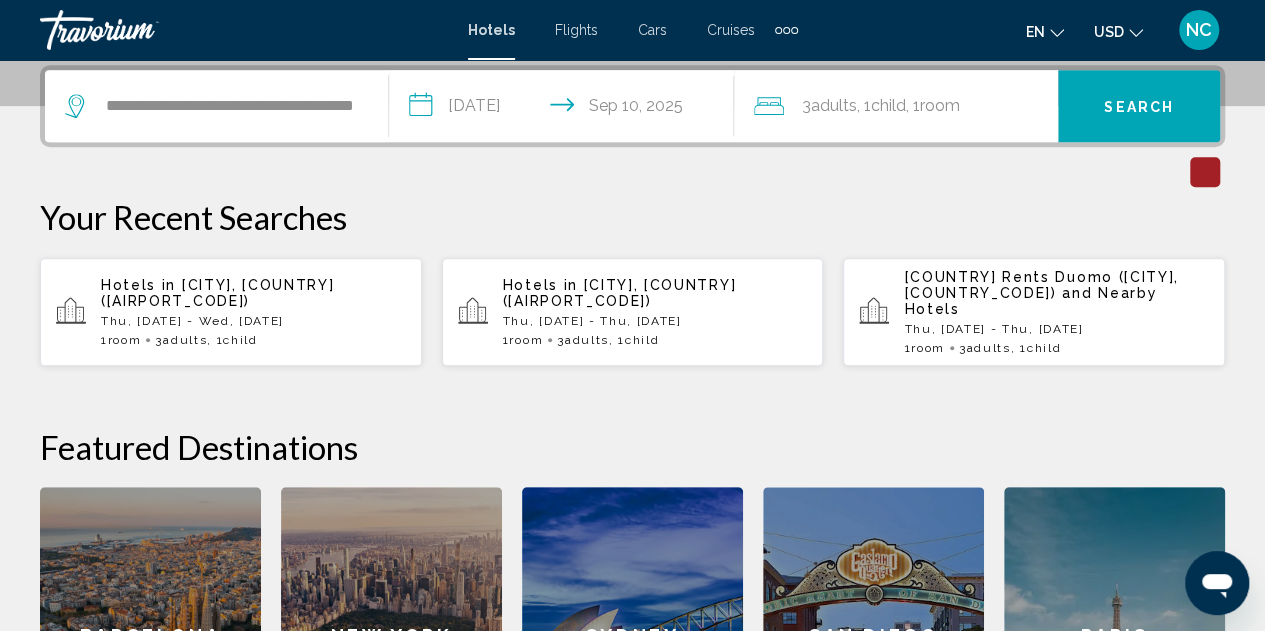 click on "**********" at bounding box center [565, 109] 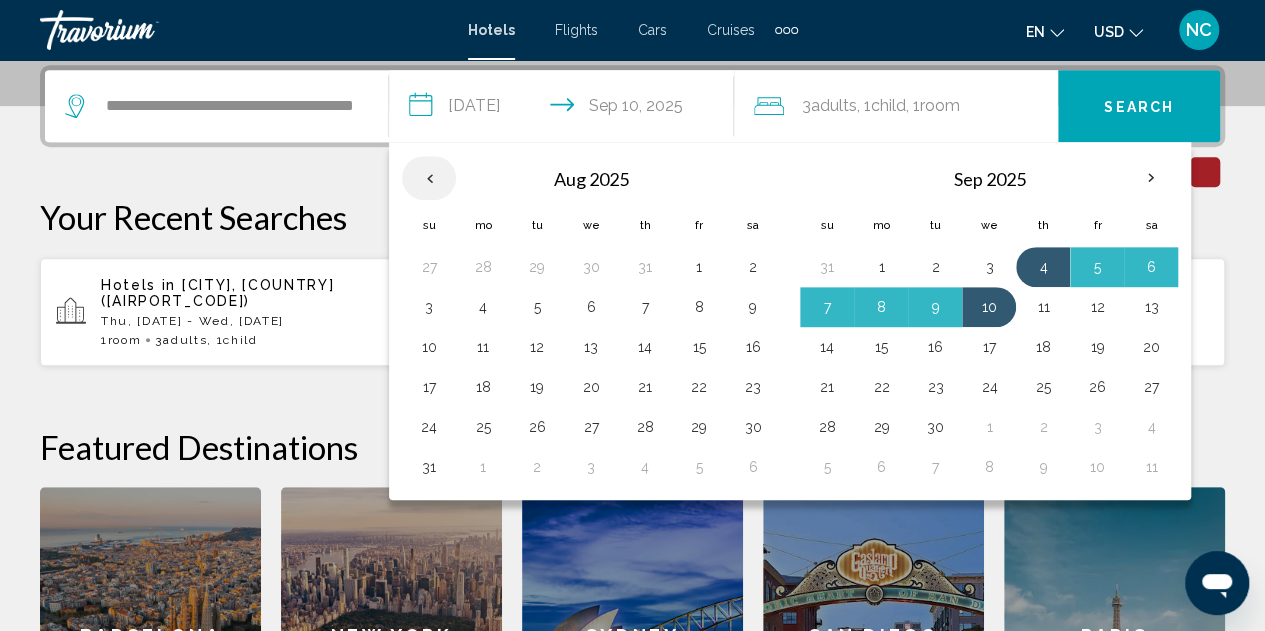 click at bounding box center (429, 178) 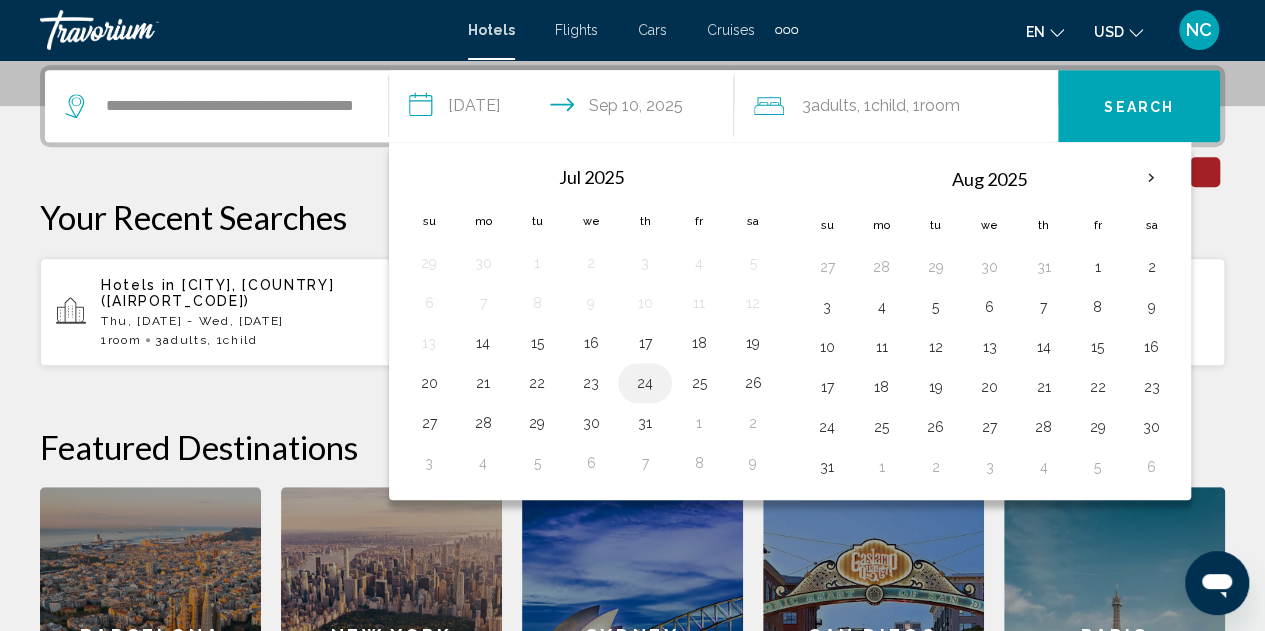 click on "24" at bounding box center [645, 383] 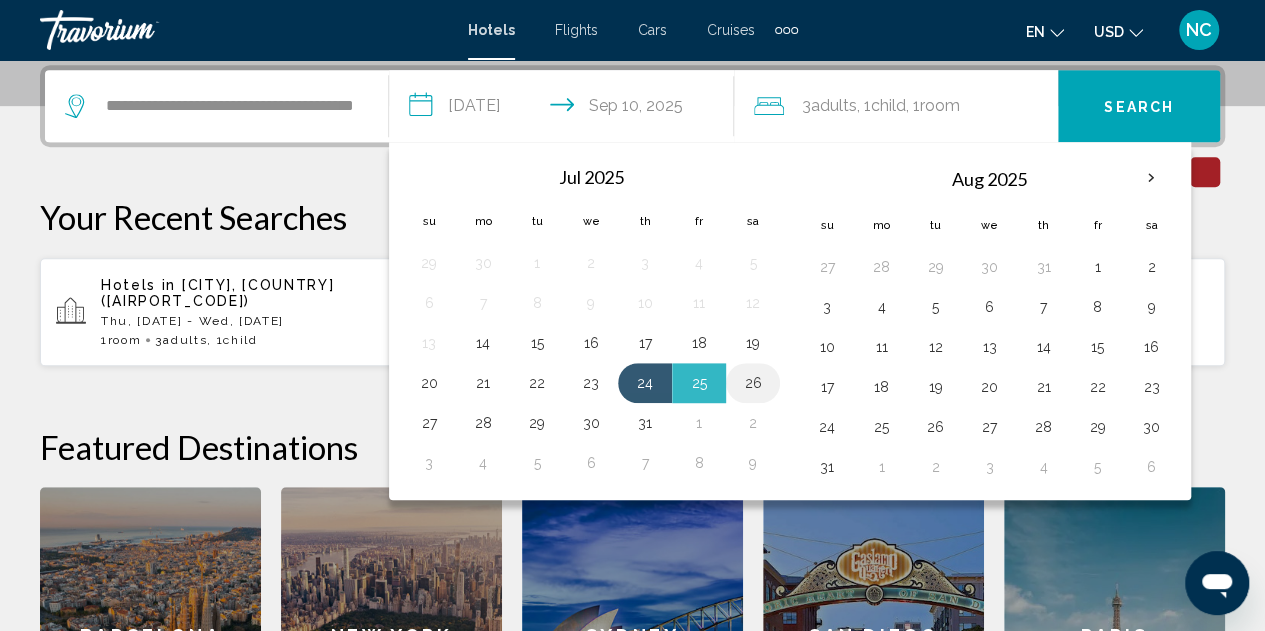 click on "26" at bounding box center (753, 383) 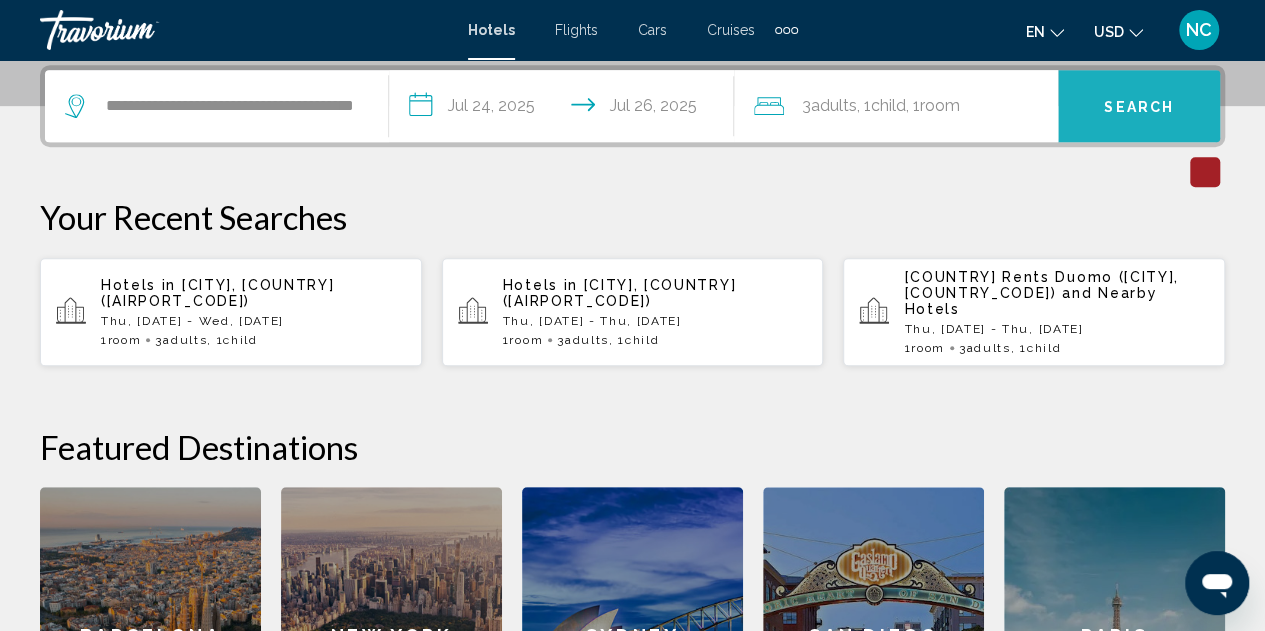 click on "Search" at bounding box center (1139, 107) 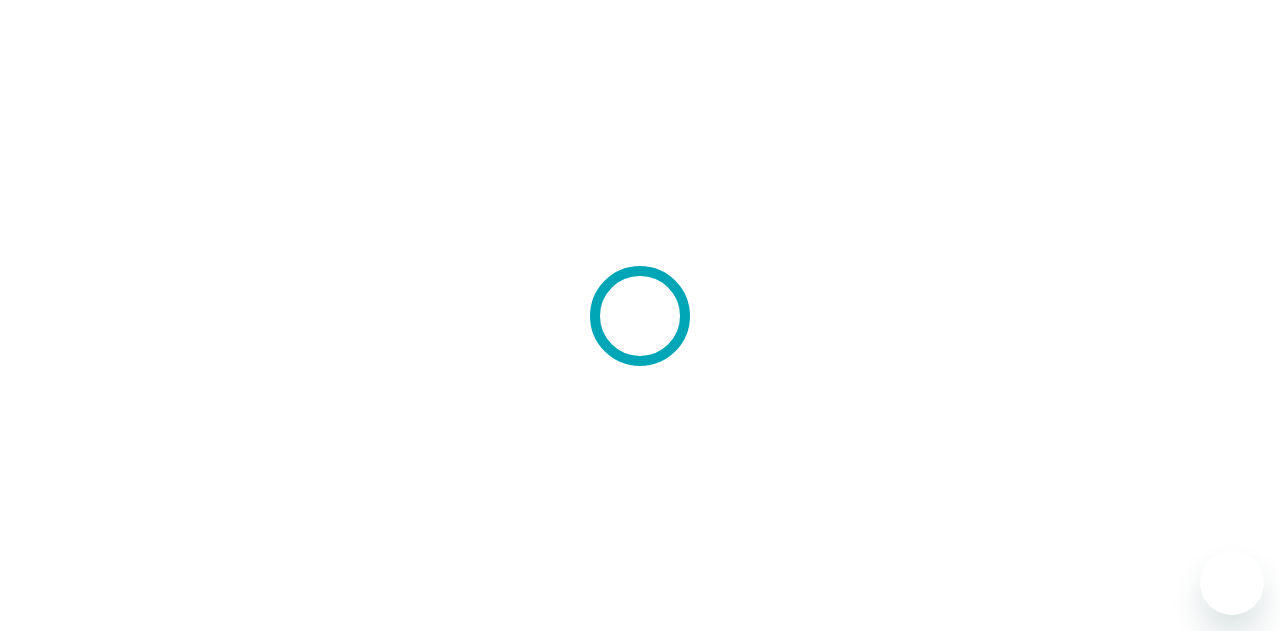 scroll, scrollTop: 0, scrollLeft: 0, axis: both 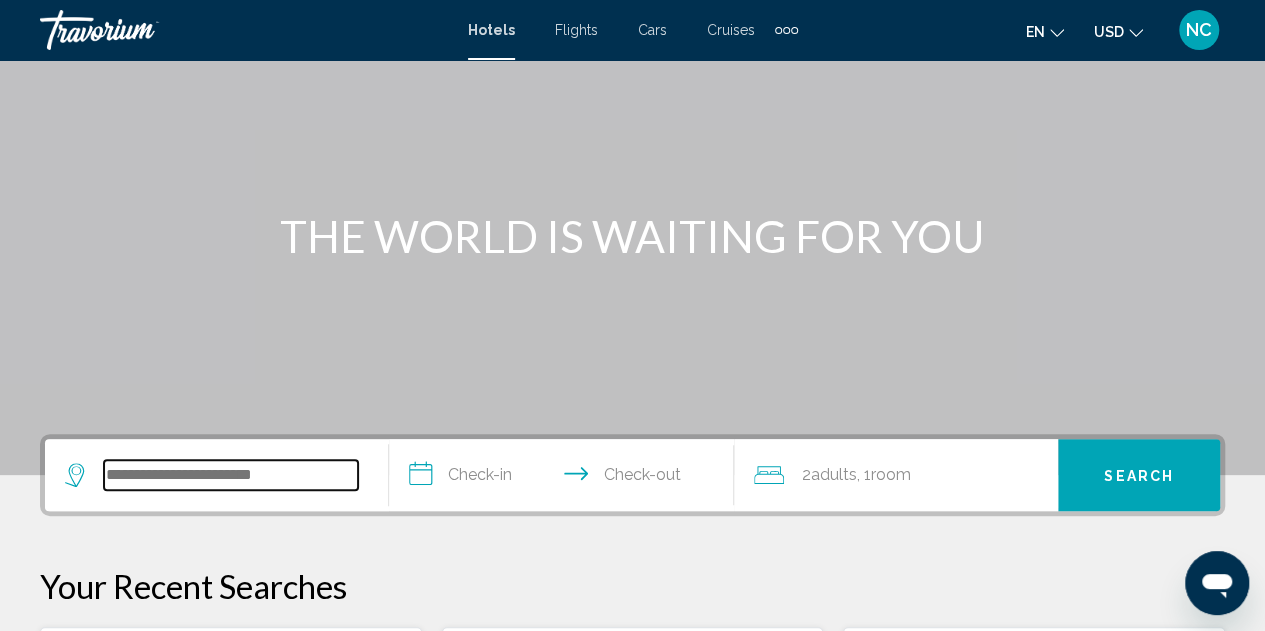 click at bounding box center (231, 475) 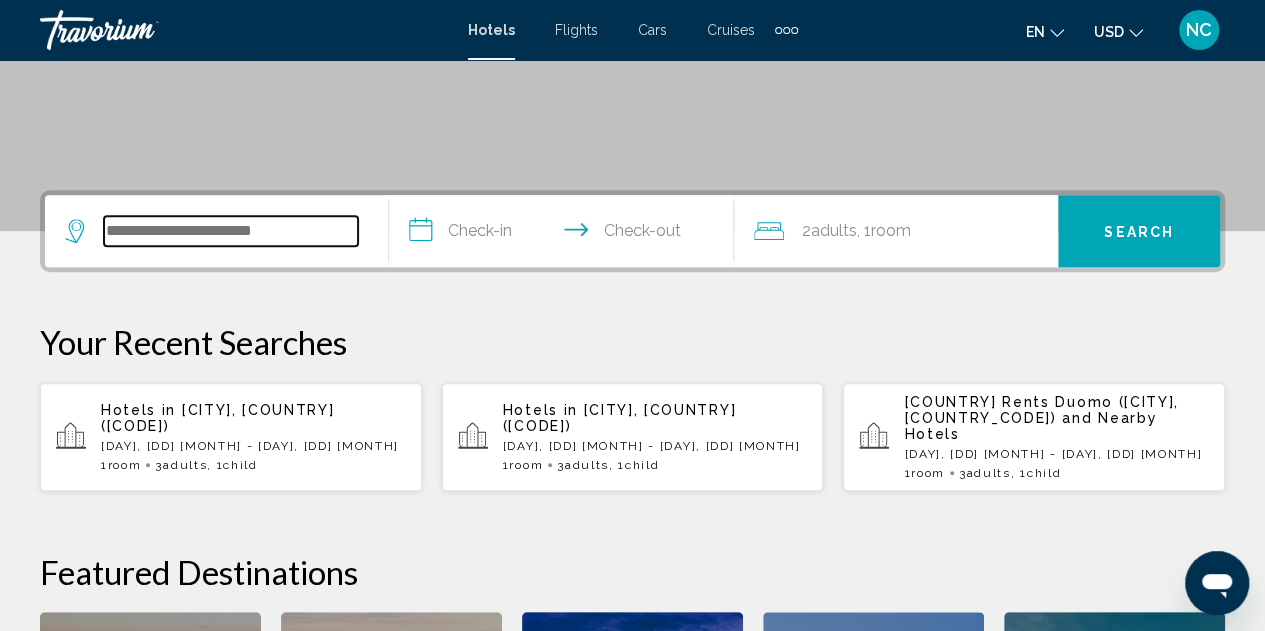 scroll, scrollTop: 494, scrollLeft: 0, axis: vertical 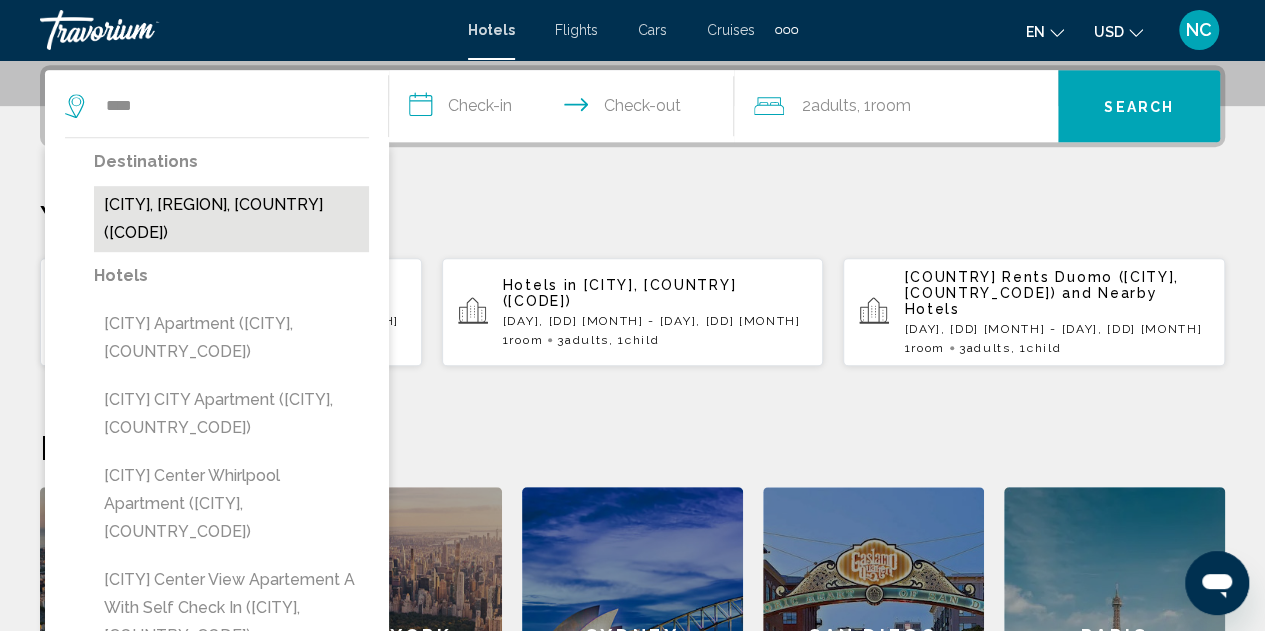 click on "[CITY], [REGION], [COUNTRY] ([CODE])" at bounding box center [231, 219] 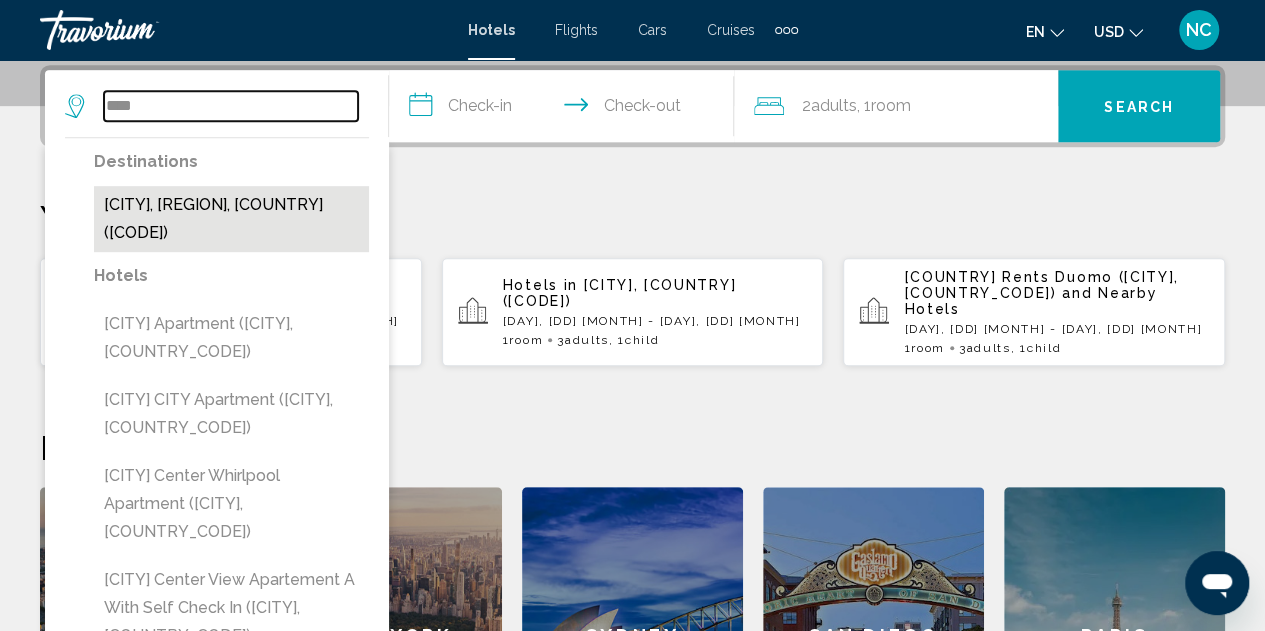 type on "**********" 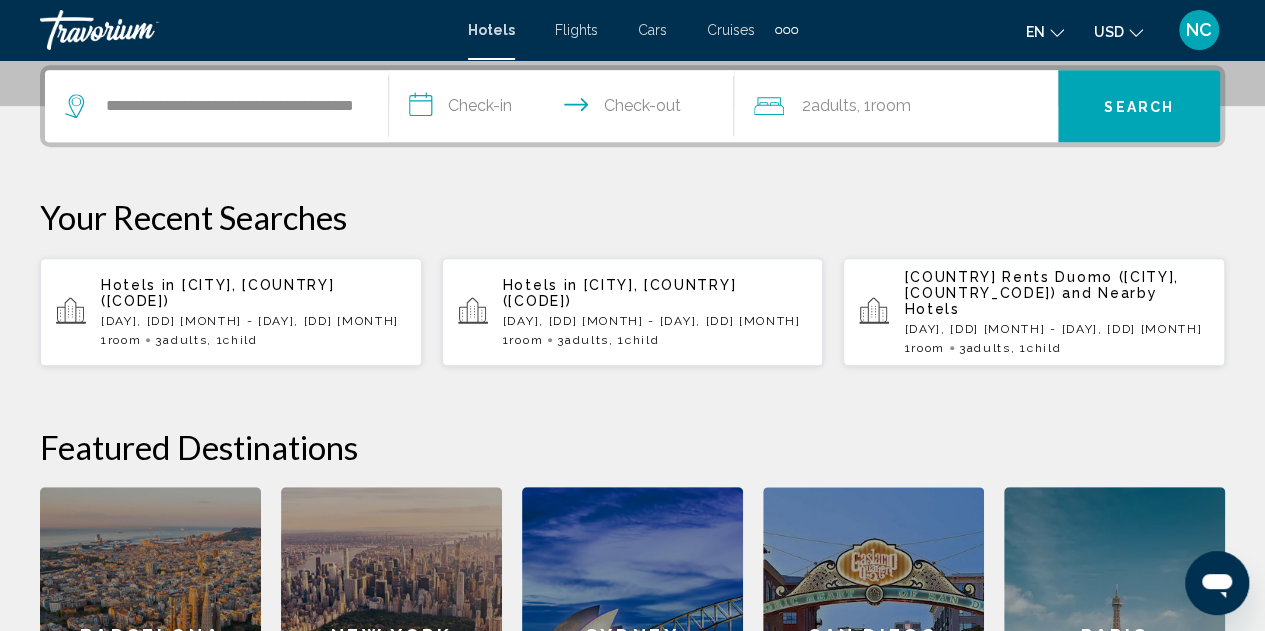 click on "**********" at bounding box center (565, 109) 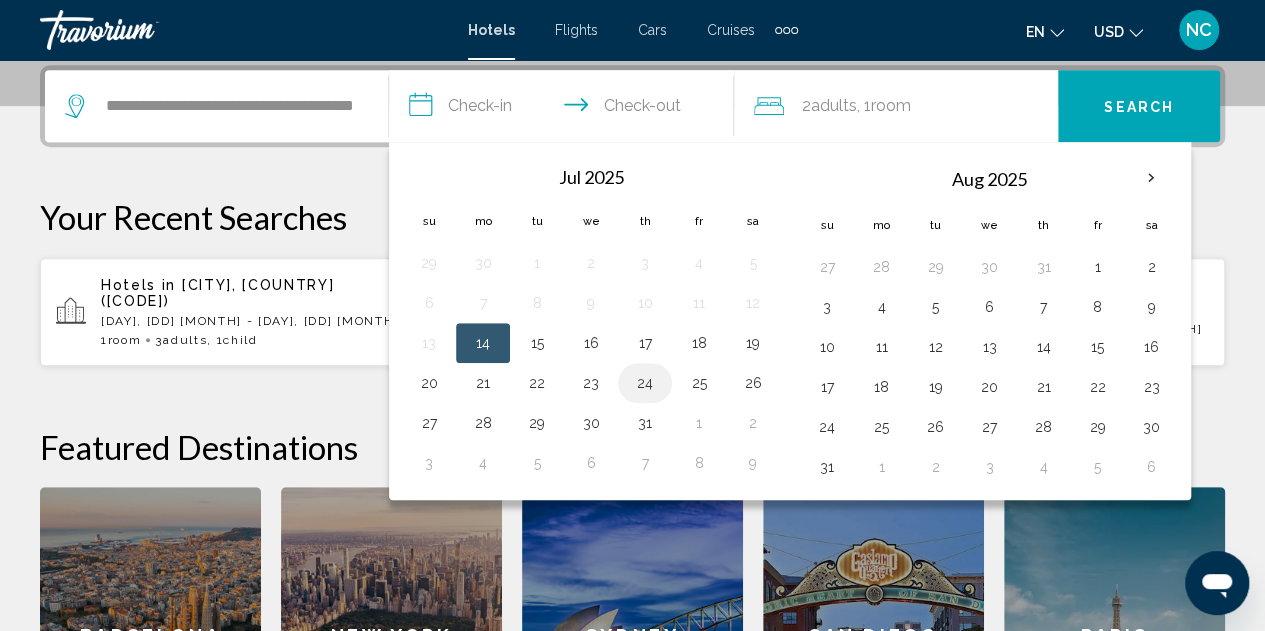click on "24" at bounding box center [645, 383] 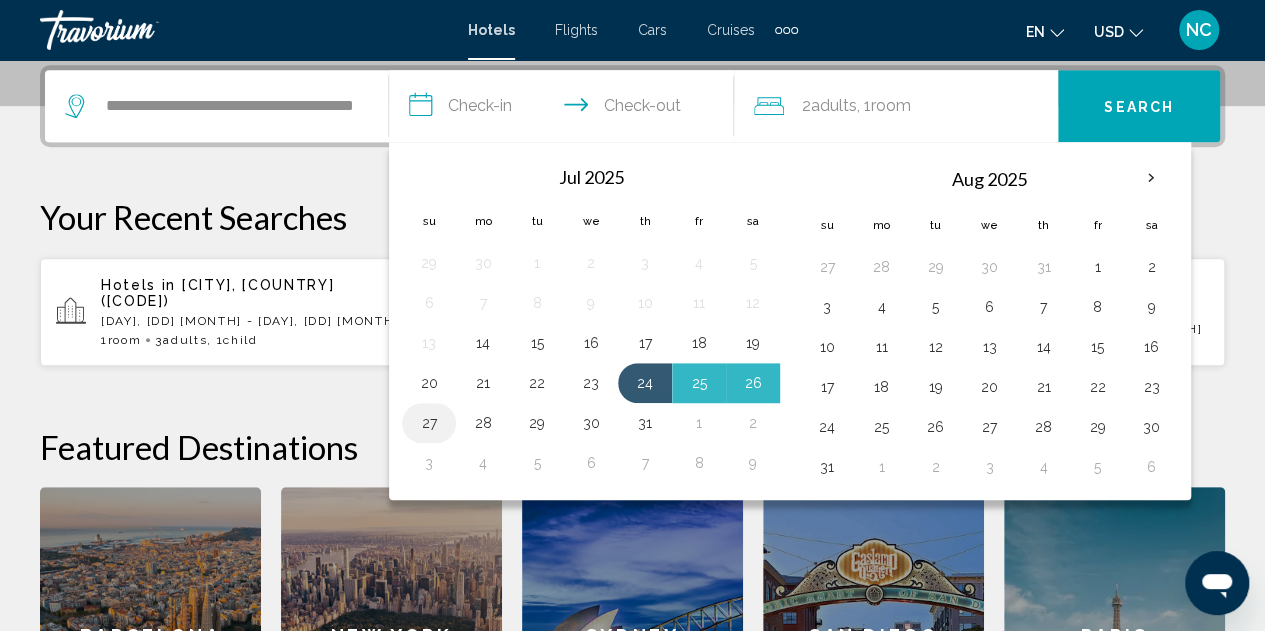 click on "27" at bounding box center (429, 423) 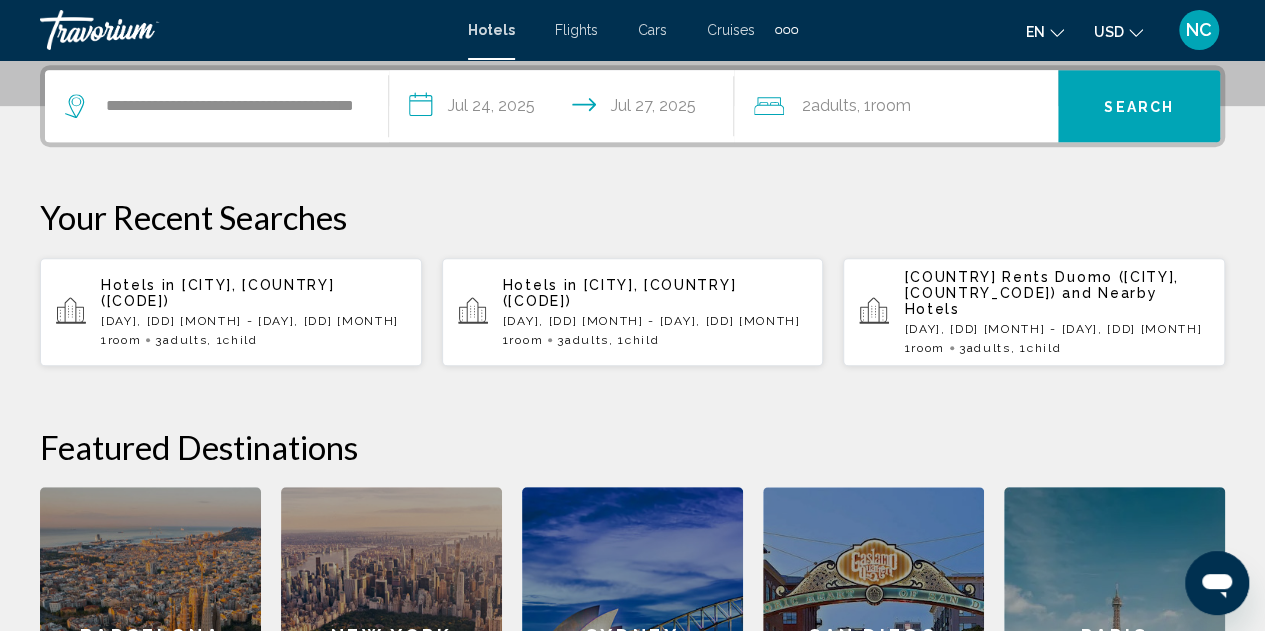 click on "2  Adult Adults , 1  Room rooms" 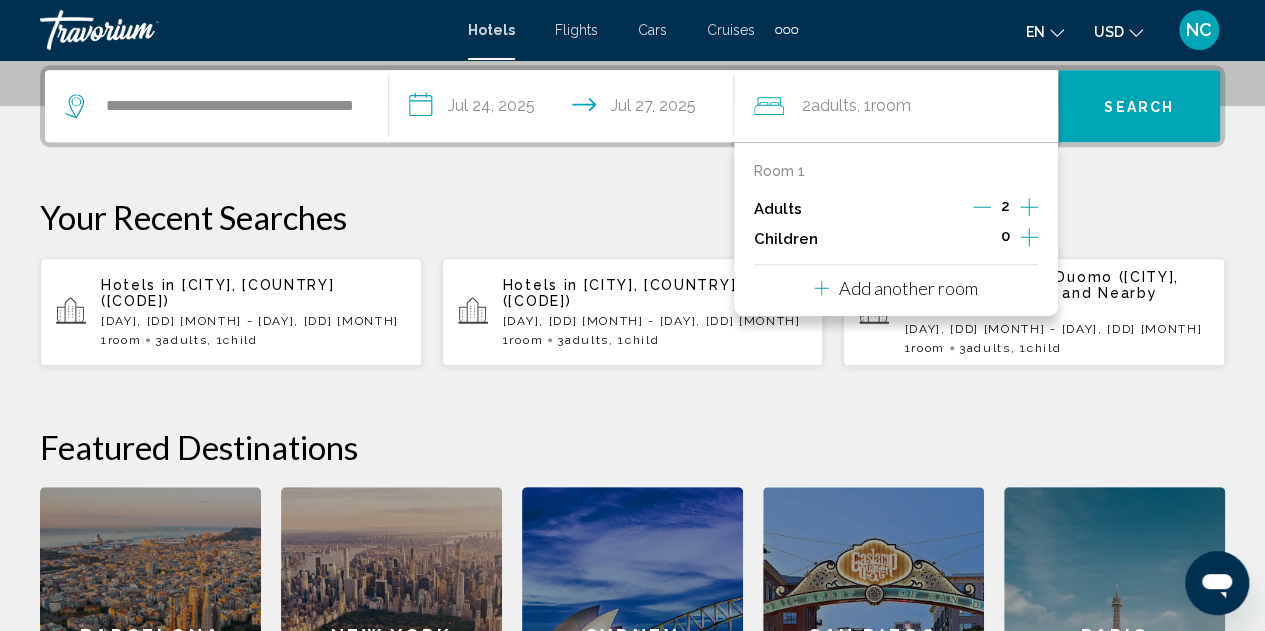 click 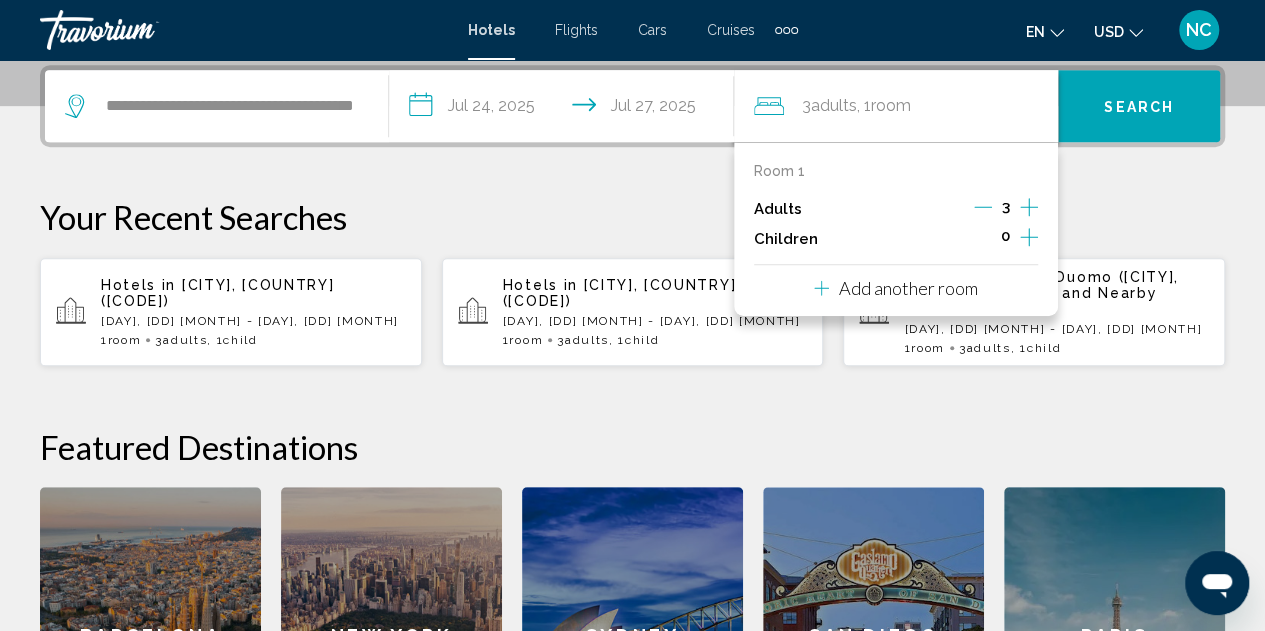 click 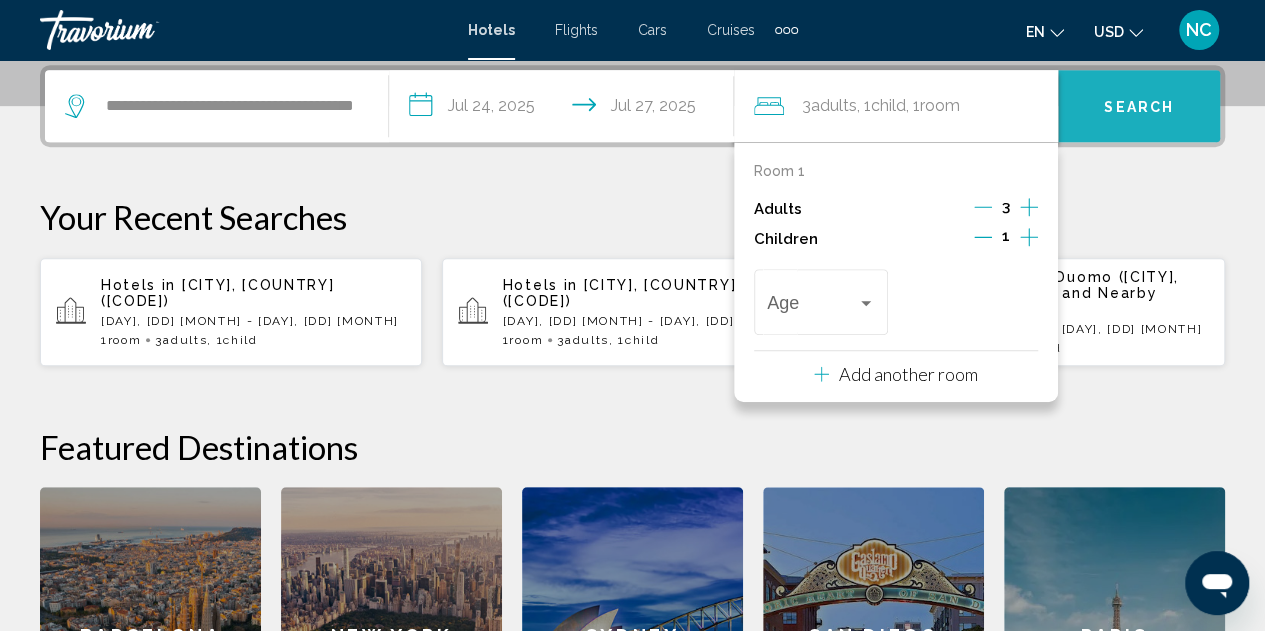 click on "Search" at bounding box center [1139, 107] 